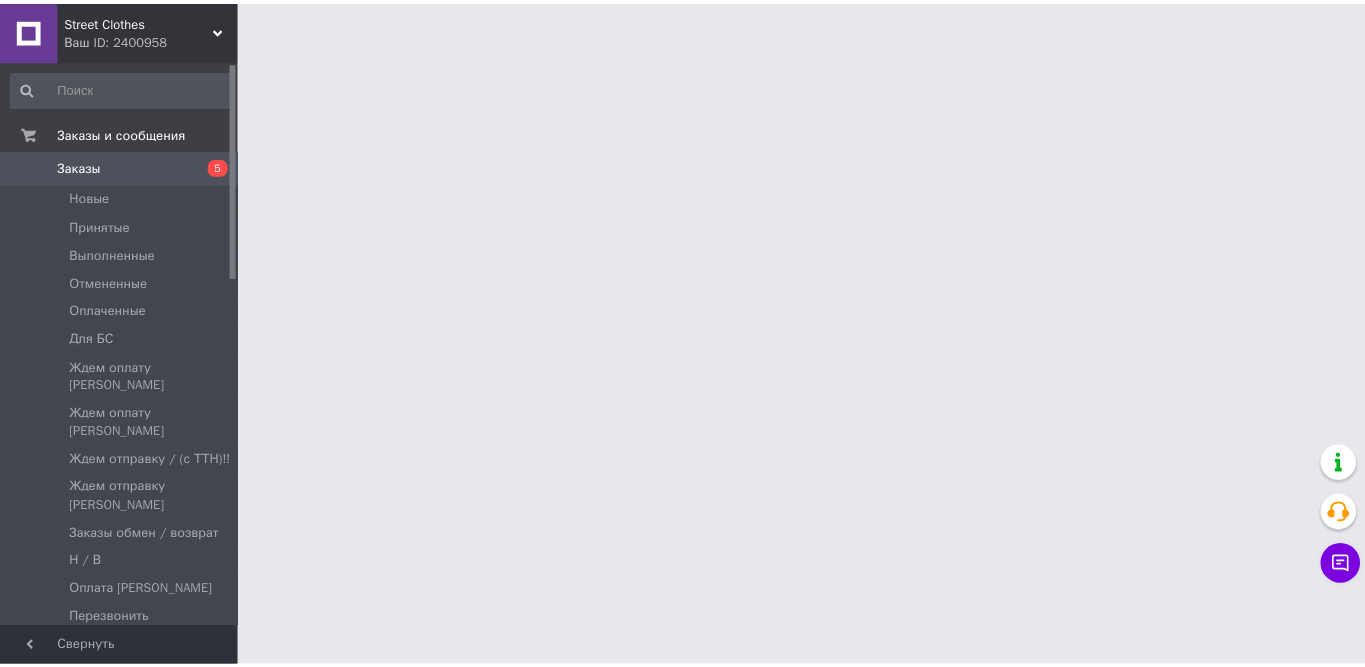 scroll, scrollTop: 0, scrollLeft: 0, axis: both 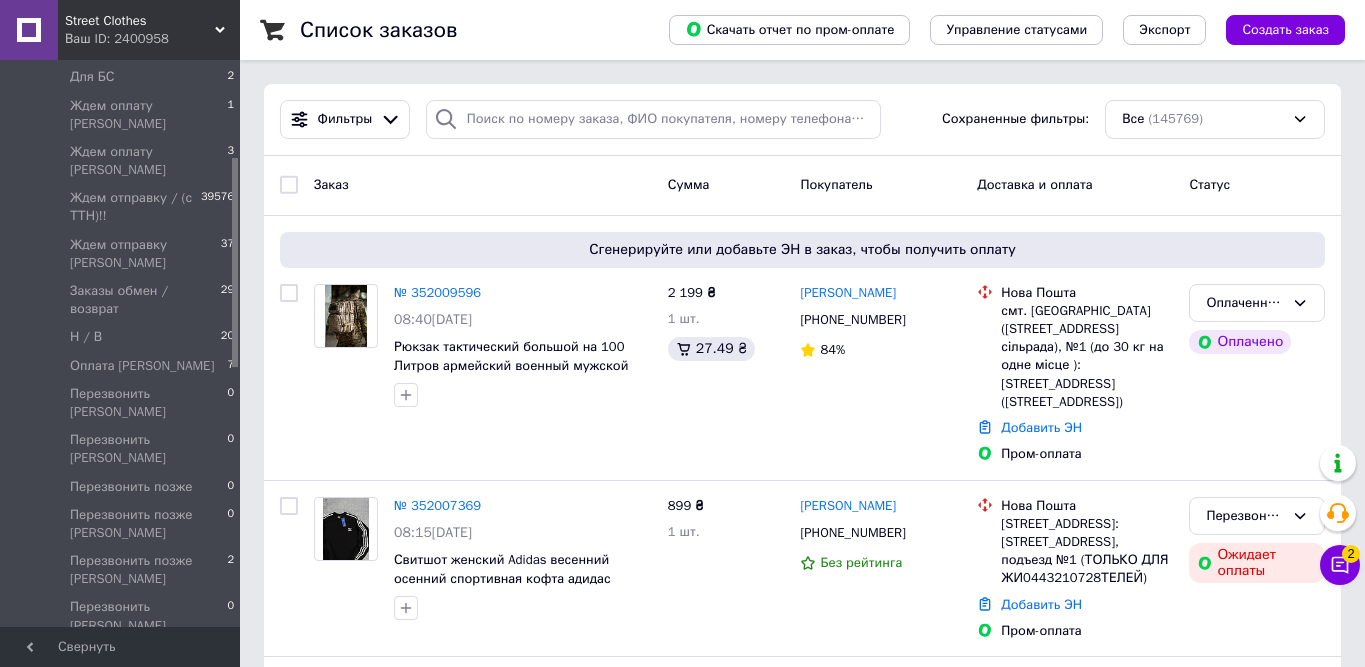 click on "Перезвонить [PERSON_NAME]" at bounding box center (148, 663) 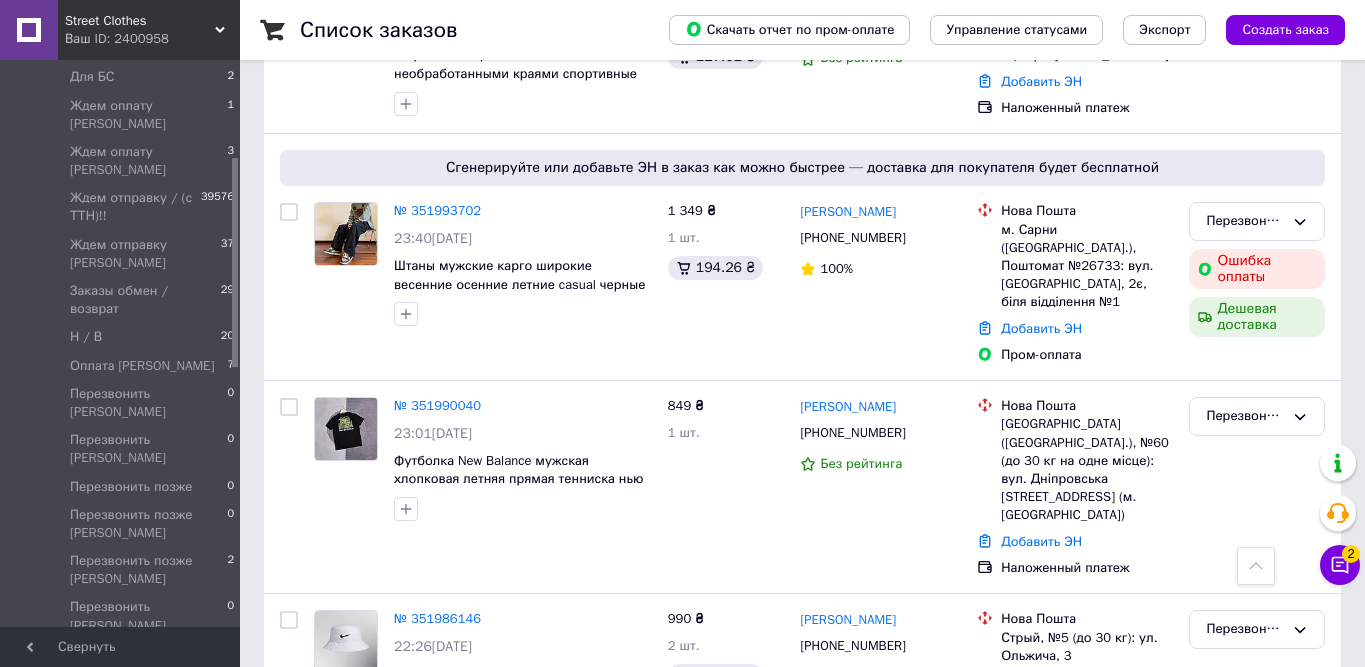 scroll, scrollTop: 527, scrollLeft: 0, axis: vertical 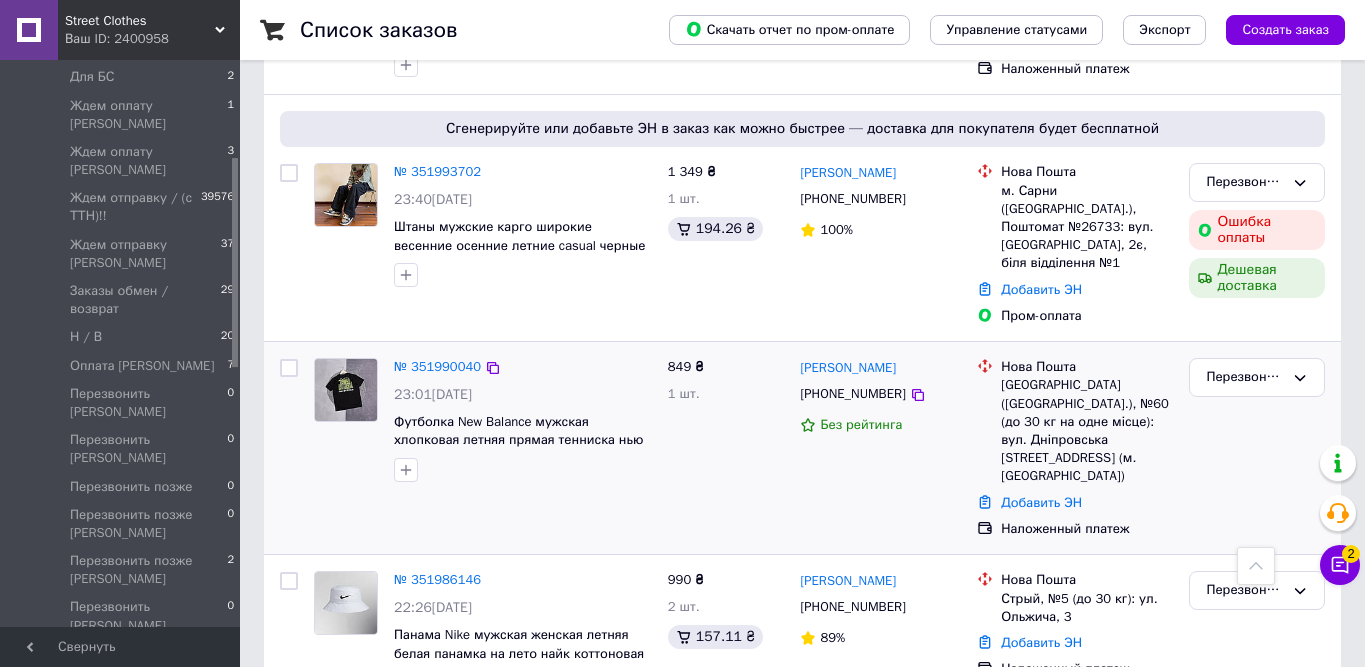 click on "Перезвонить [PERSON_NAME]" at bounding box center (1257, 448) 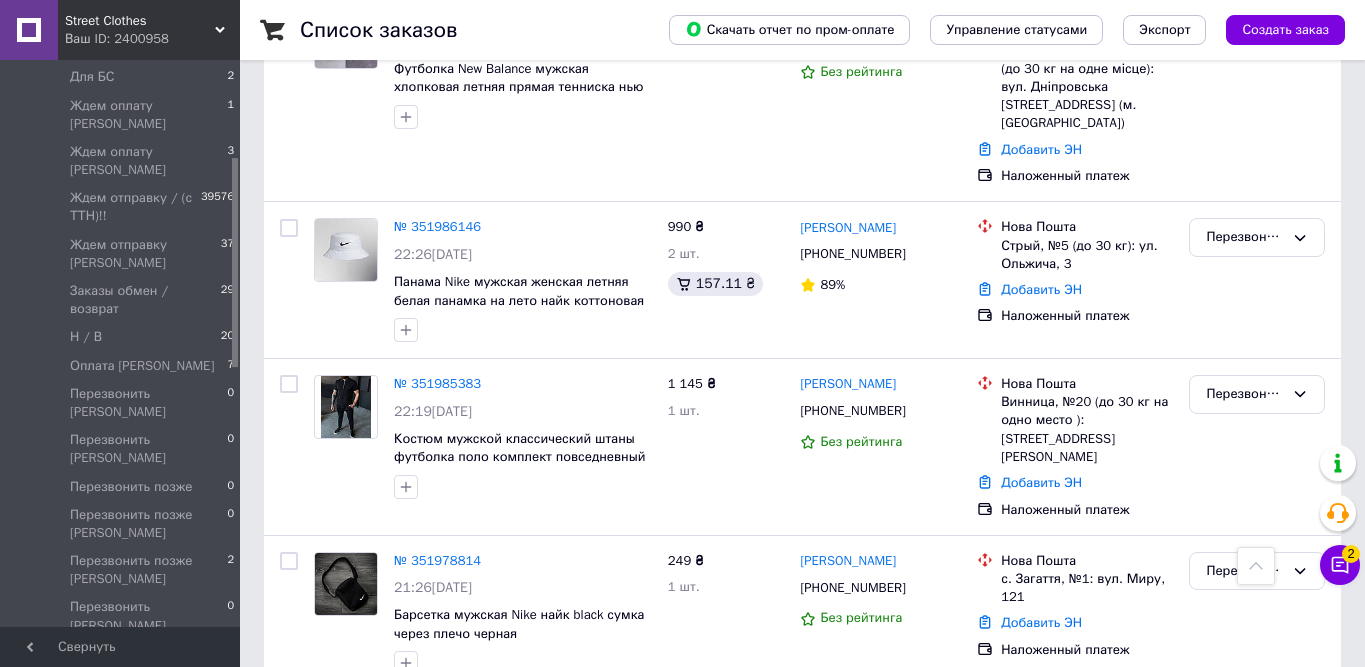 scroll, scrollTop: 947, scrollLeft: 0, axis: vertical 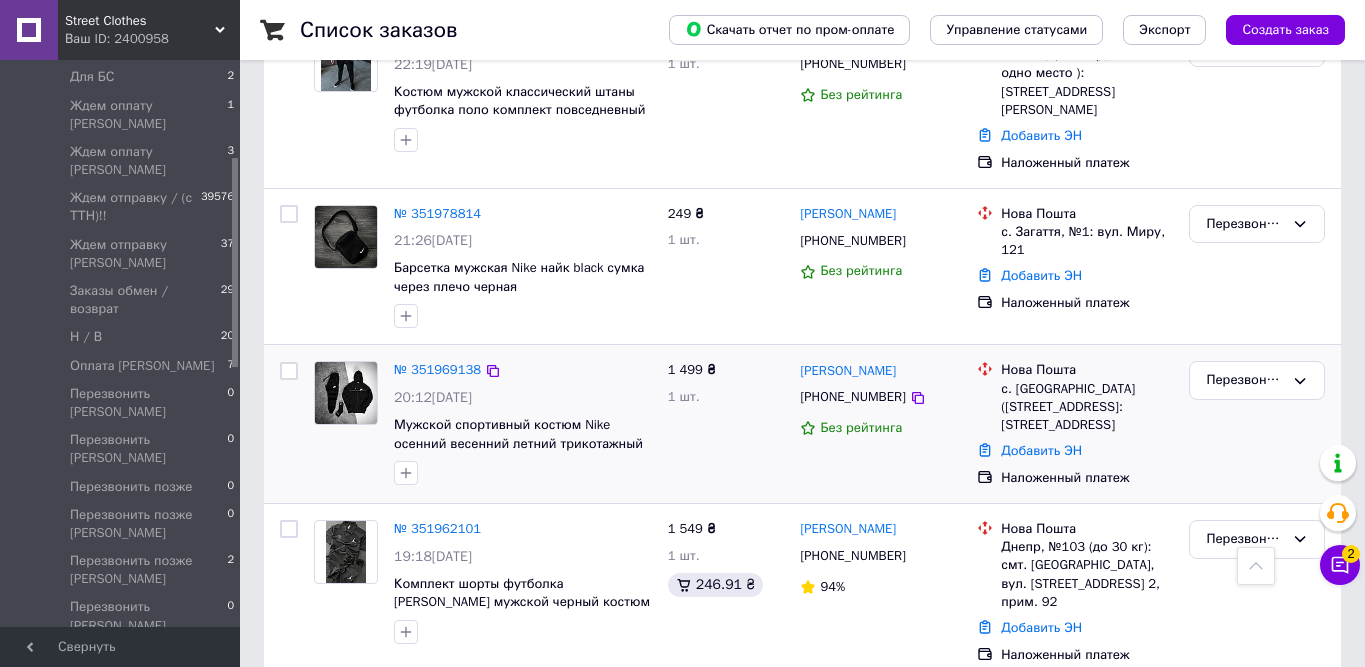 click on "Перезвонить [PERSON_NAME]" at bounding box center [1257, 424] 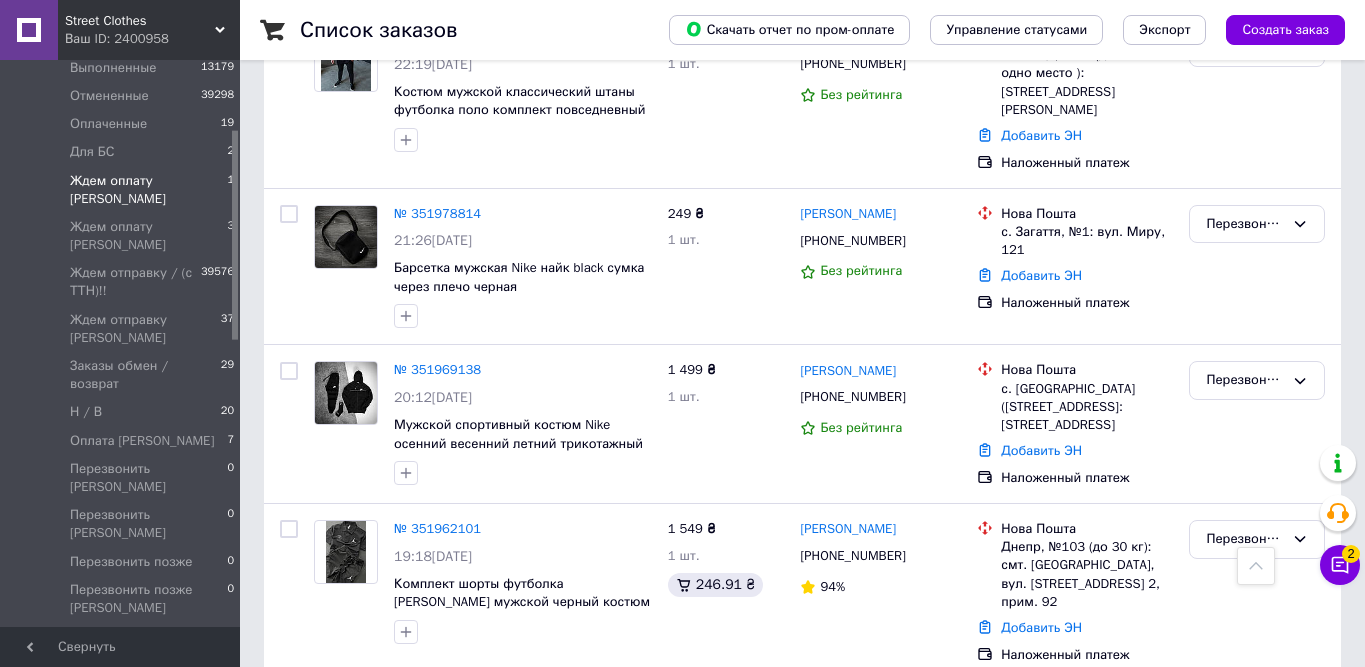 scroll, scrollTop: 135, scrollLeft: 0, axis: vertical 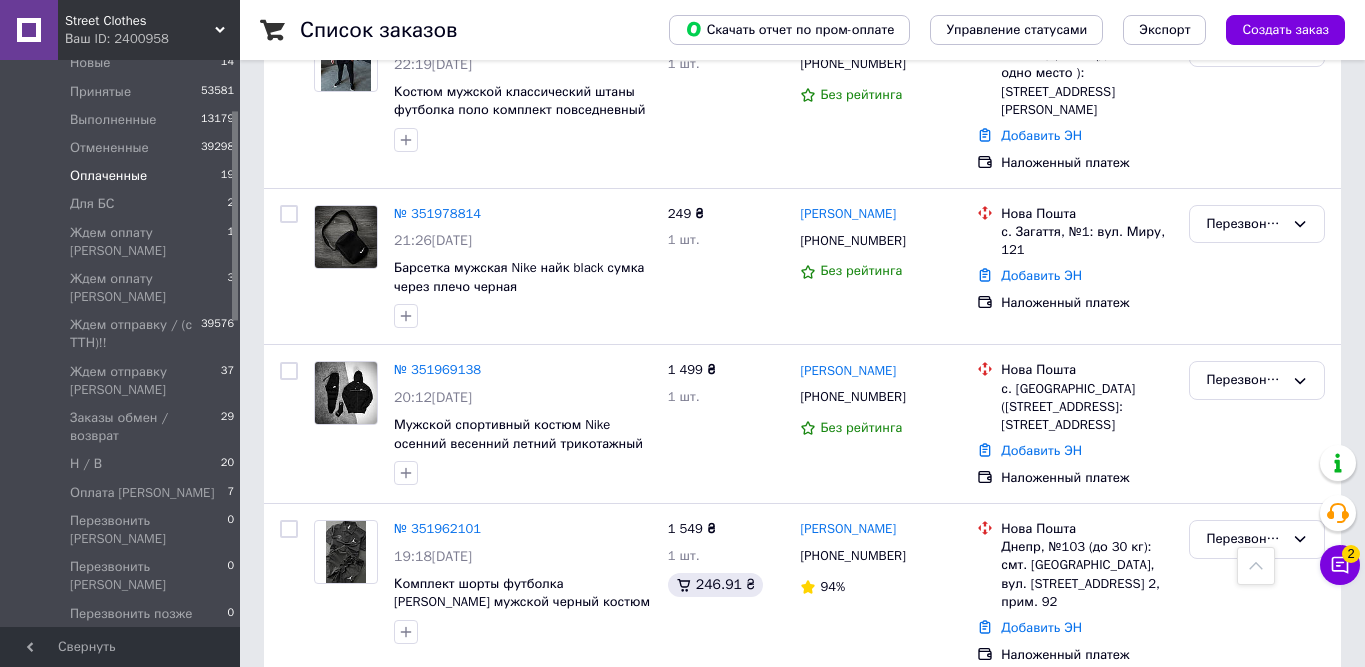click on "Оплаченные" at bounding box center [108, 176] 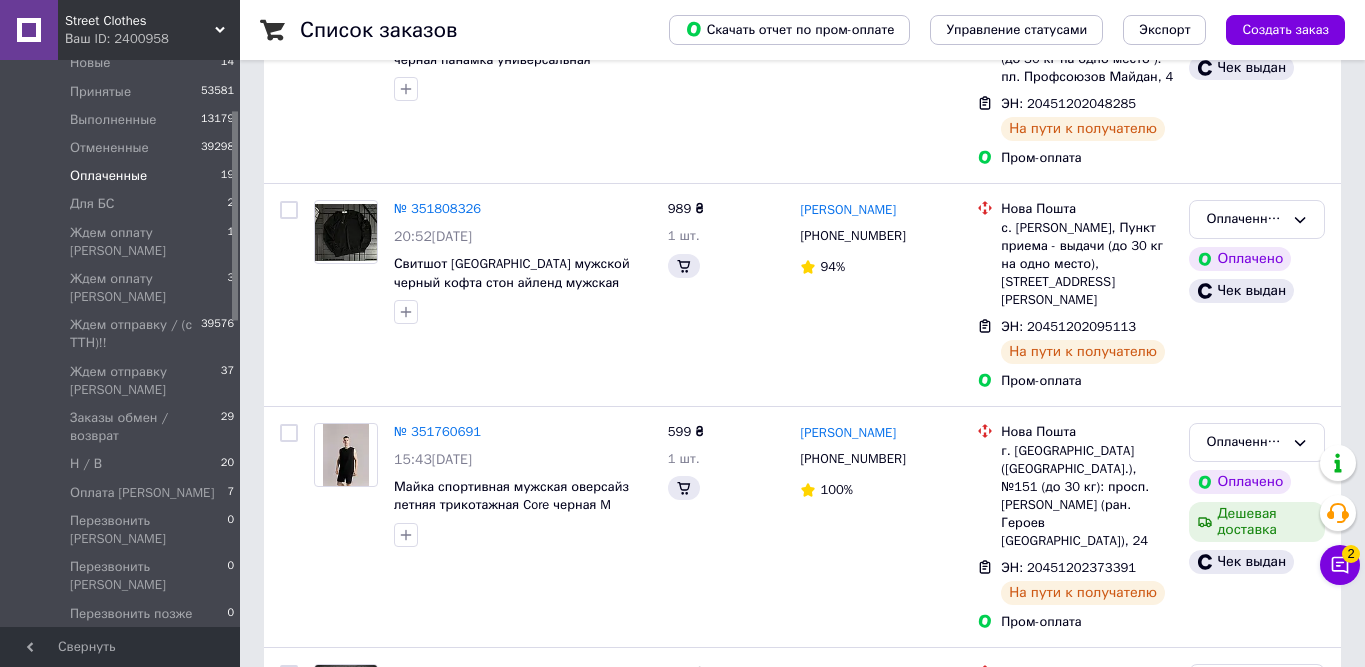 scroll, scrollTop: 0, scrollLeft: 0, axis: both 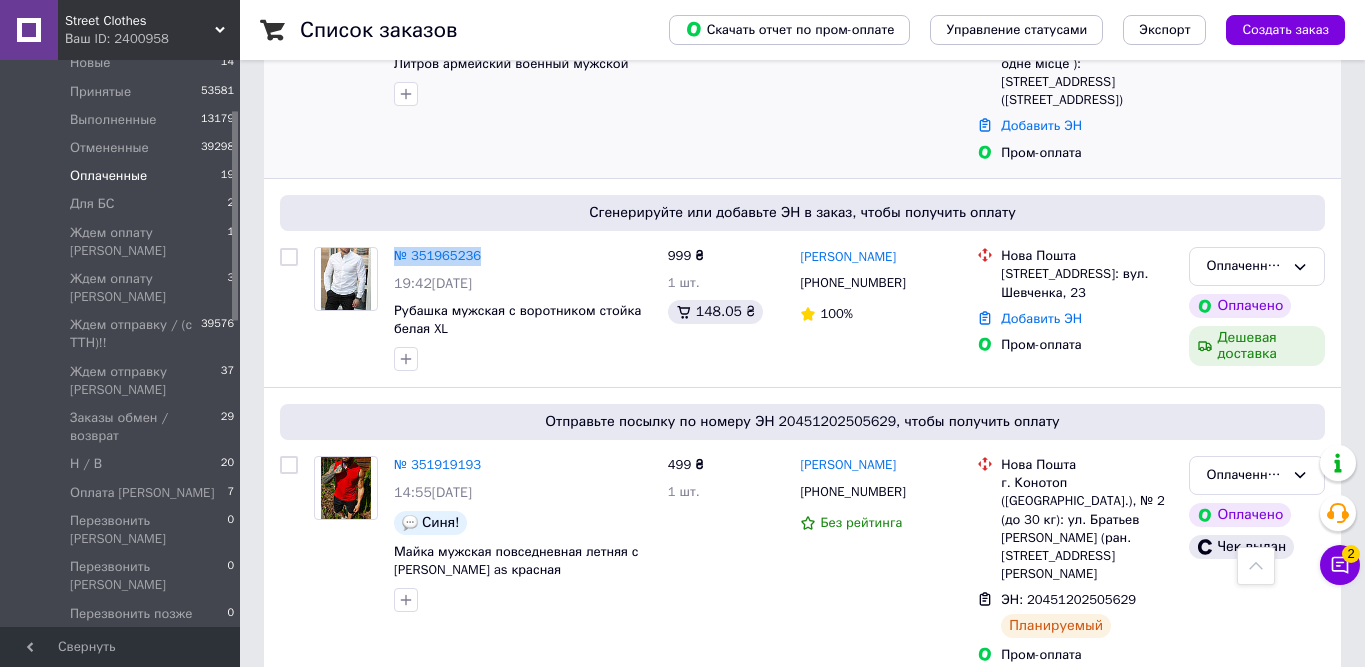 click on "Сгенерируйте или добавьте ЭН в заказ, чтобы получить оплату № 352009596 08:40, 10.07.2025 Рюкзак тактический большой на 100 Литров армейский военный мужской Mlrs песочный мультикам камуфляж сумка 2 199 ₴ 1 шт. 27.49 ₴ Андрій Білоусов +380987138439 84% Нова Пошта смт. Шевченкове (Харківська обл., Куп'янський р-н. Шевченківська сільрада), №1 (до 30 кг на одне місце ): Харківський шлях, 32 (раніше Кірова 32) Добавить ЭН Пром-оплата Оплаченный Оплачено" at bounding box center (802, 46) 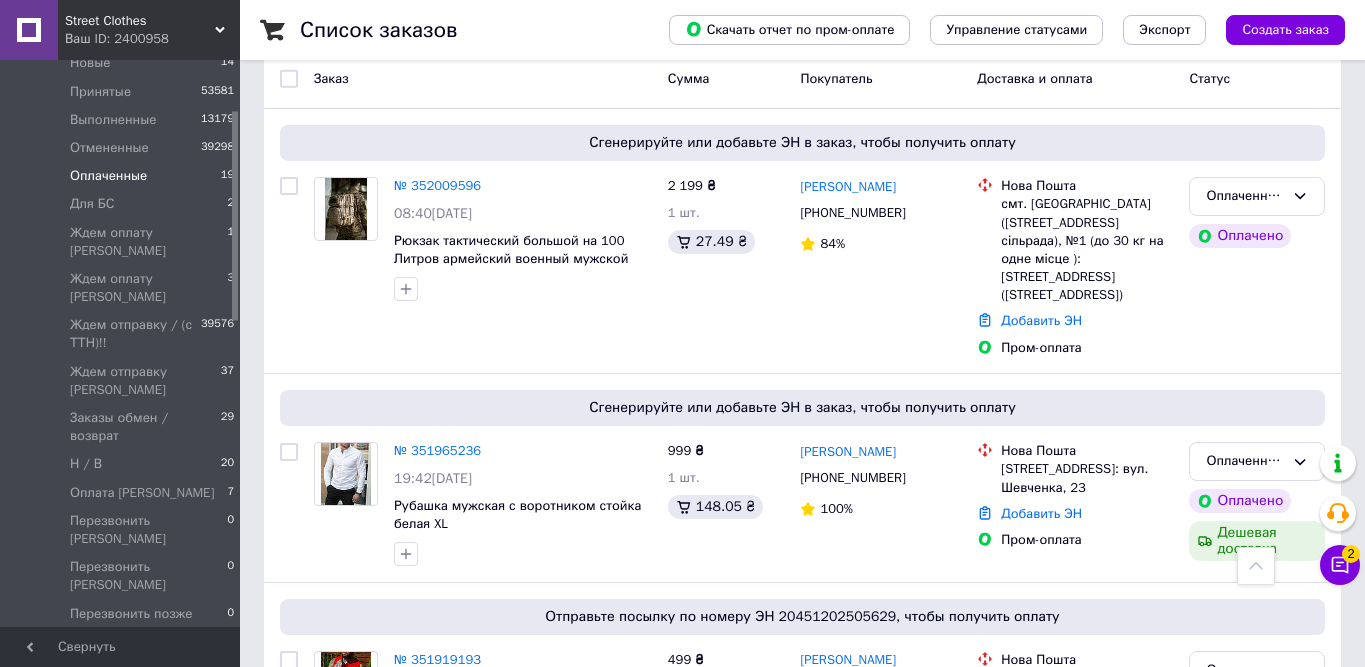 scroll, scrollTop: 0, scrollLeft: 0, axis: both 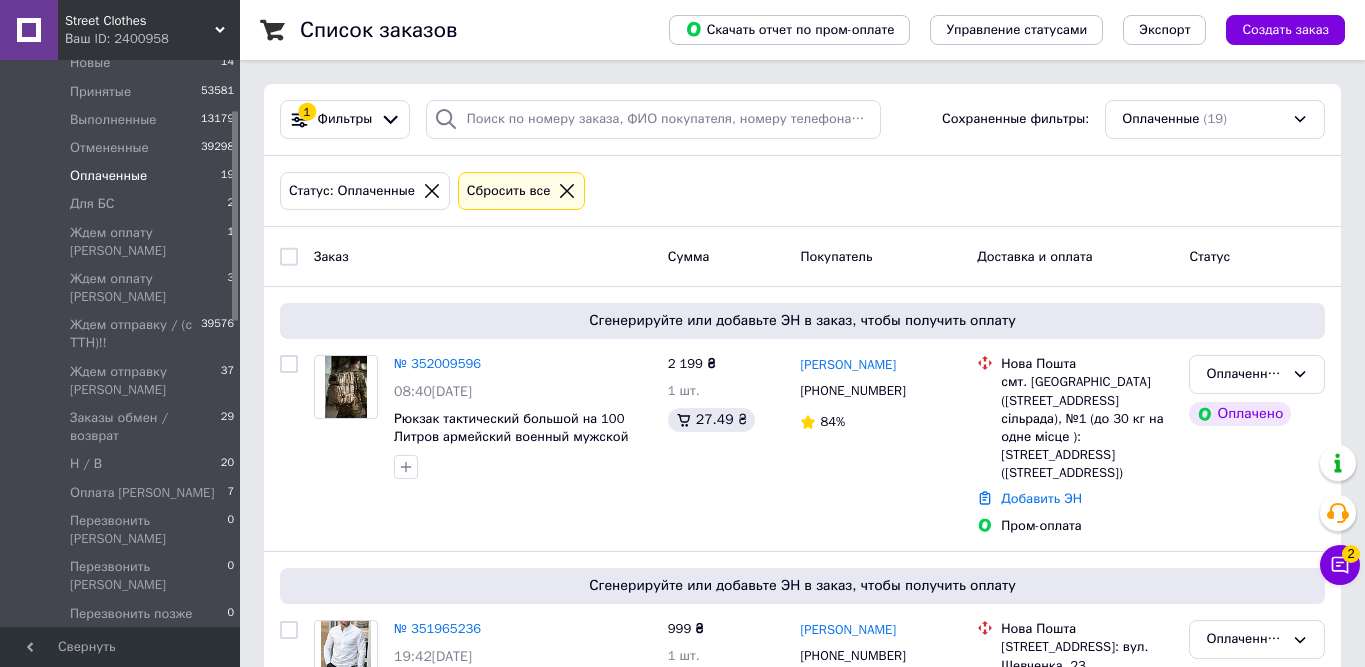 click 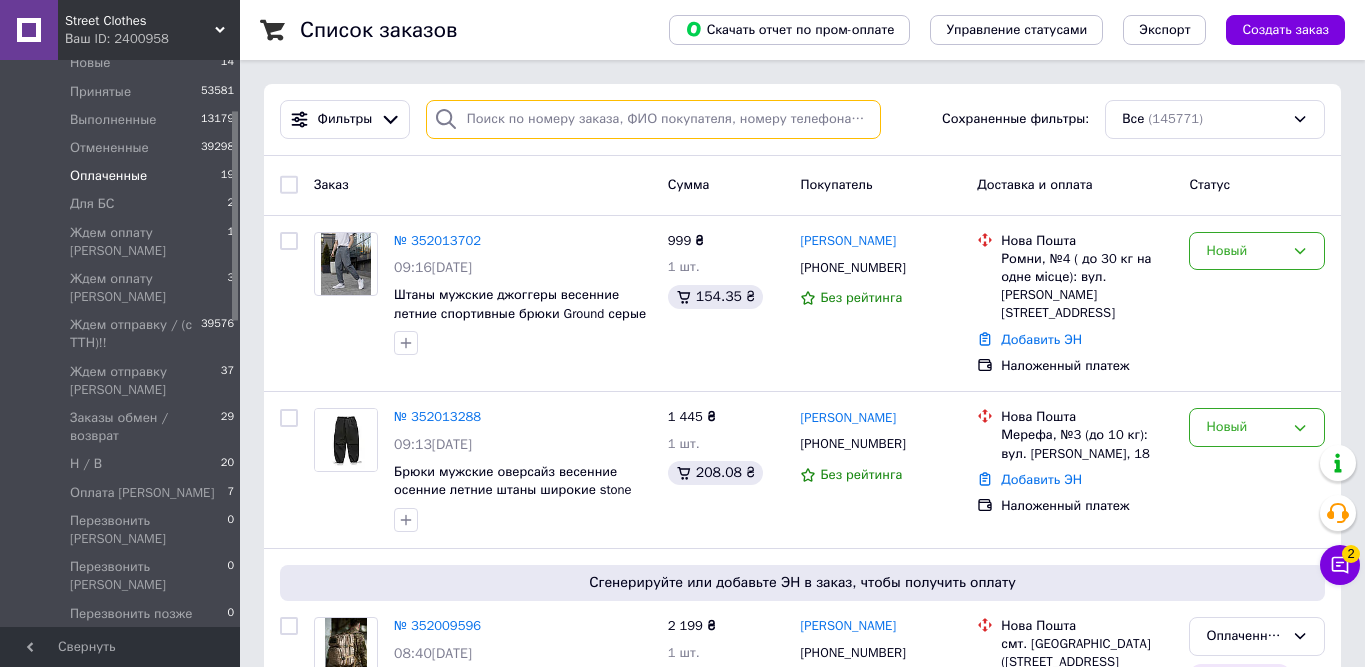 click at bounding box center [654, 119] 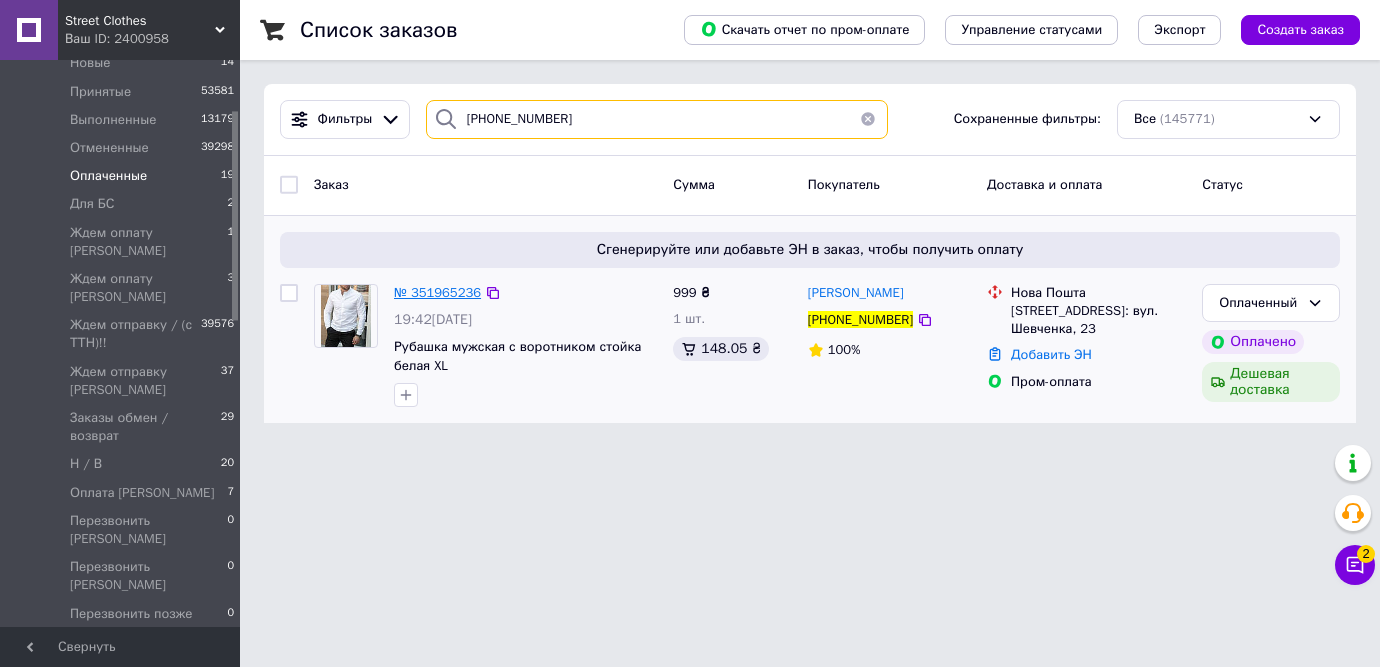 type on "+380997392952" 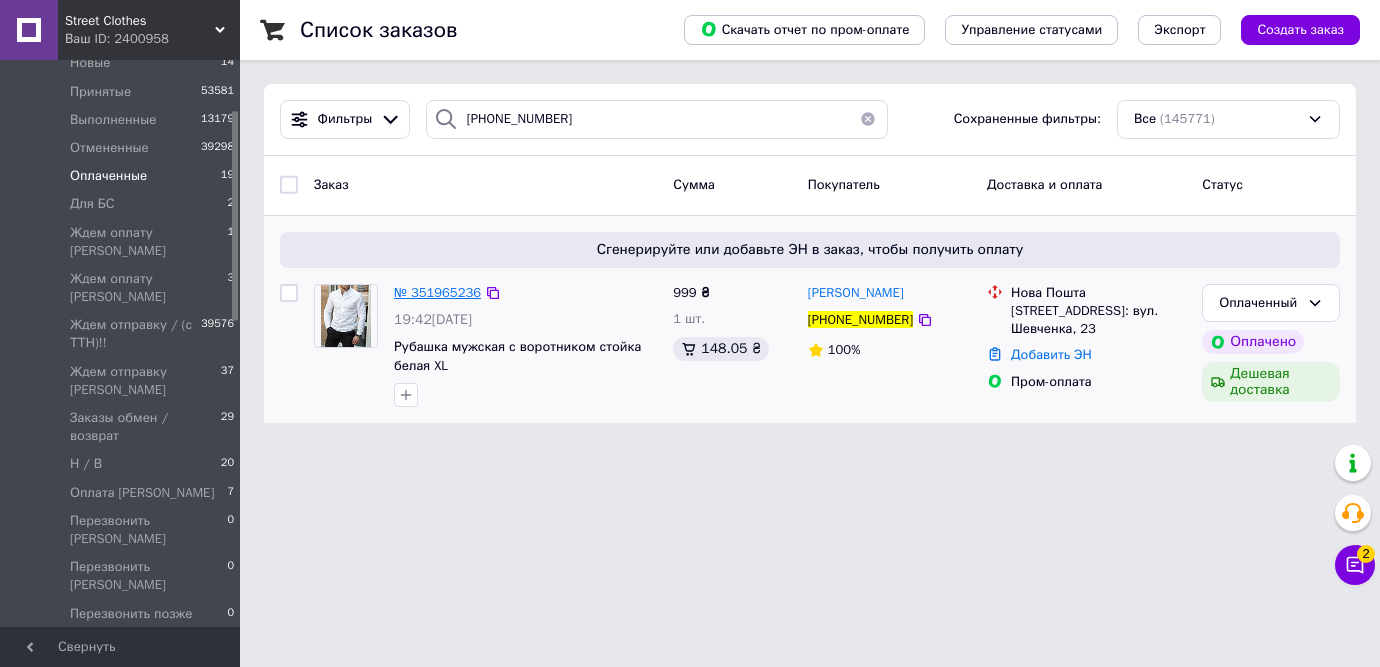 click on "№ 351965236" at bounding box center (437, 292) 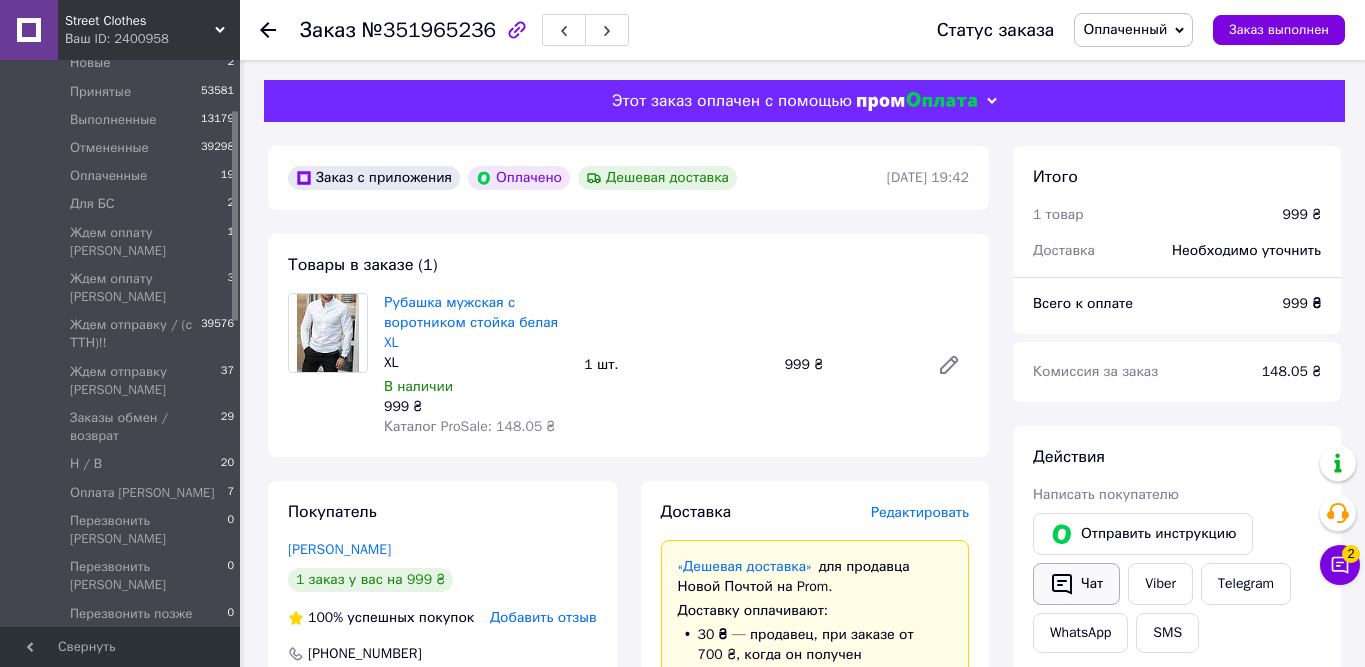 click on "Чат" at bounding box center (1076, 584) 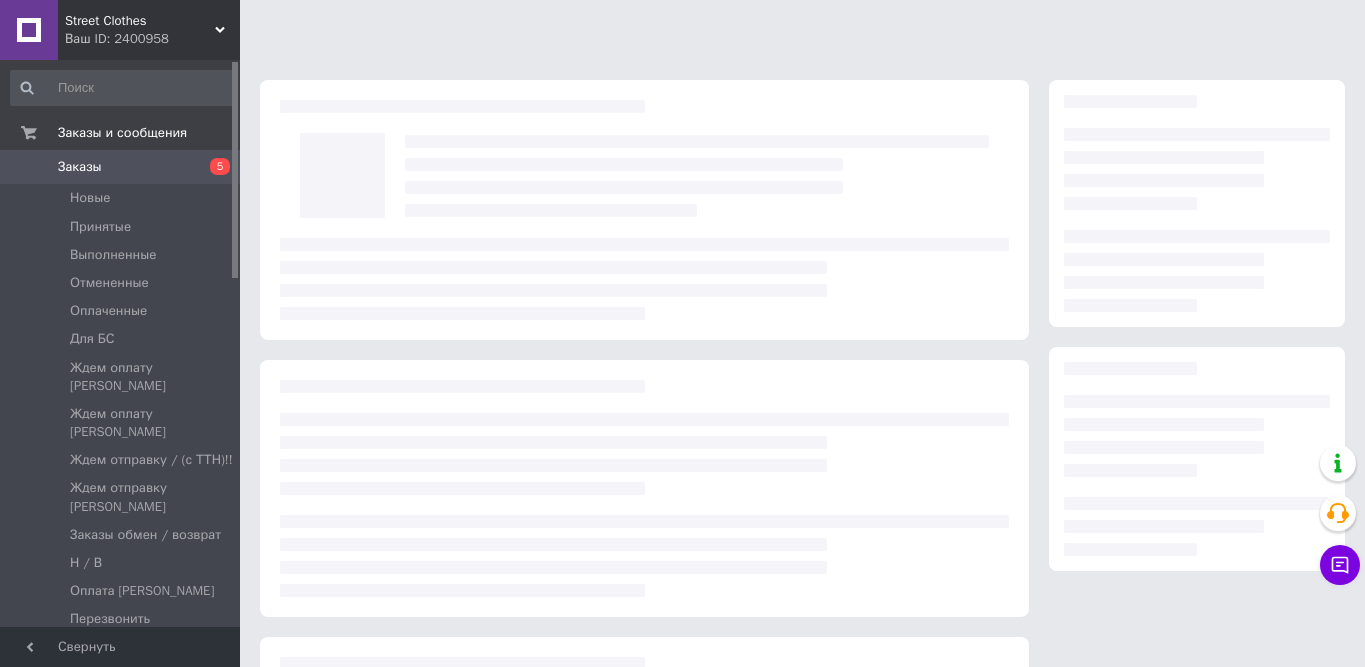 scroll, scrollTop: 0, scrollLeft: 0, axis: both 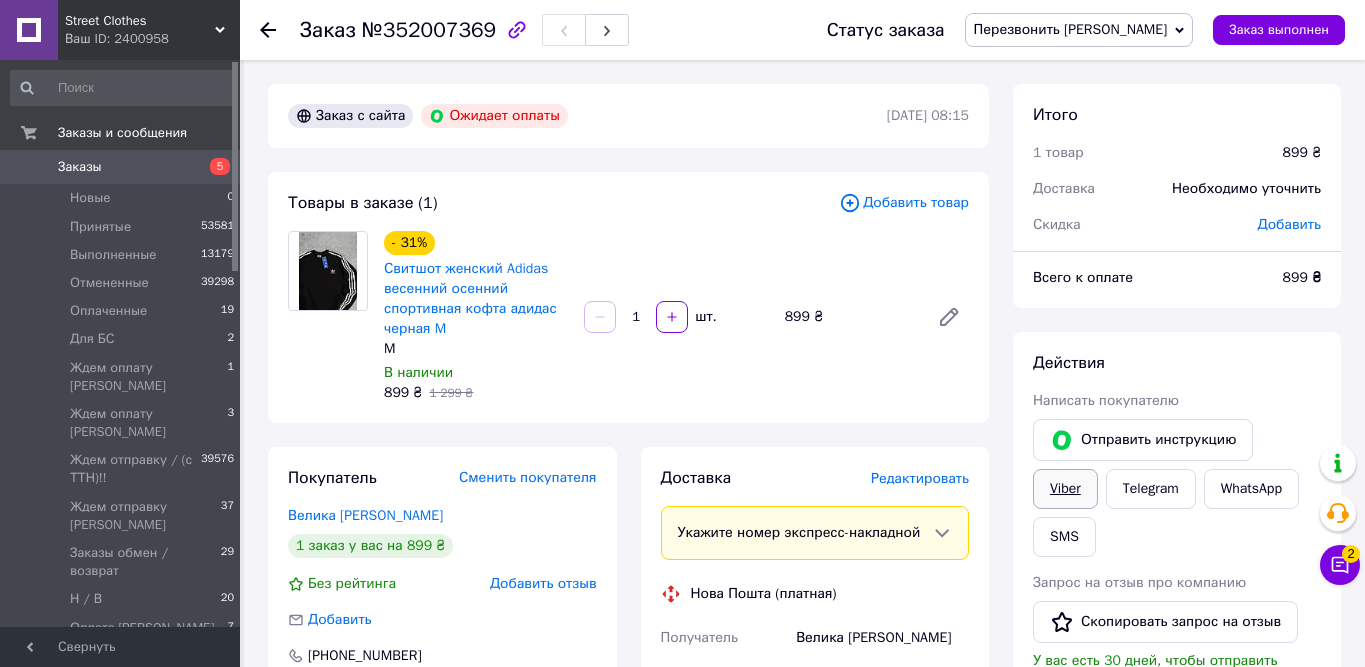 click on "Viber" at bounding box center [1065, 489] 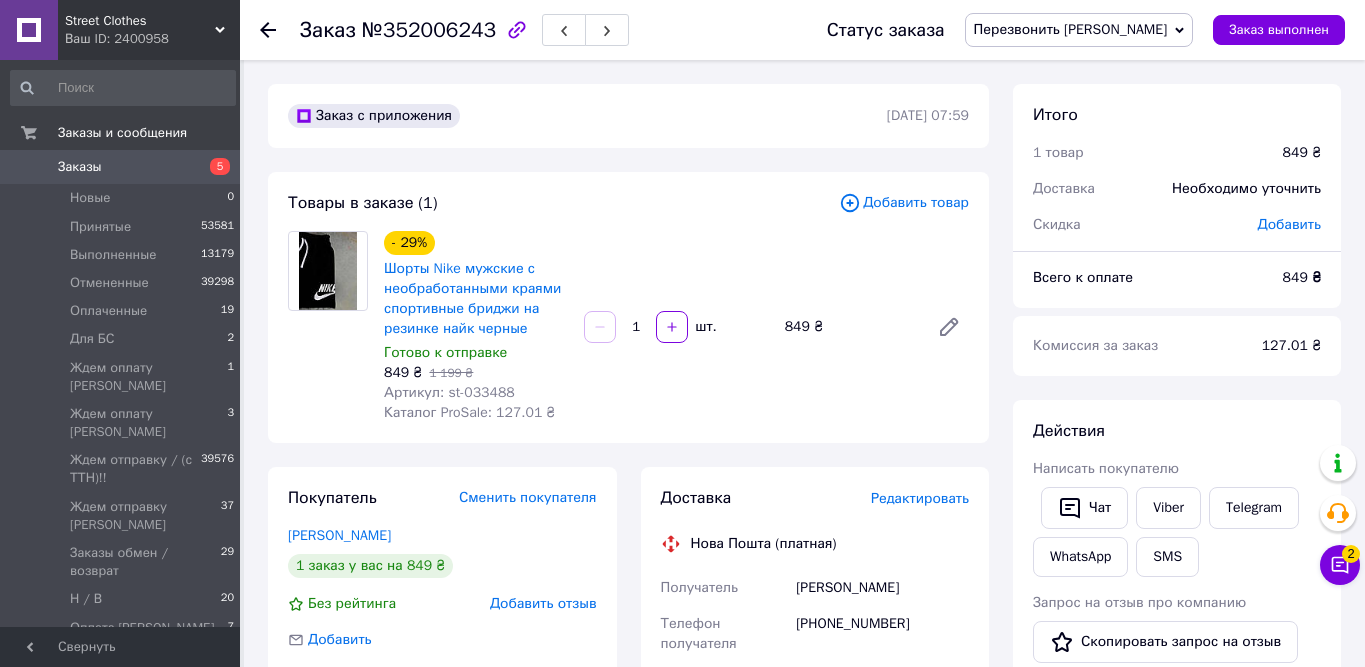 scroll, scrollTop: 0, scrollLeft: 0, axis: both 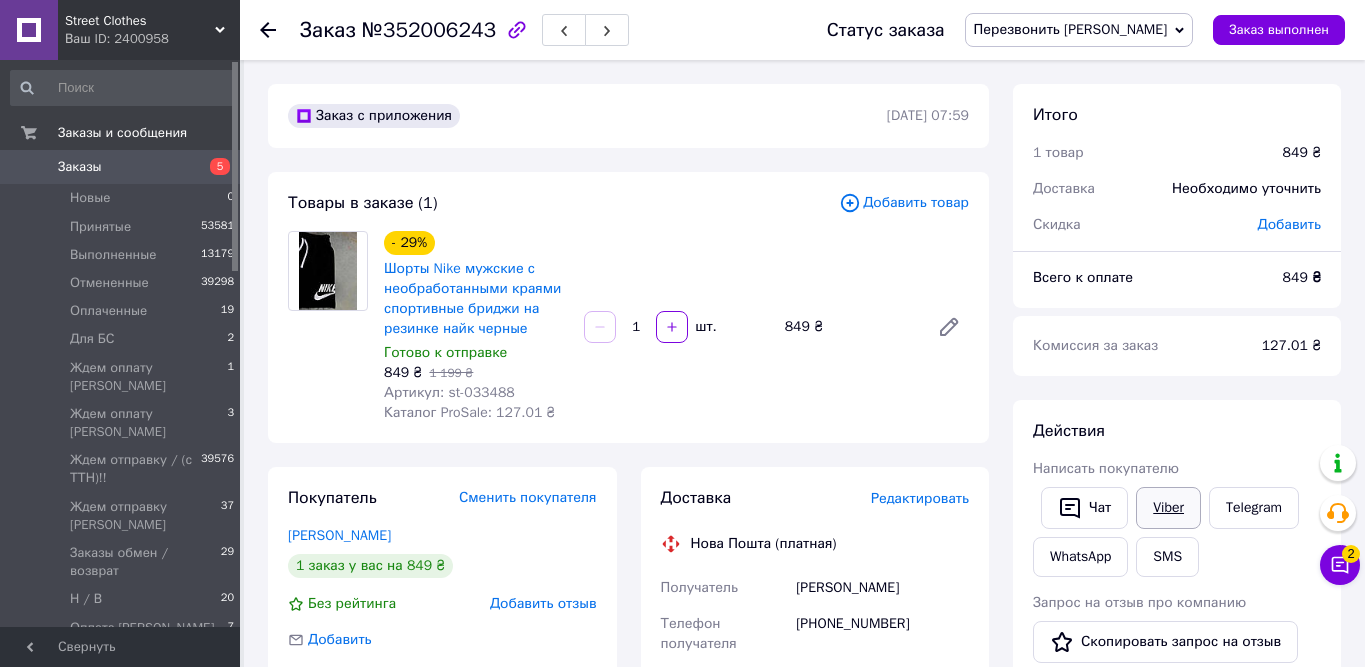 click on "Viber" at bounding box center (1168, 508) 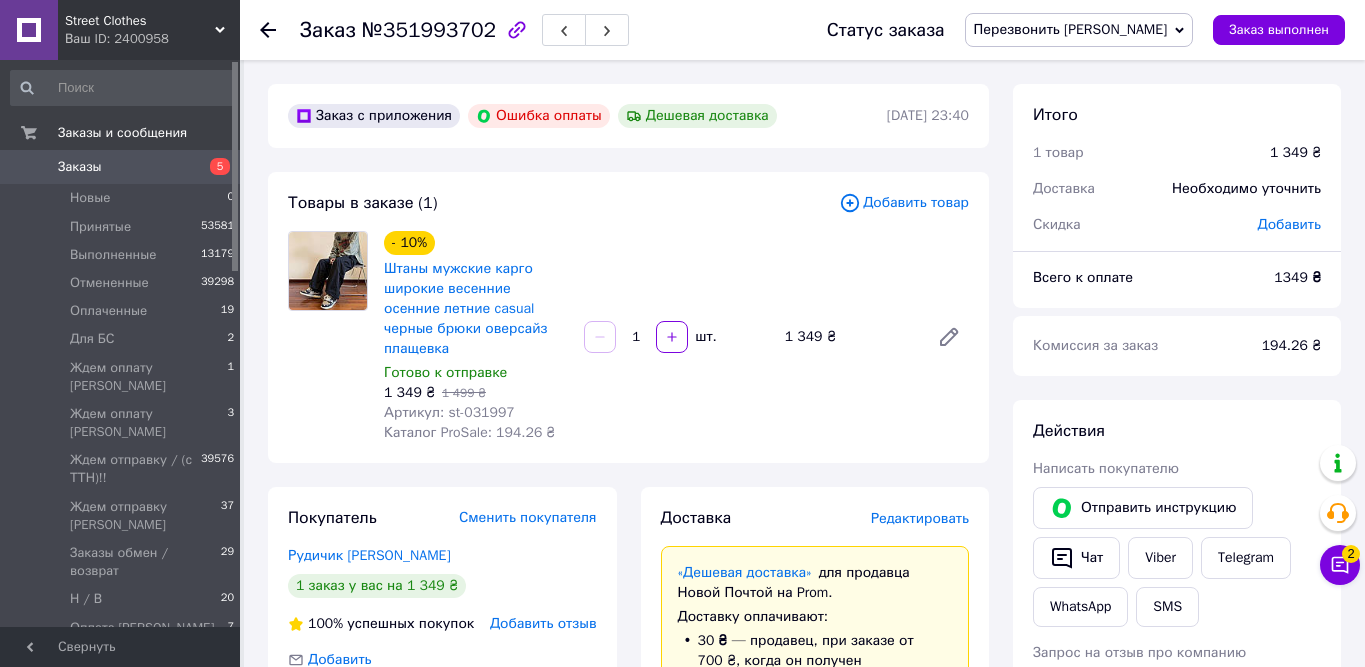 scroll, scrollTop: 0, scrollLeft: 0, axis: both 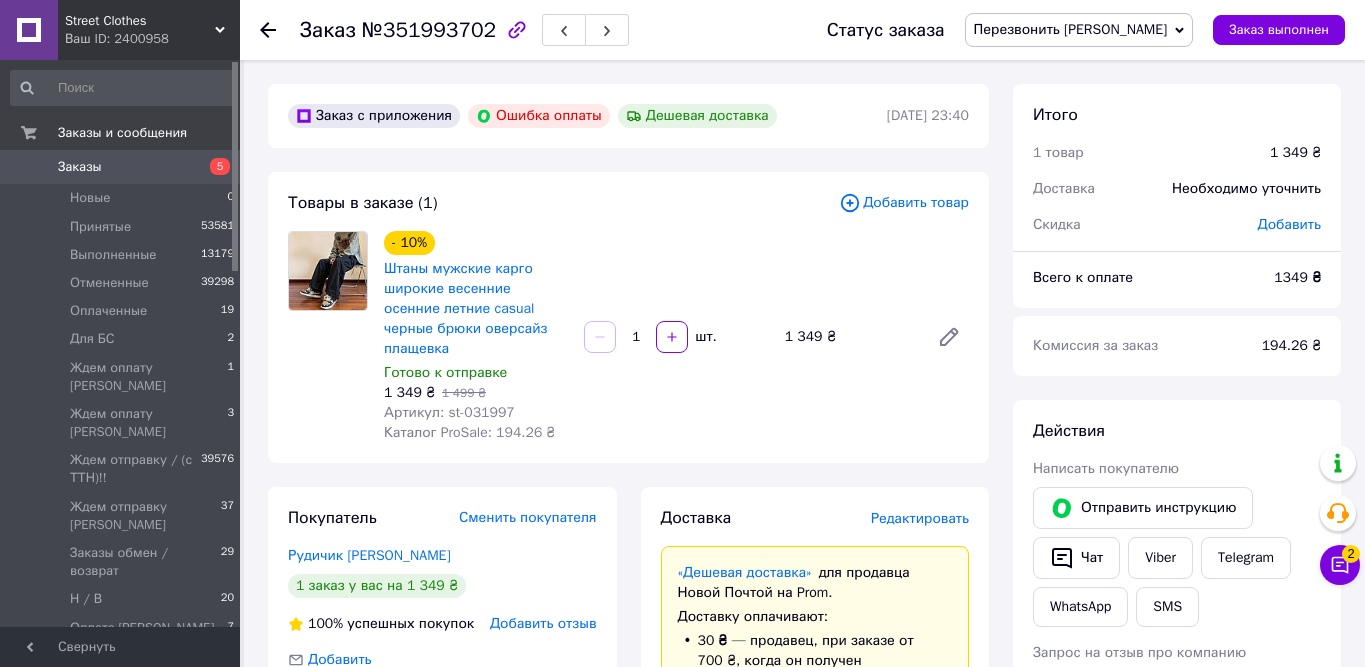 click on "Итого 1 товар 1 349 ₴ Доставка Необходимо уточнить Скидка Добавить" at bounding box center (1177, 159) 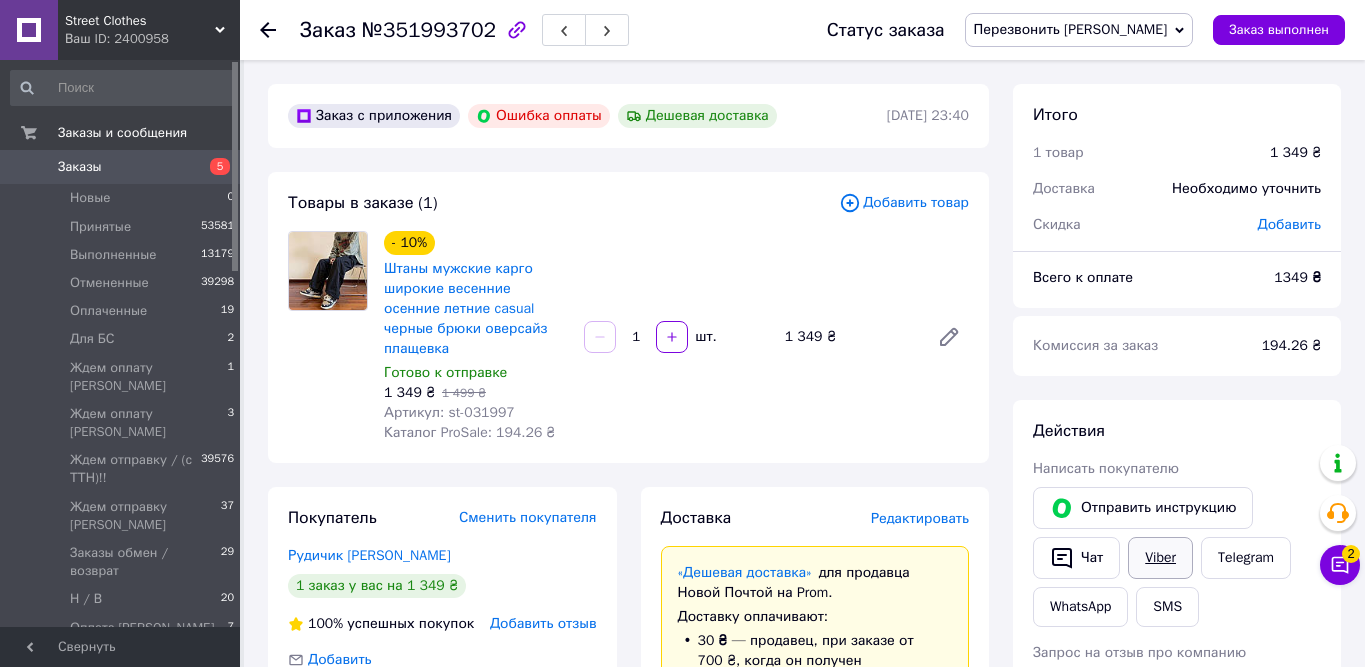 click on "Viber" at bounding box center [1160, 558] 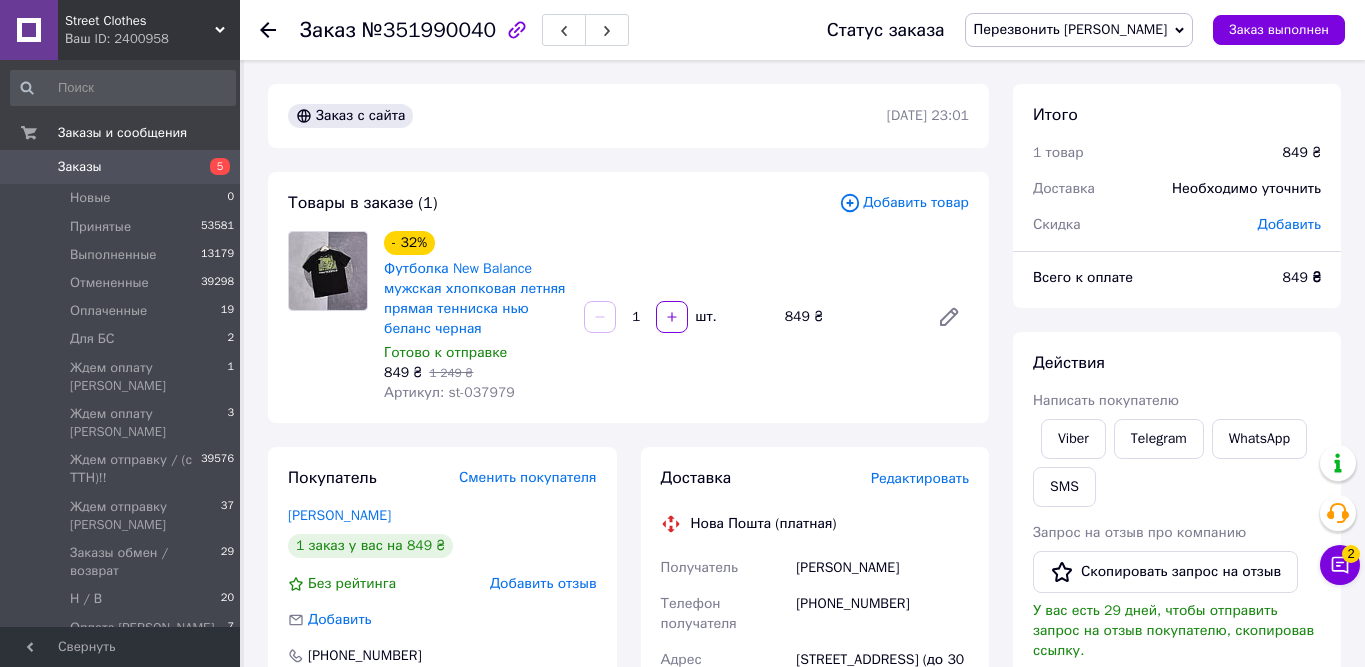 scroll, scrollTop: 0, scrollLeft: 0, axis: both 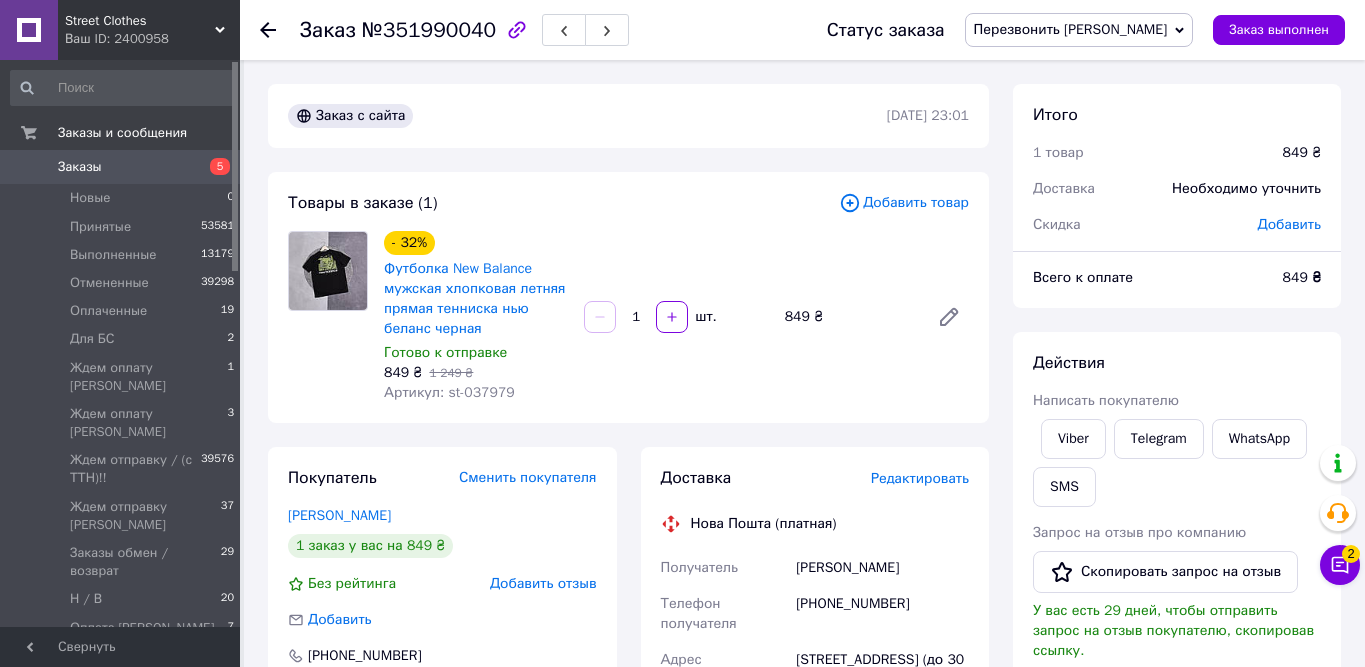 click on "Действия Написать покупателю Viber Telegram WhatsApp SMS Запрос на отзыв про компанию   Скопировать запрос на отзыв У вас есть 29 дней, чтобы отправить запрос на отзыв покупателю, скопировав ссылку.   Выдать чек   Скачать PDF   Печать PDF   Дублировать заказ" at bounding box center [1177, 618] 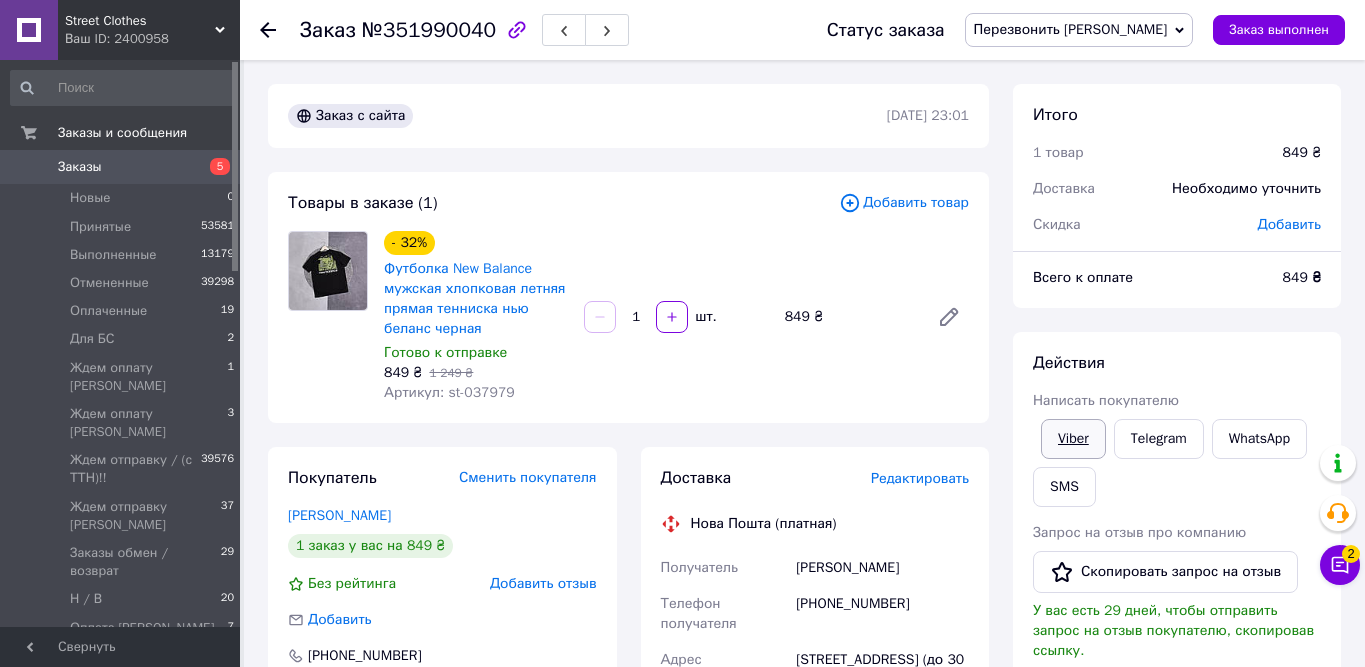 click on "Viber" at bounding box center [1073, 439] 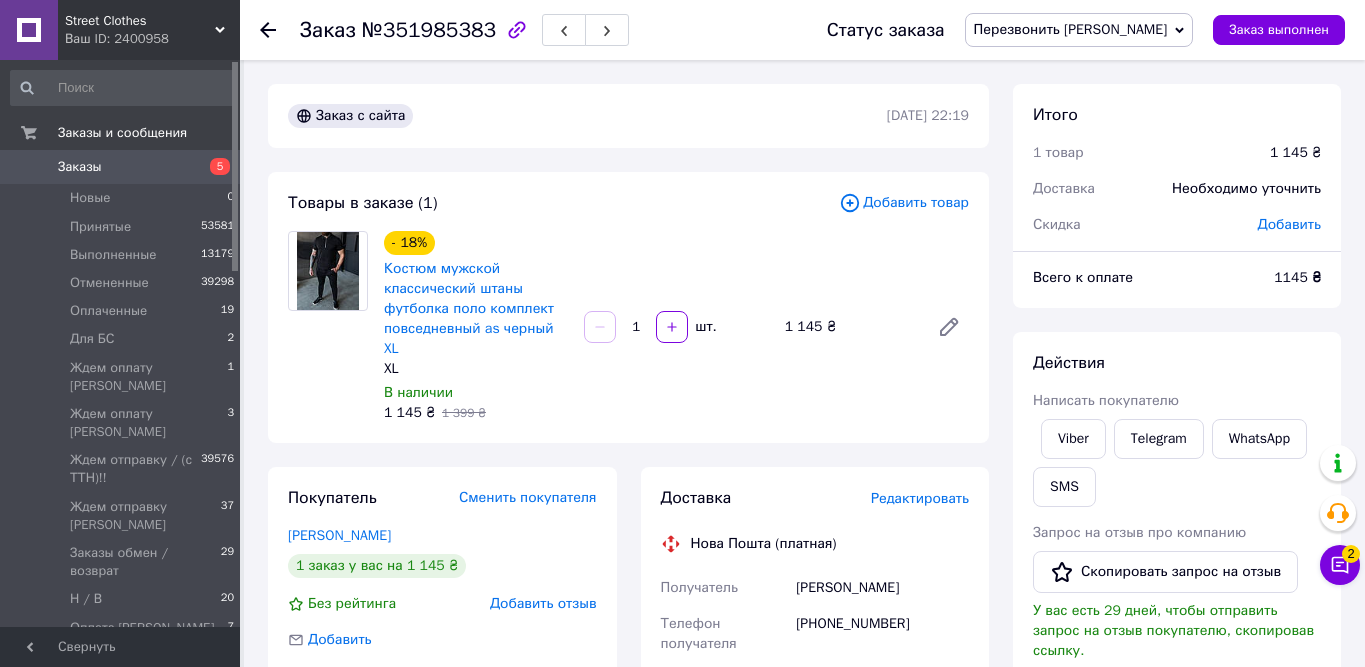 scroll, scrollTop: 0, scrollLeft: 0, axis: both 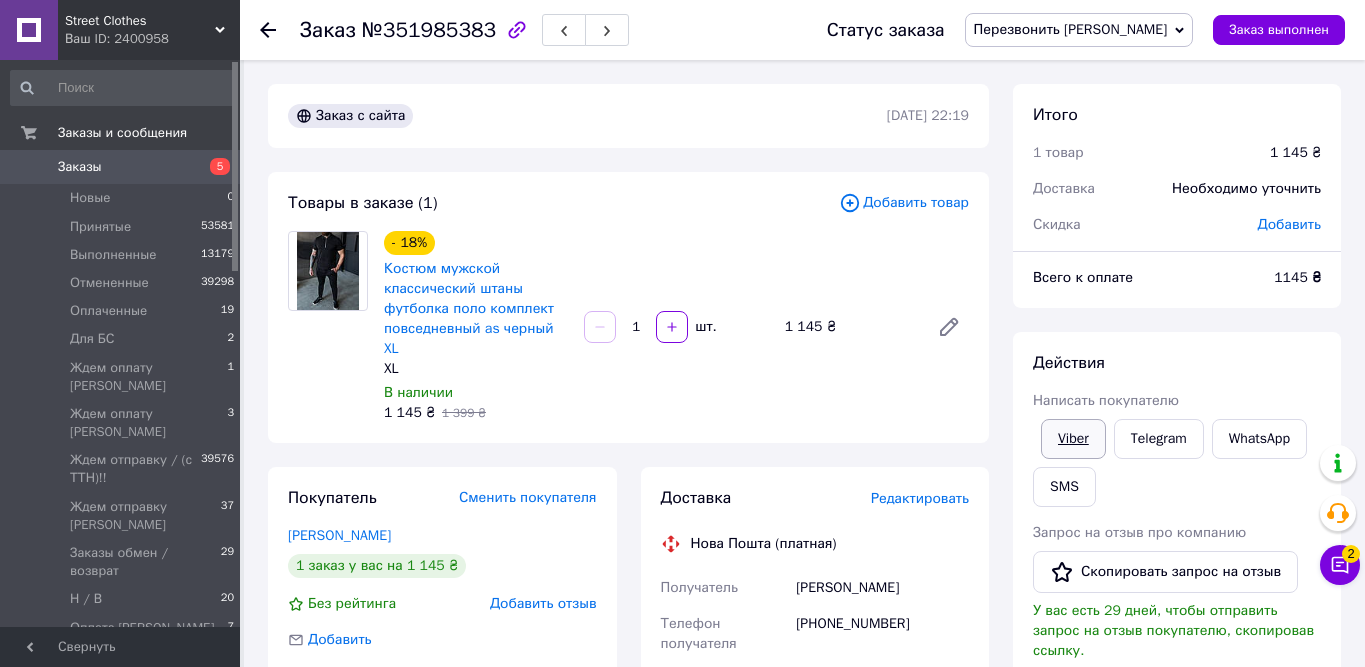 click on "Viber" at bounding box center [1073, 439] 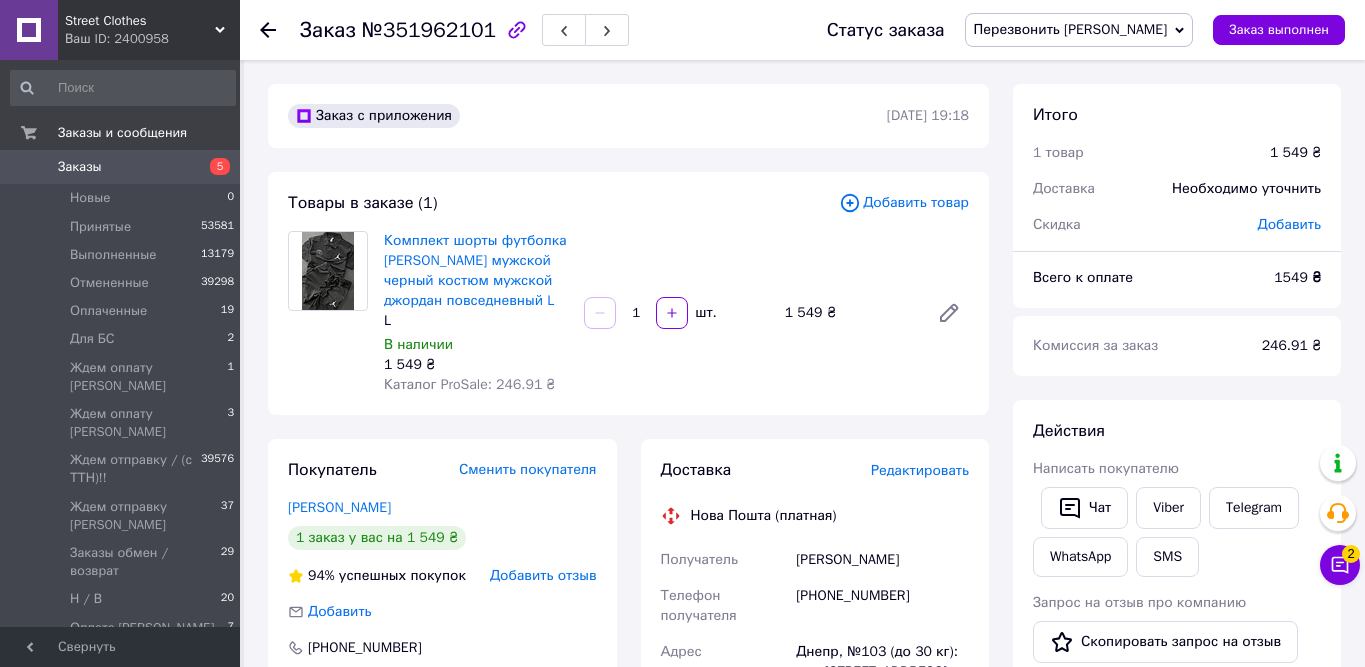 scroll, scrollTop: 0, scrollLeft: 0, axis: both 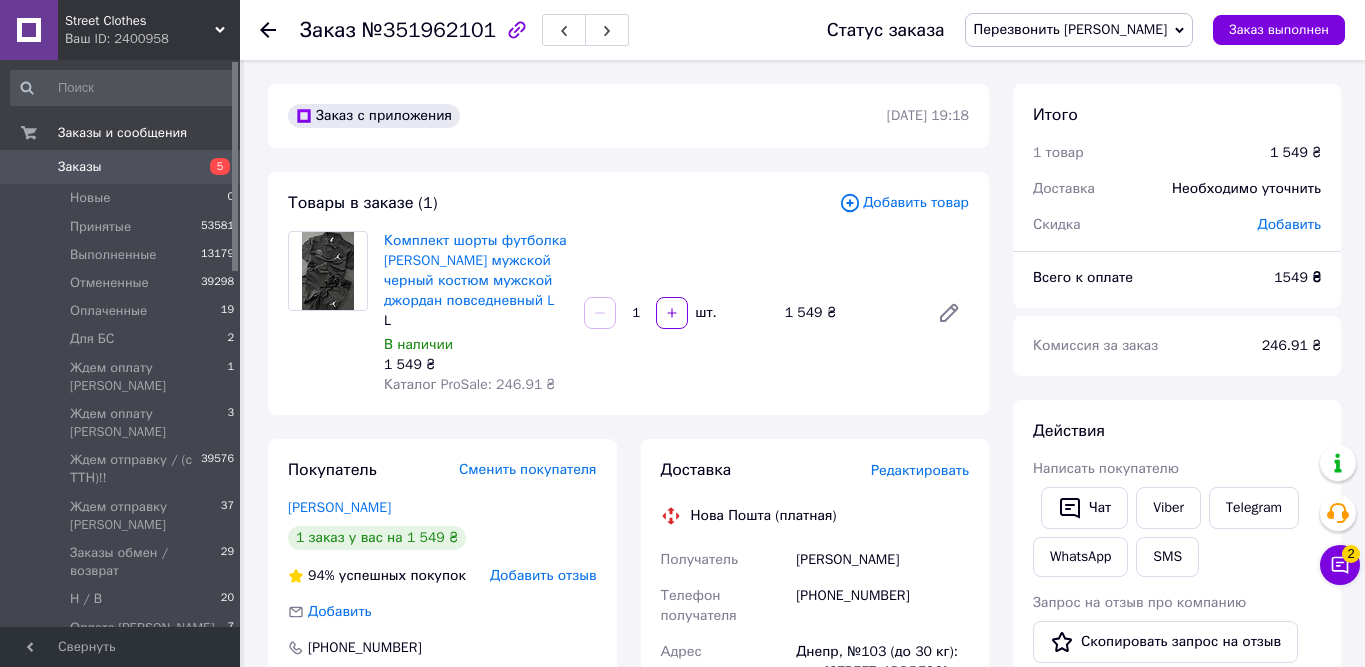 click on "Действия Написать покупателю   Чат Viber Telegram WhatsApp SMS Запрос на отзыв про компанию   Скопировать запрос на отзыв У вас есть 29 дней, чтобы отправить запрос на отзыв покупателю, скопировав ссылку.   Выдать чек   Скачать PDF   Печать PDF   Дублировать заказ" at bounding box center (1177, 687) 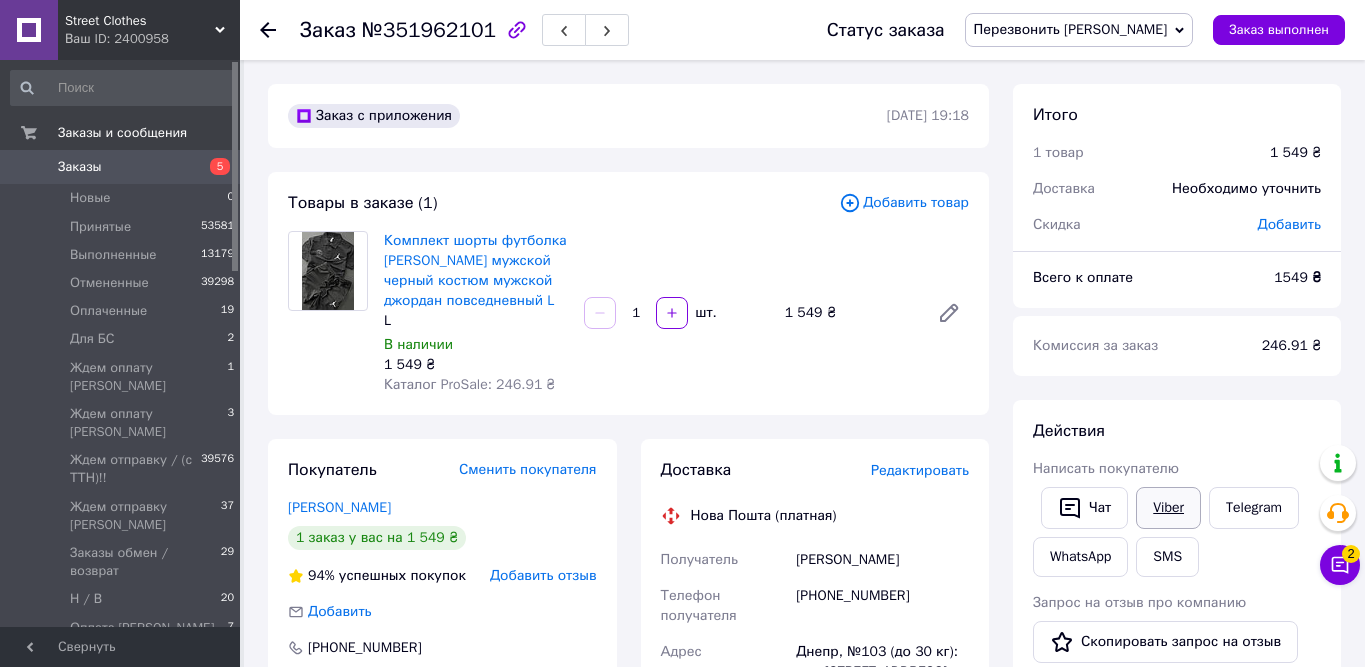 click on "Viber" at bounding box center (1168, 508) 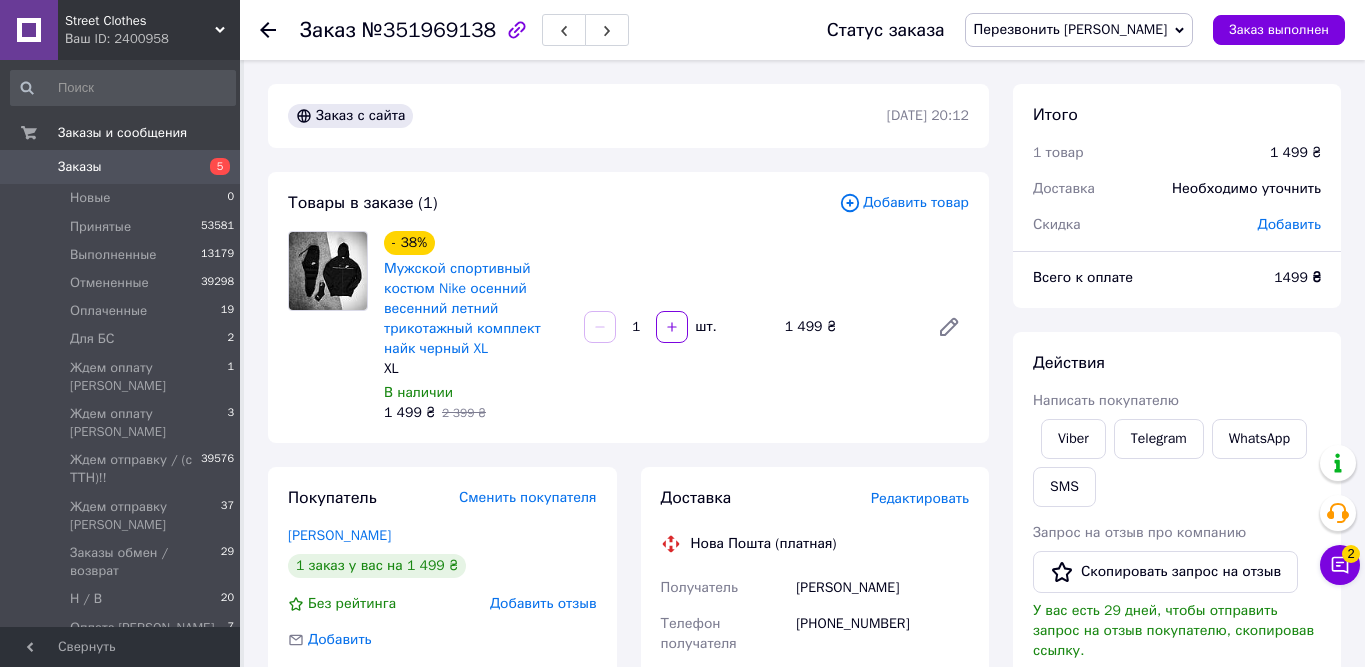 scroll, scrollTop: 0, scrollLeft: 0, axis: both 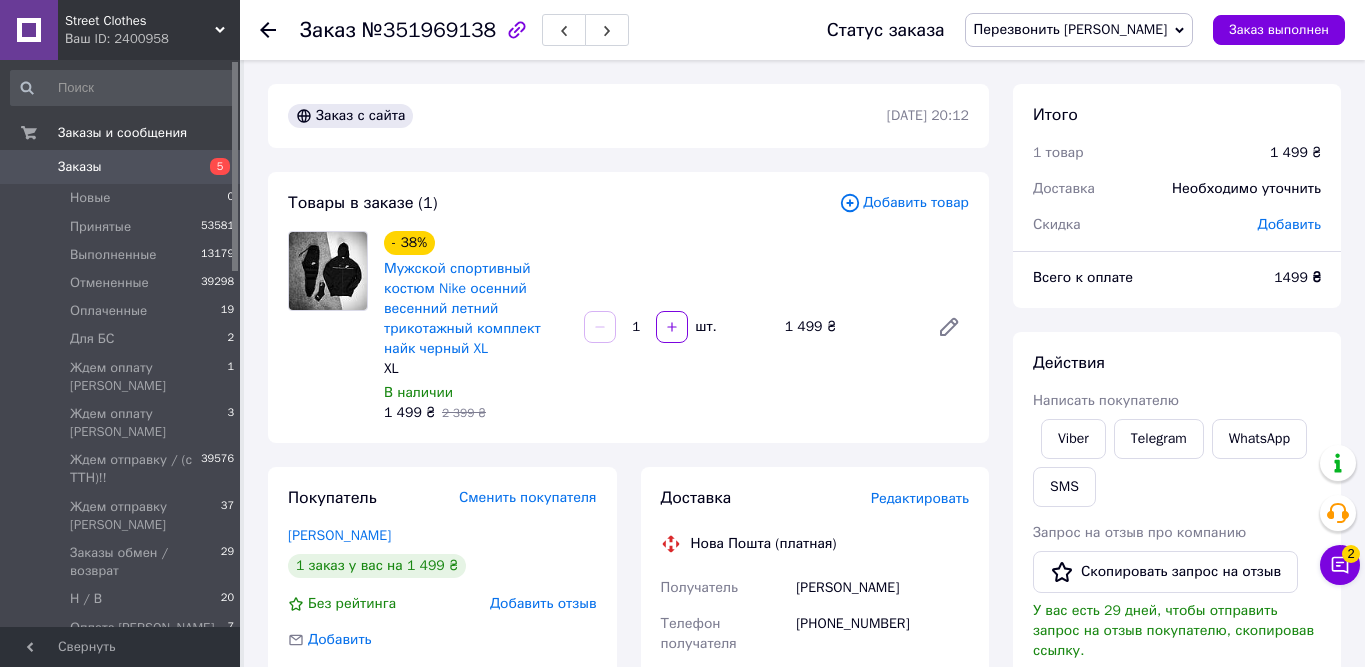 click on "Действия" at bounding box center (1177, 363) 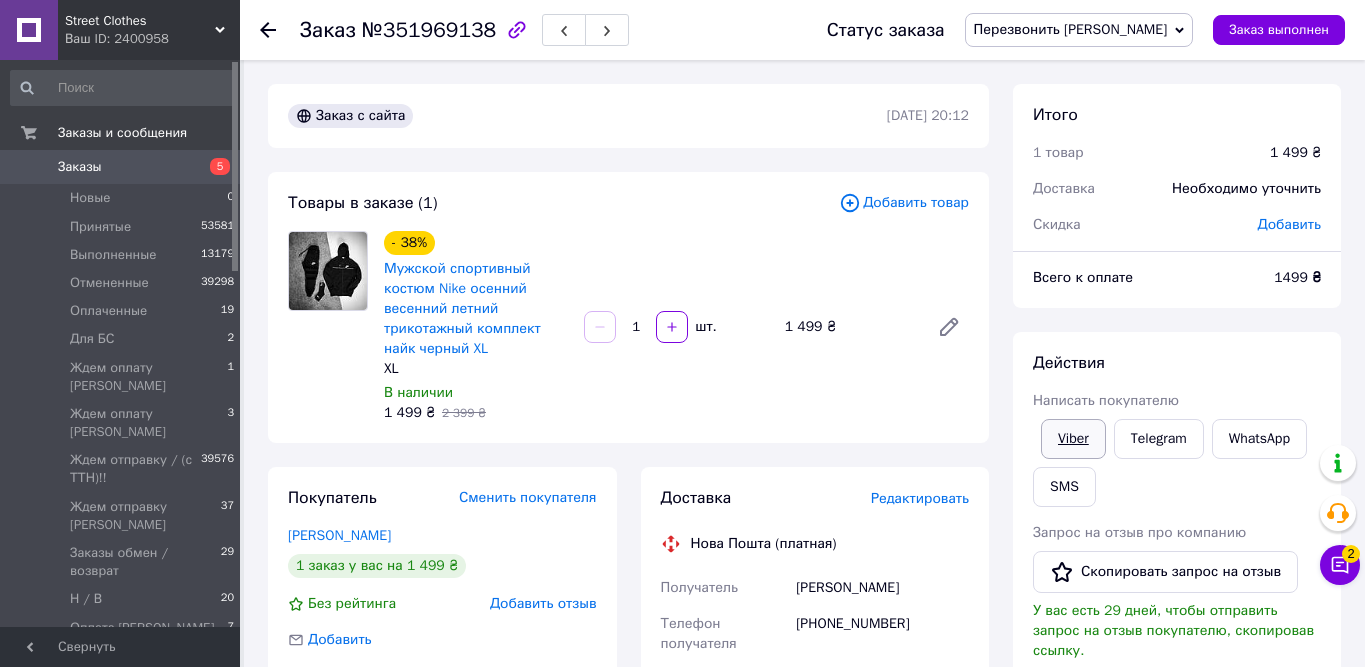 click on "Viber" at bounding box center (1073, 439) 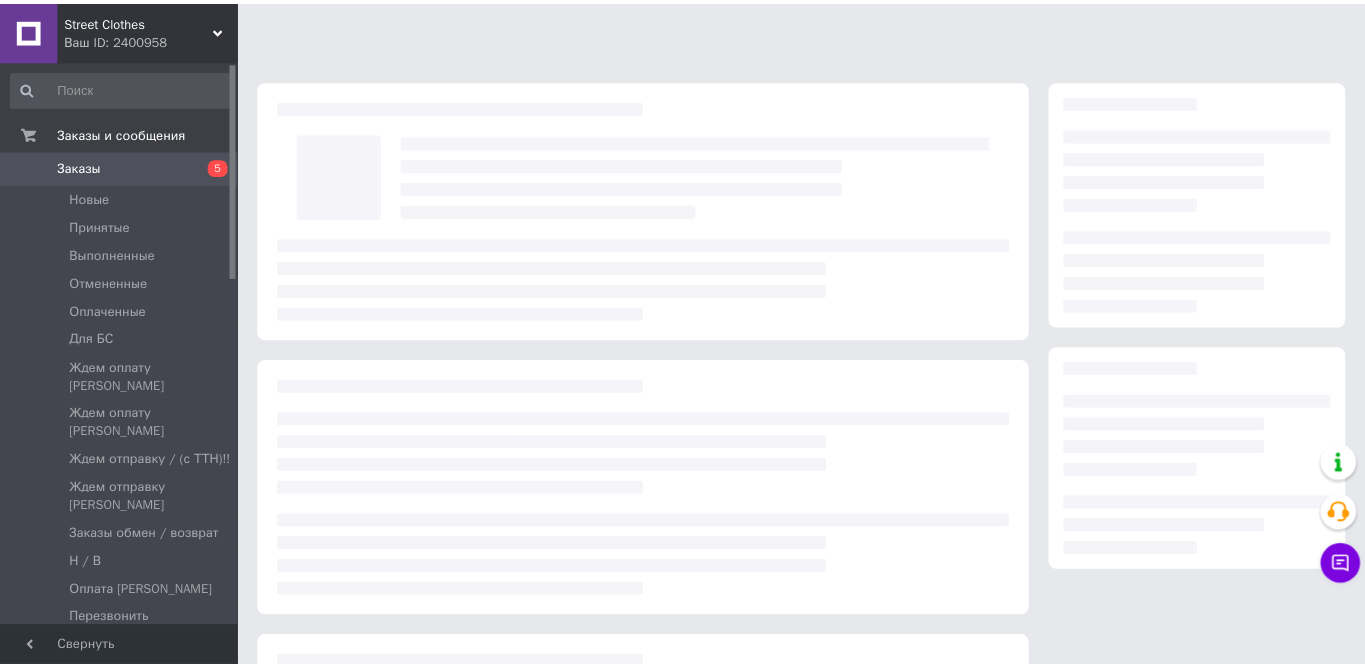 scroll, scrollTop: 0, scrollLeft: 0, axis: both 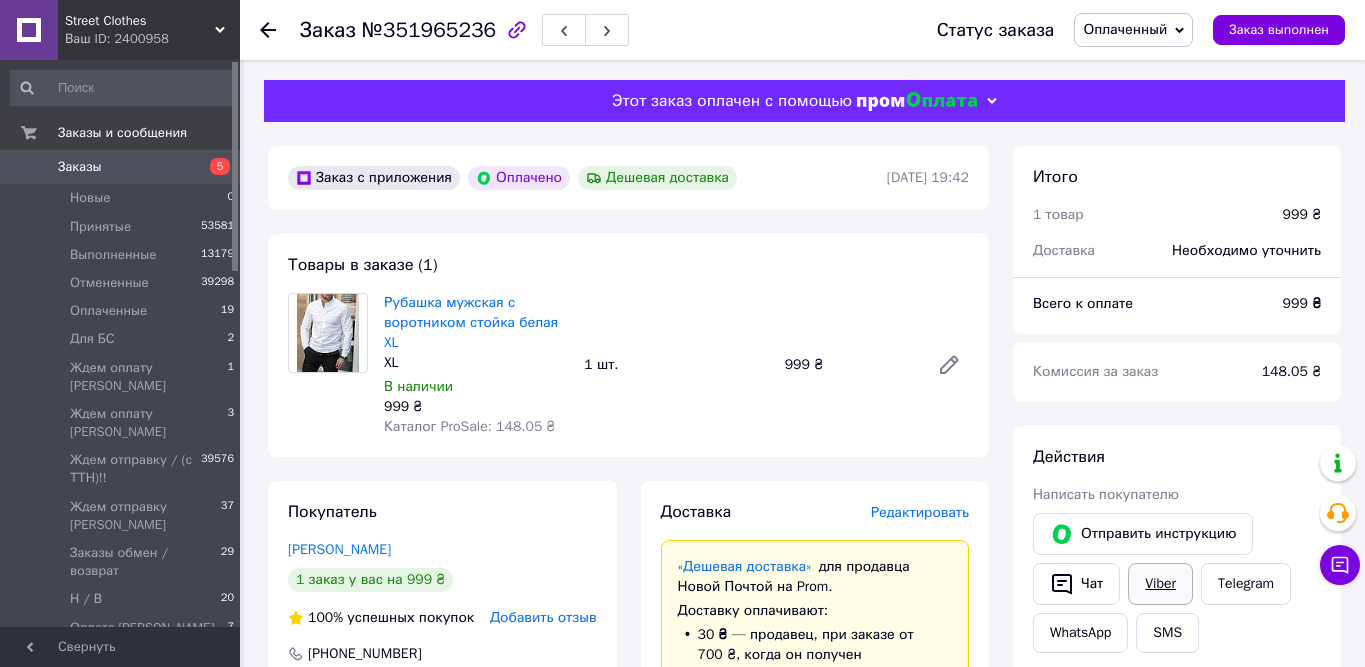 click on "Viber" at bounding box center [1160, 584] 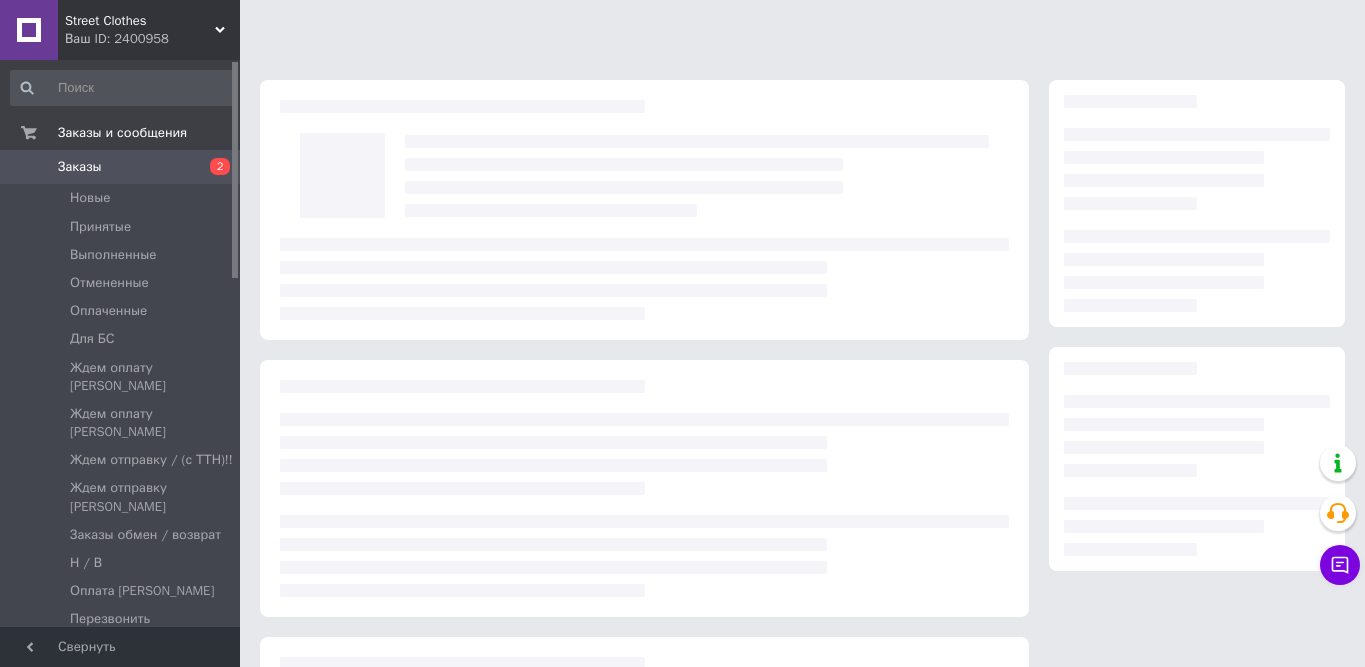 scroll, scrollTop: 0, scrollLeft: 0, axis: both 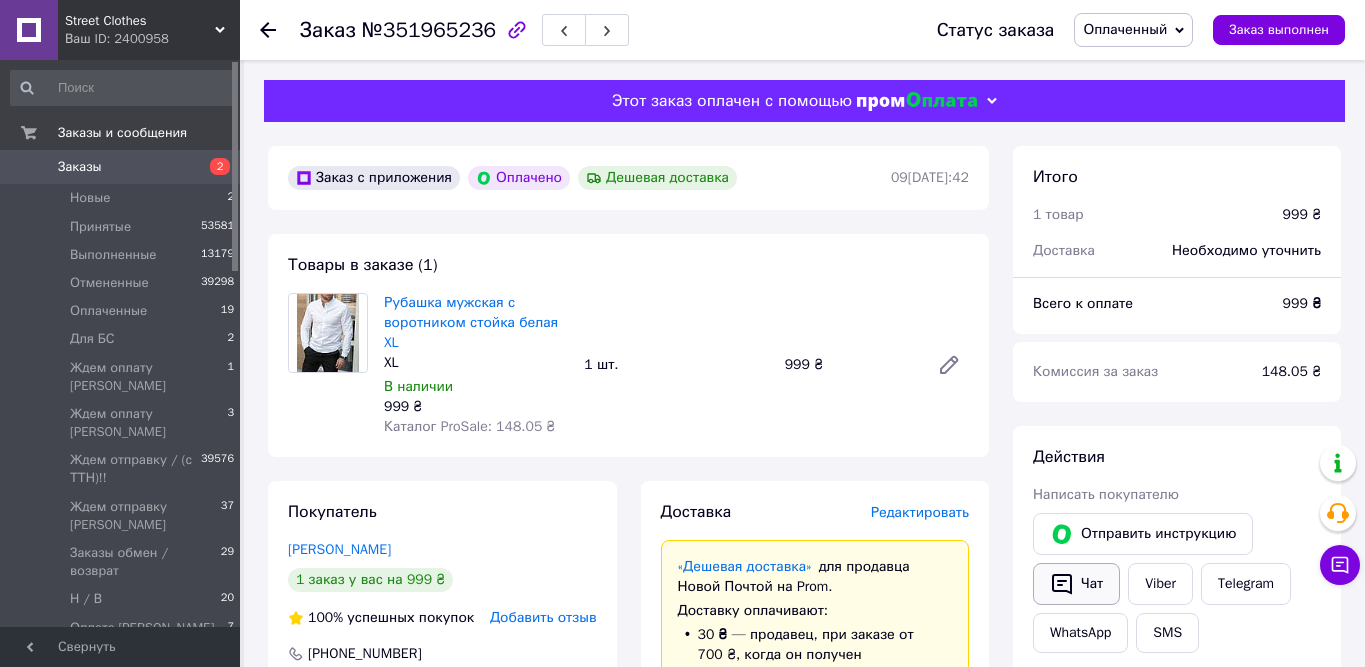 click on "Чат" at bounding box center [1076, 584] 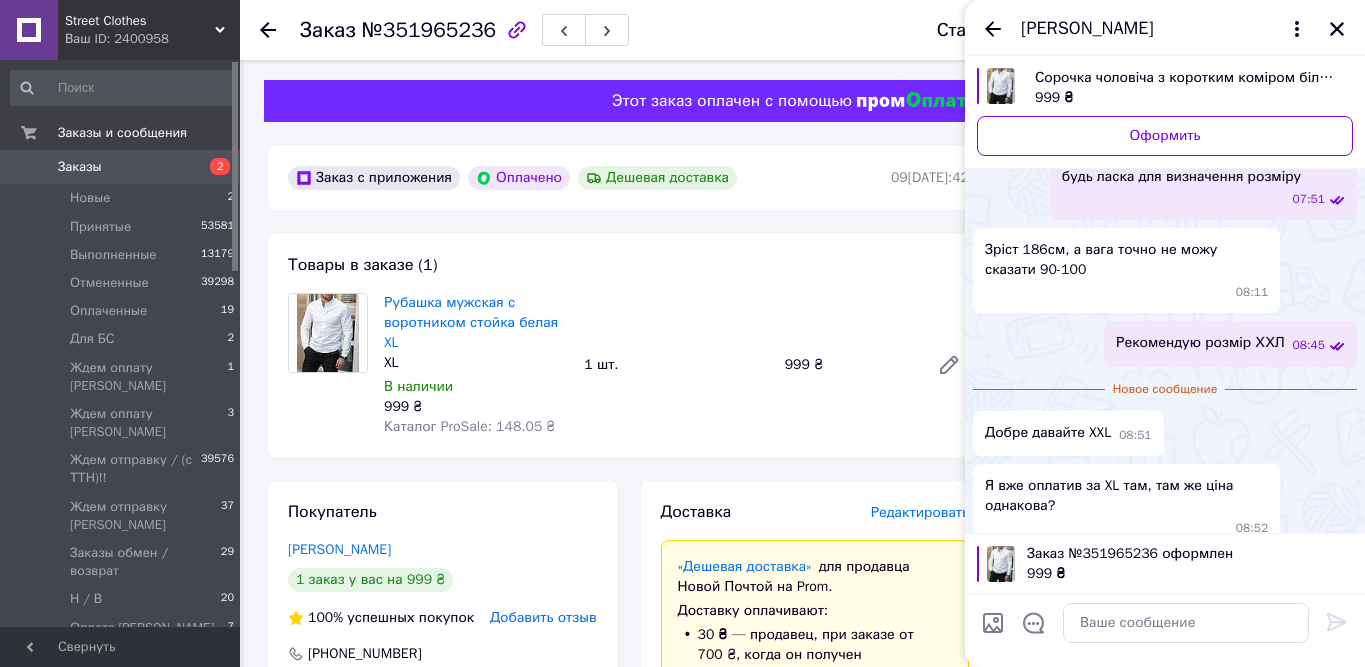 scroll, scrollTop: 283, scrollLeft: 0, axis: vertical 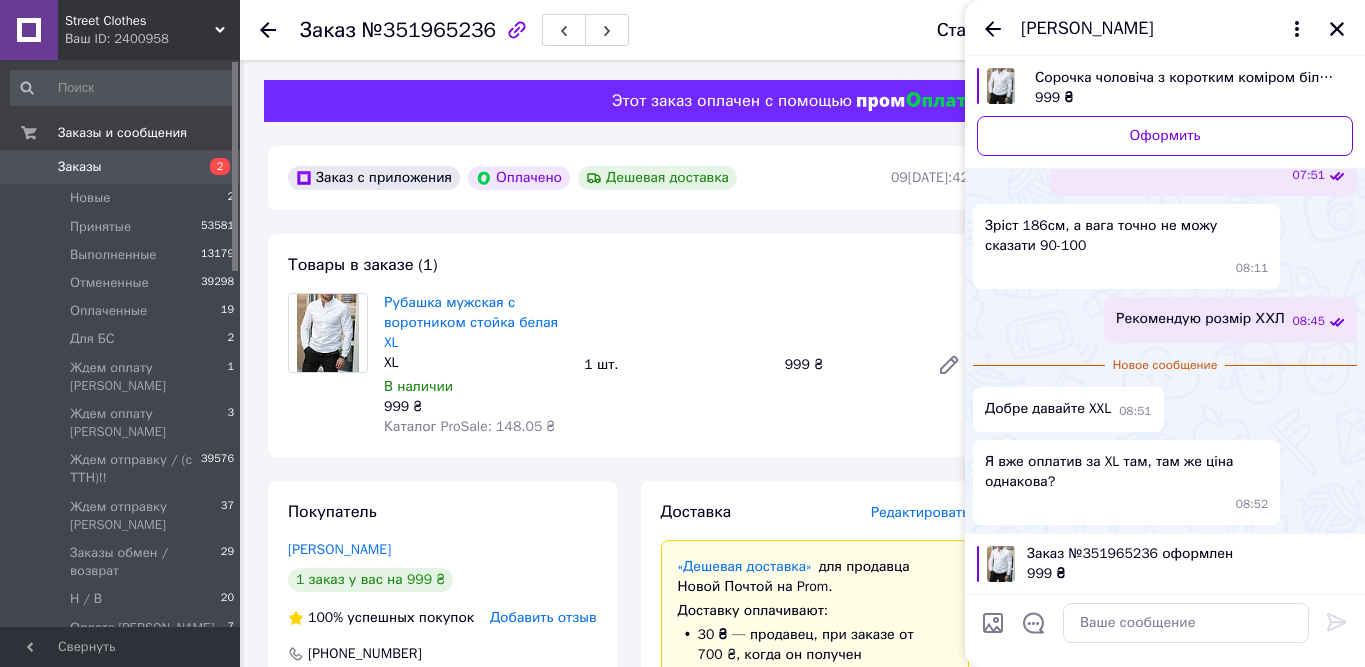 click on "Рубашка мужская с воротником стойка белая XL" at bounding box center [476, 323] 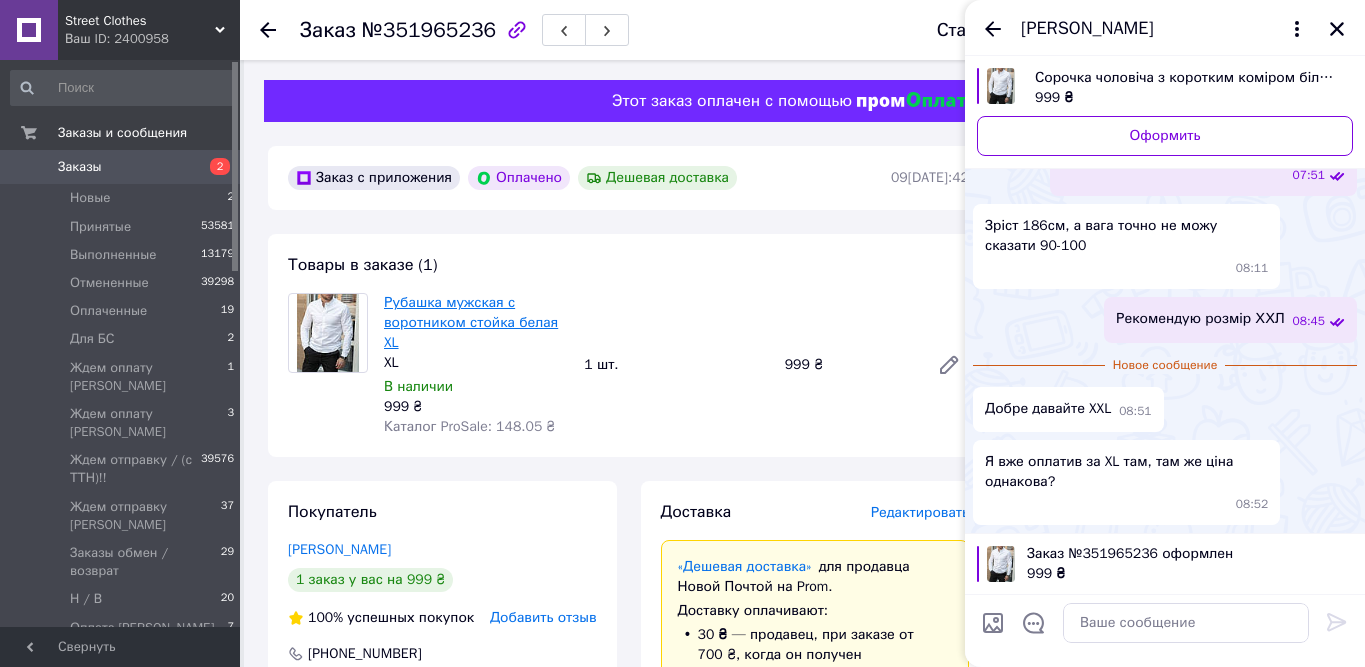 click on "Рубашка мужская с воротником стойка белая XL" at bounding box center [471, 322] 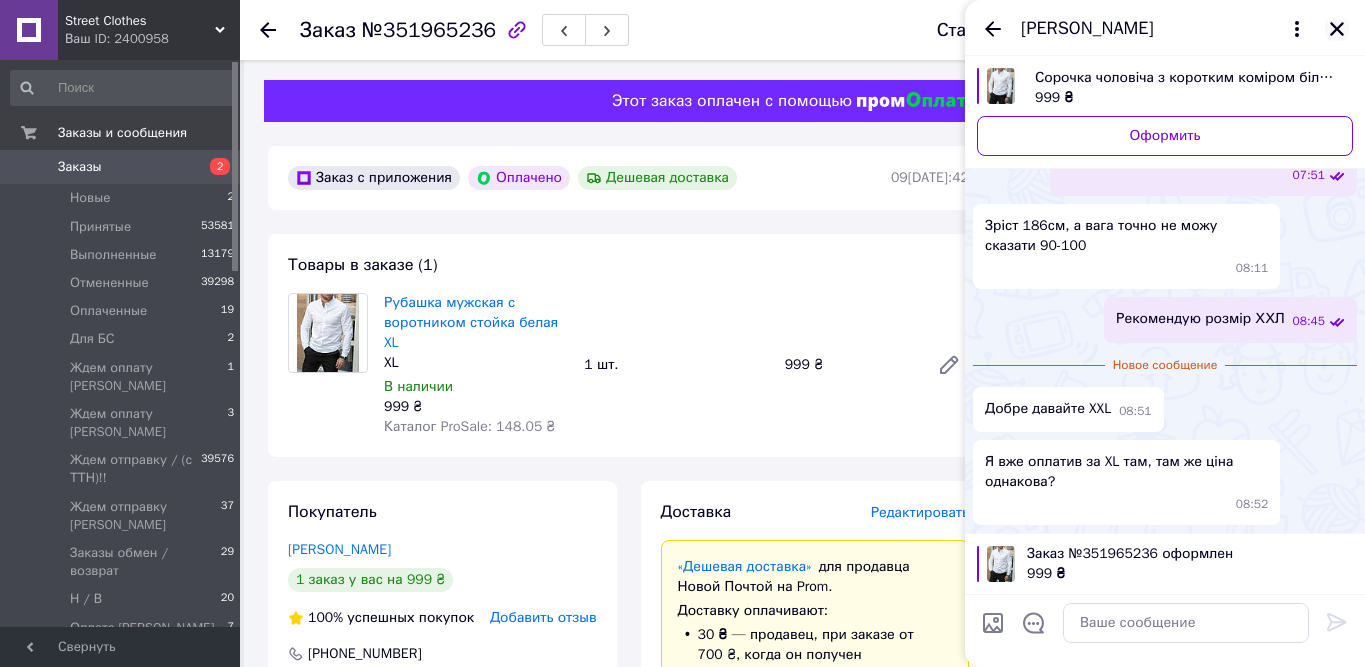 click 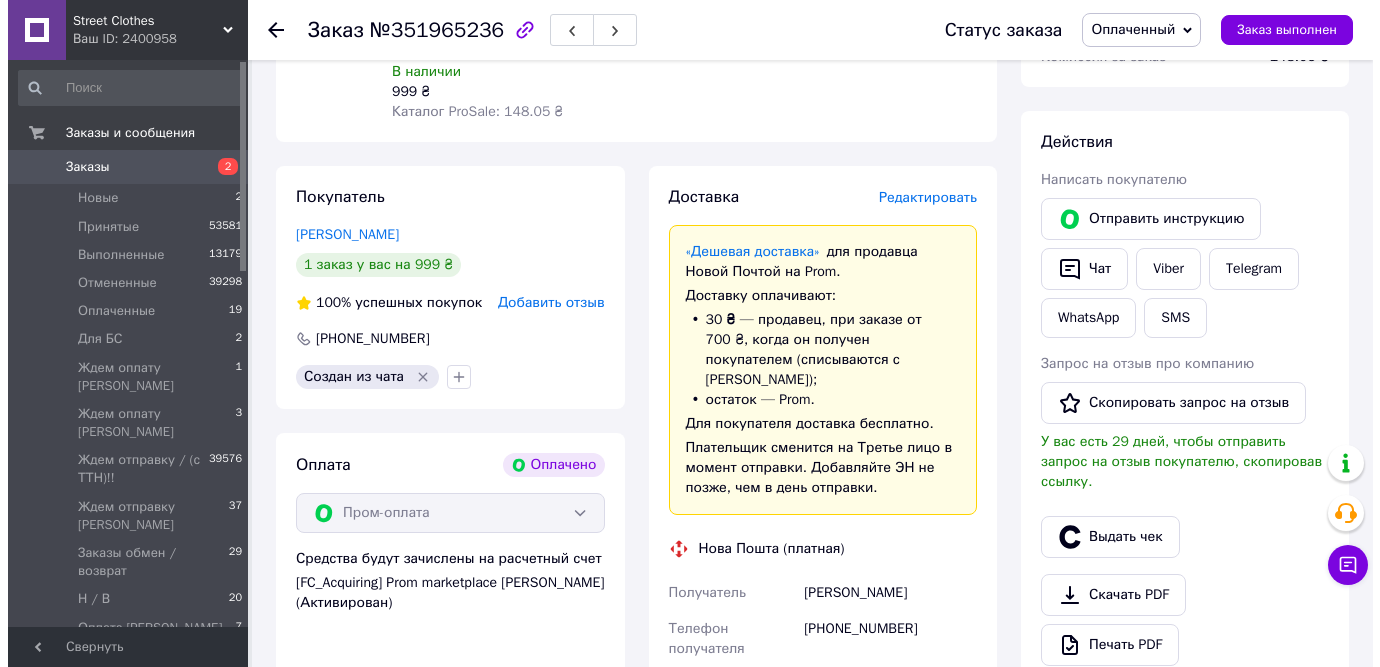 scroll, scrollTop: 323, scrollLeft: 0, axis: vertical 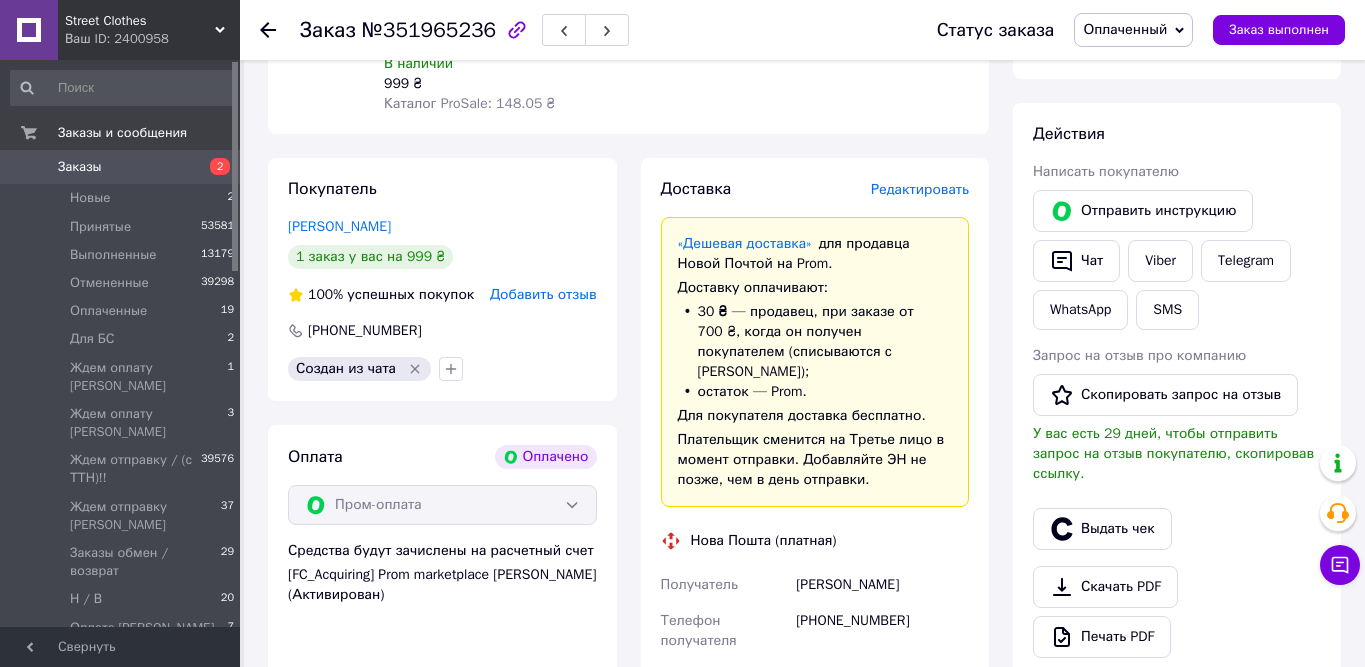click on "Редактировать" at bounding box center [920, 189] 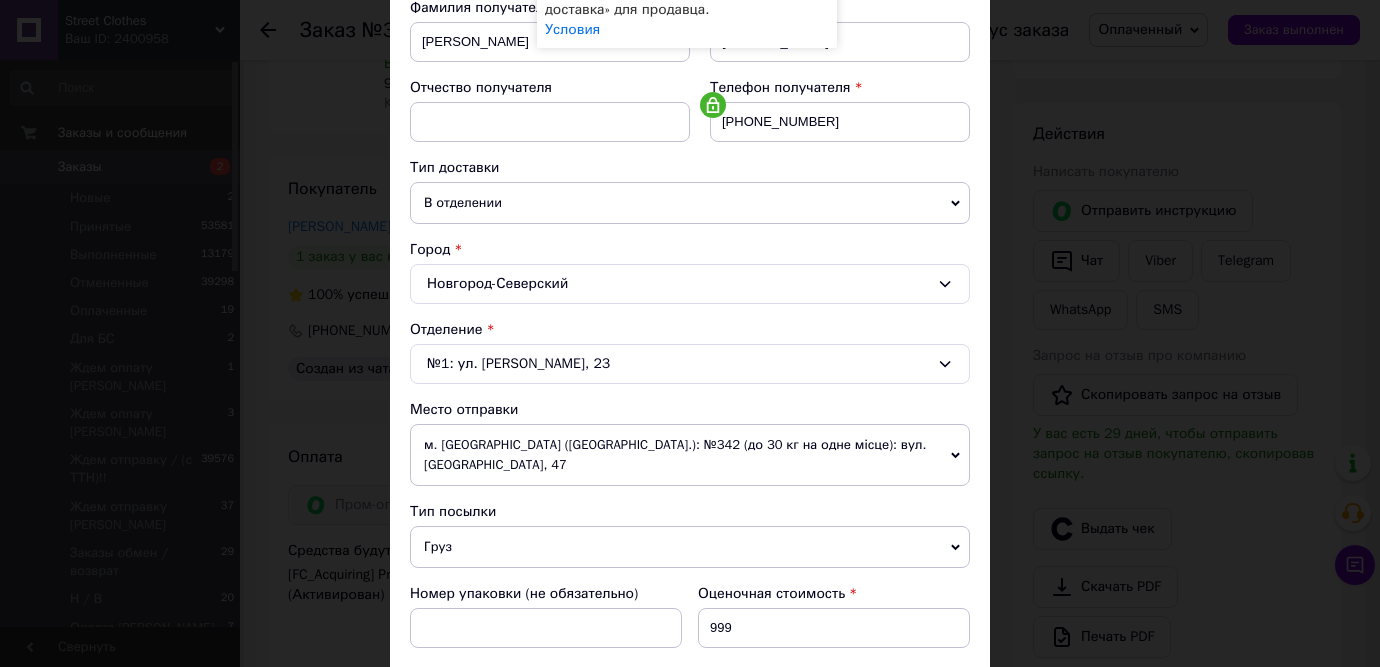 scroll, scrollTop: 279, scrollLeft: 0, axis: vertical 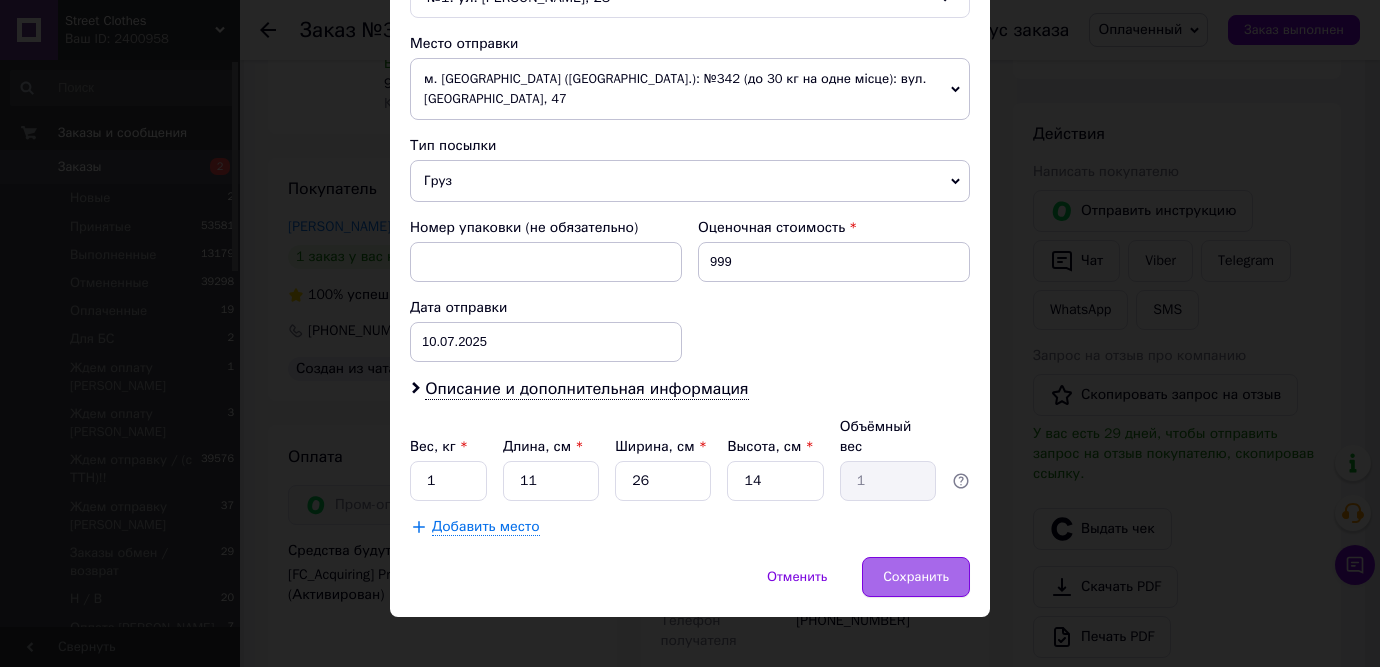 drag, startPoint x: 943, startPoint y: 532, endPoint x: 937, endPoint y: 541, distance: 10.816654 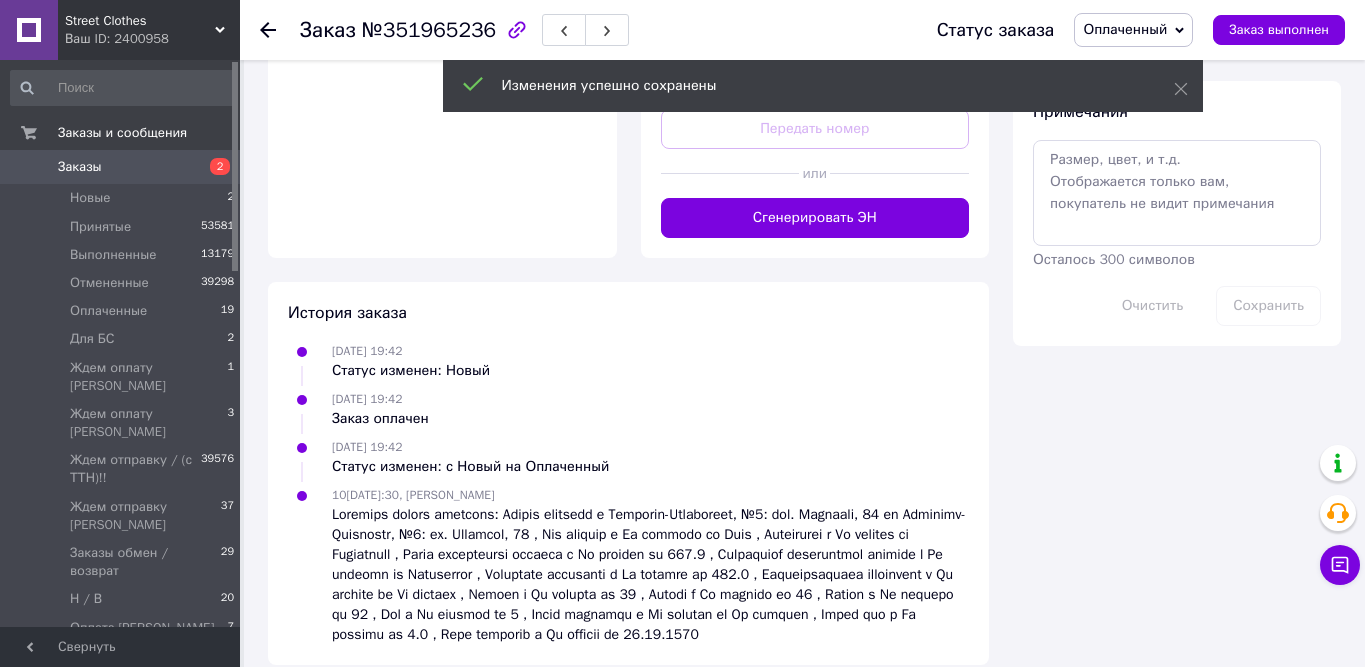 scroll, scrollTop: 1143, scrollLeft: 0, axis: vertical 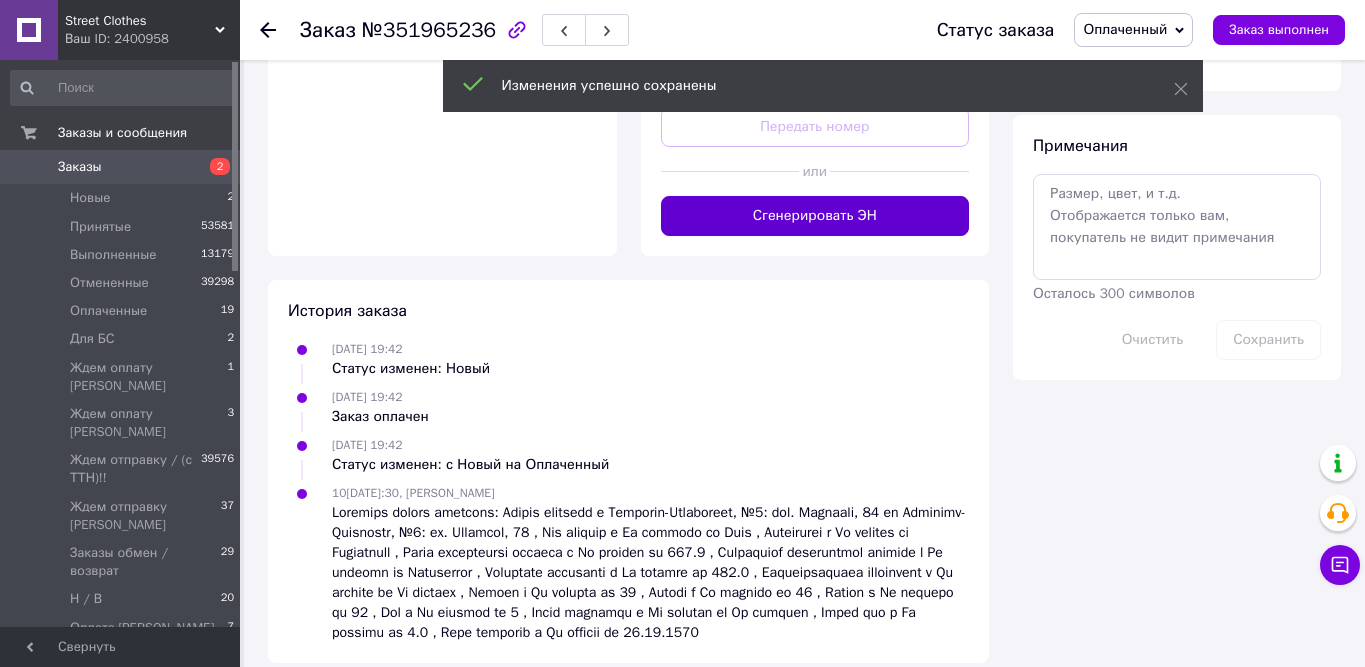 click on "Сгенерировать ЭН" at bounding box center (815, 216) 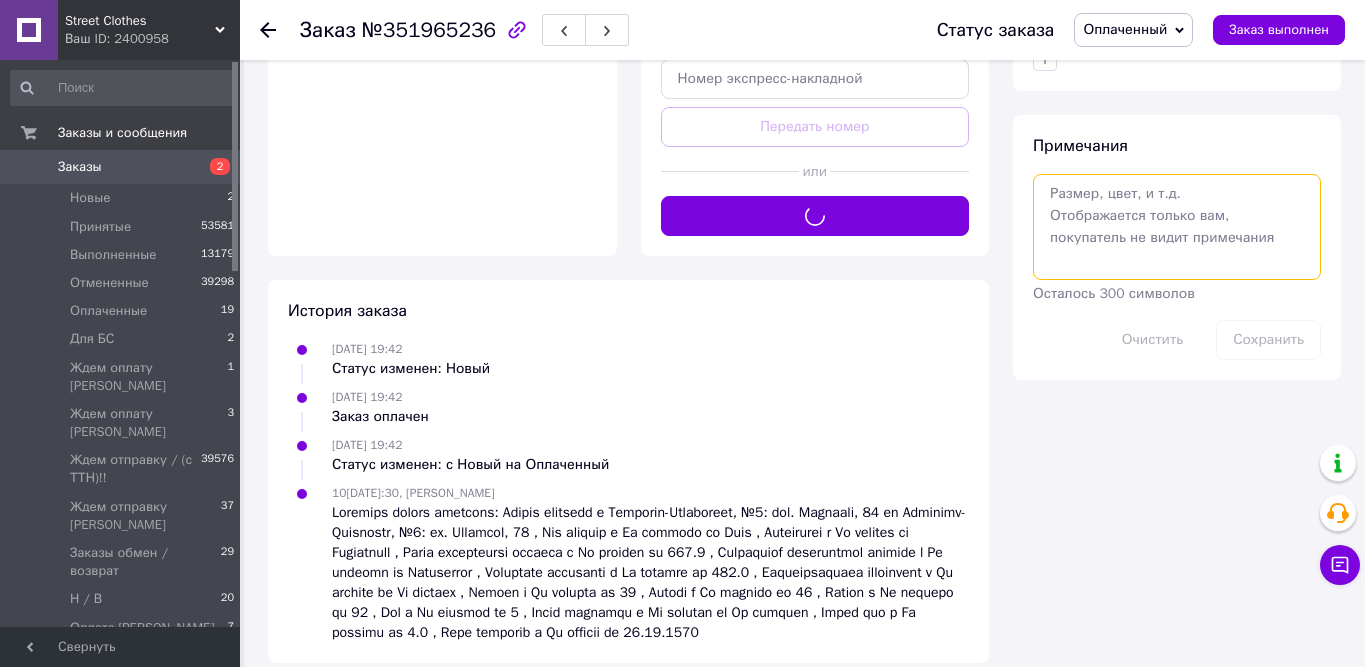 click at bounding box center [1177, 227] 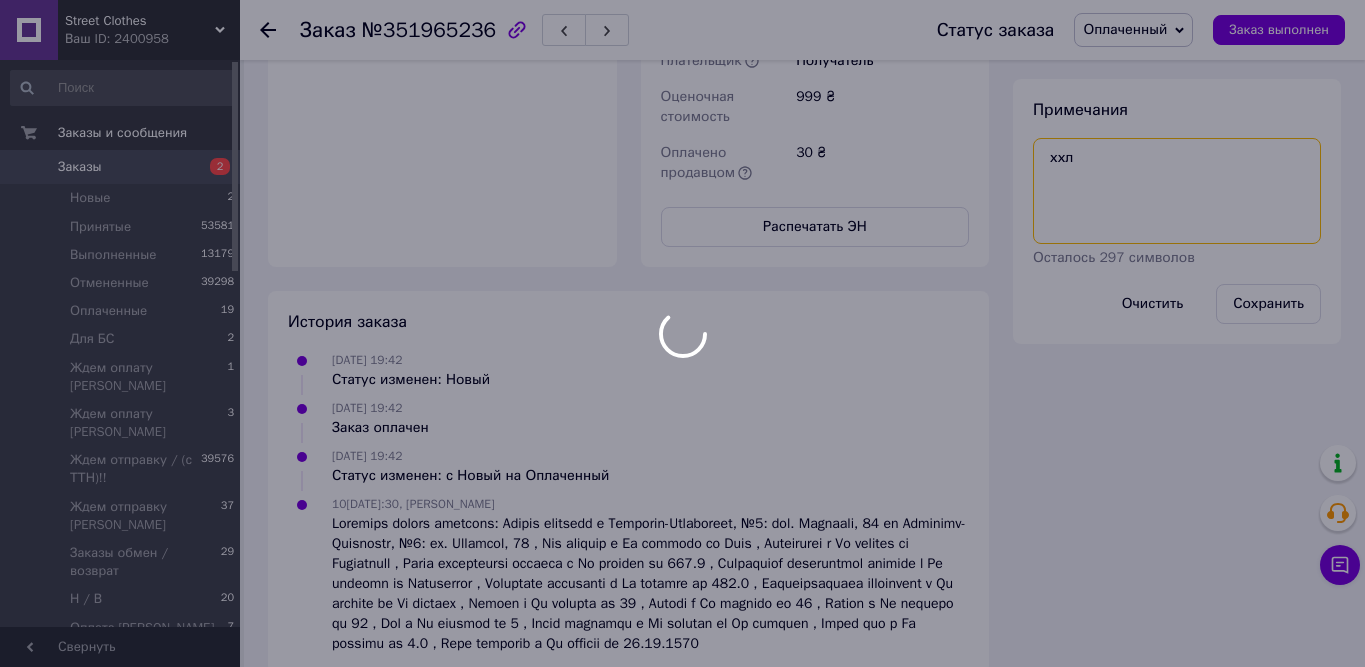 type on "ххл" 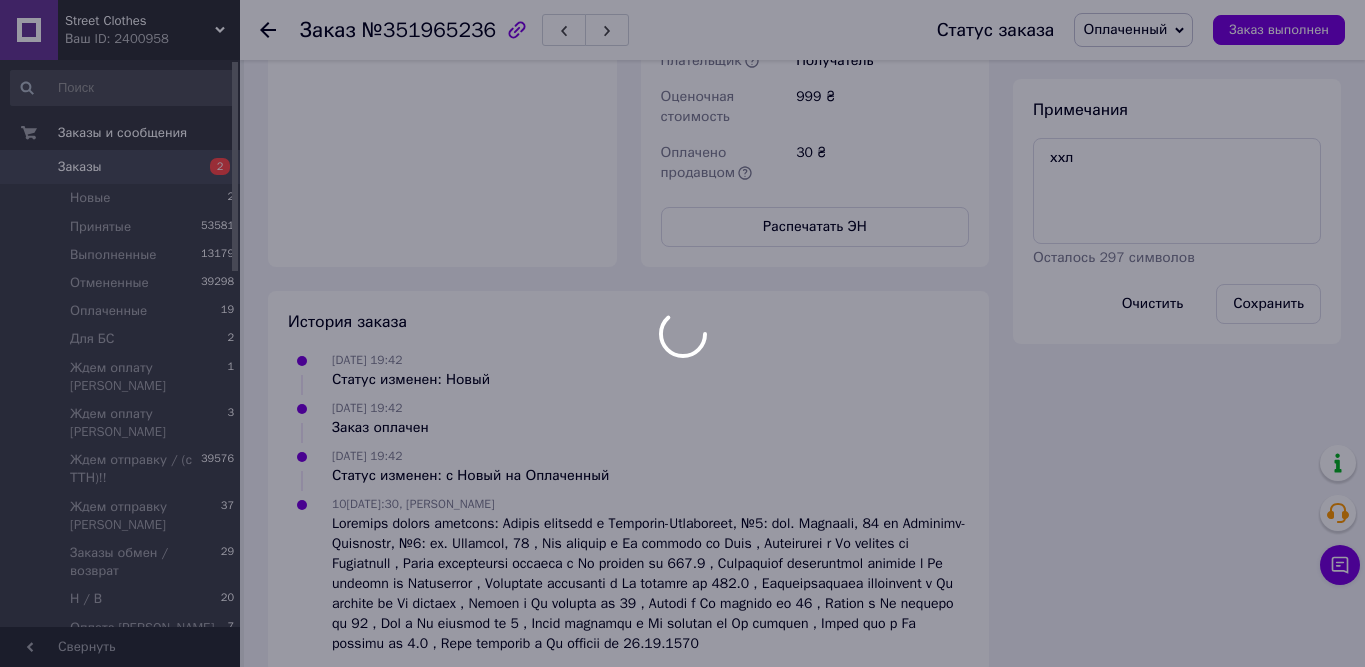 click at bounding box center [682, 333] 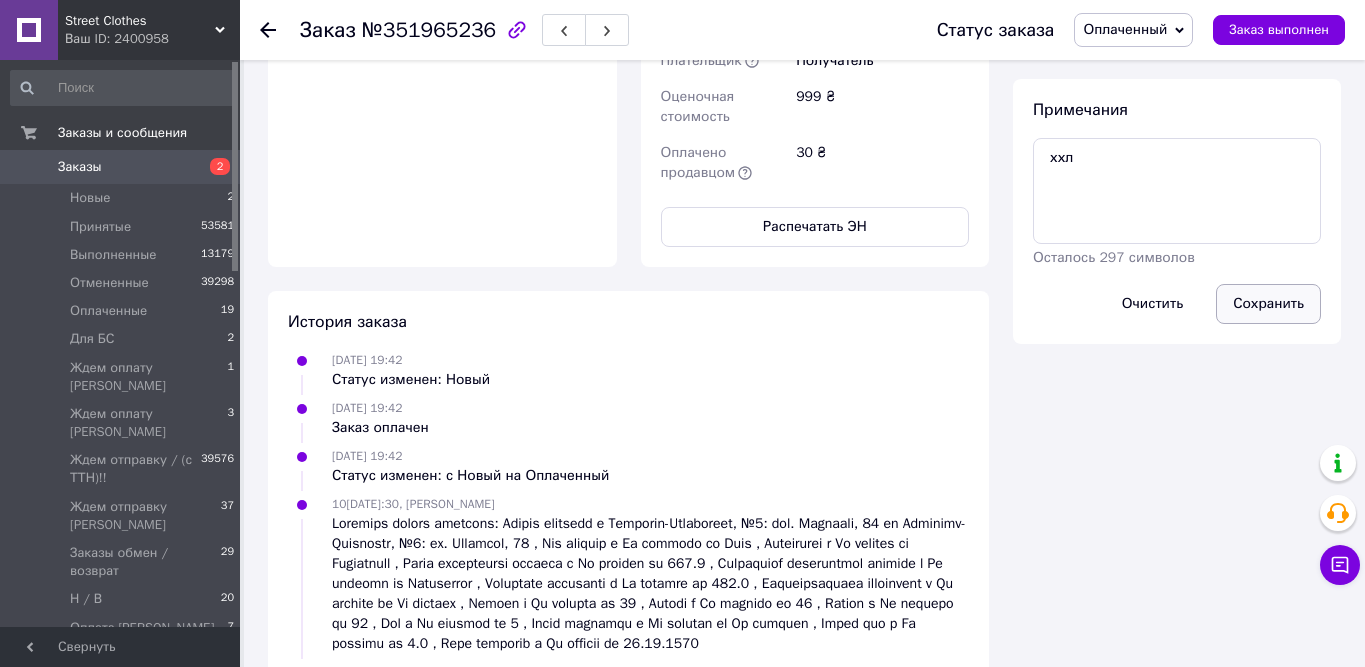 click on "Сохранить" at bounding box center [1268, 304] 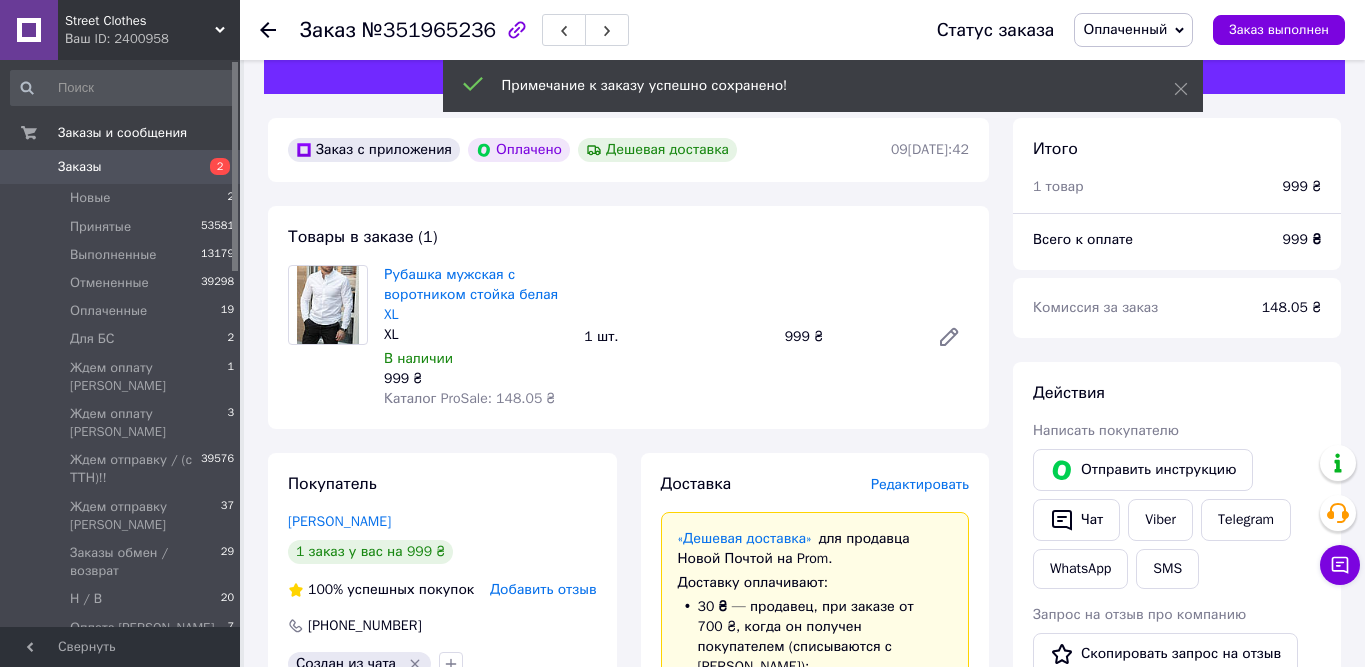 scroll, scrollTop: 0, scrollLeft: 0, axis: both 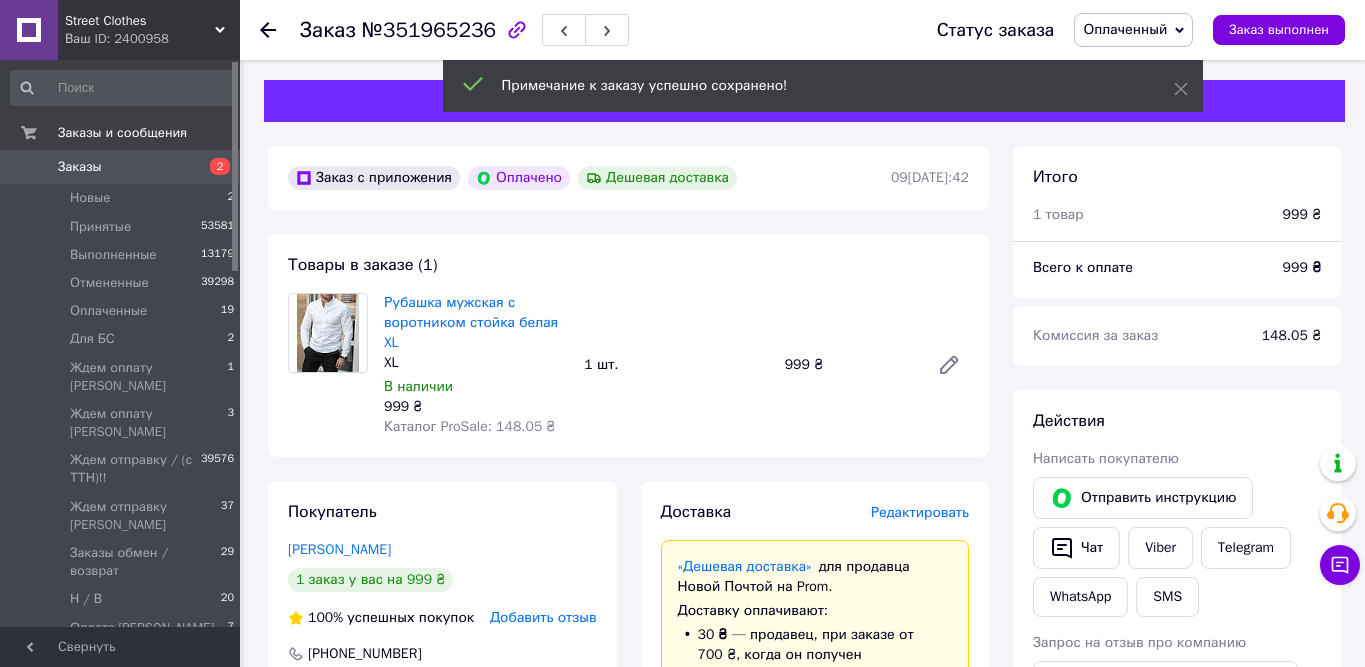 type 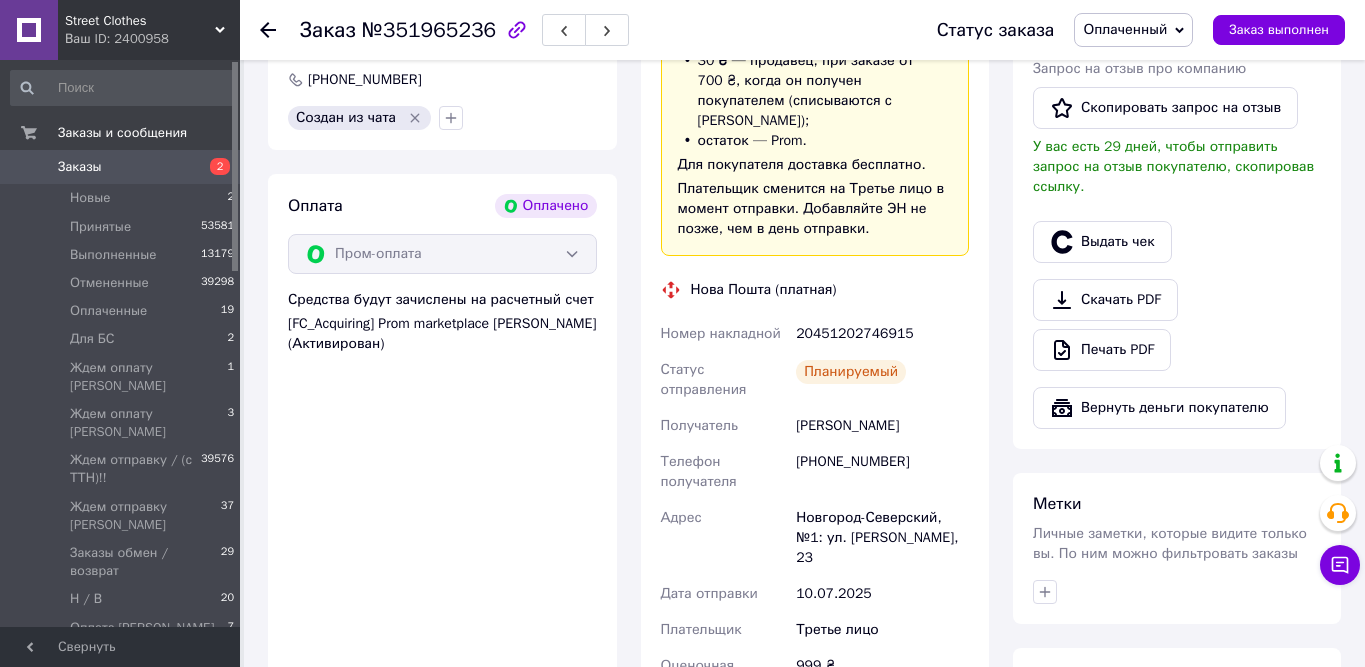 scroll, scrollTop: 596, scrollLeft: 0, axis: vertical 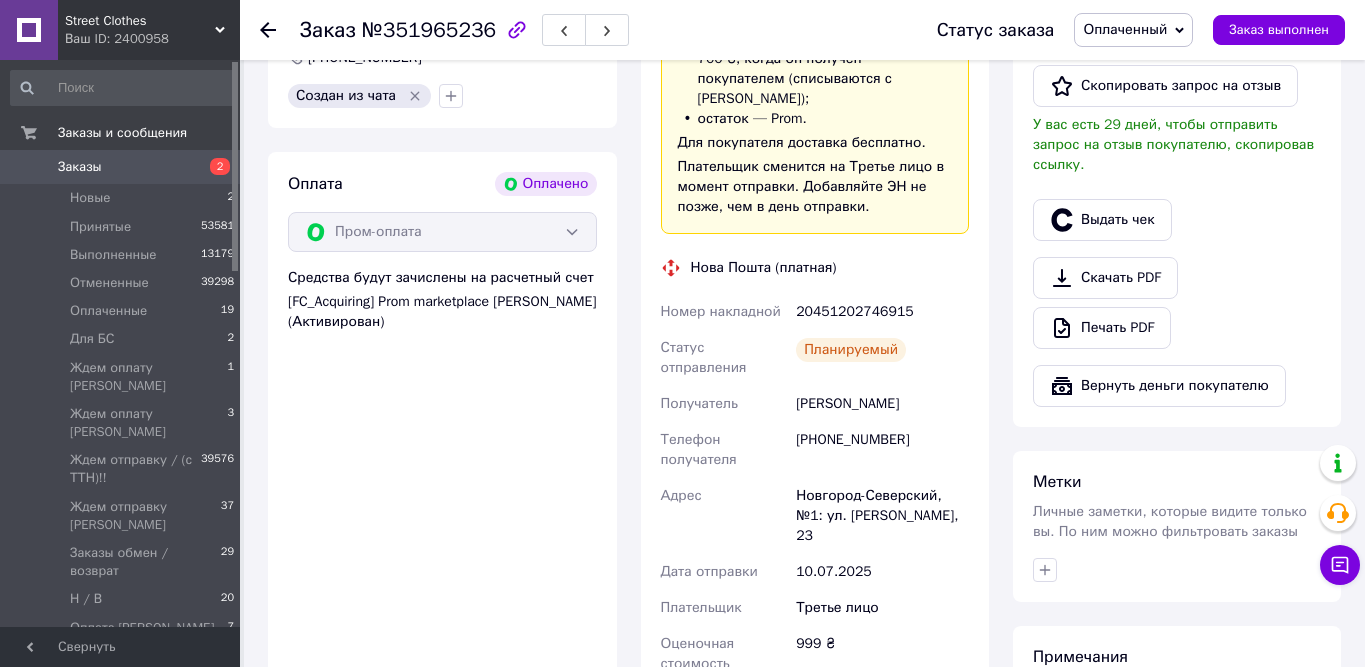 drag, startPoint x: 914, startPoint y: 388, endPoint x: 793, endPoint y: 389, distance: 121.004135 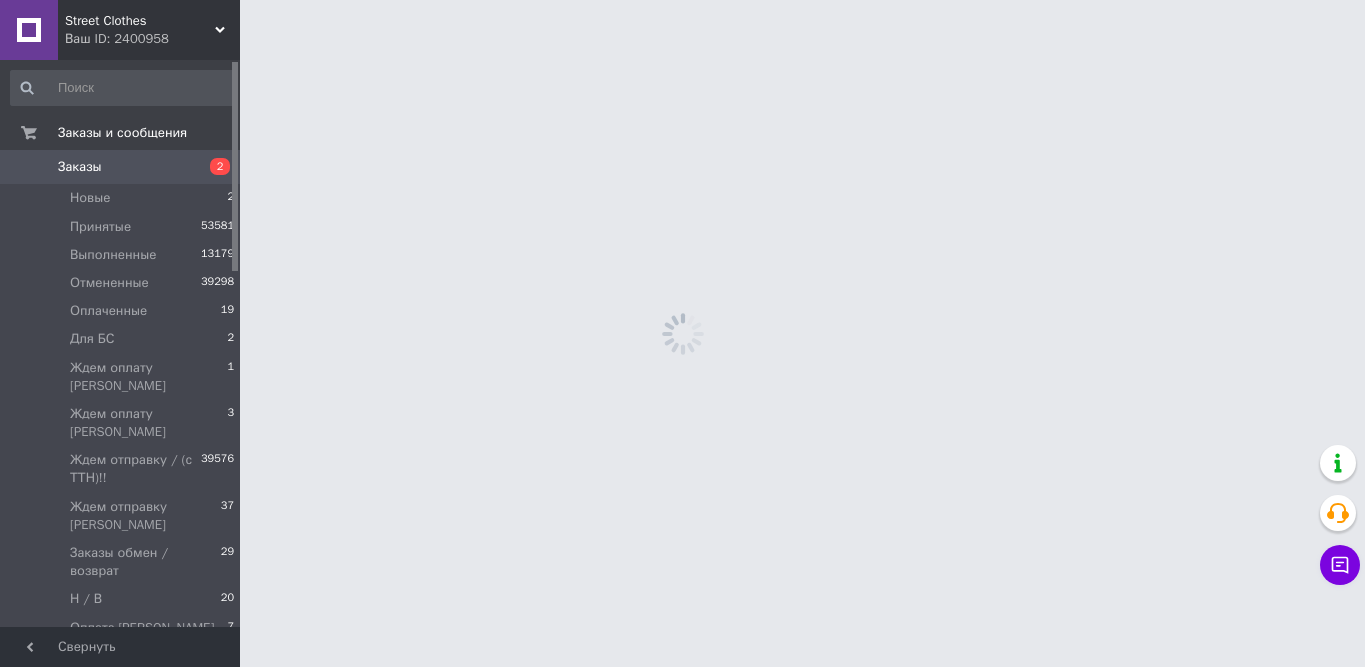scroll, scrollTop: 0, scrollLeft: 0, axis: both 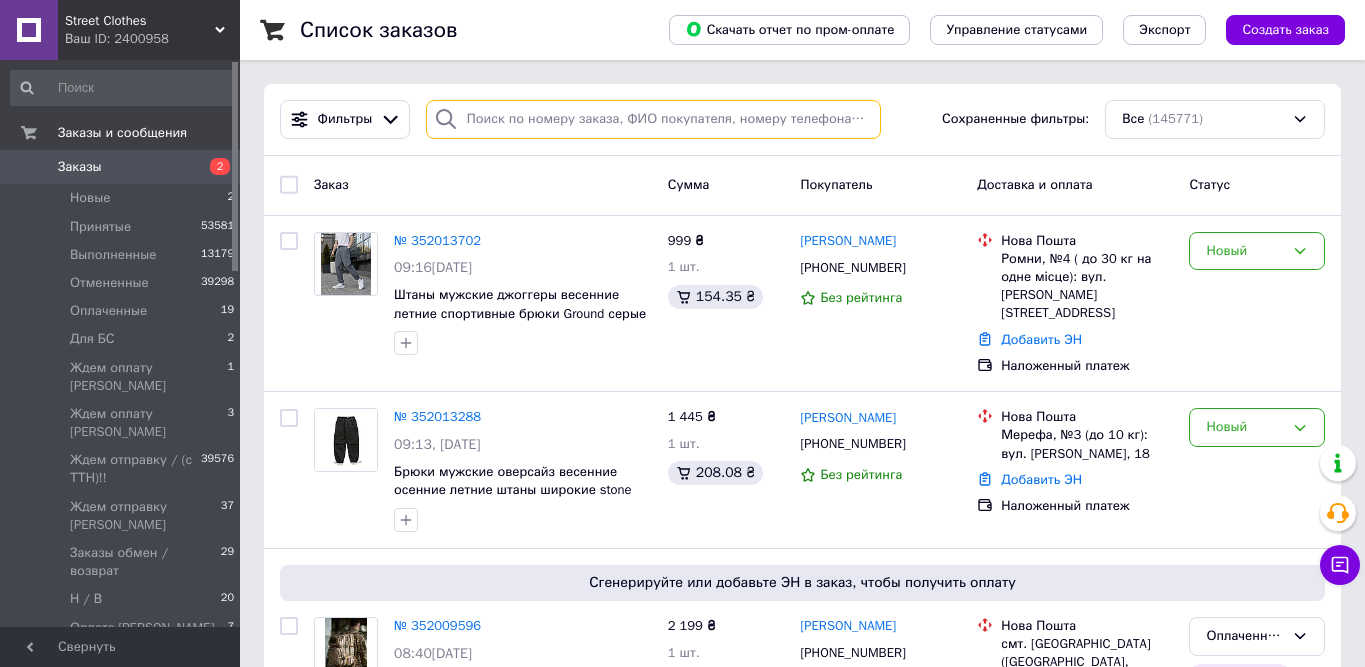 click at bounding box center [654, 119] 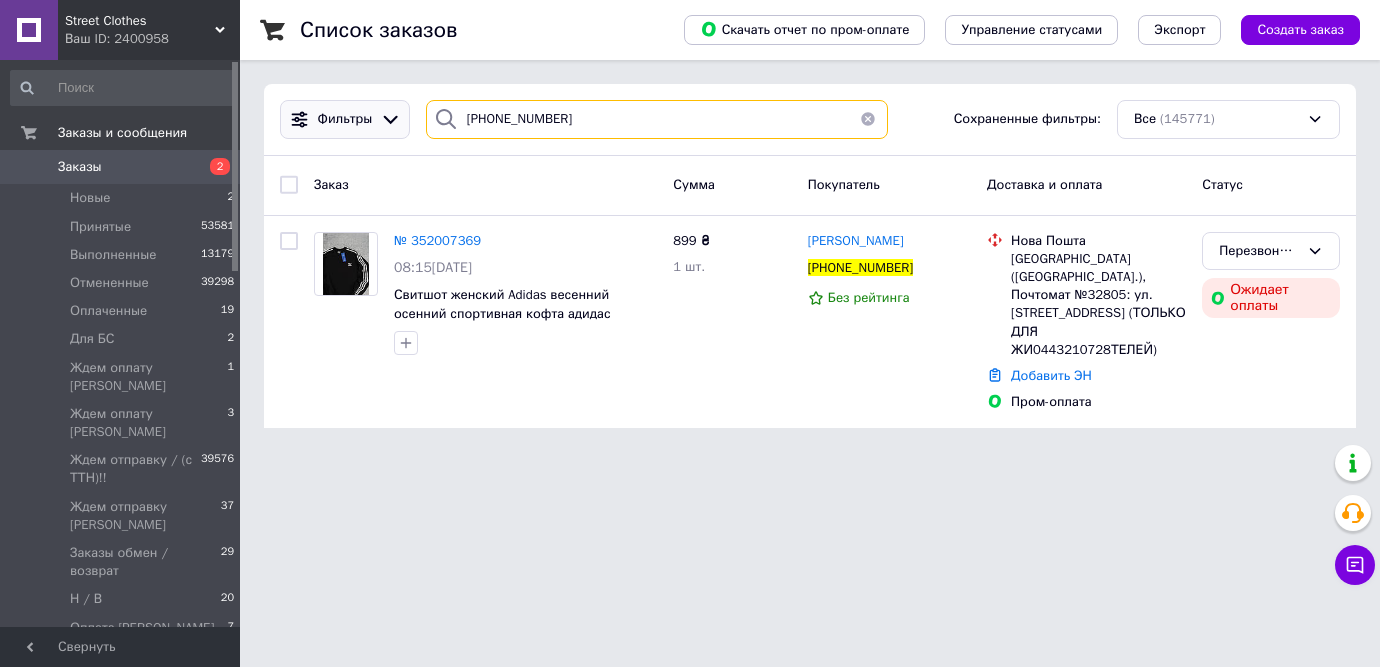 drag, startPoint x: 591, startPoint y: 118, endPoint x: 403, endPoint y: 109, distance: 188.2153 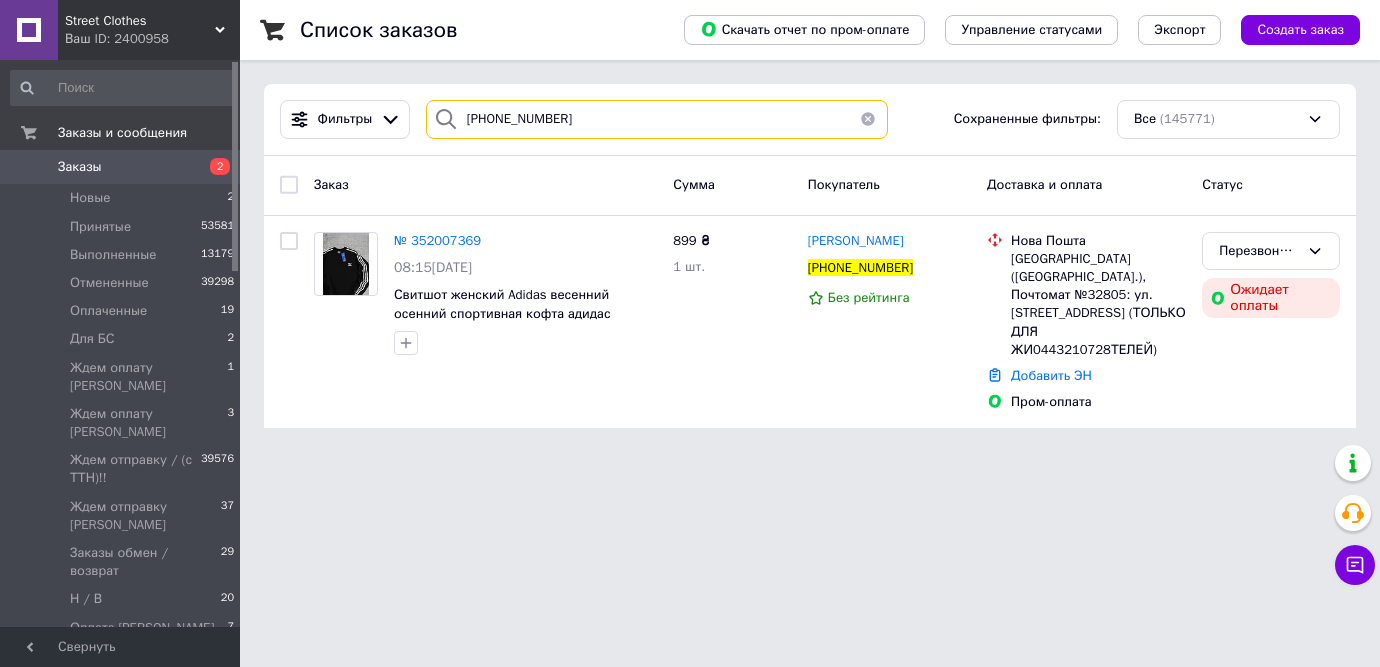 paste on "4003232" 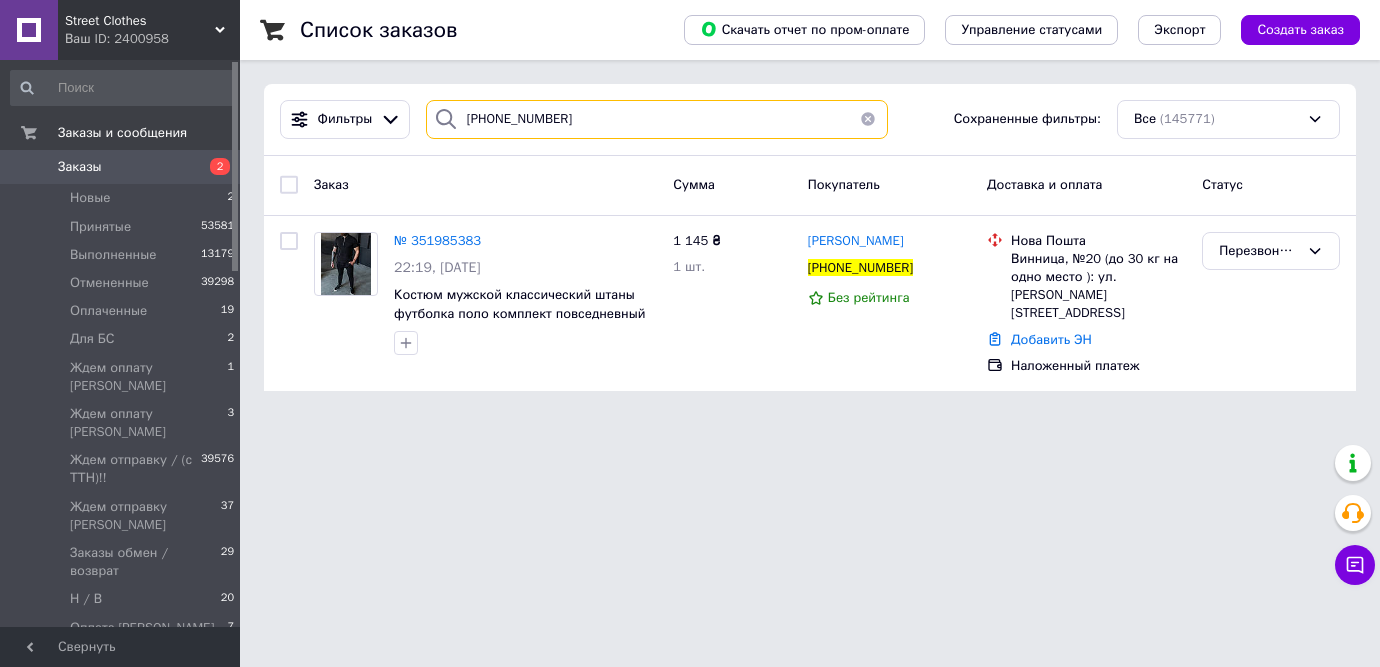 type on "+380974003232" 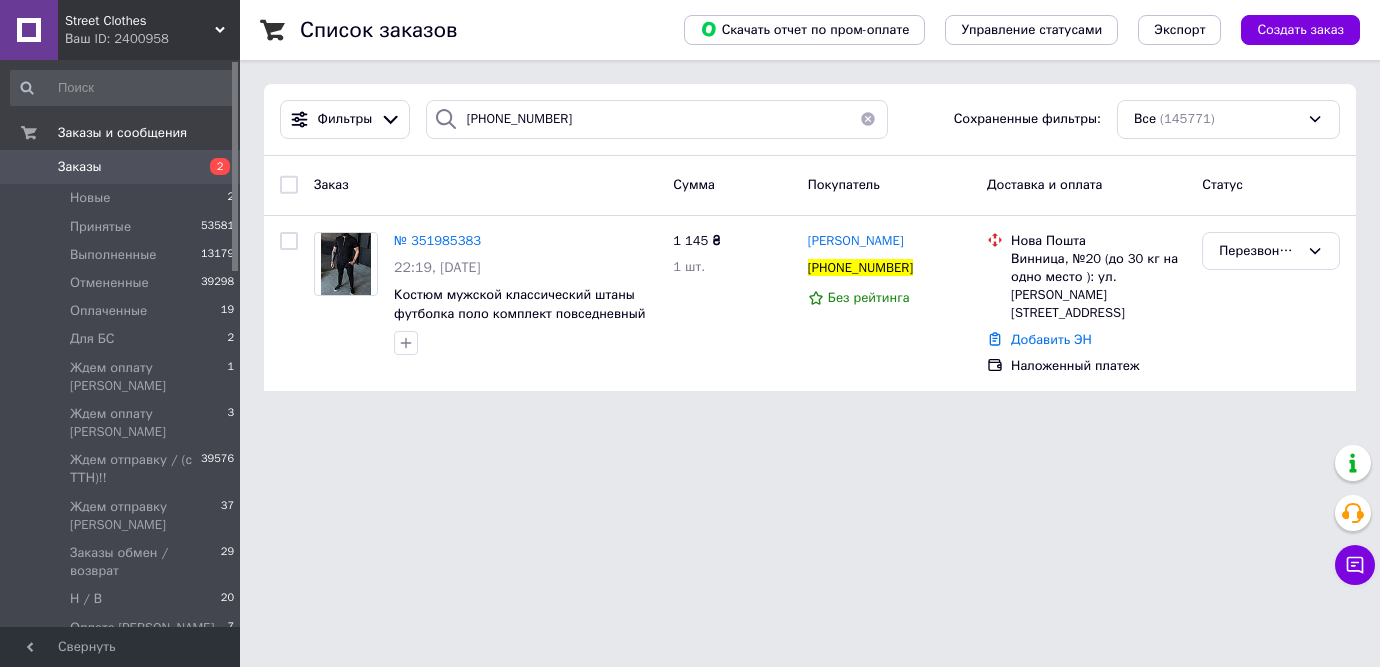 click on "Список заказов   Скачать отчет по пром-оплате Управление статусами Экспорт Создать заказ Фильтры +380974003232 Сохраненные фильтры: Все (145771) Заказ Сумма Покупатель Доставка и оплата Статус № 351985383 22:19, 09.07.2025 Костюм мужской классический штаны футболка поло комплект повседневный as черный XL 1 145 ₴ 1 шт. Коля Костирко +380974003232 Без рейтинга Нова Пошта Винница, №20 (до 30 кг на одно место ): ул. Гетьмана Мазепи, 8а Добавить ЭН Наложенный платеж Перезвонить Татьяна" at bounding box center [810, 207] 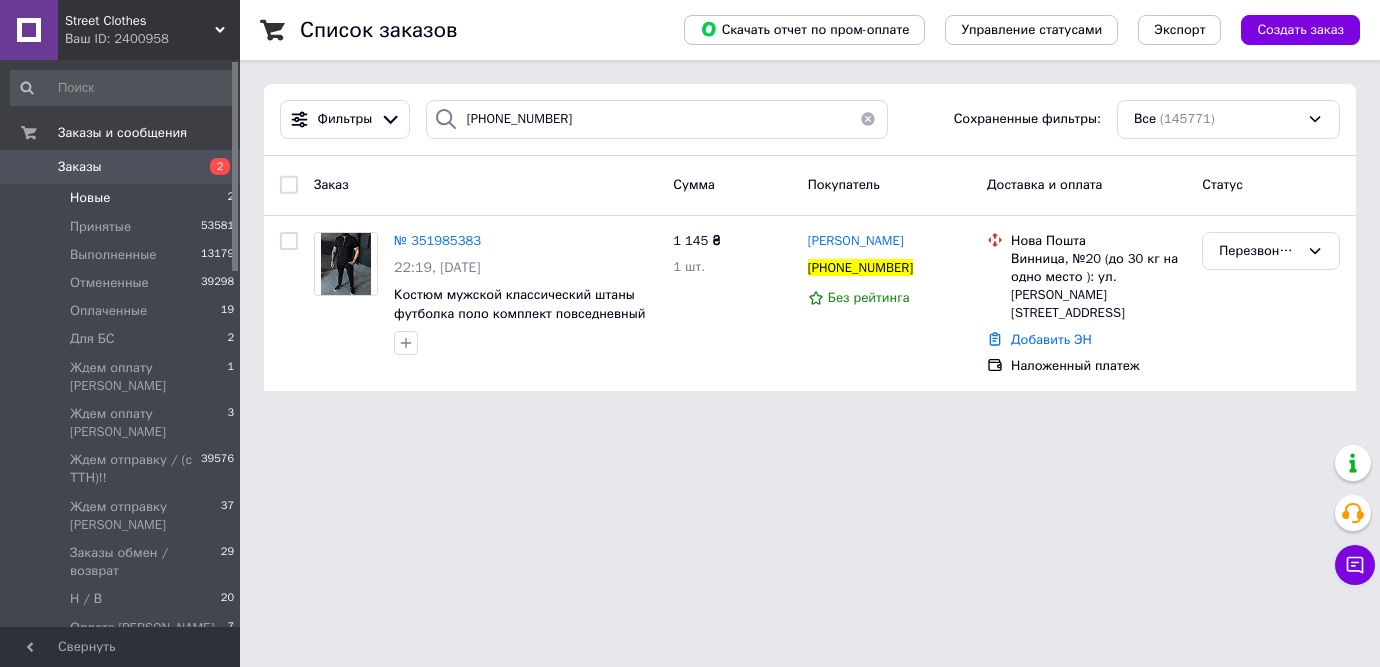 click on "Новые 2" at bounding box center (123, 198) 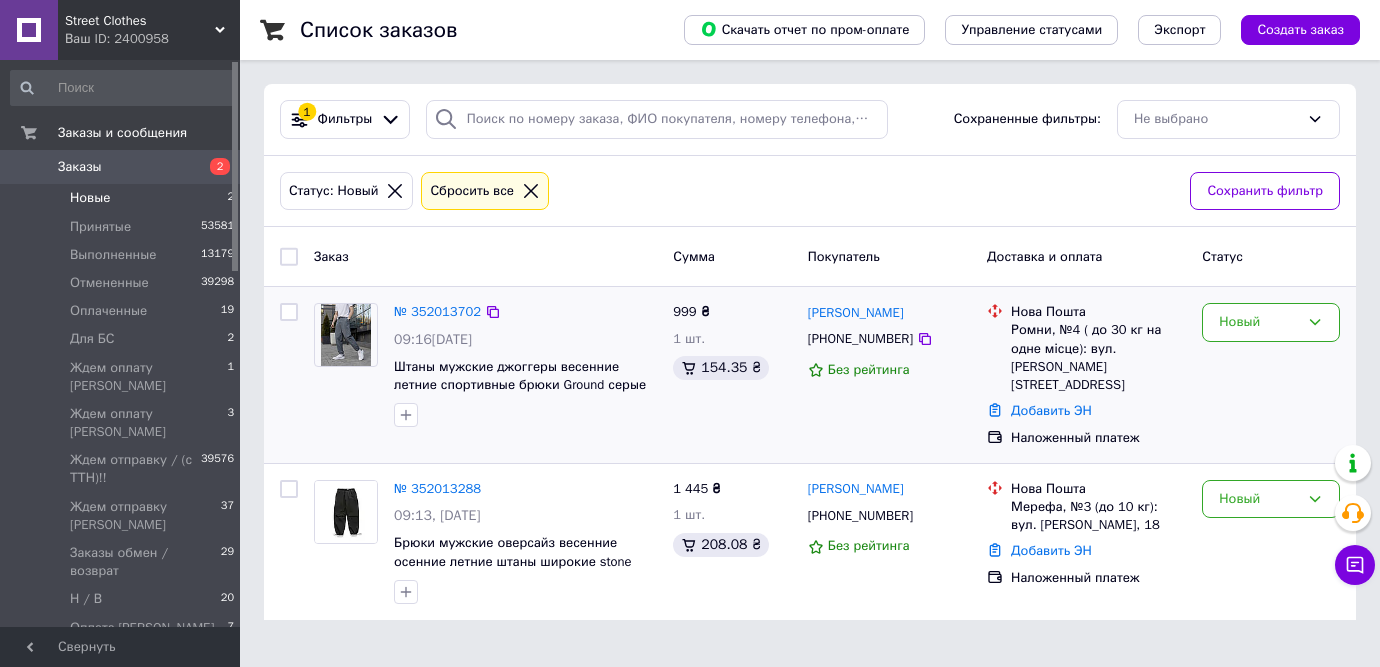 click at bounding box center (289, 312) 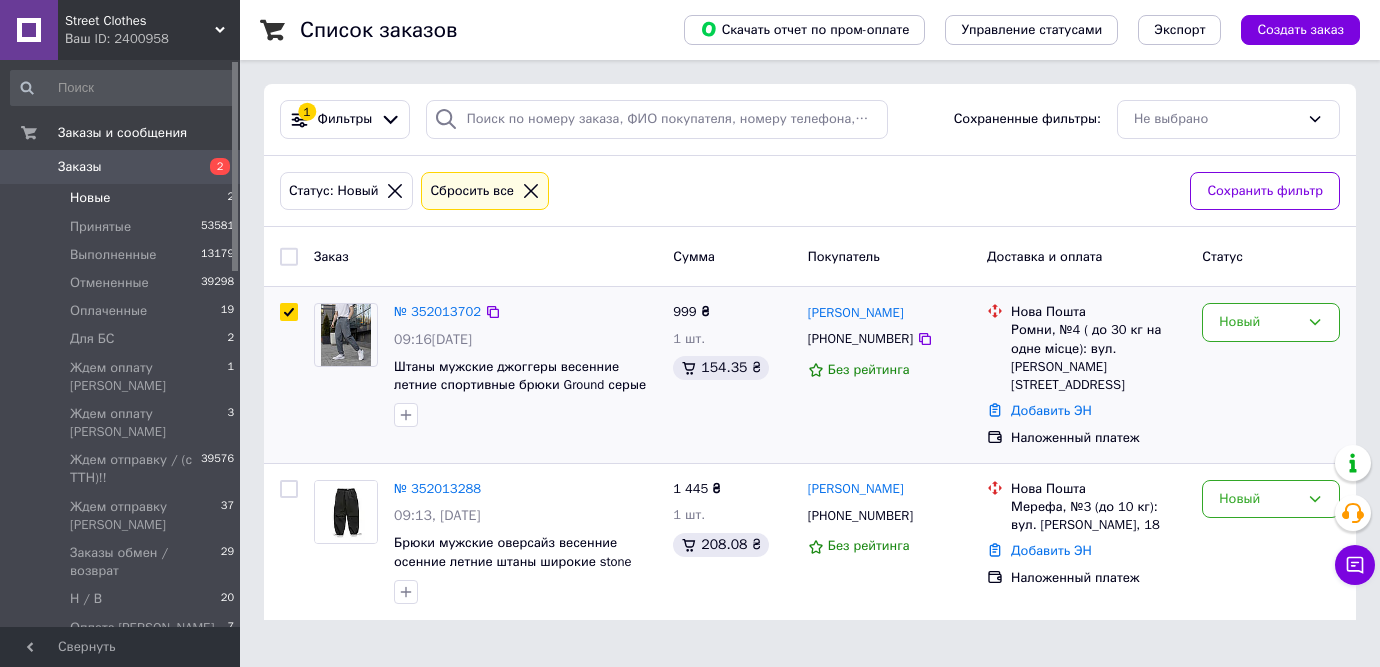 checkbox on "true" 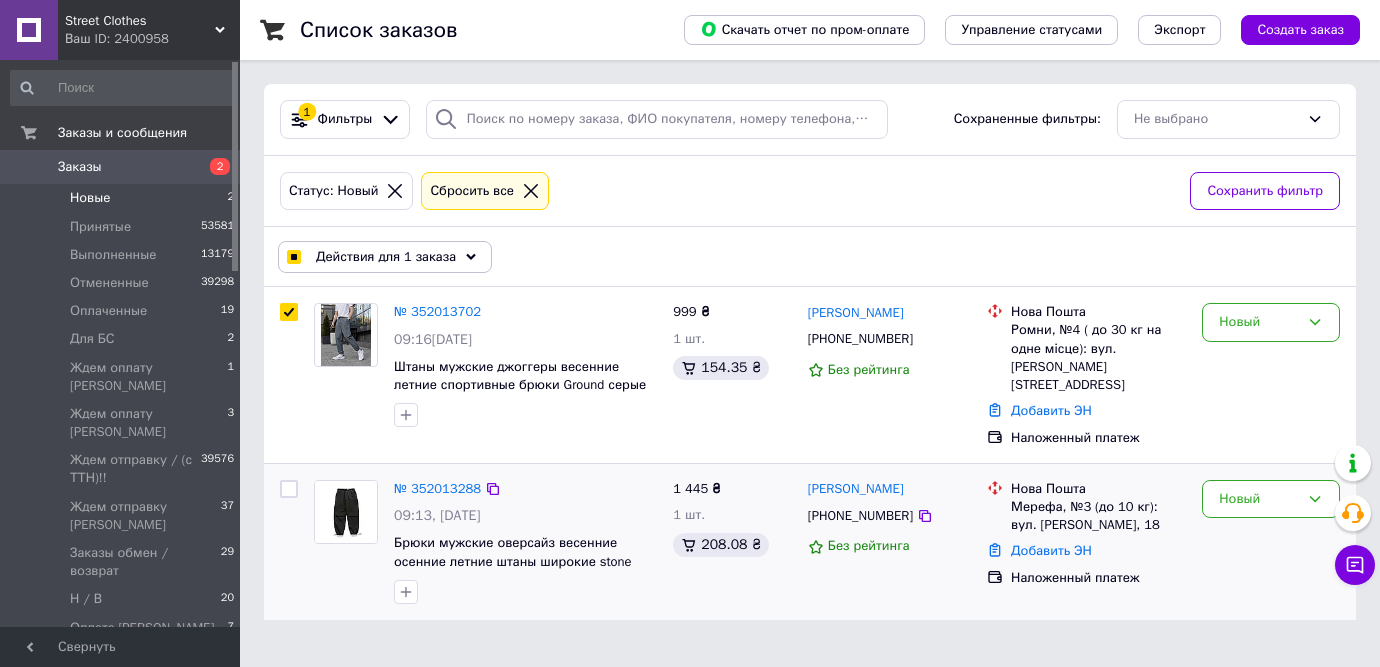 click at bounding box center (289, 489) 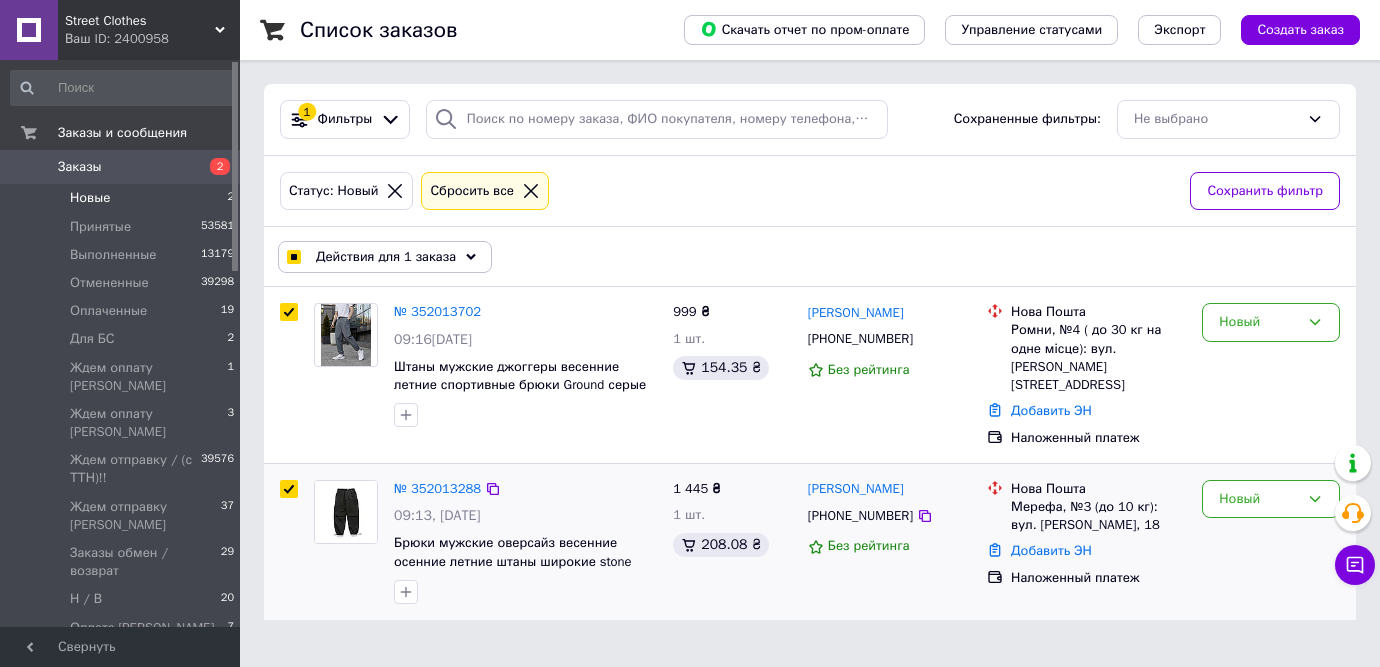 checkbox on "true" 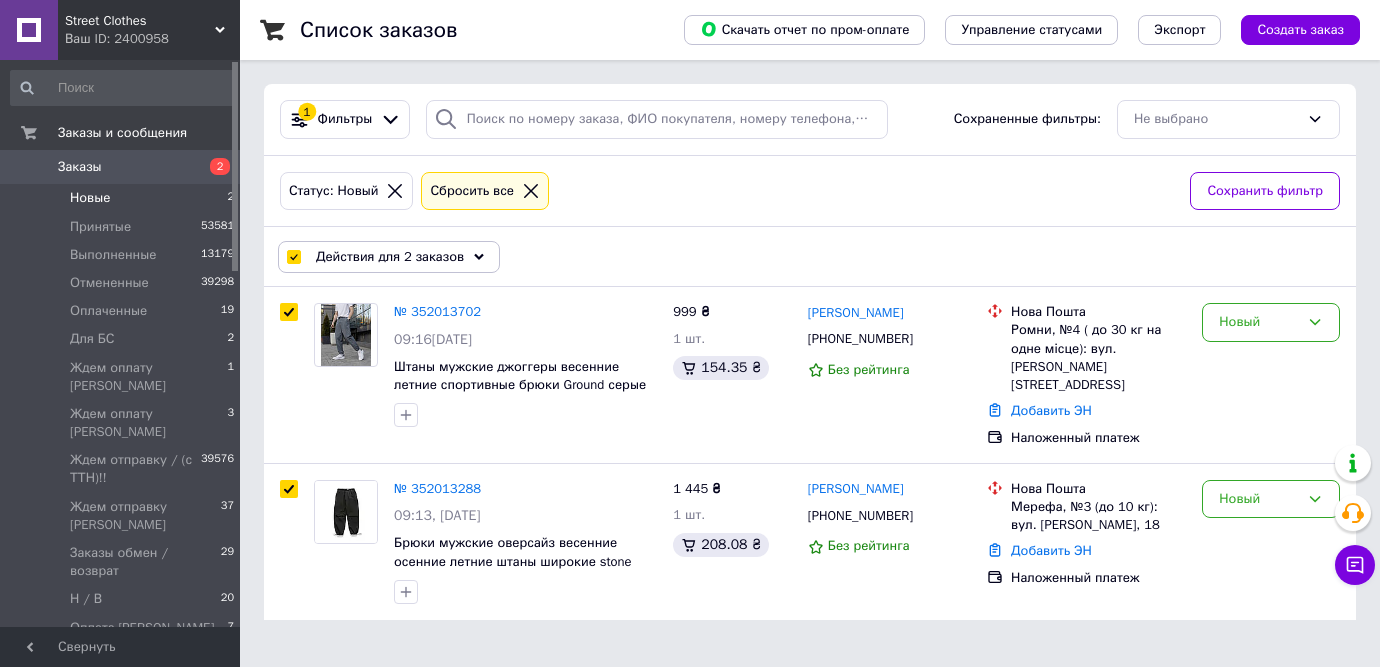 click on "Действия для 2 заказов" at bounding box center (390, 257) 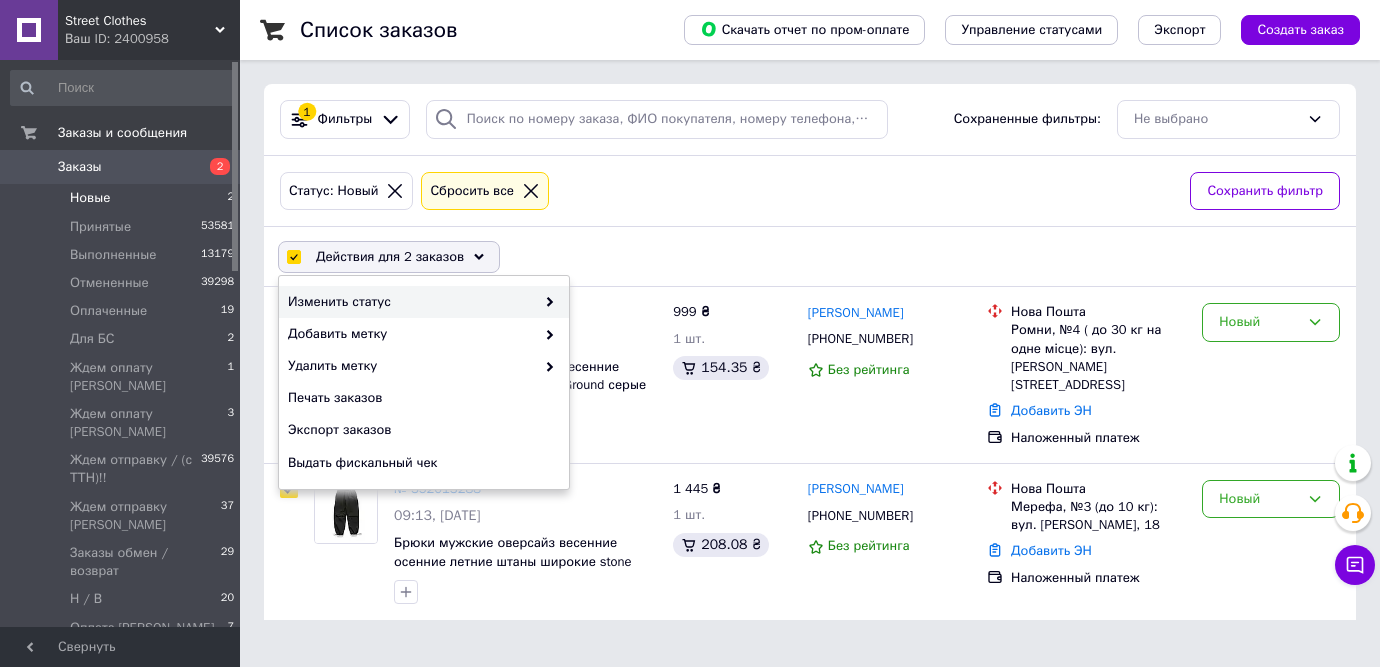 click on "Изменить статус" at bounding box center [411, 302] 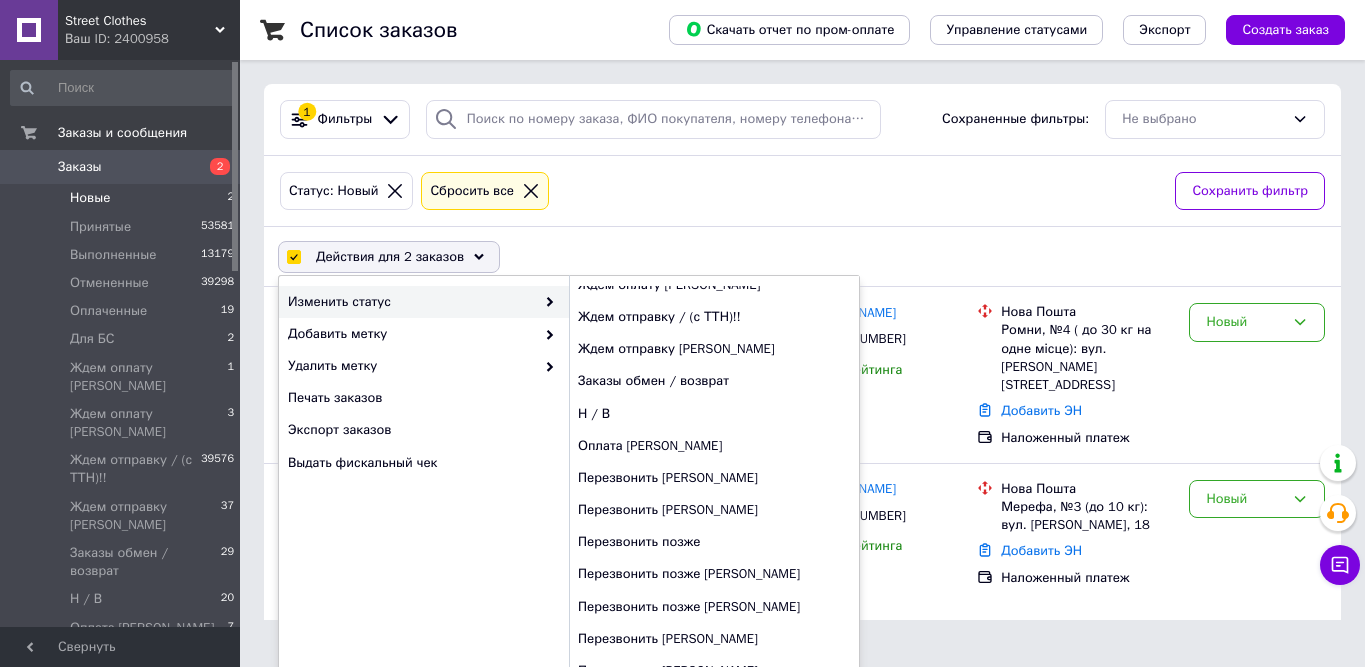 scroll, scrollTop: 216, scrollLeft: 0, axis: vertical 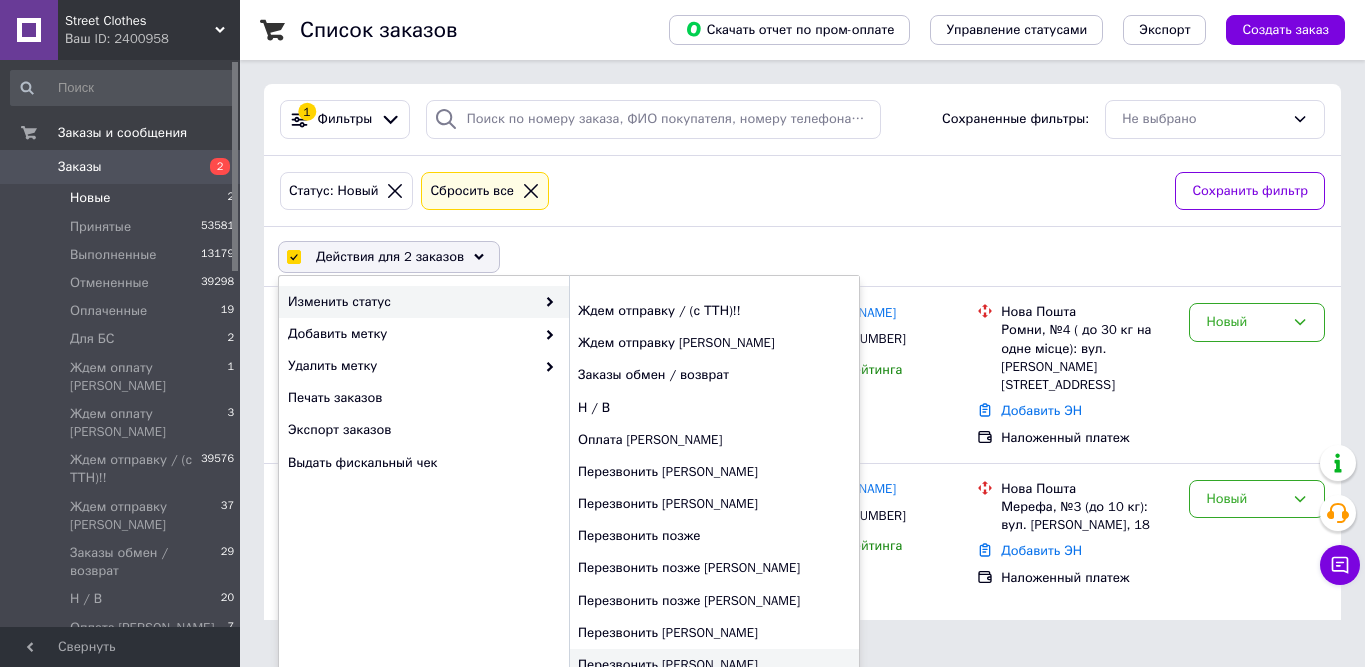 click on "Перезвонить [PERSON_NAME]" at bounding box center [714, 665] 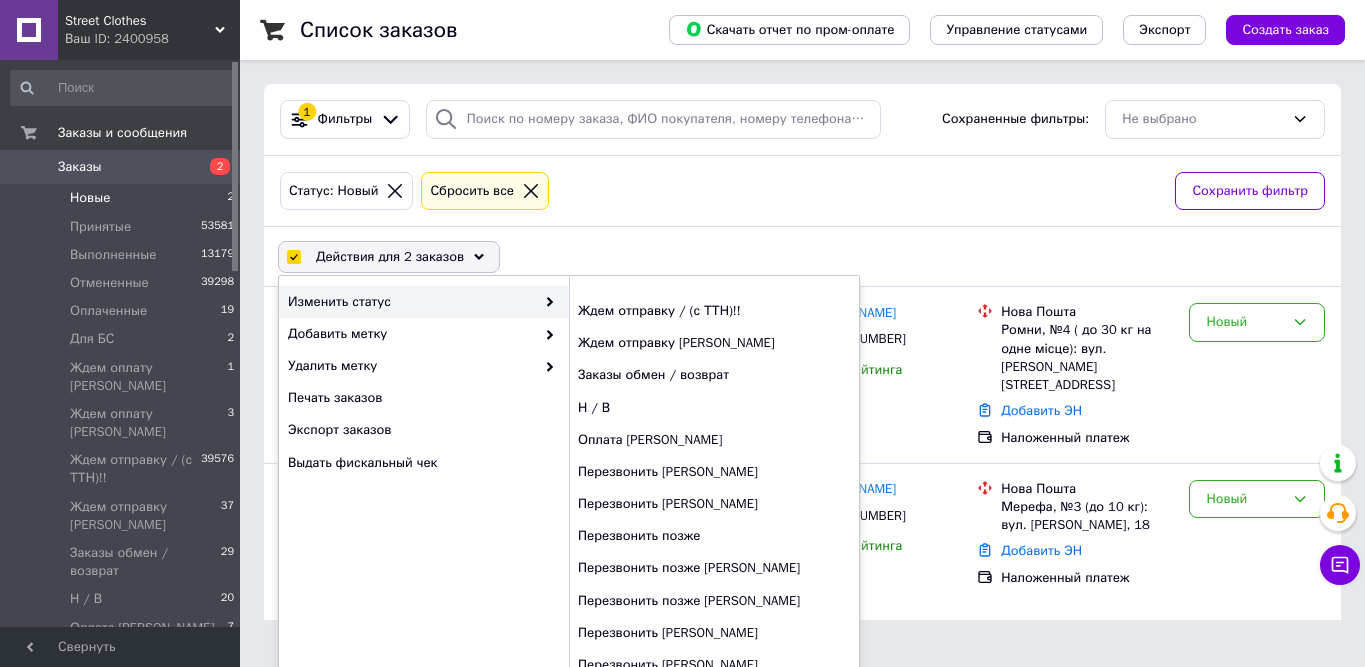 checkbox on "false" 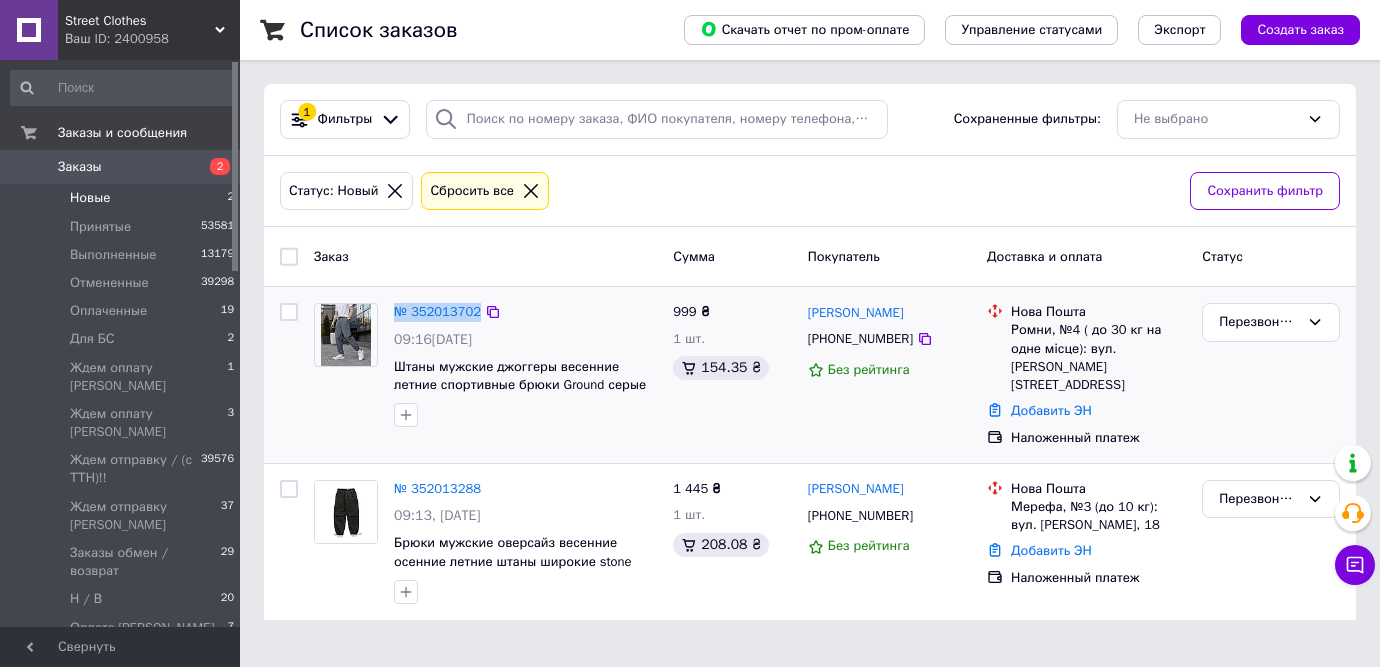 click on "Перезвонить [PERSON_NAME]" at bounding box center (1271, 375) 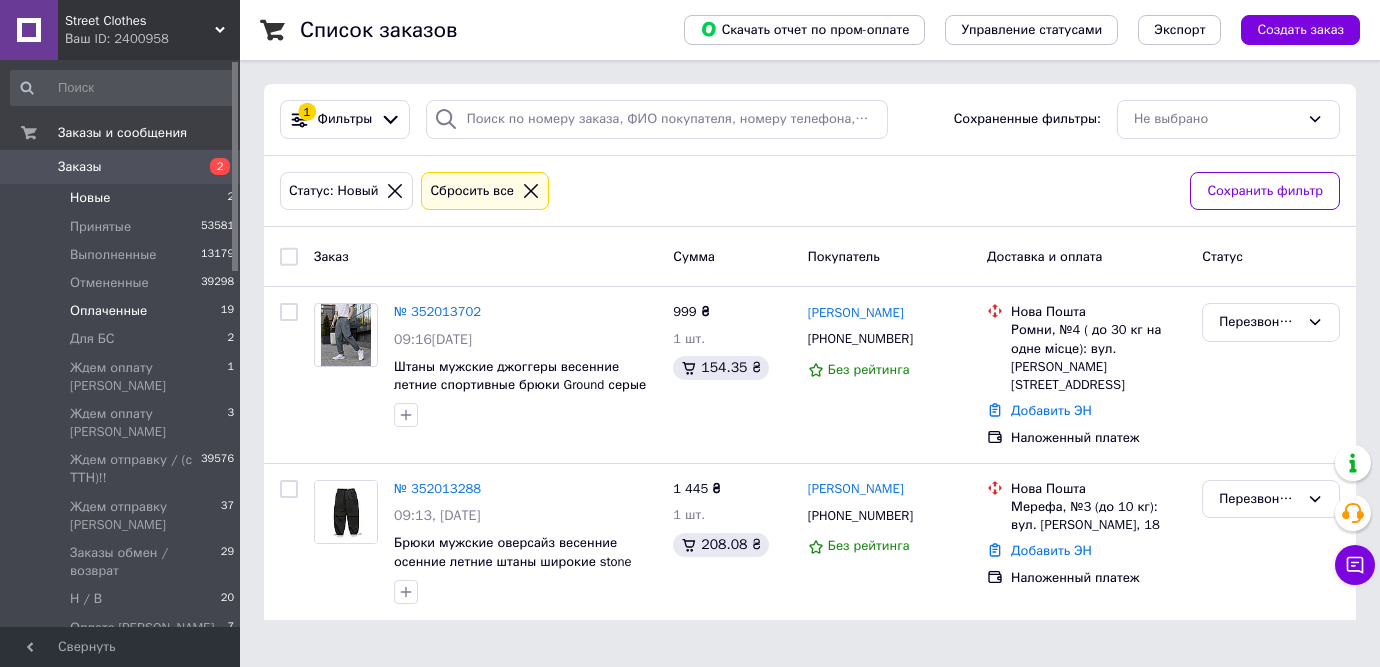 click on "Оплаченные" at bounding box center (108, 311) 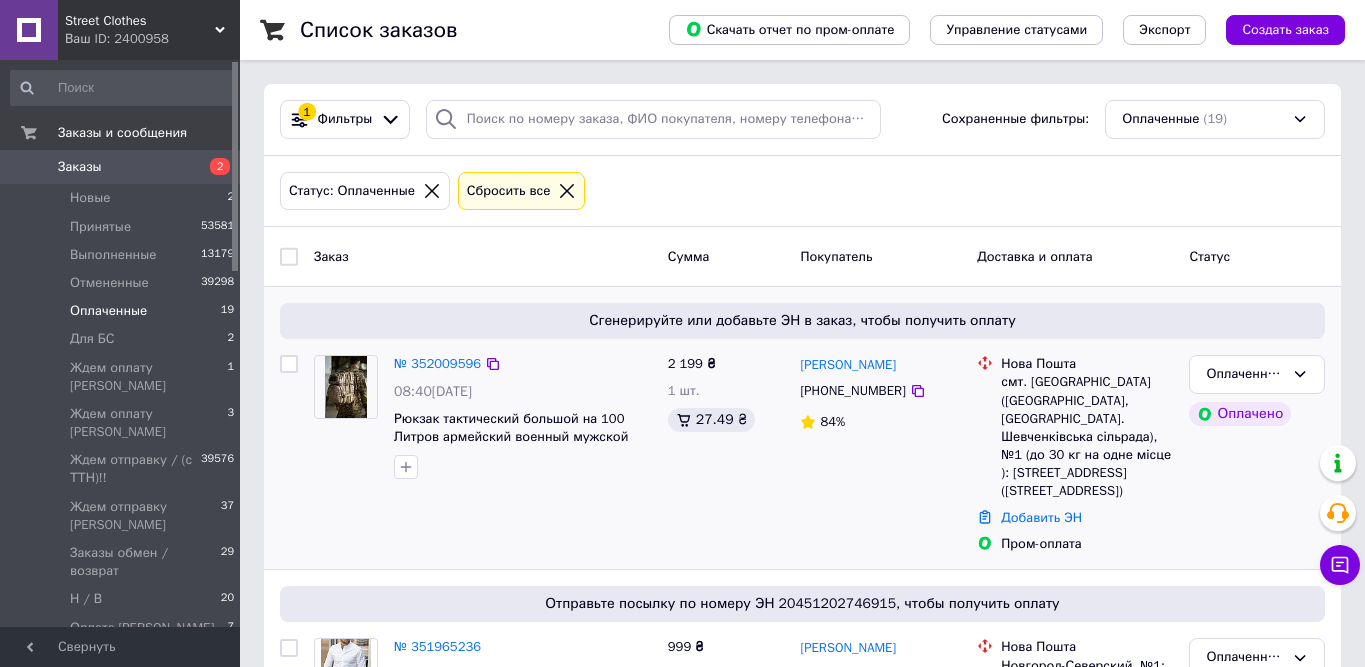 click on "Андрій Білоусов +380987138439 84%" at bounding box center [880, 454] 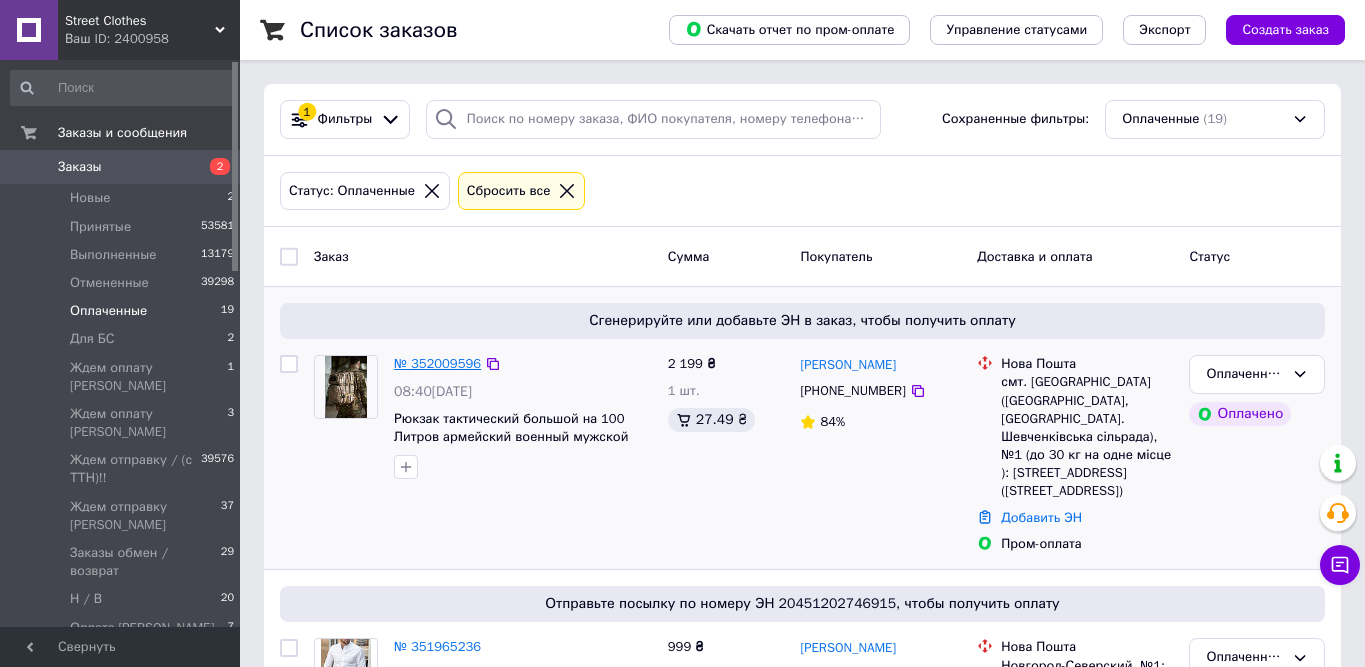 click on "№ 352009596" at bounding box center (437, 363) 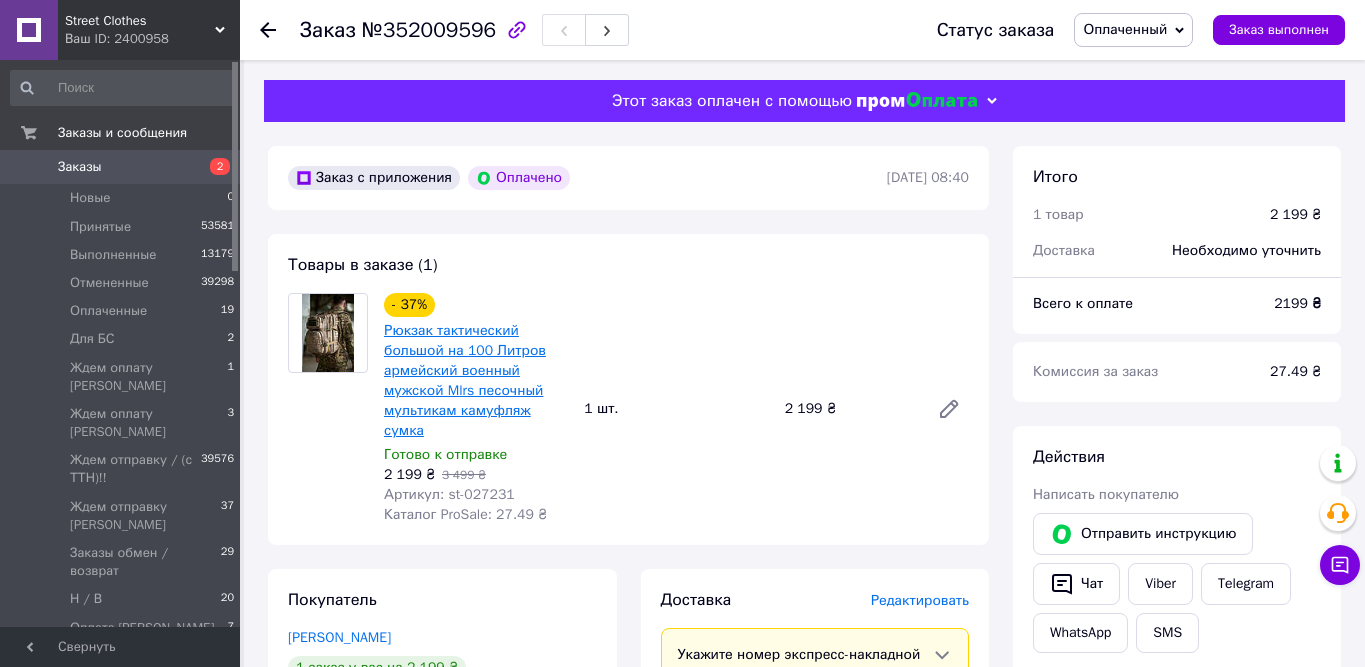 click on "Рюкзак тактический большой на 100 Литров армейский военный мужской Mlrs песочный мультикам камуфляж сумка" at bounding box center (465, 380) 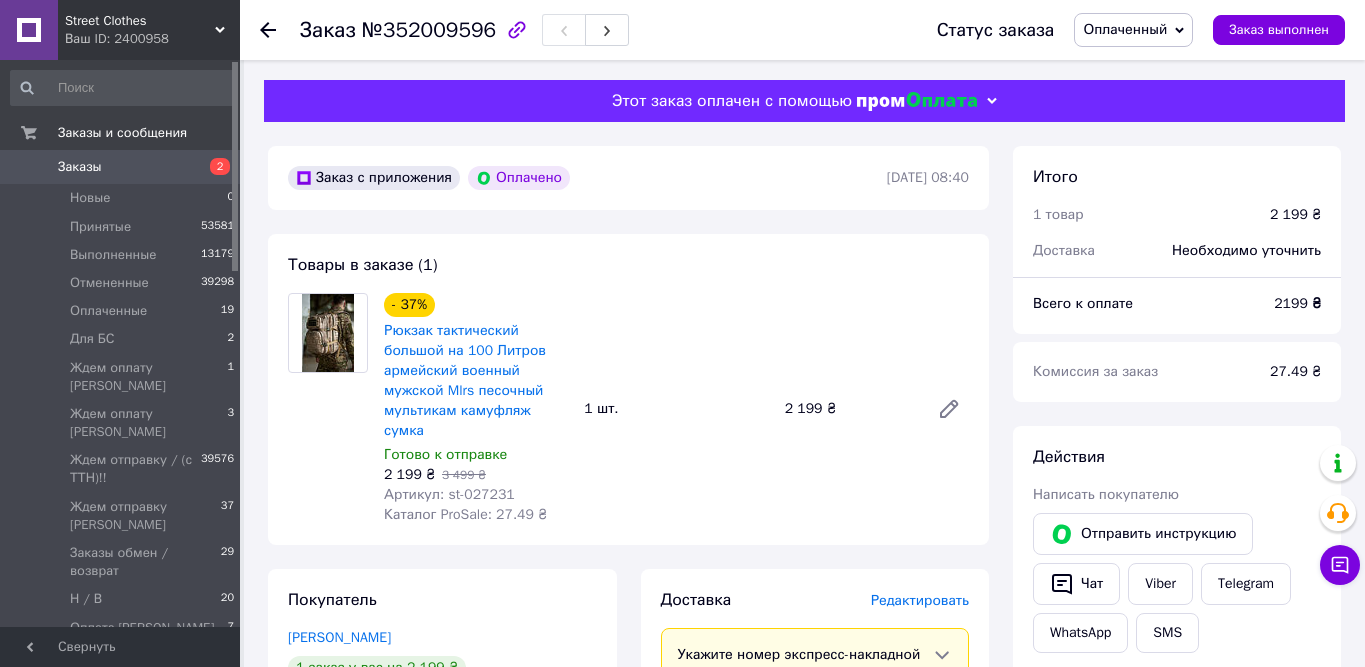 click on "Заказы" at bounding box center (121, 167) 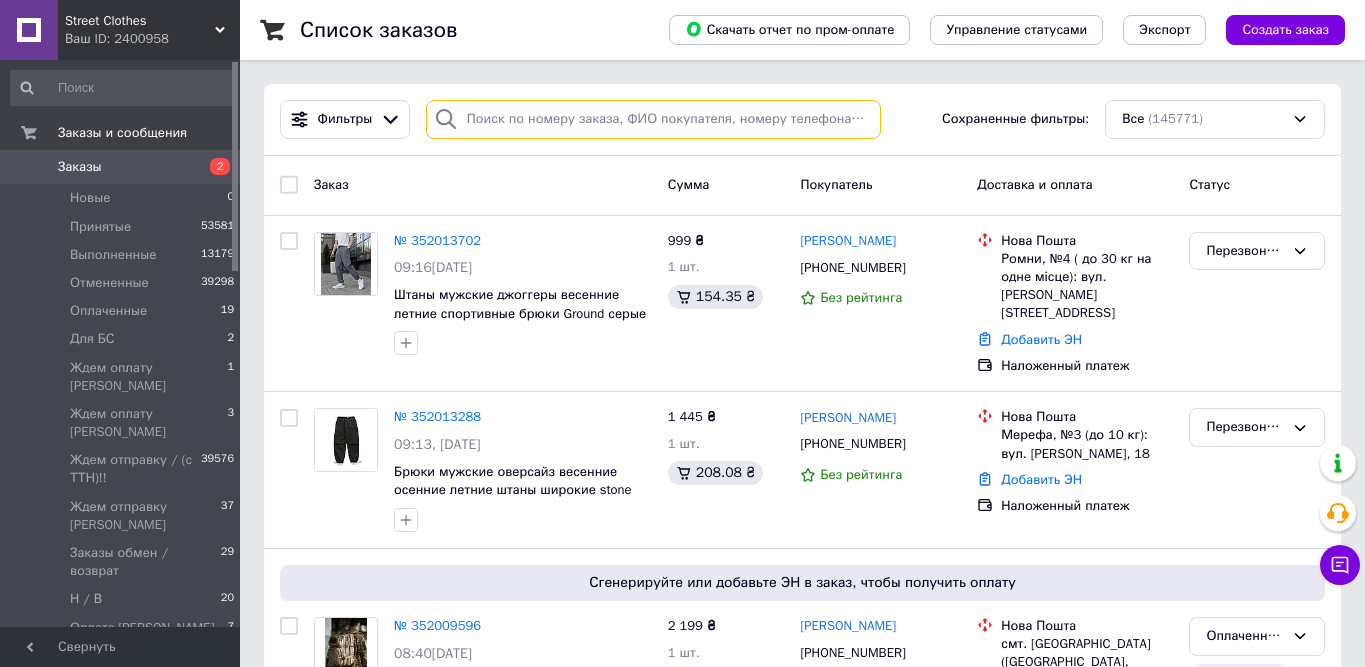 click at bounding box center (654, 119) 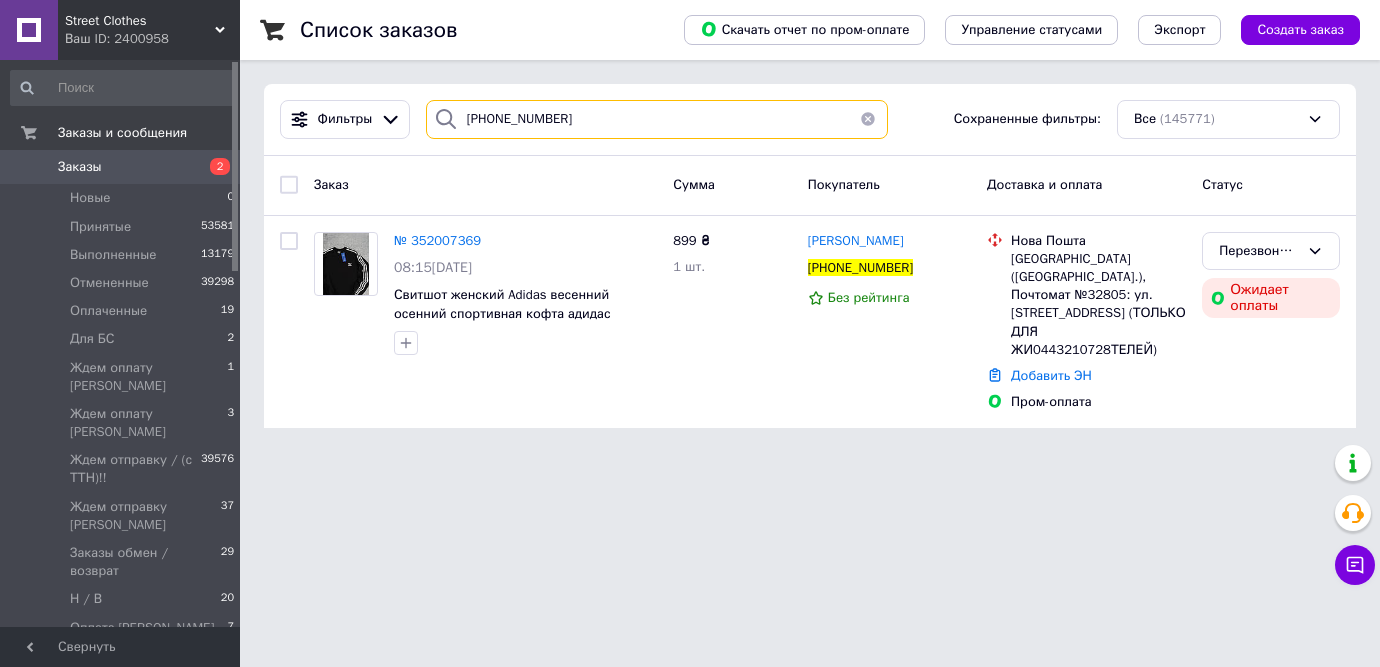 type on "+380976453403" 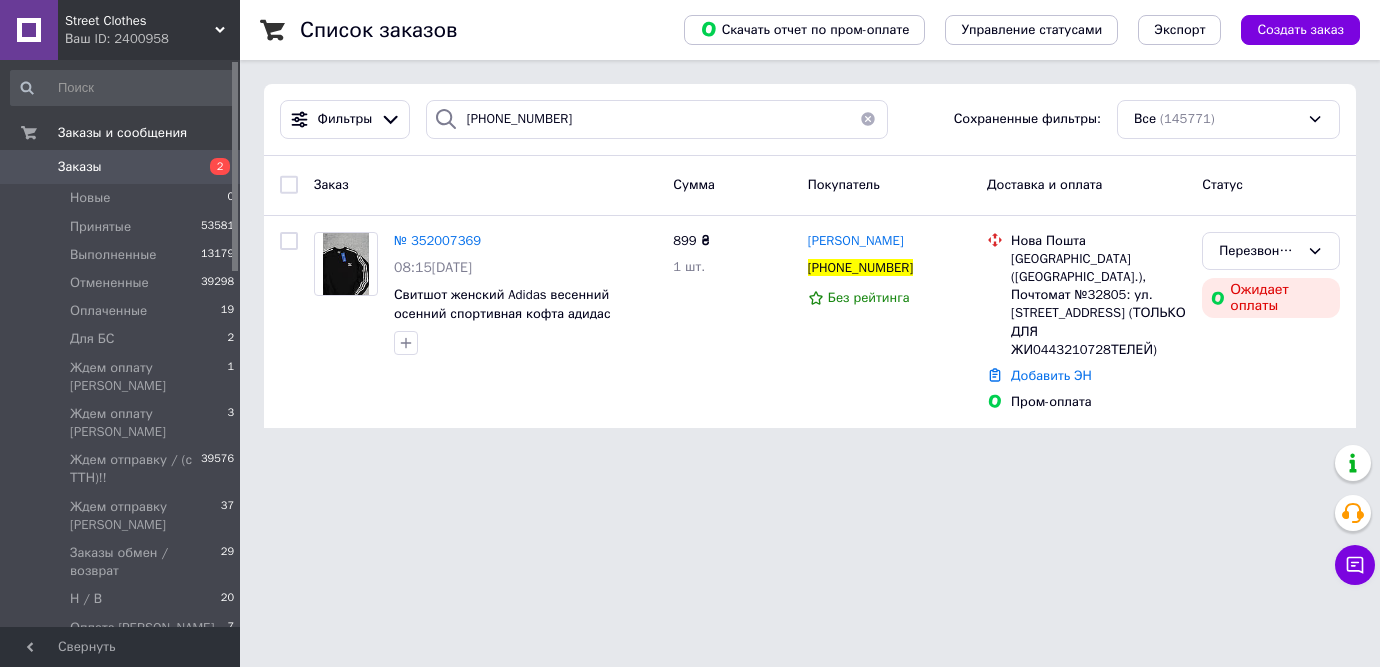 click on "Заказы" at bounding box center [121, 167] 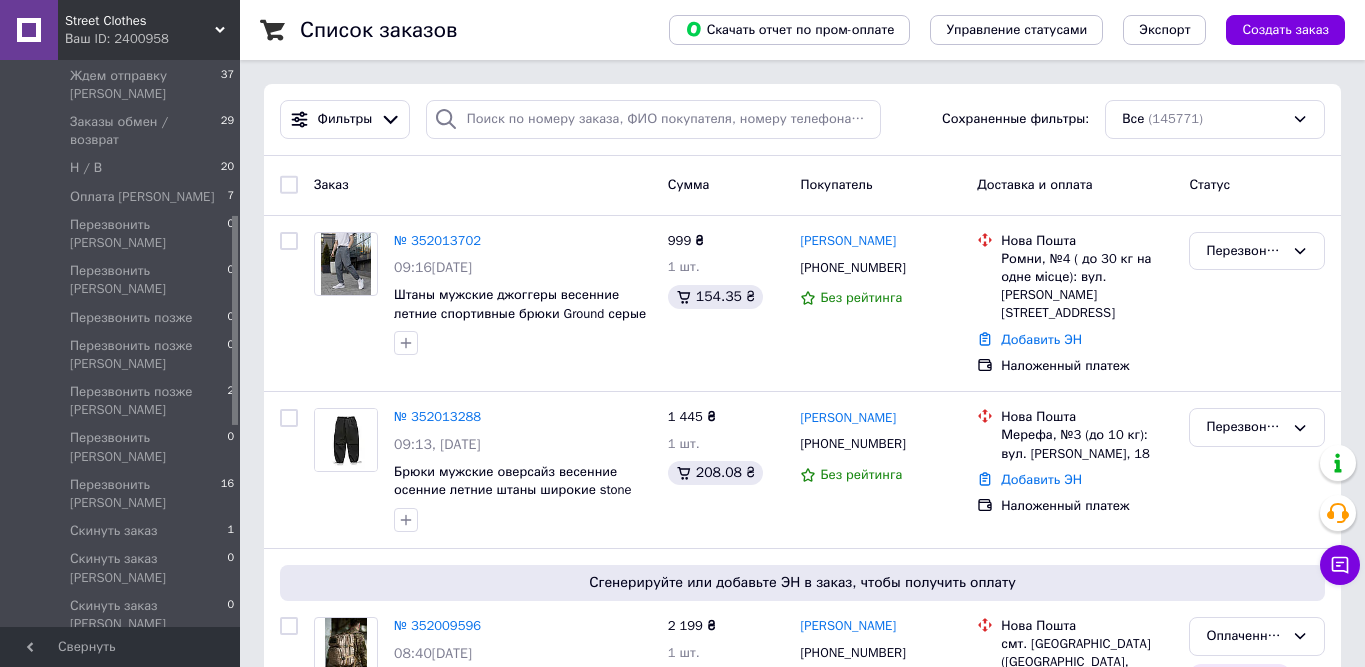 scroll, scrollTop: 458, scrollLeft: 0, axis: vertical 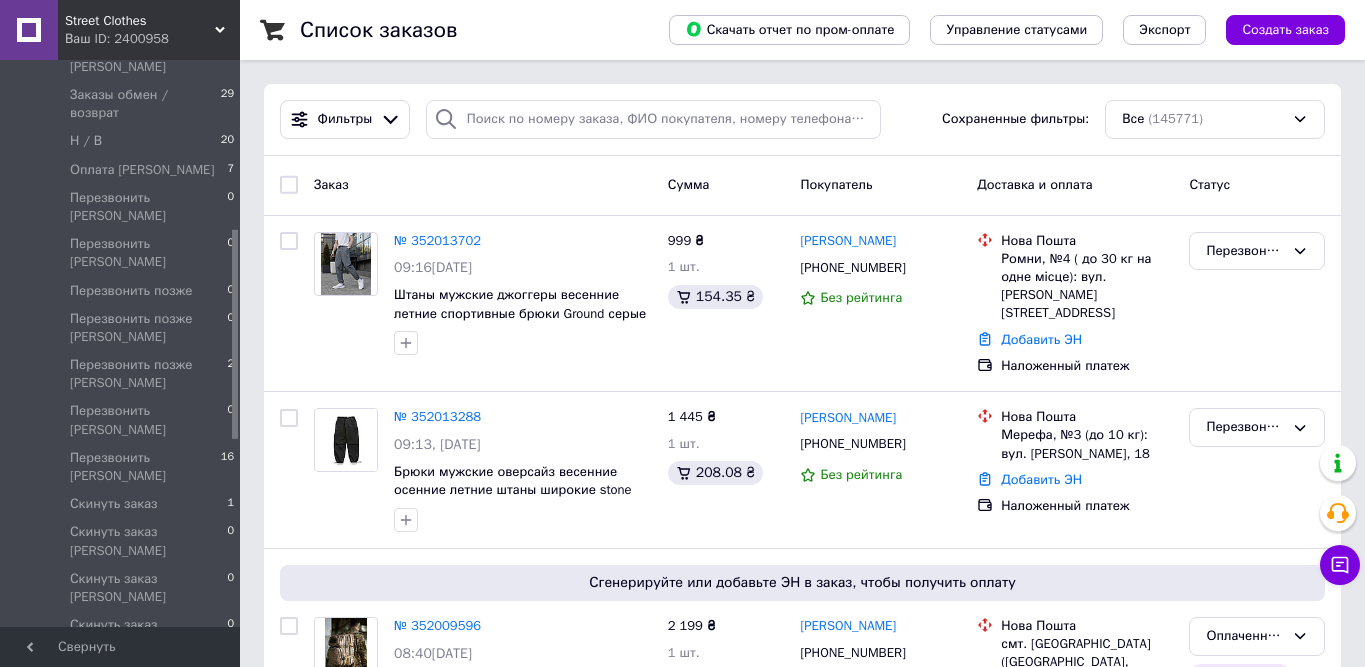 drag, startPoint x: 235, startPoint y: 187, endPoint x: 242, endPoint y: 355, distance: 168.14577 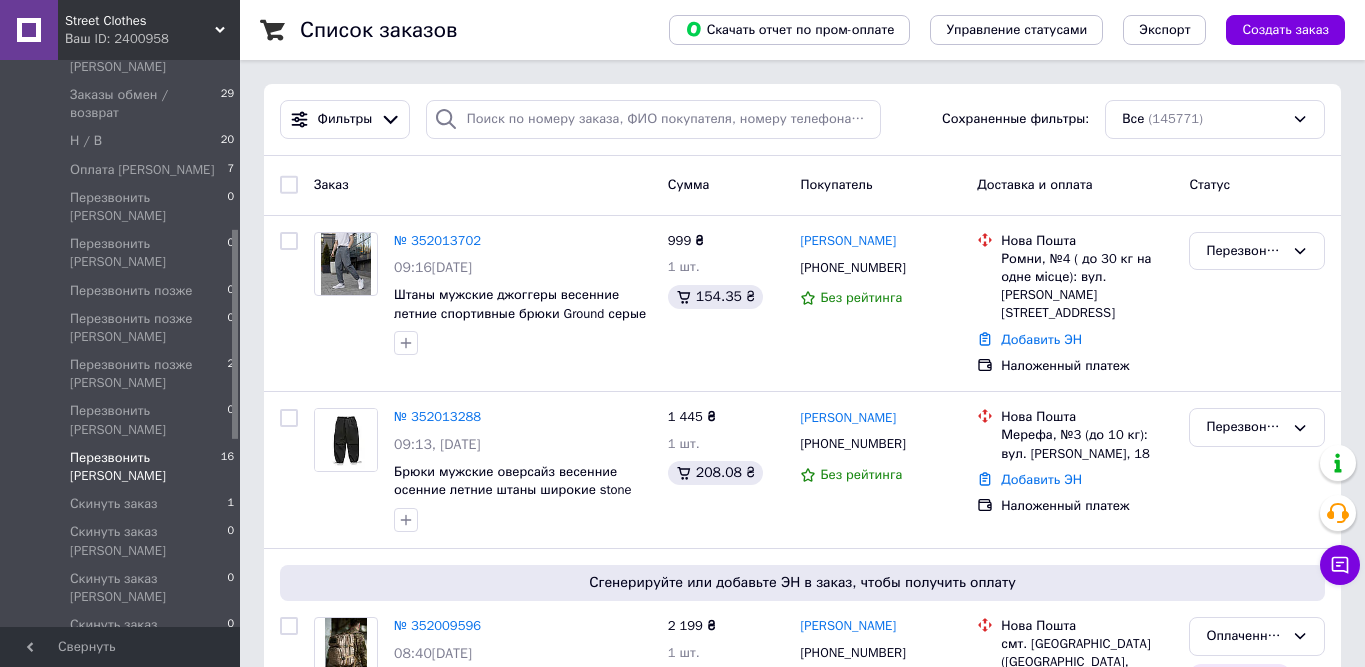 click on "Перезвонить [PERSON_NAME]" at bounding box center (145, 467) 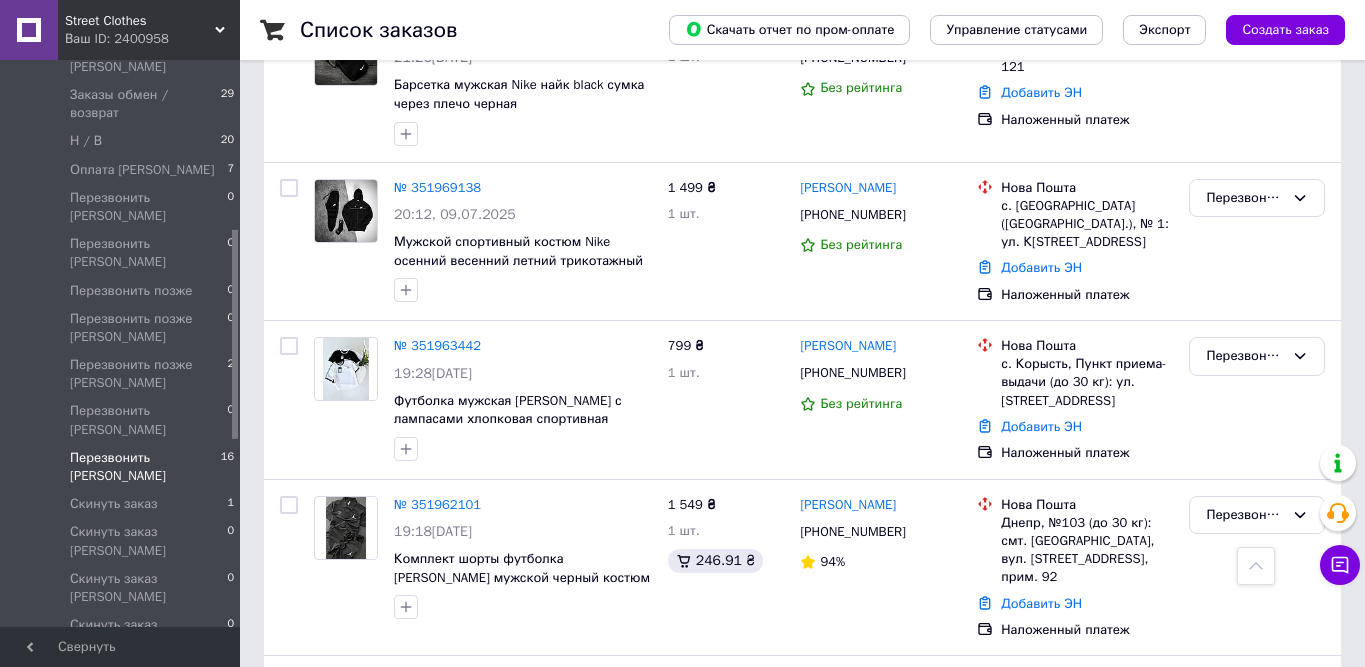 scroll, scrollTop: 2336, scrollLeft: 0, axis: vertical 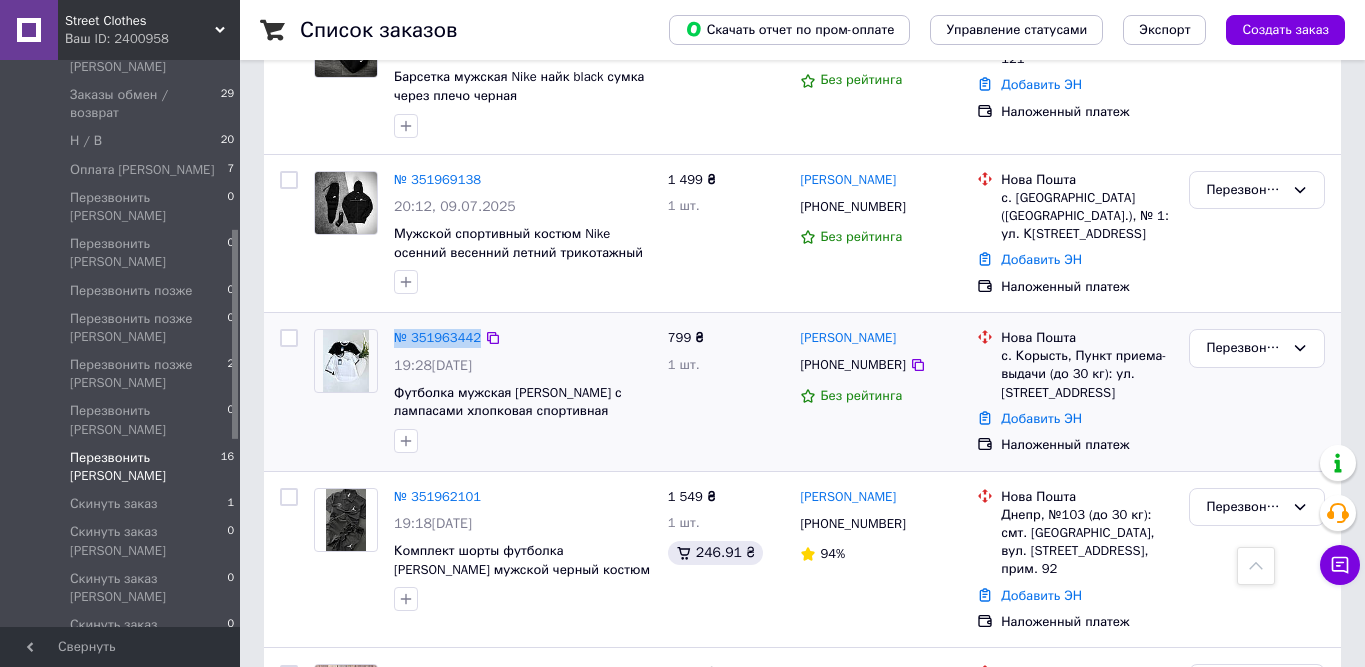 click on "Перезвонить [PERSON_NAME]" at bounding box center (1257, 392) 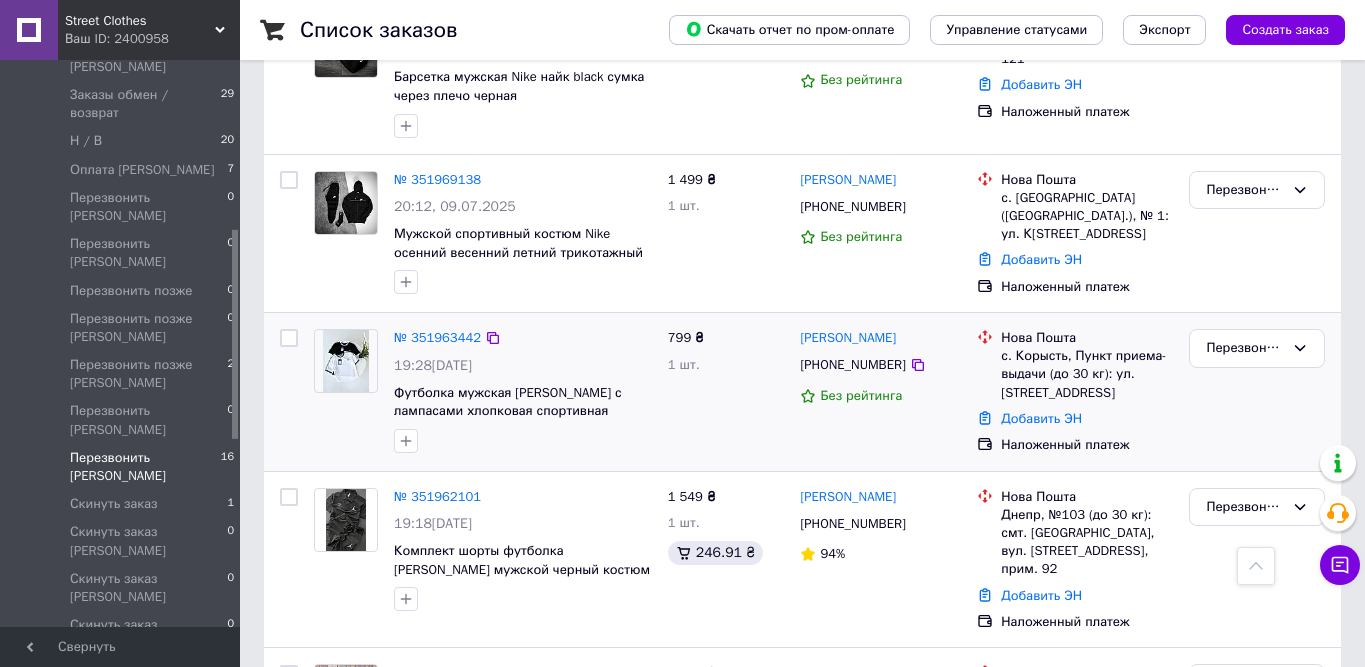 click on "Перезвонить [PERSON_NAME]" at bounding box center (1257, 392) 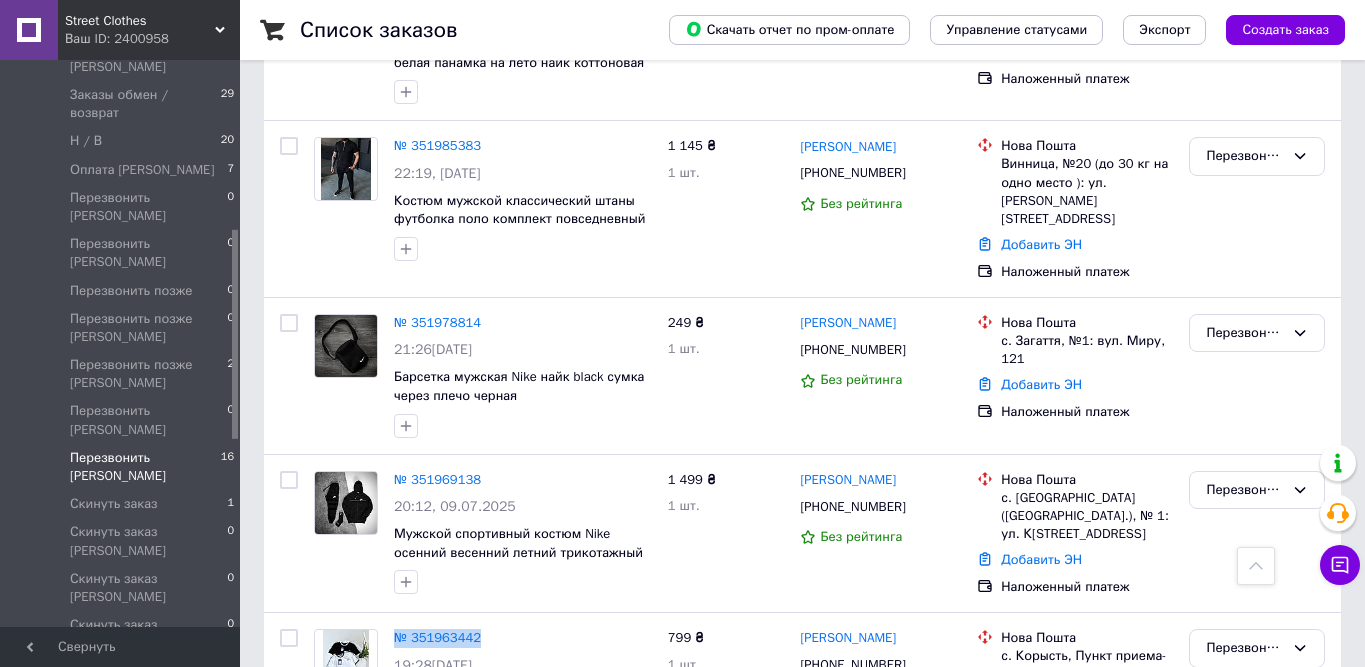 scroll, scrollTop: 2018, scrollLeft: 0, axis: vertical 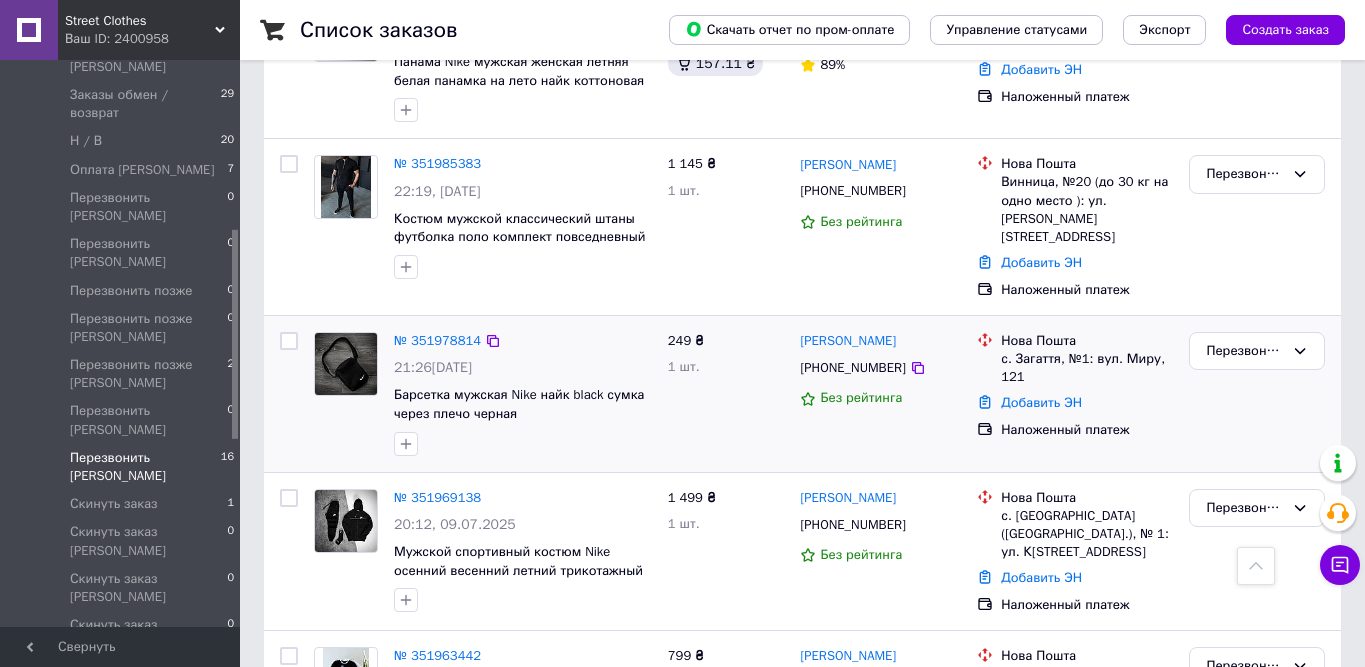 click on "Перезвонить [PERSON_NAME]" at bounding box center (1257, 394) 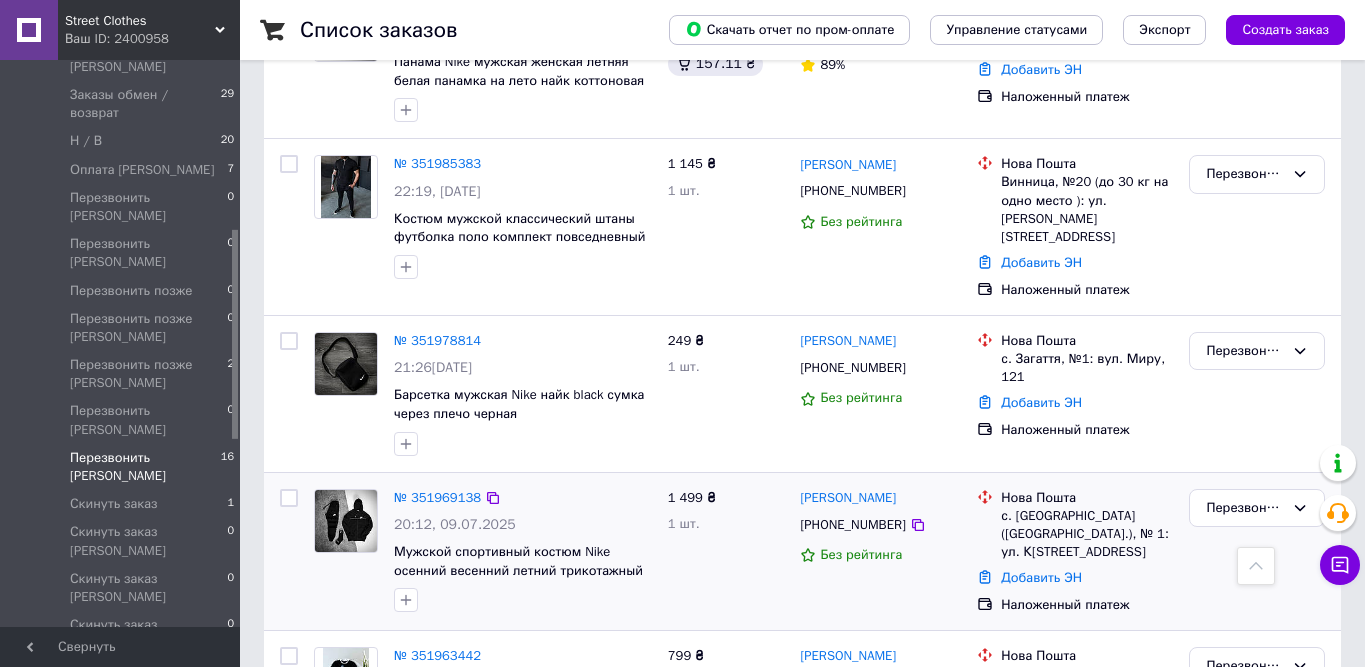 click on "Перезвонить [PERSON_NAME]" at bounding box center (1257, 552) 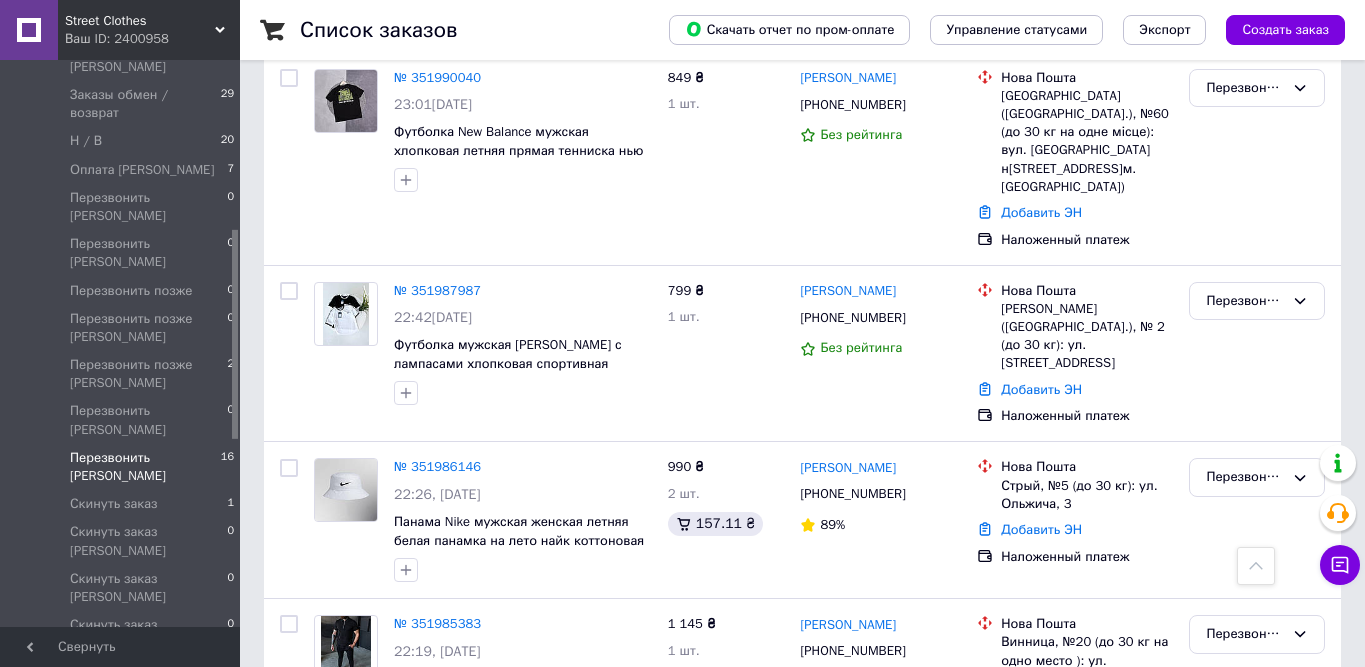 scroll, scrollTop: 1553, scrollLeft: 0, axis: vertical 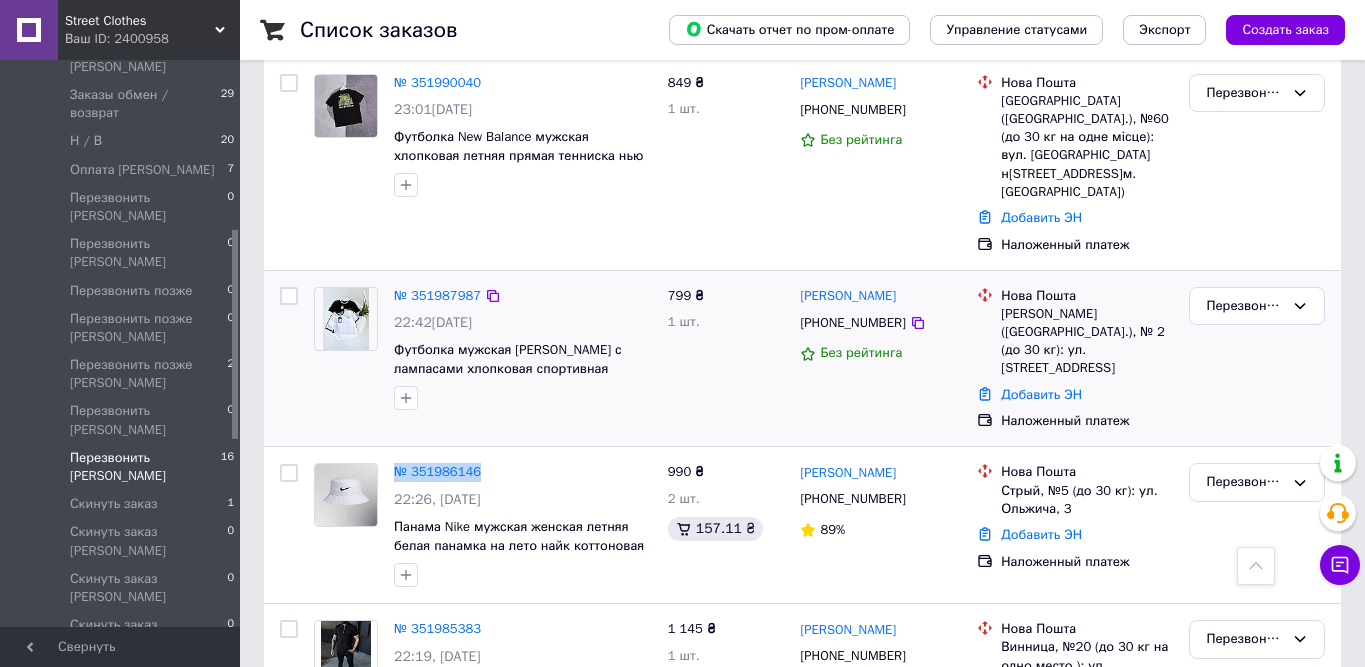 click on "Перезвонить [PERSON_NAME]" at bounding box center (1257, 359) 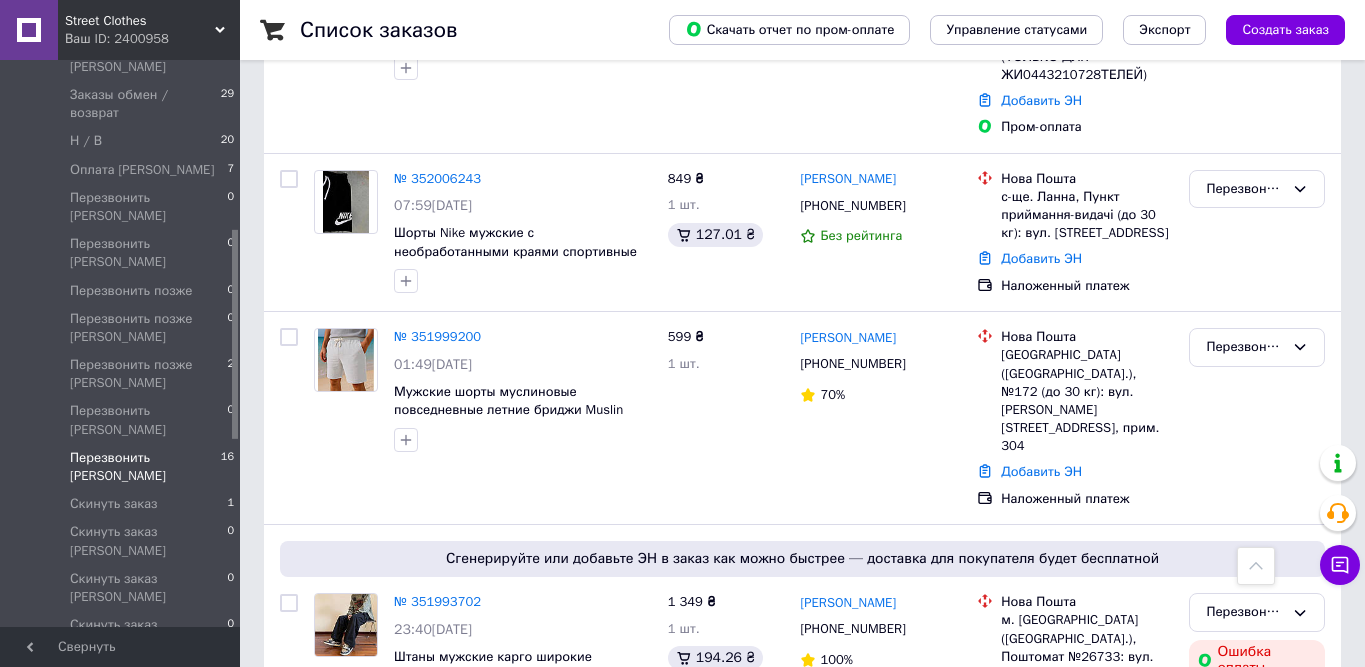 scroll, scrollTop: 671, scrollLeft: 0, axis: vertical 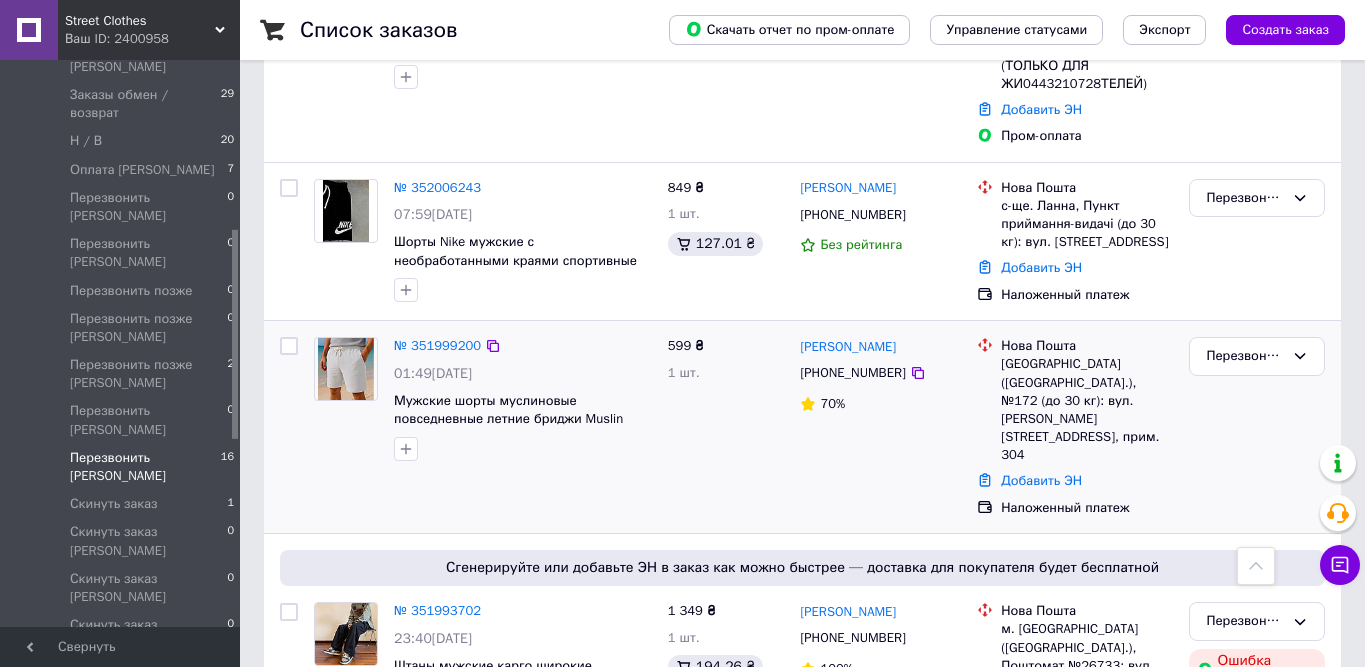 click on "Перезвонить [PERSON_NAME]" at bounding box center (1257, 427) 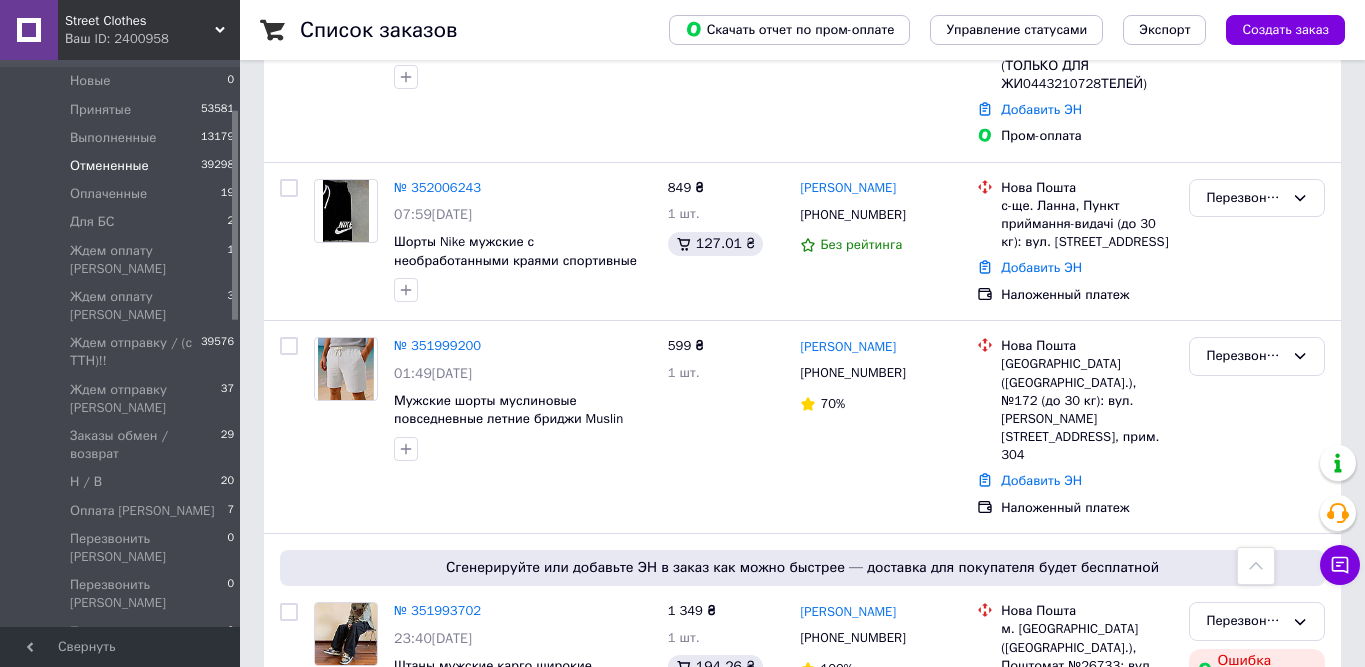 scroll, scrollTop: 116, scrollLeft: 0, axis: vertical 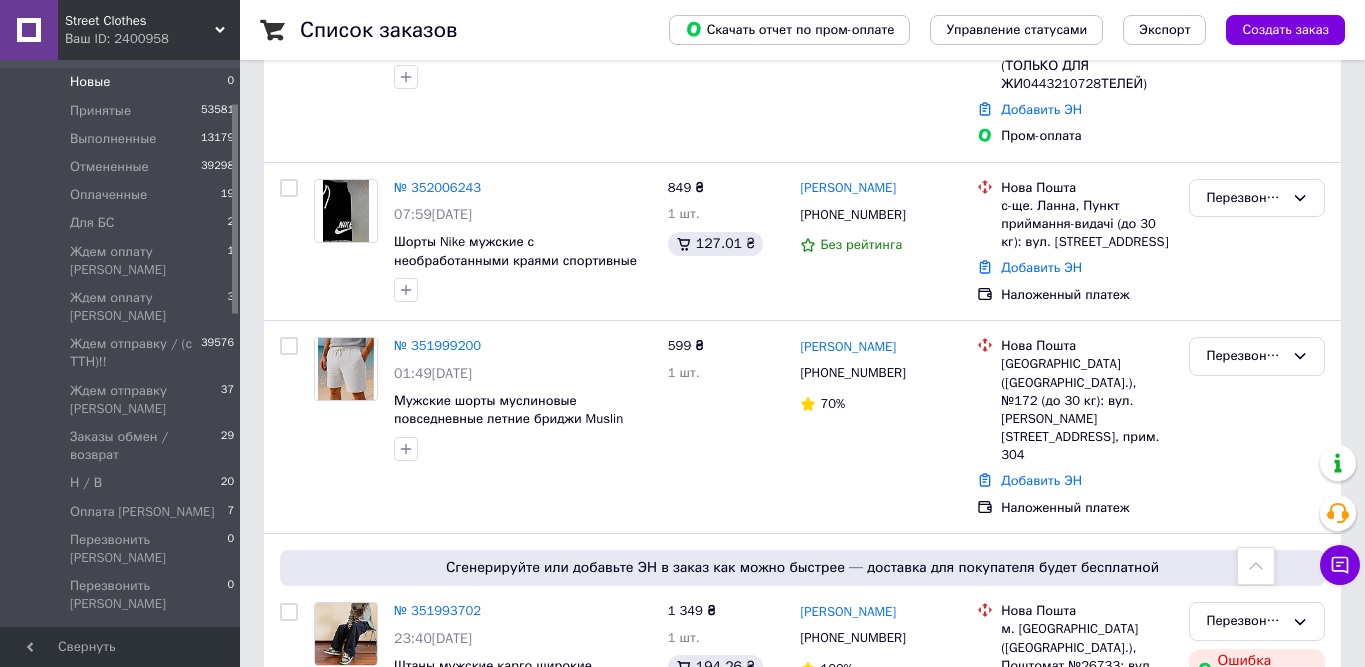click on "Новые 0" at bounding box center [123, 82] 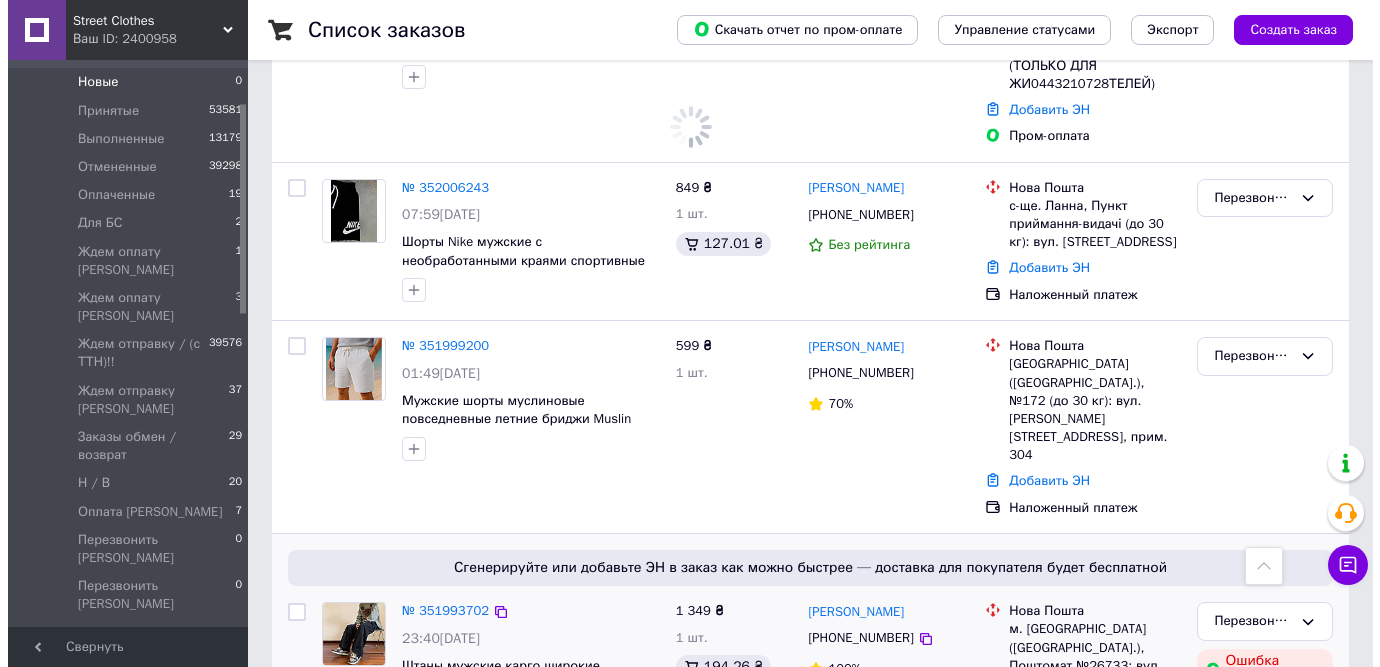 scroll, scrollTop: 0, scrollLeft: 0, axis: both 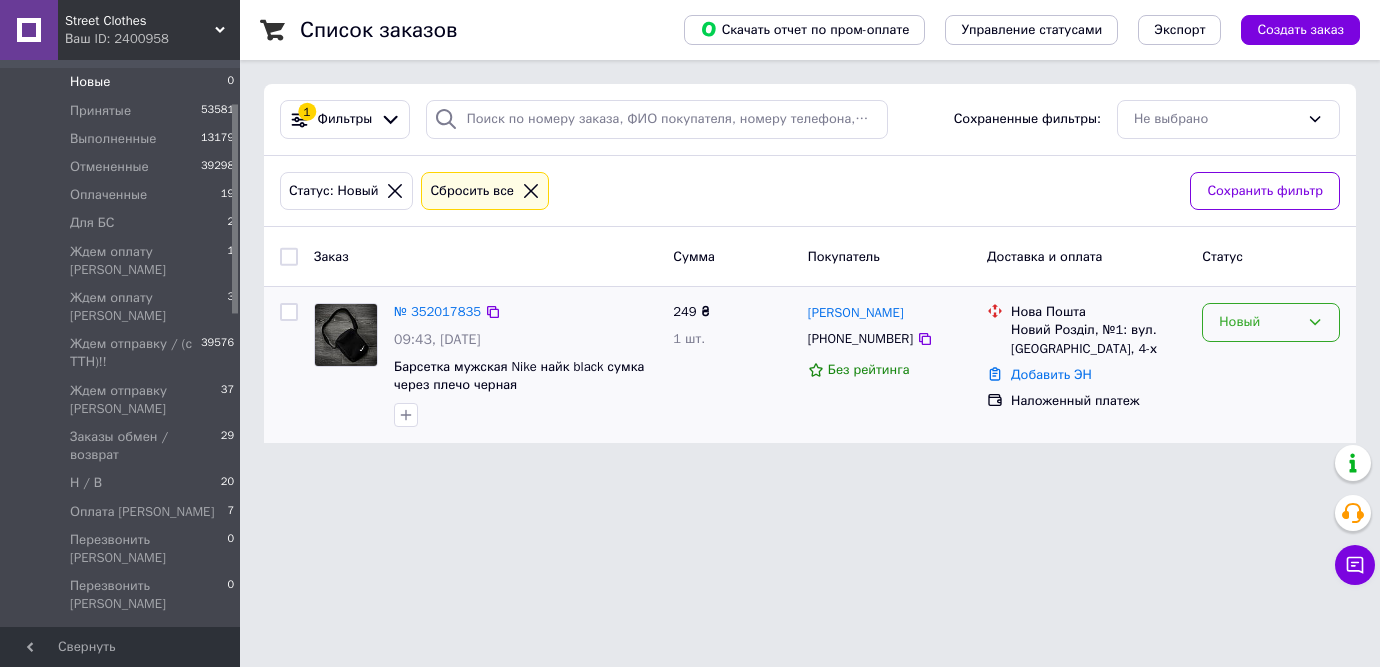 click on "Новый" at bounding box center [1271, 322] 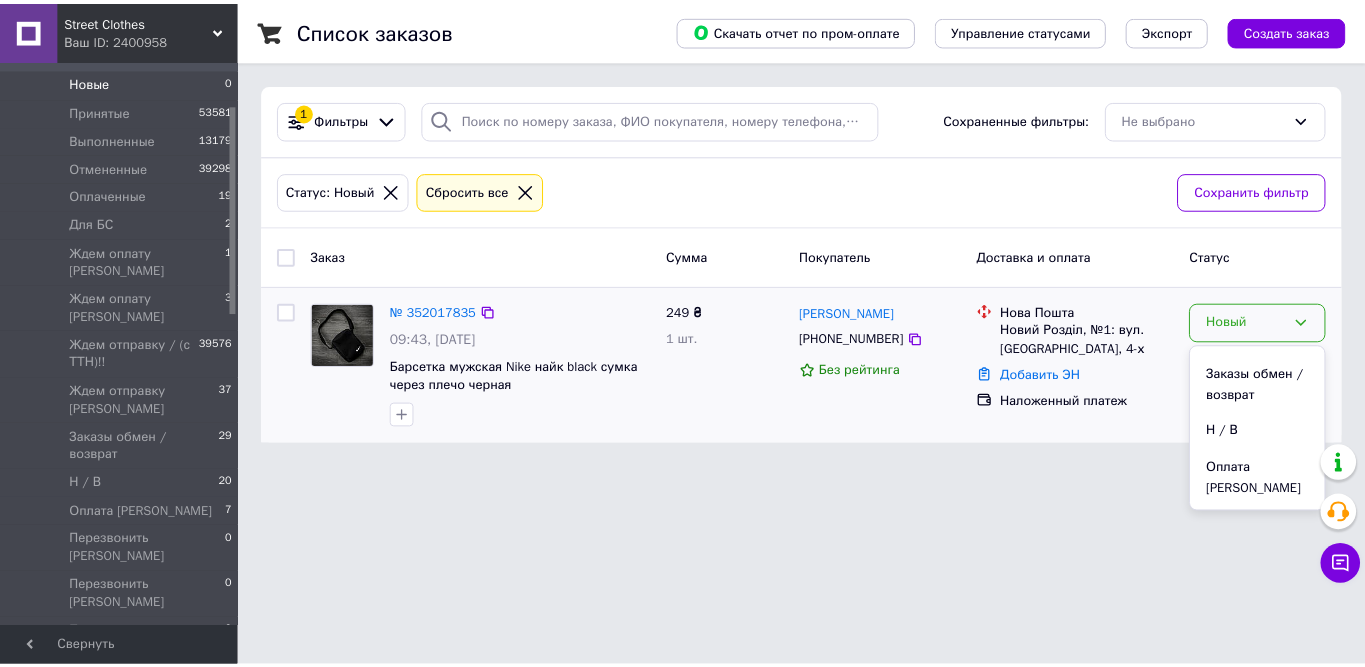 scroll, scrollTop: 924, scrollLeft: 0, axis: vertical 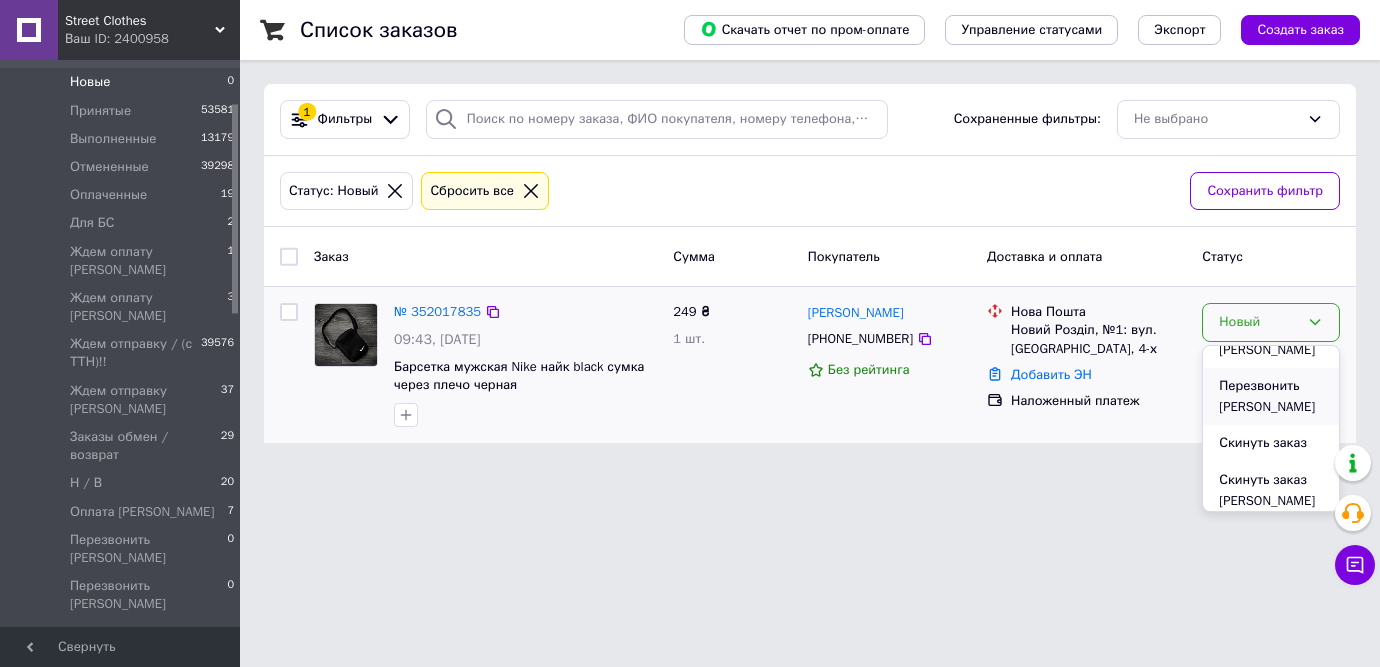 click on "Перезвонить [PERSON_NAME]" at bounding box center [1271, 396] 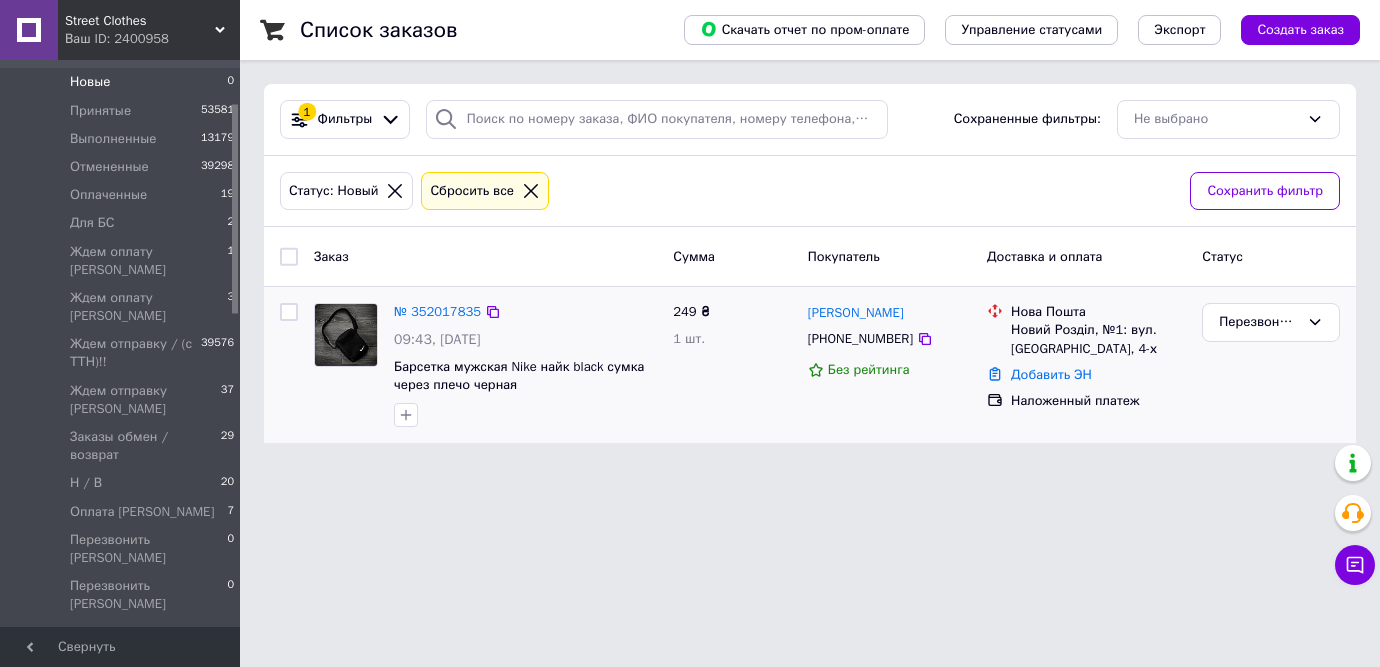 click on "Перезвонить [PERSON_NAME]" at bounding box center (1271, 365) 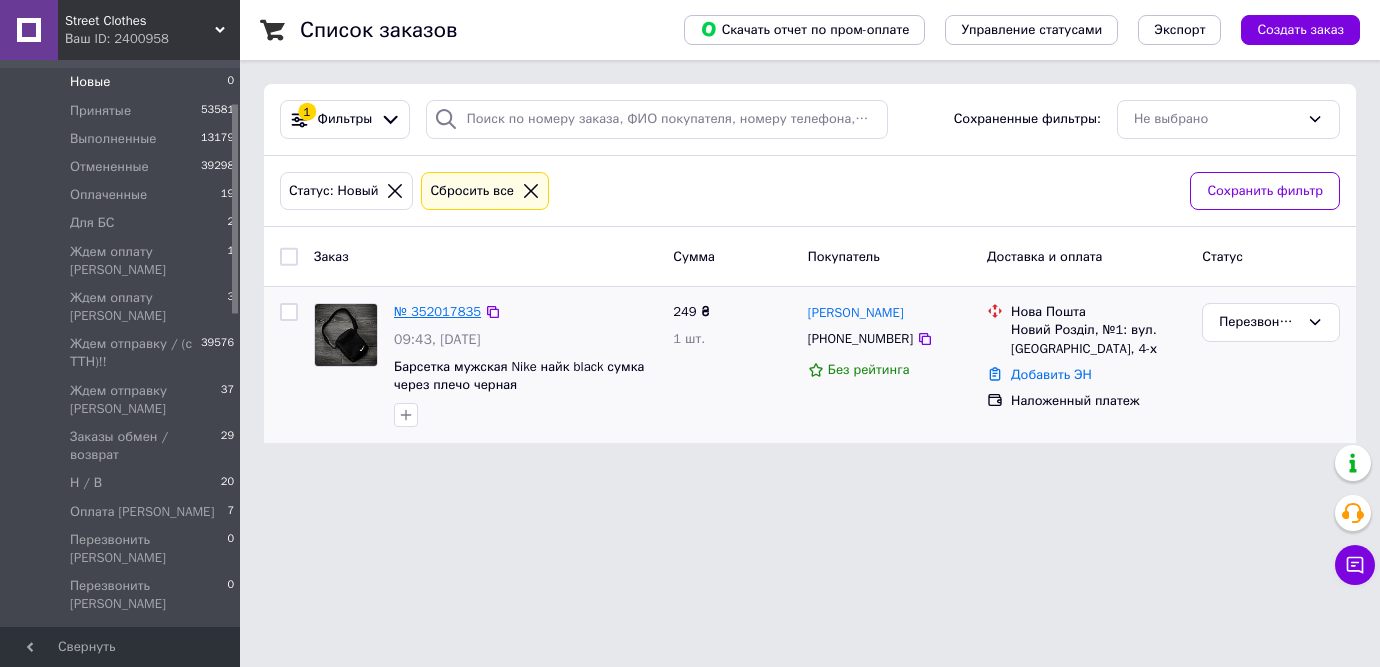 click on "№ 352017835" at bounding box center [437, 311] 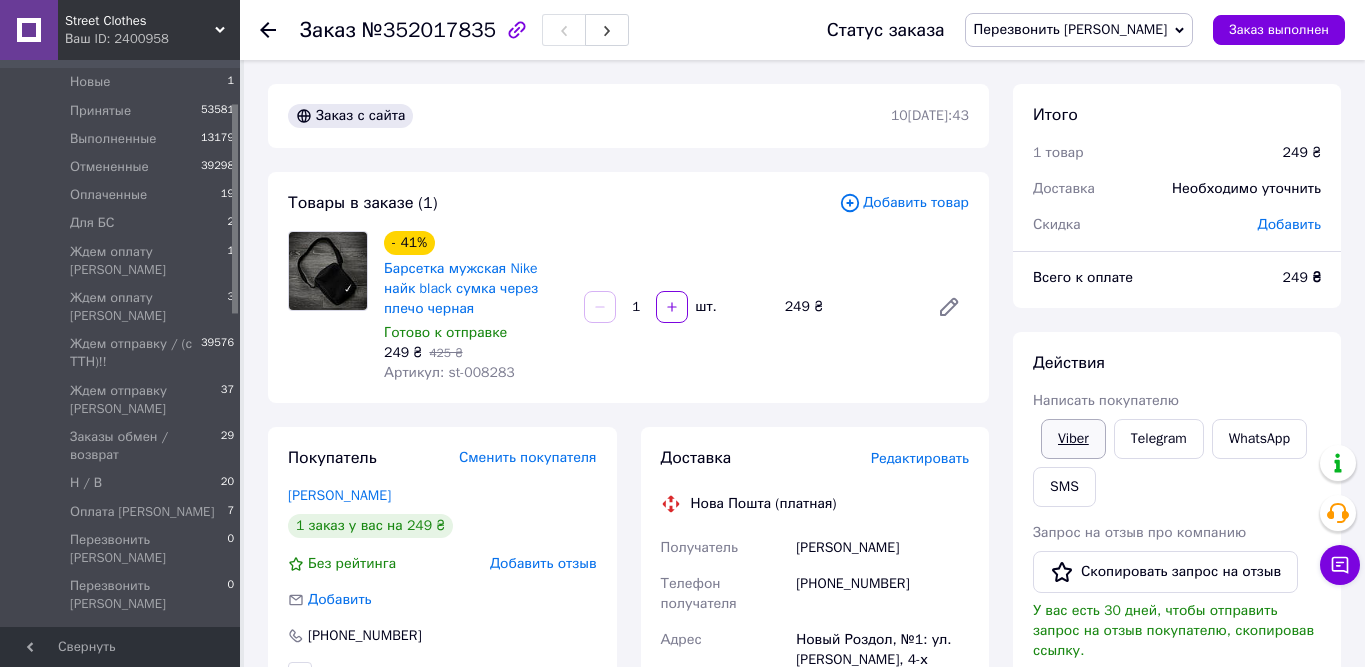 click on "Viber" at bounding box center [1073, 439] 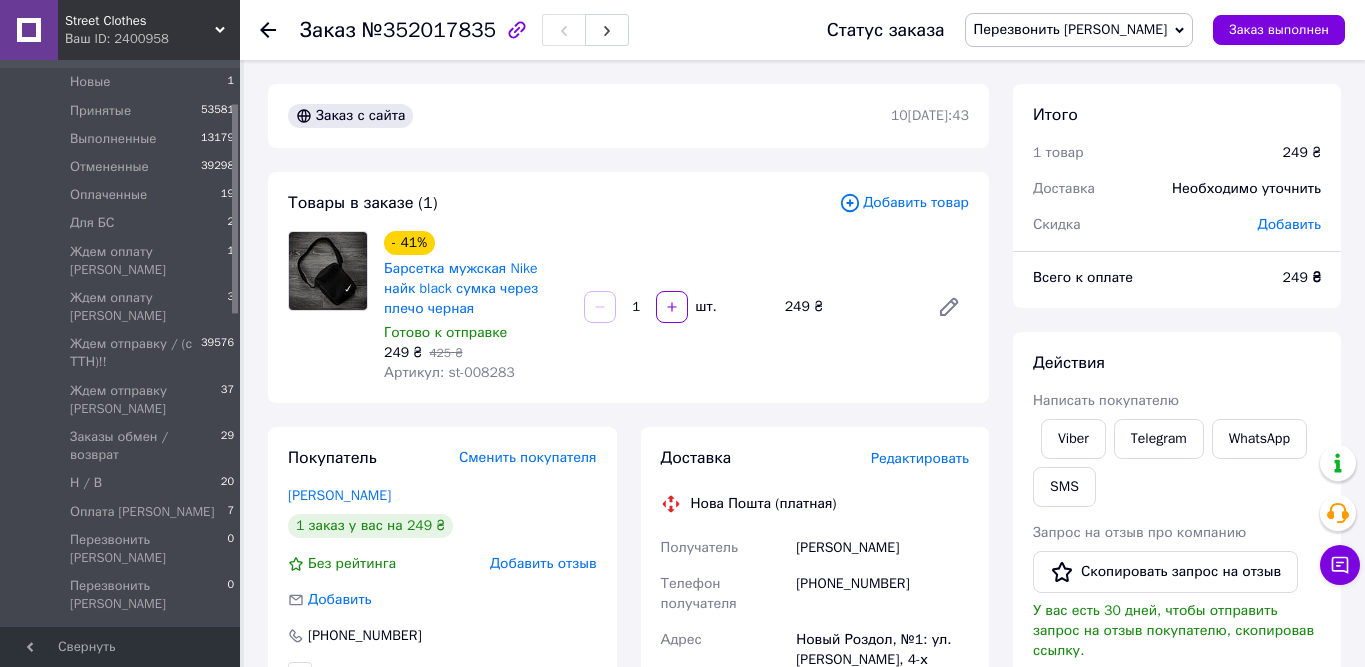 click on "Viber Telegram WhatsApp SMS" at bounding box center [1177, 463] 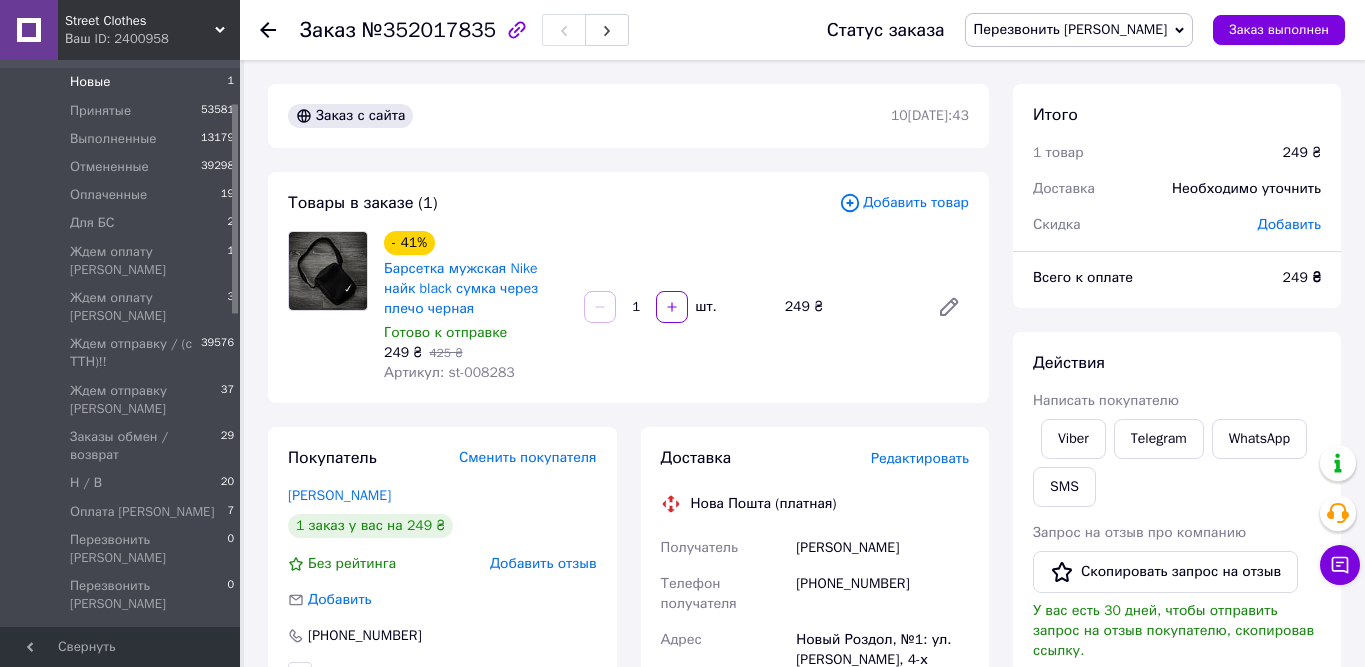 click on "Новые 1" at bounding box center (123, 82) 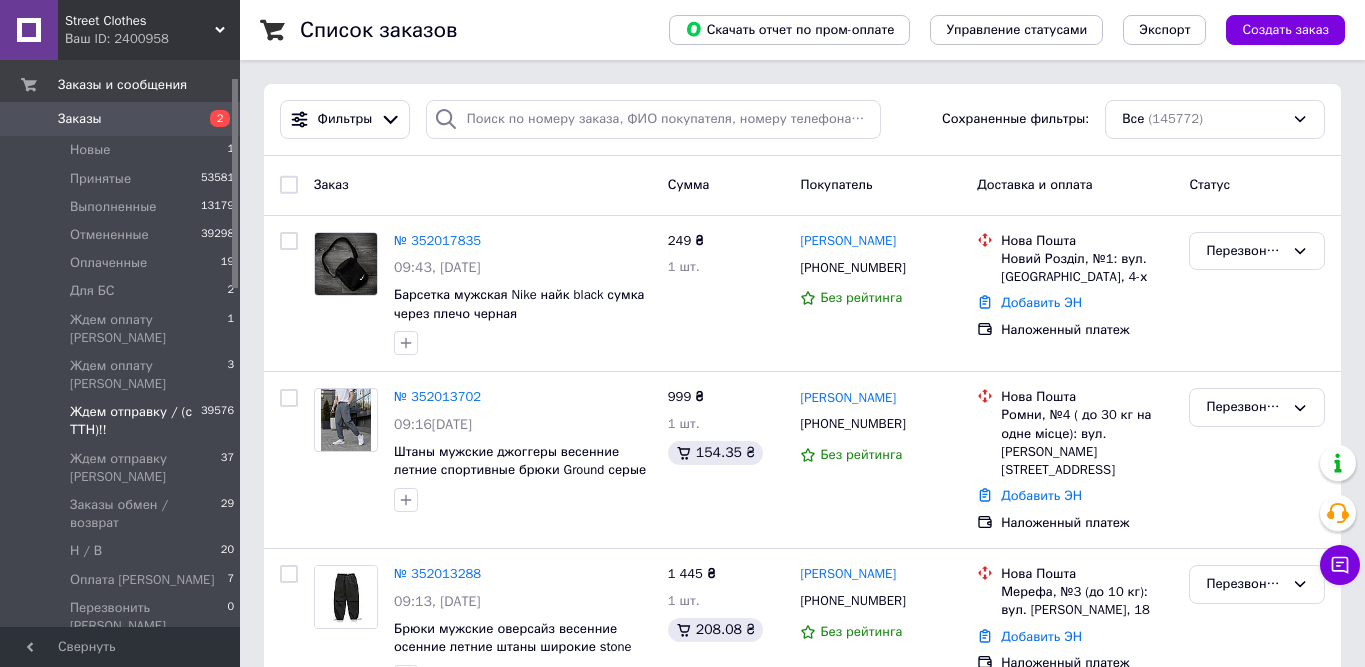 scroll, scrollTop: 46, scrollLeft: 0, axis: vertical 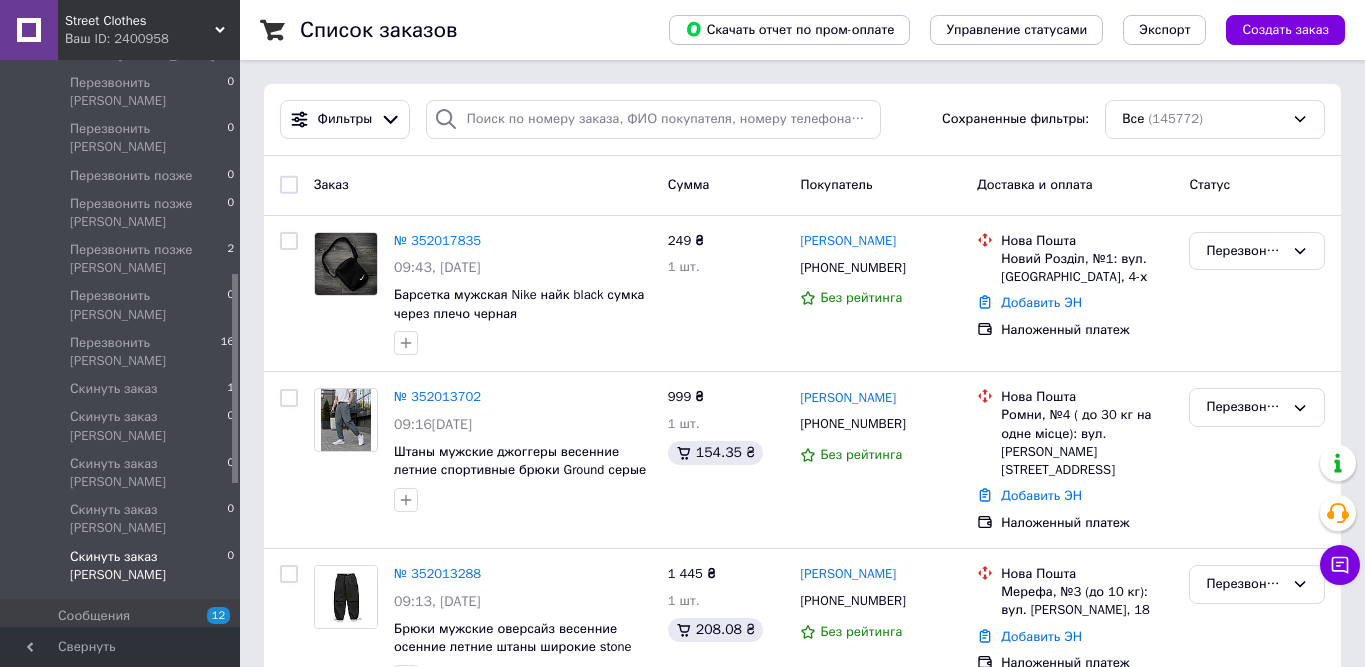 drag, startPoint x: 235, startPoint y: 184, endPoint x: 224, endPoint y: 419, distance: 235.25731 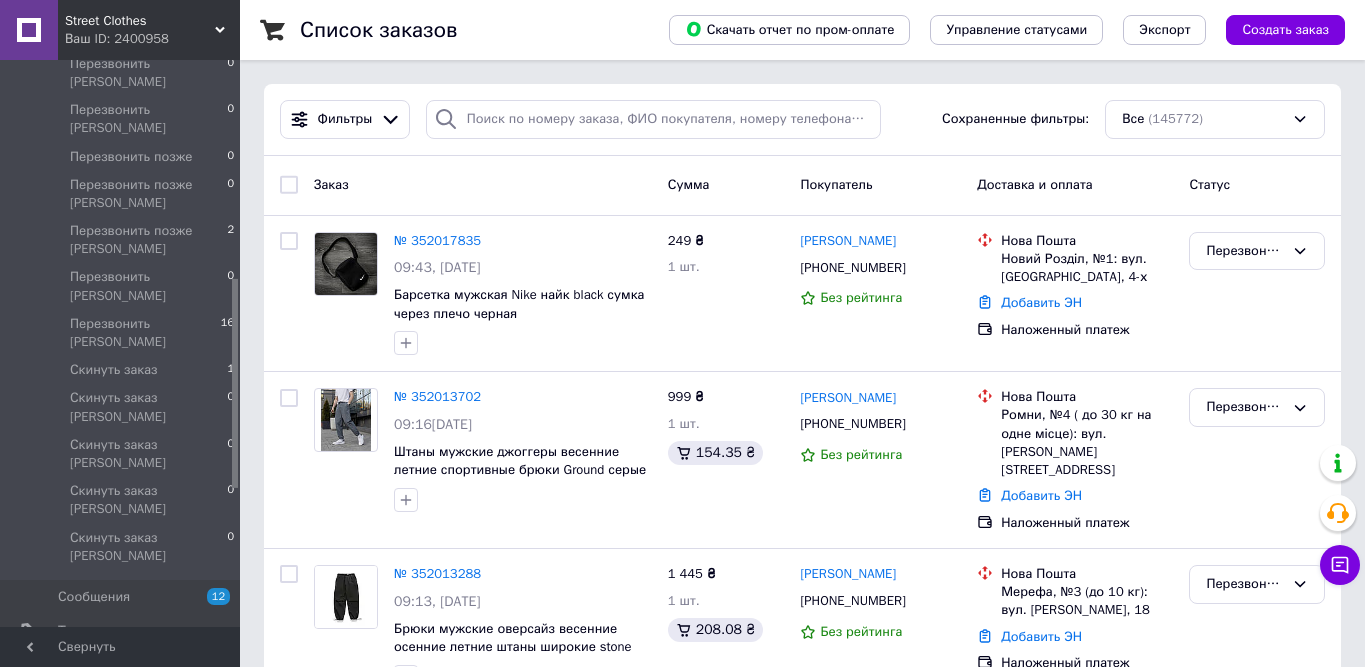 click on "Уведомления" at bounding box center [121, 665] 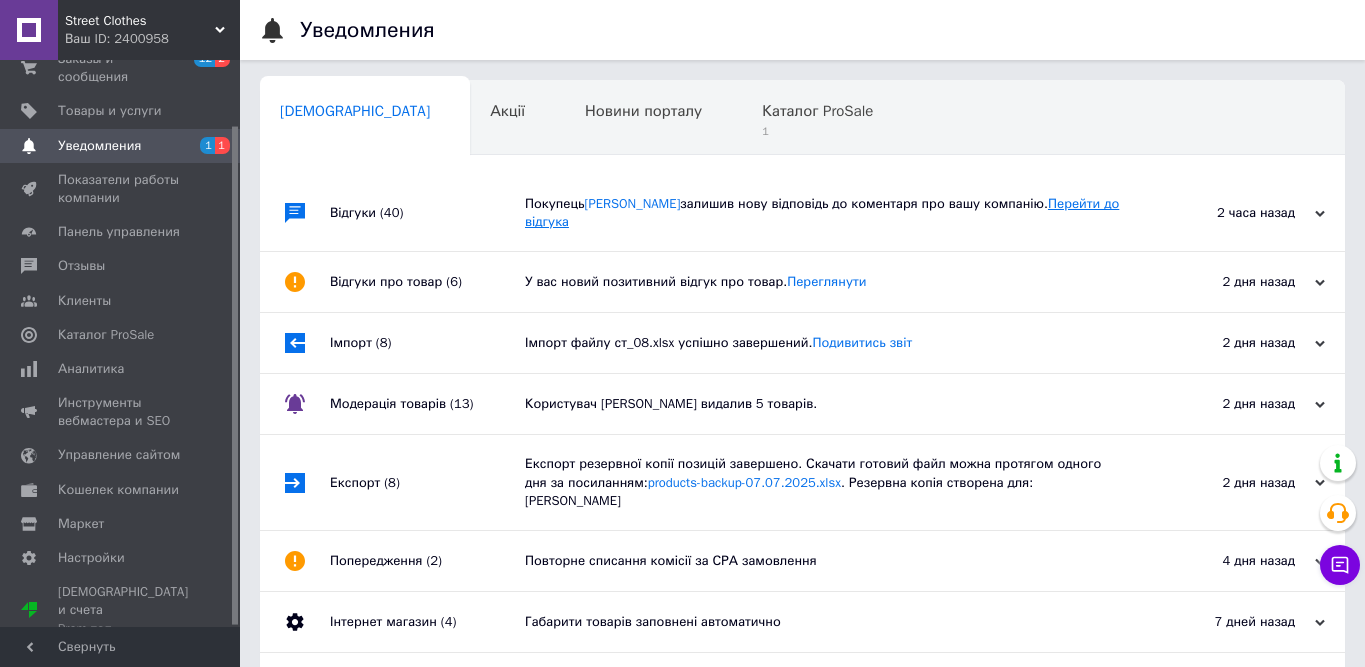 click on "Перейти до відгука" at bounding box center (822, 212) 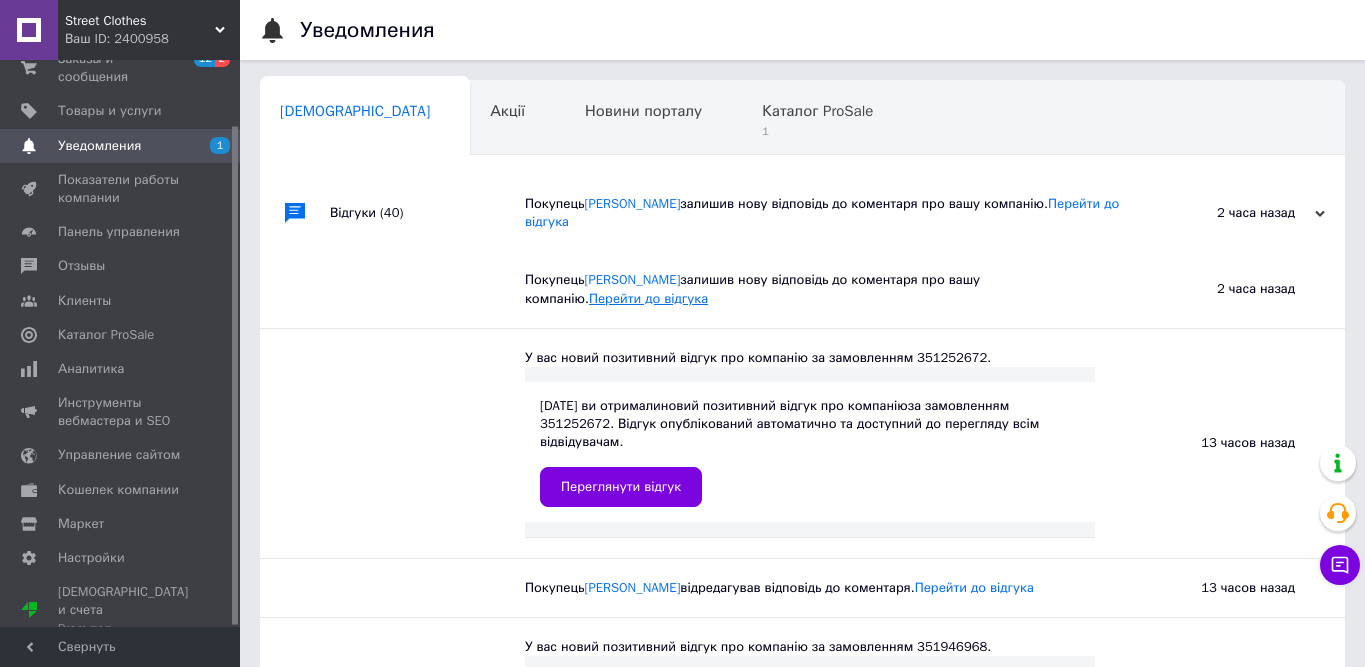 click on "Перейти до відгука" at bounding box center [648, 298] 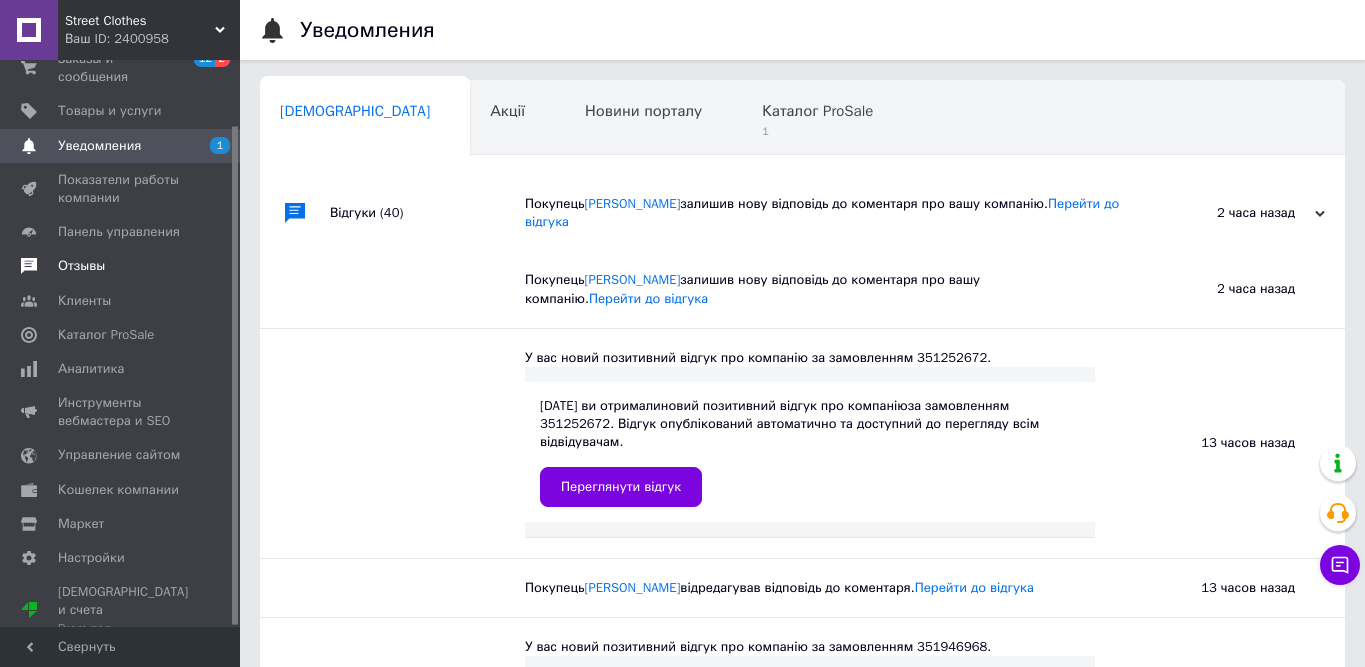 click on "Отзывы" at bounding box center [121, 266] 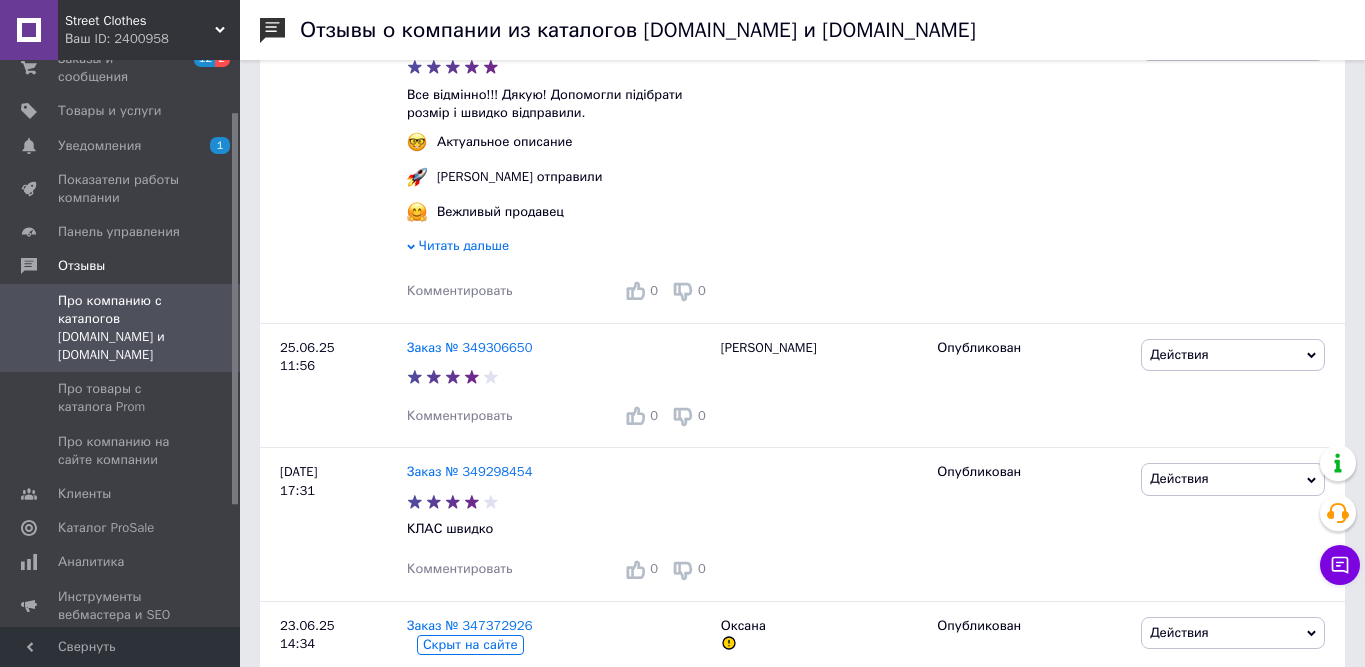 scroll, scrollTop: 2441, scrollLeft: 0, axis: vertical 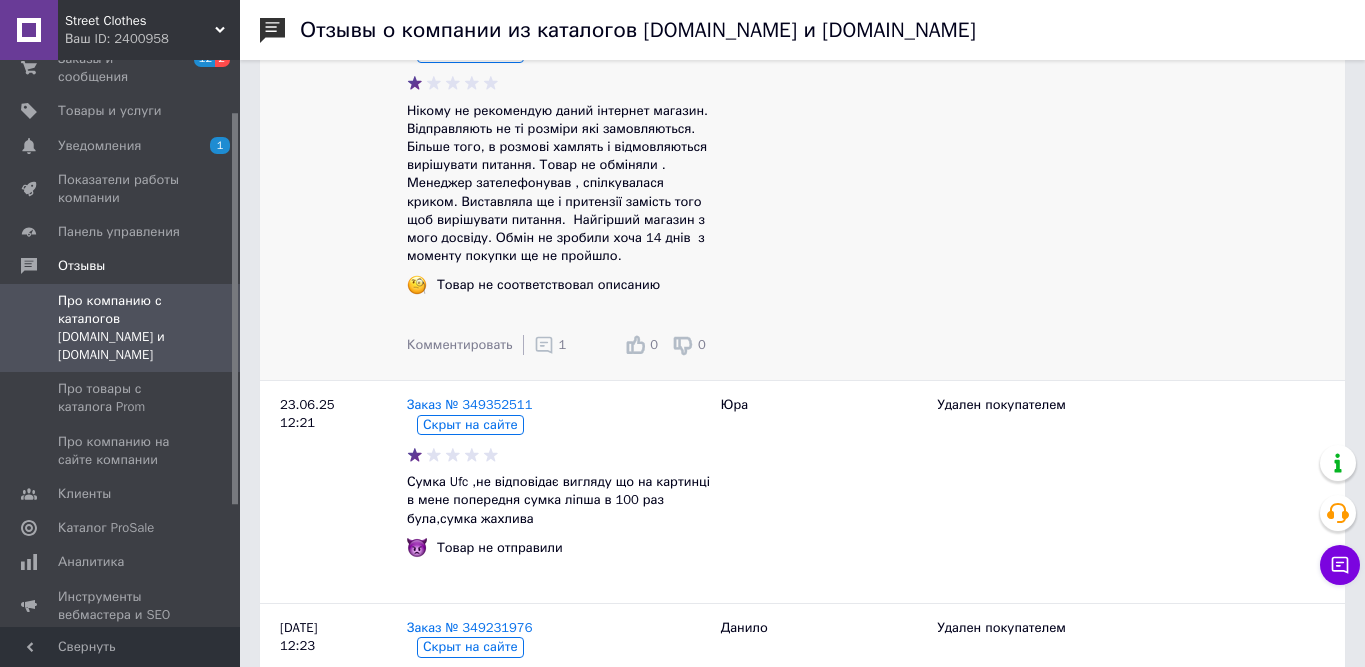 click 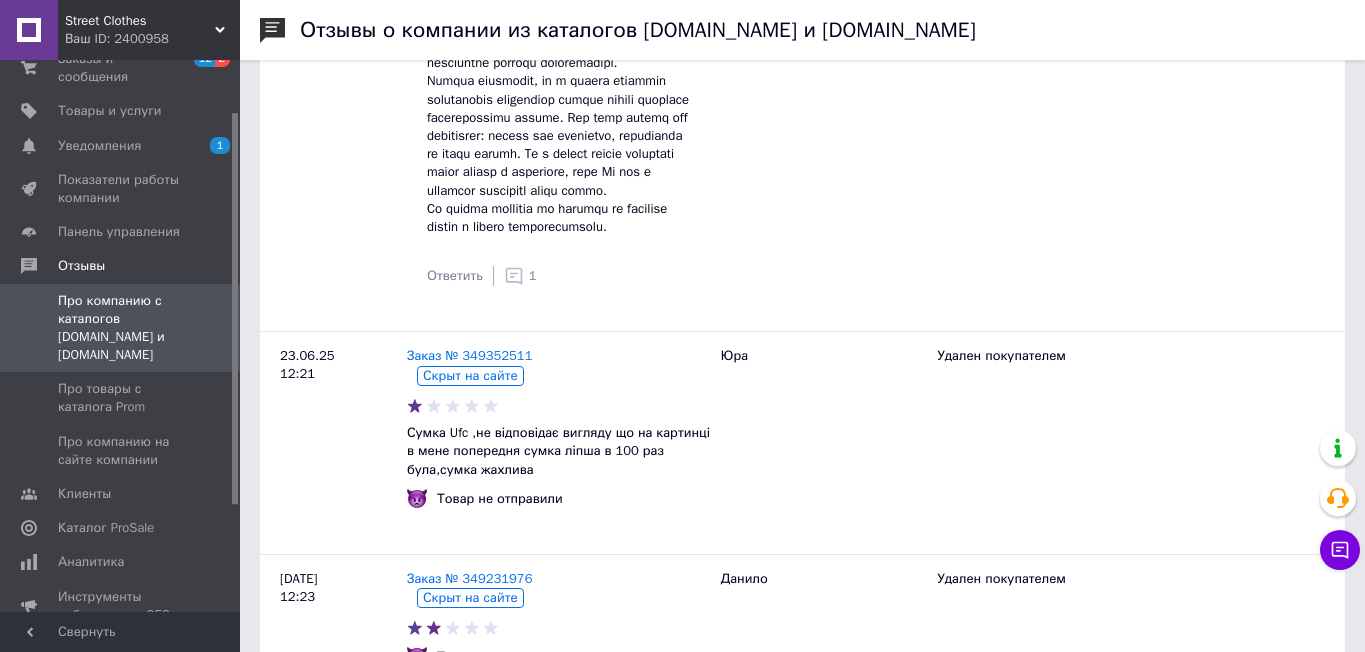scroll, scrollTop: 3655, scrollLeft: 0, axis: vertical 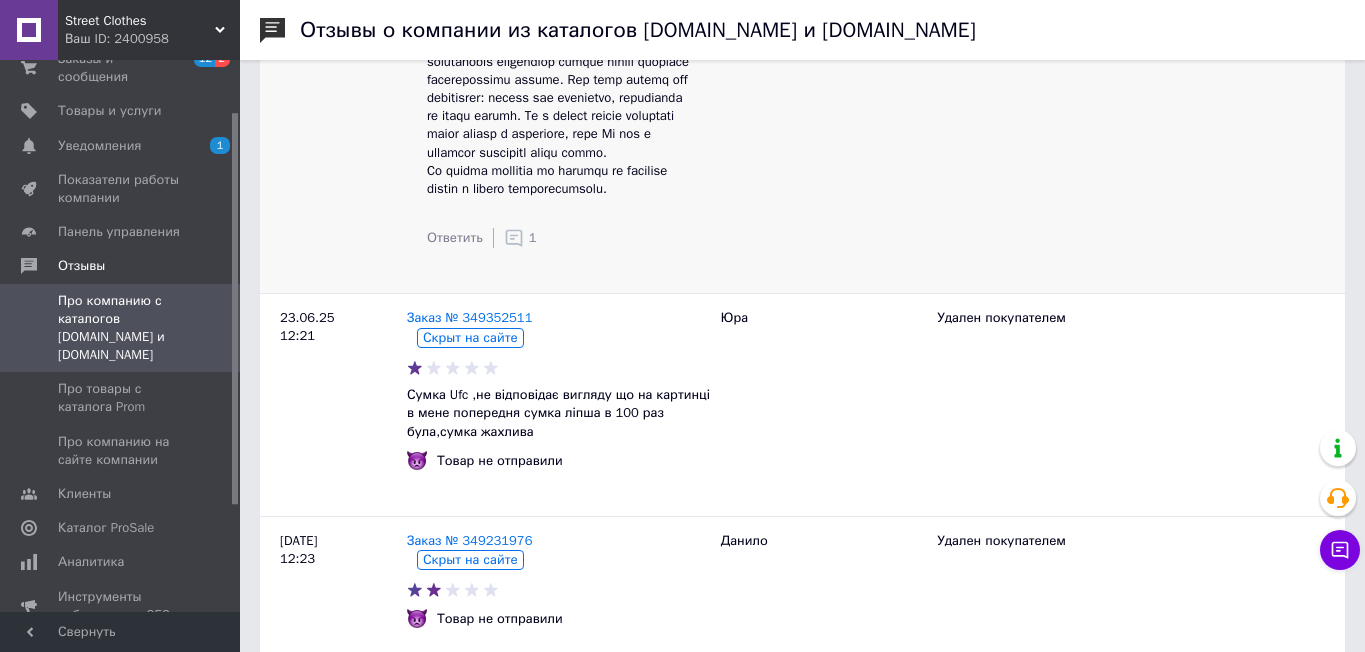 click 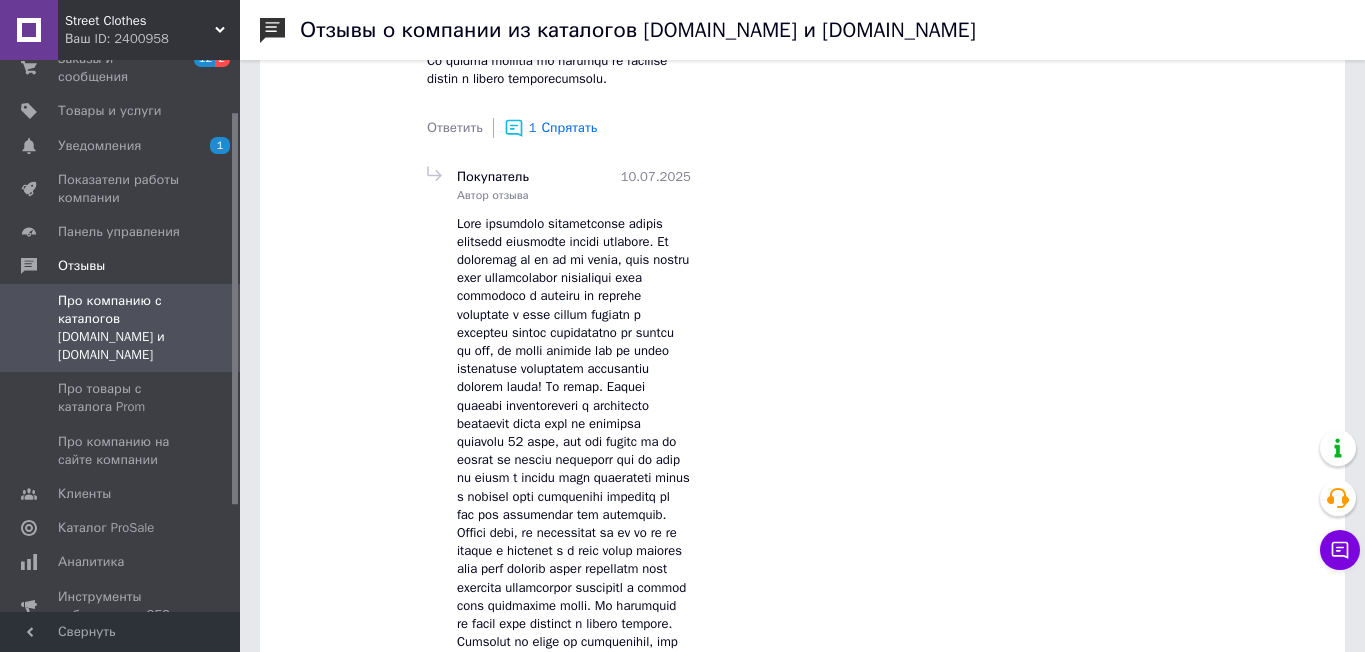 scroll, scrollTop: 3765, scrollLeft: 0, axis: vertical 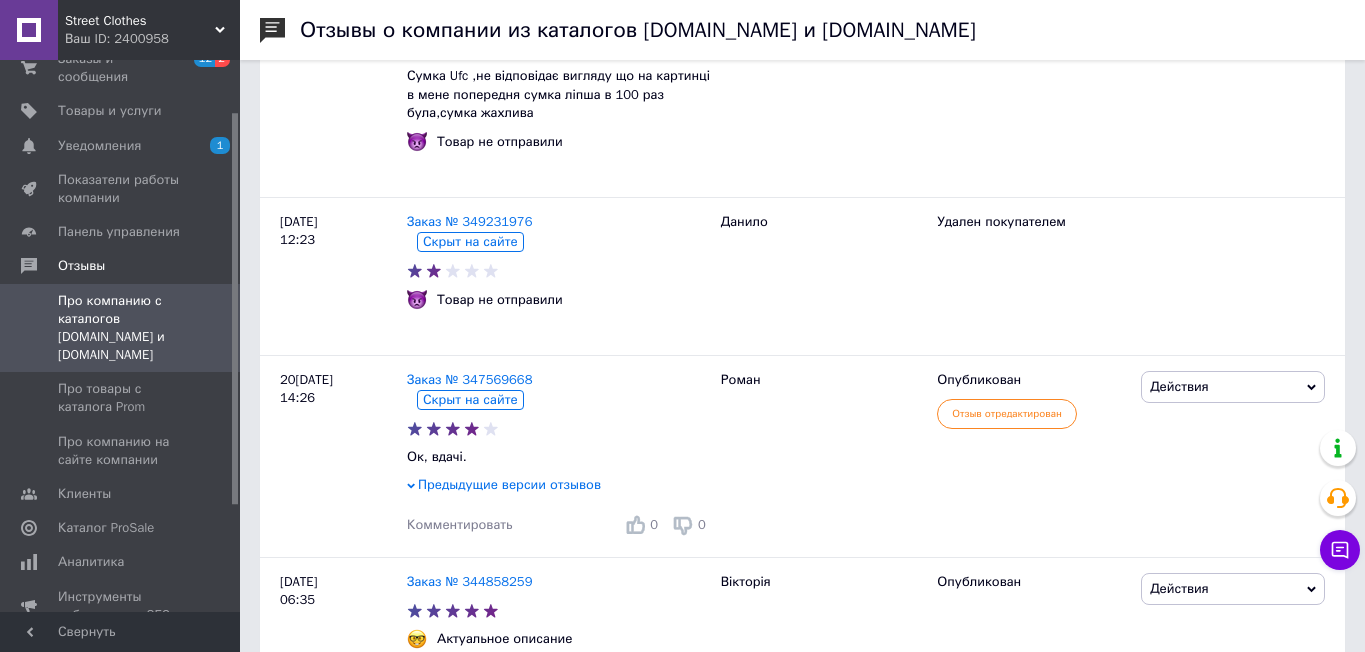 click on "Действия Комментировать Посмотреть Оспорить Опубликовать на сайте Ссылка на редактирование" at bounding box center (1240, -892) 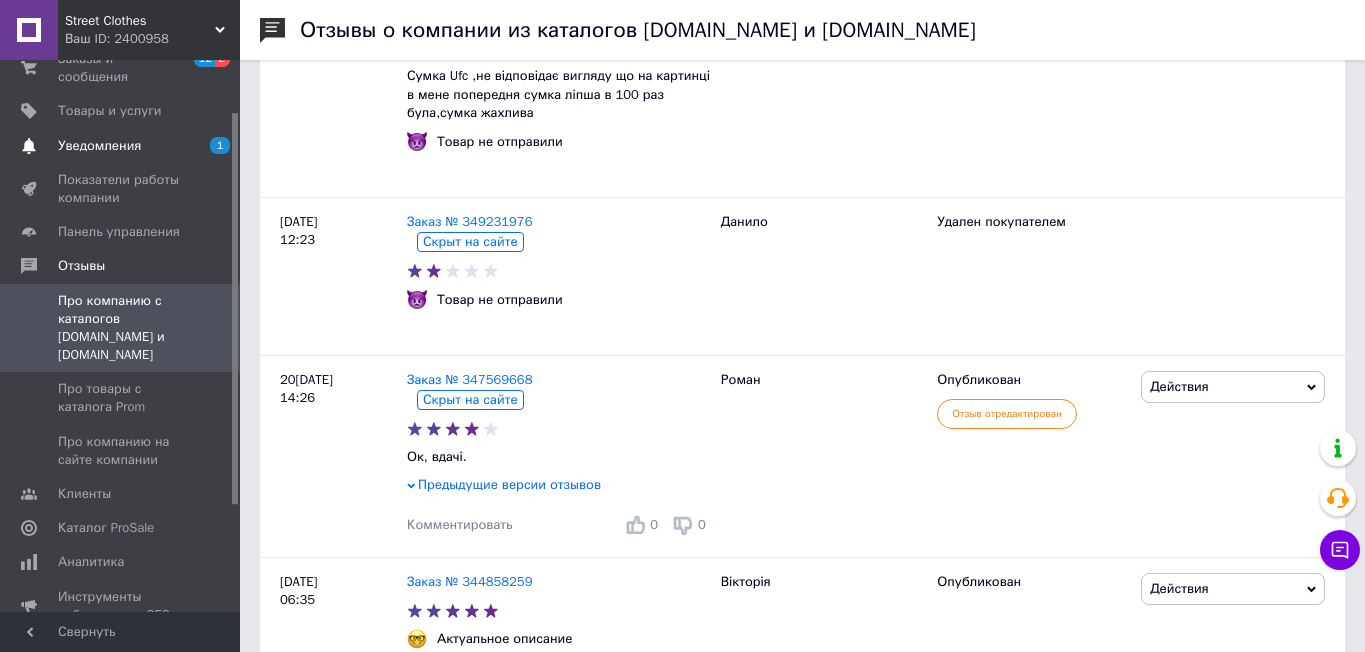 click on "Уведомления" at bounding box center [99, 146] 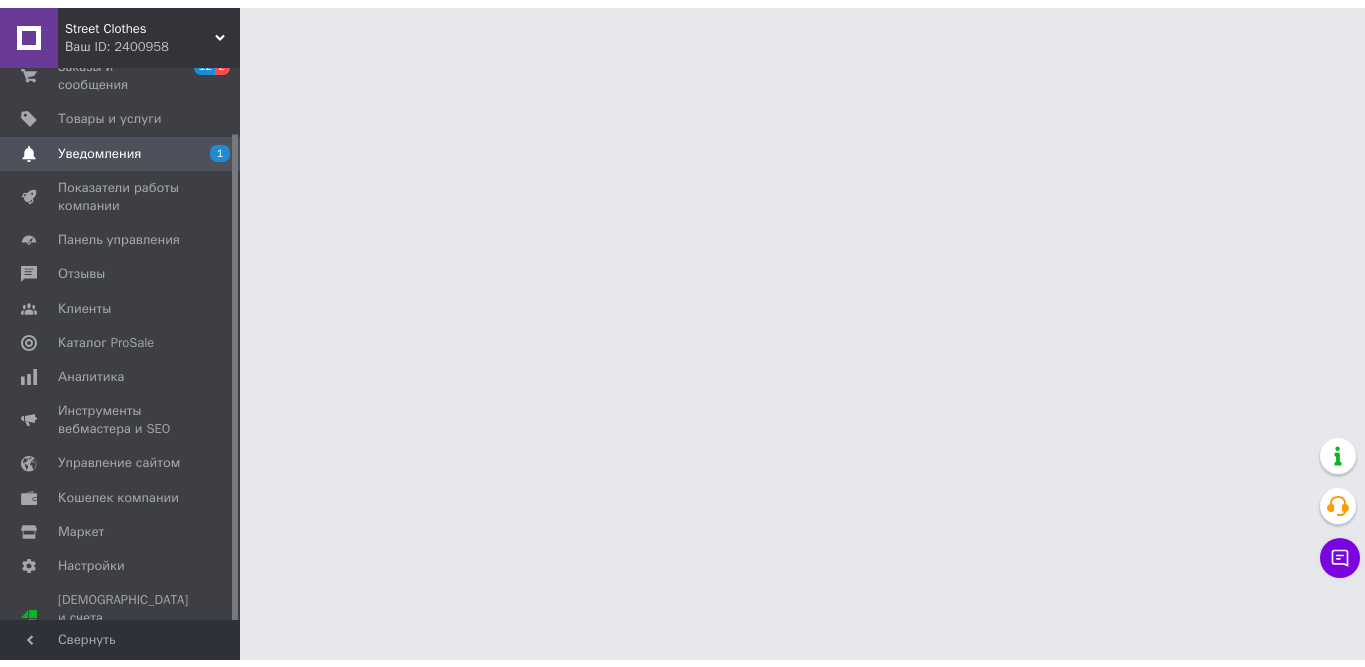 scroll, scrollTop: 0, scrollLeft: 0, axis: both 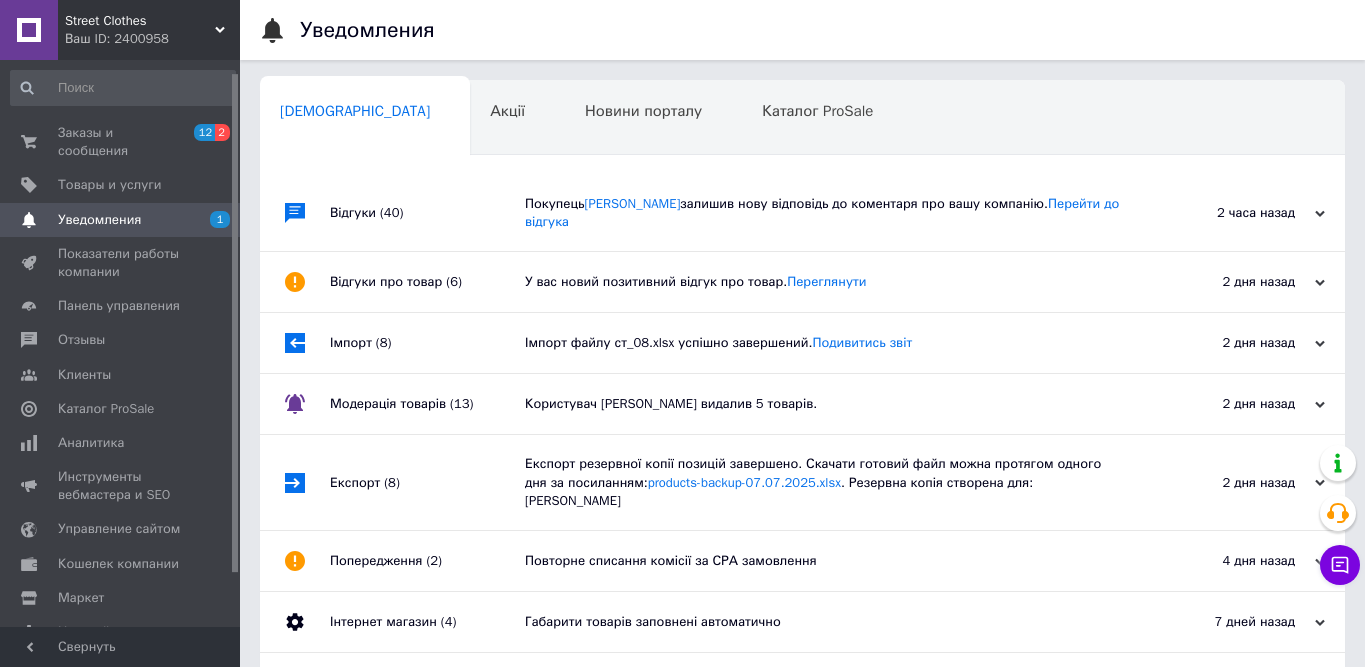 drag, startPoint x: 236, startPoint y: 212, endPoint x: 249, endPoint y: 64, distance: 148.56985 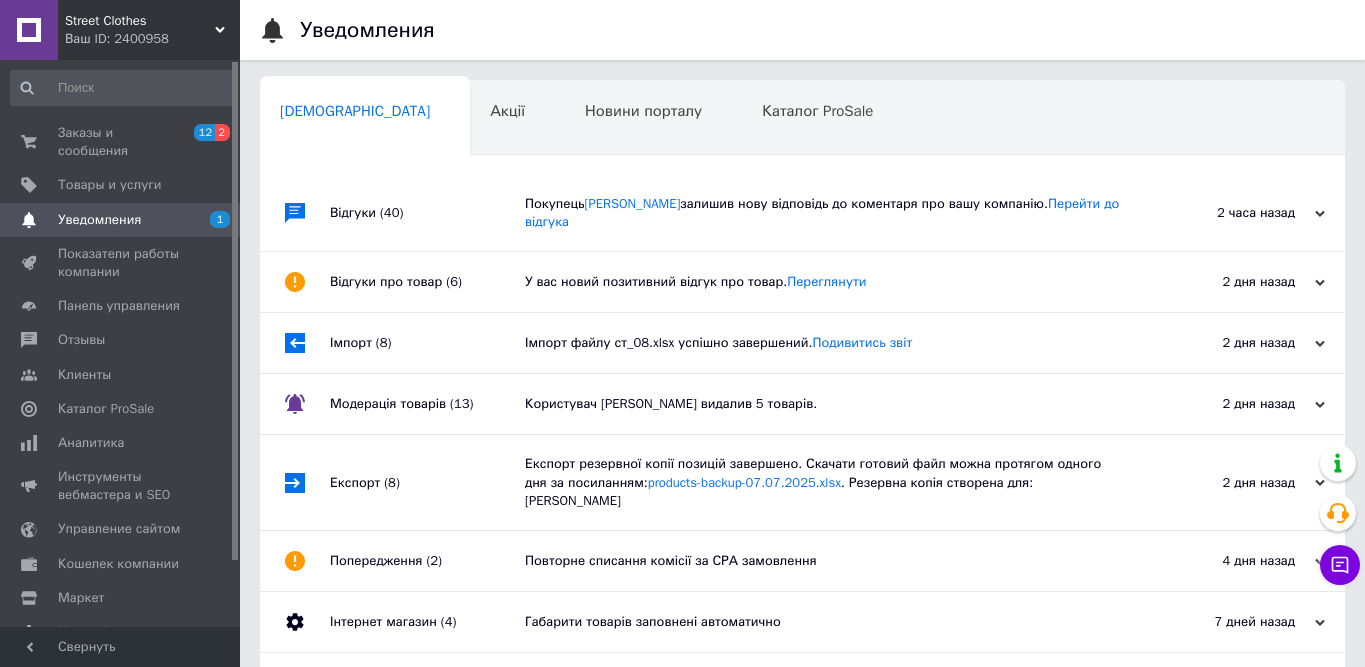 click on "Уведомления Сповіщення 0 Акції 0 Новини порталу 0 Каталог ProSale 0 Навчання та заходи 0 Ok Отфильтровано...  Сохранить Мы ничего не нашли Возможно, ошибка в слове  или нет соответствий по вашему запросу. Сповіщення 0 Акції 0 Новини порталу 0 Каталог ProSale 0 Навчання та заходи 0 :  Відгуки   (40) Покупець  Молчанов Олександр  залишив нову відповідь до коментаря про вашу компанію.  Перейти до відгука 2 часа назад 10.07.2025 Відгуки про товар   (6) У вас новий позитивний відгук про товар.  Переглянути 2 дня назад 08.07.2025 Імпорт   (8) Імпорт файлу ст_08.xlsx успішно завершений.  2 дня назад   ." at bounding box center (802, 424) 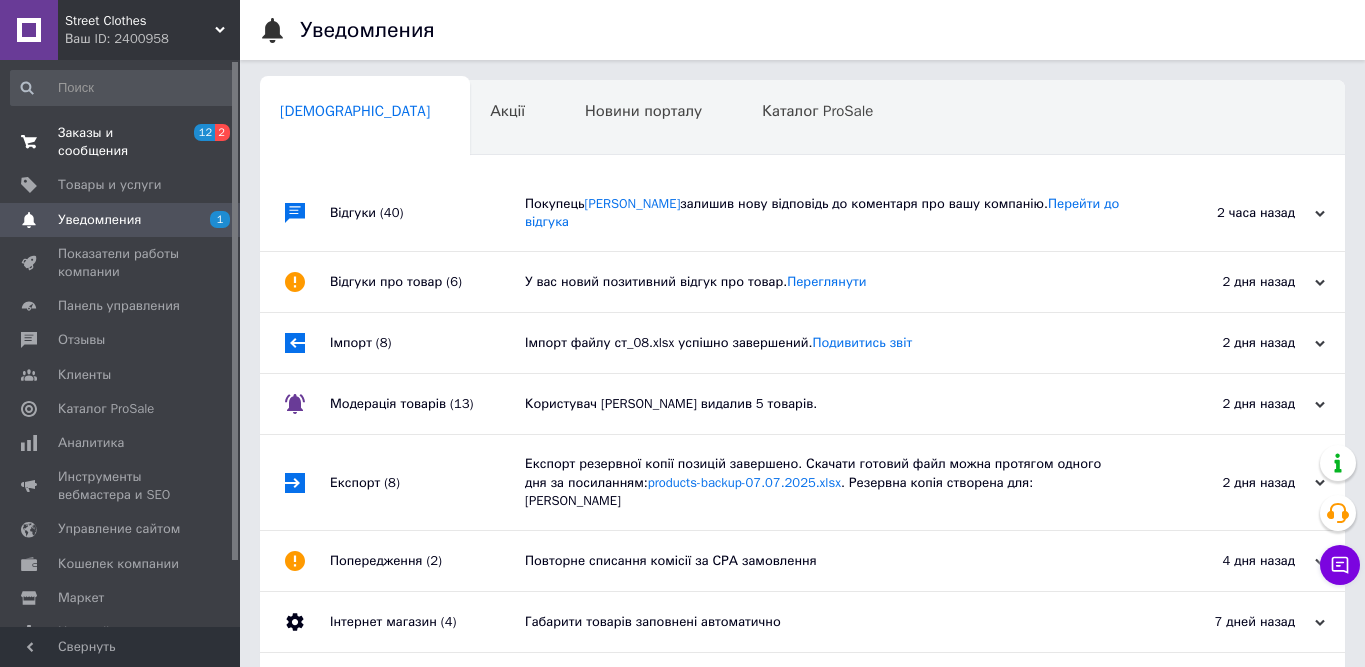 click on "Заказы и сообщения" at bounding box center (121, 142) 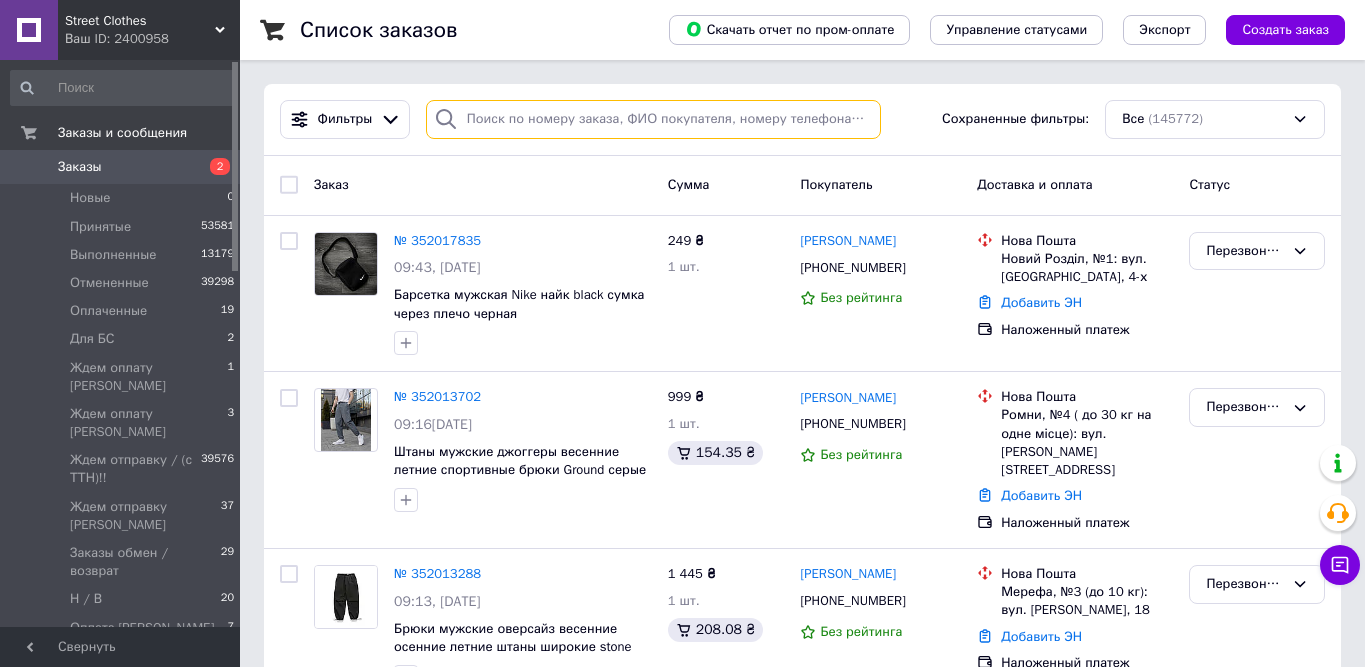 click at bounding box center [654, 119] 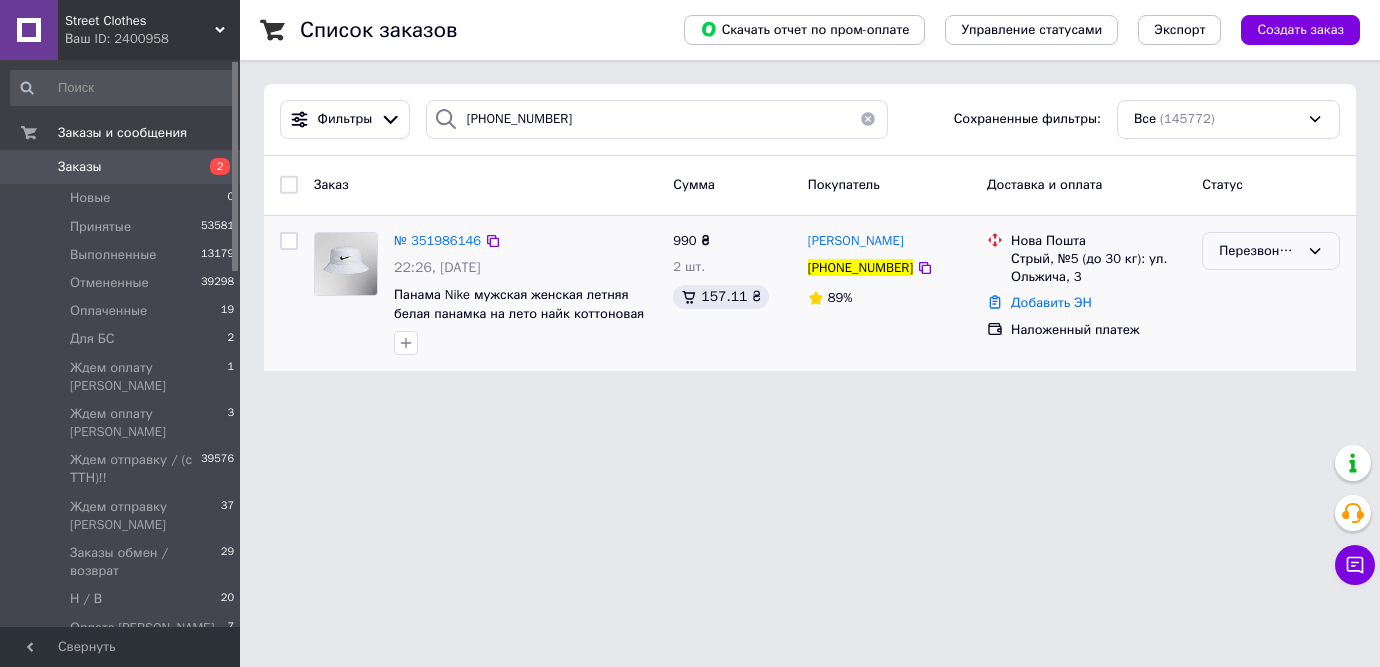 click on "Перезвонить [PERSON_NAME]" at bounding box center (1271, 251) 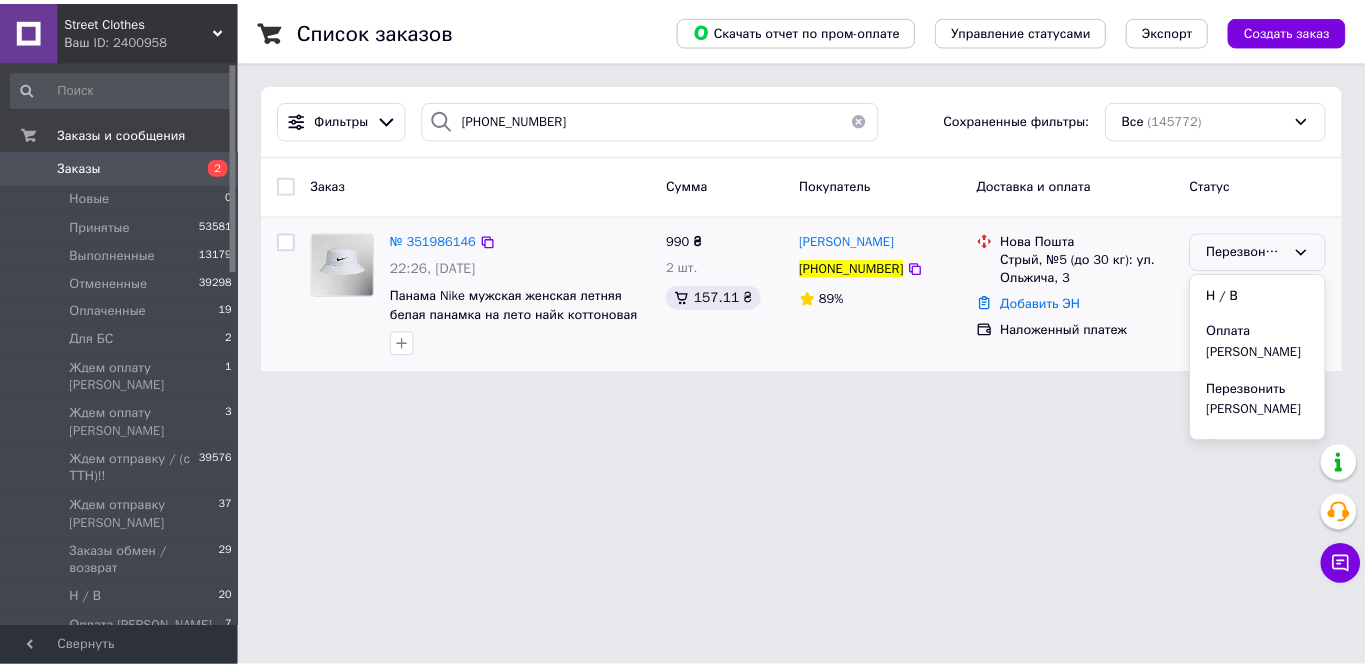 scroll, scrollTop: 1046, scrollLeft: 0, axis: vertical 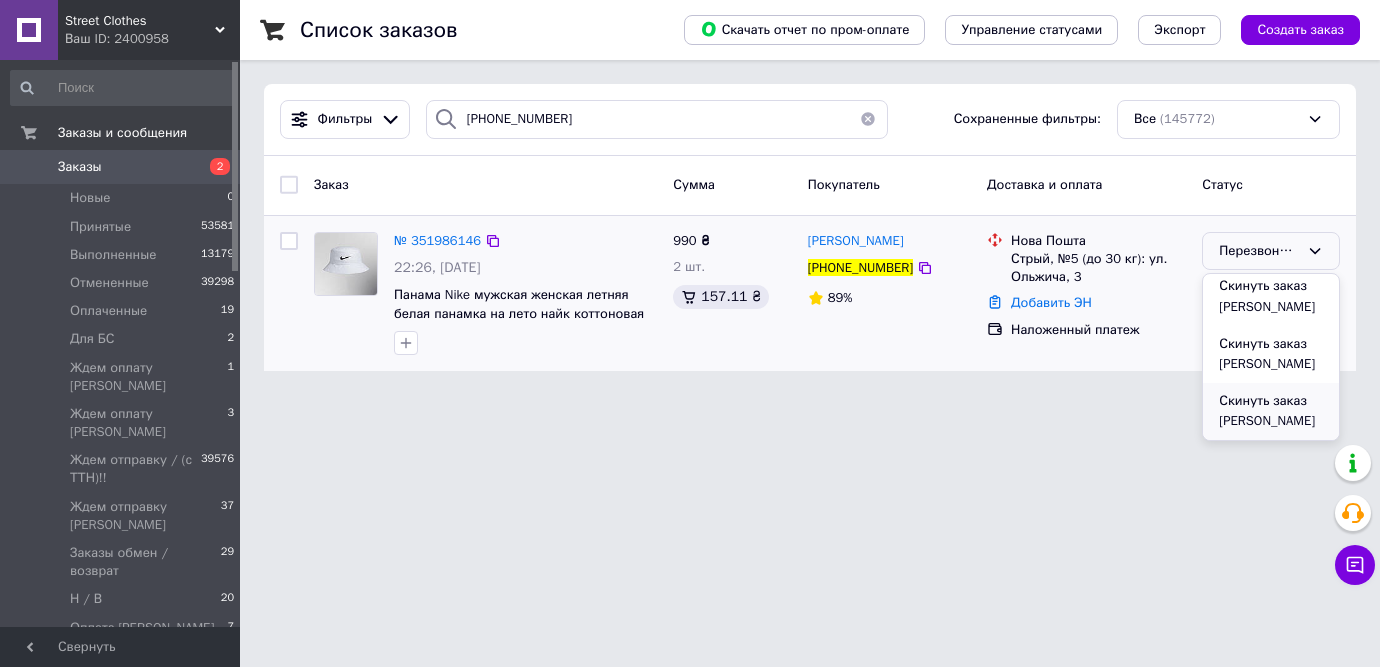 click on "Скинуть заказ [PERSON_NAME]" at bounding box center (1271, 411) 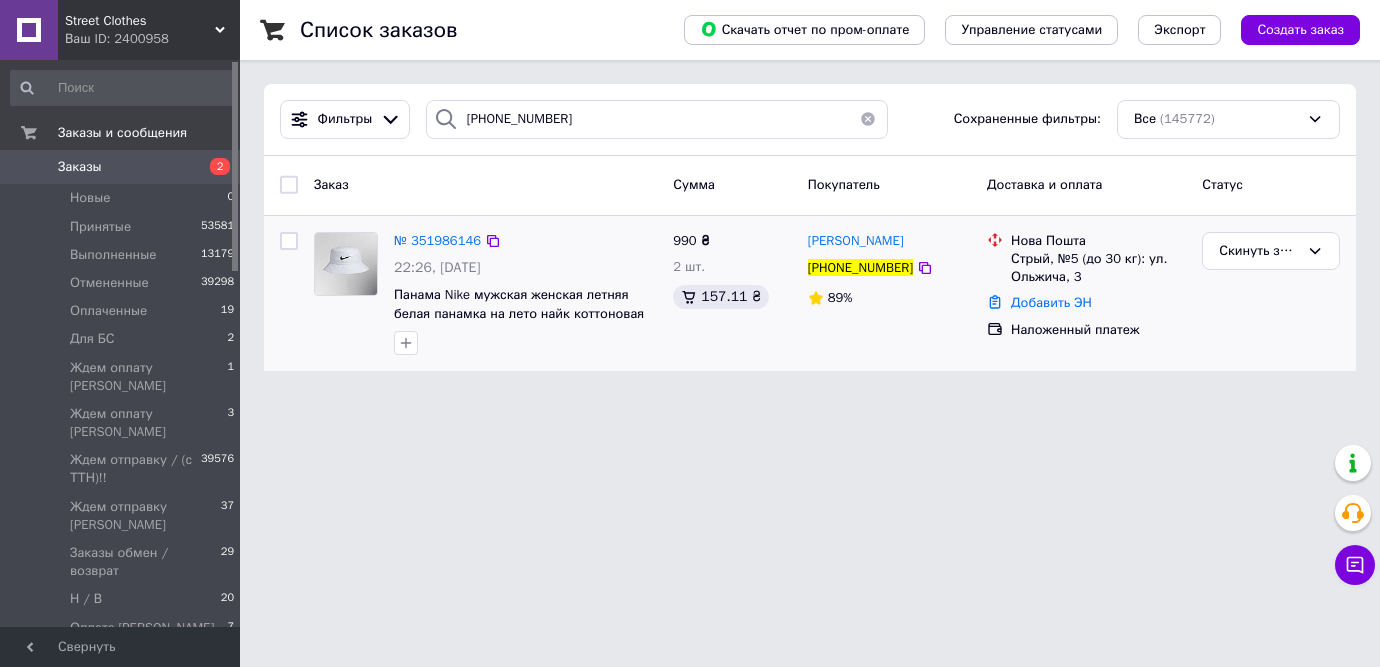 click on "Street Clothes Ваш ID: 2400958 Сайт Street Clothes Кабинет покупателя Проверить состояние системы Страница на портале Справка Выйти Заказы и сообщения Заказы 2 Новые 0 Принятые 53581 Выполненные 13179 Отмененные 39298 Оплаченные 19 Для БС 2 Ждем оплату Ирина 1 Ждем оплату Саша 3 Ждем отправку / (с ТТН)!! 39576 Ждем отправку Татьяна 37 Заказы обмен / возврат 29 Н / В 20 Оплата Татьяна 7 Перезвонить Анастасия 0 Перезвонить Ирина 0 Перезвонить позже 0 Перезвонить позже Ирина 0 Перезвонить позже Татьяна 2 Перезвонить Саша 0 Перезвонить Татьяна 17 1 0 0" at bounding box center [690, 197] 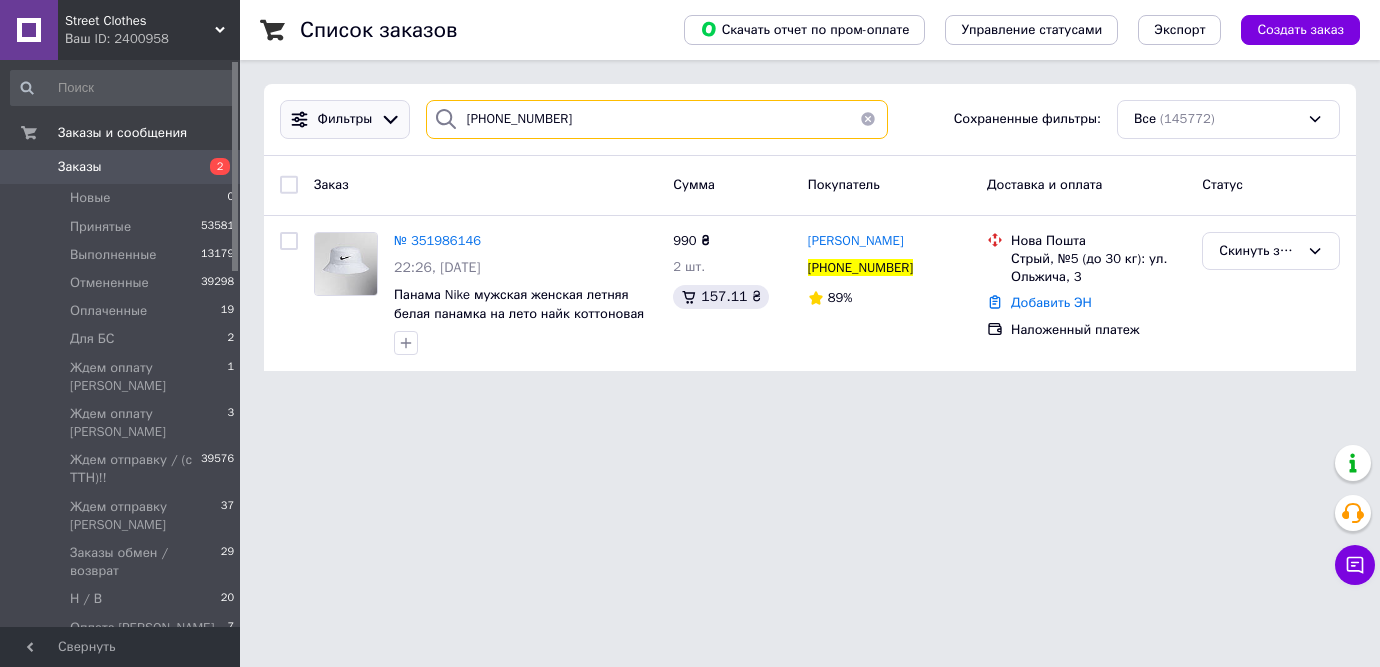 drag, startPoint x: 607, startPoint y: 120, endPoint x: 383, endPoint y: 112, distance: 224.1428 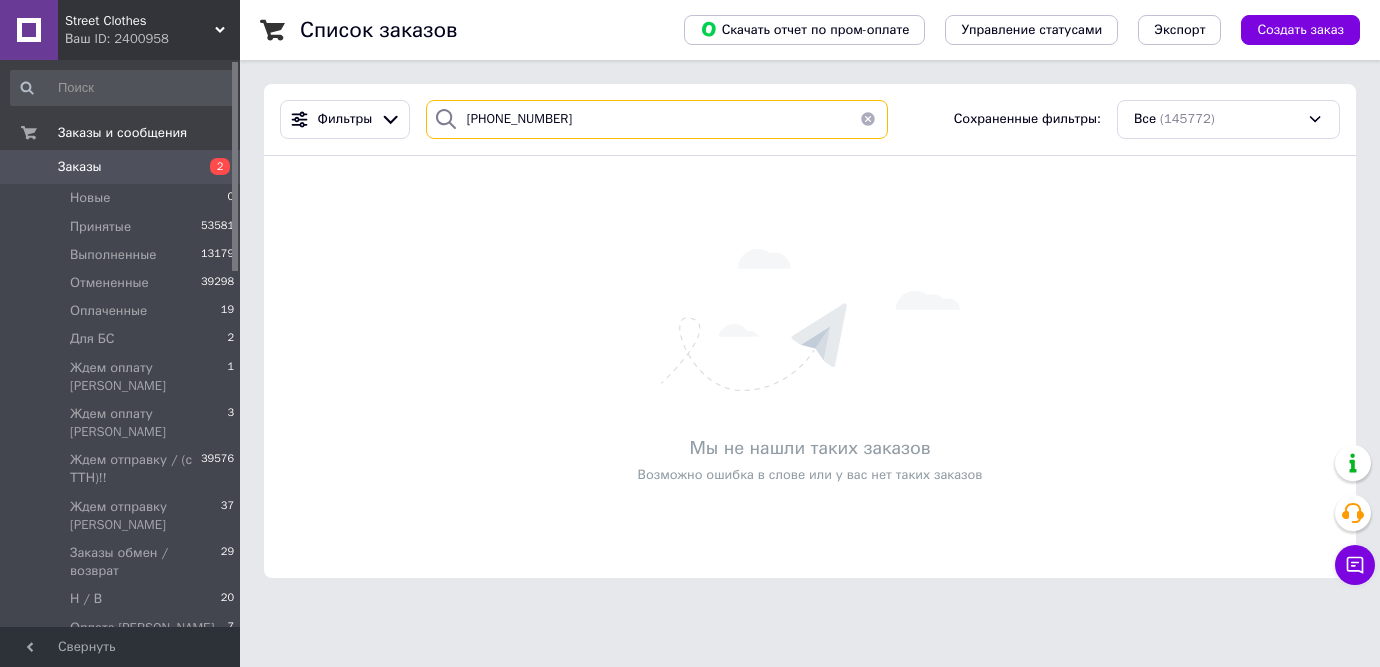 drag, startPoint x: 585, startPoint y: 113, endPoint x: 443, endPoint y: 109, distance: 142.05632 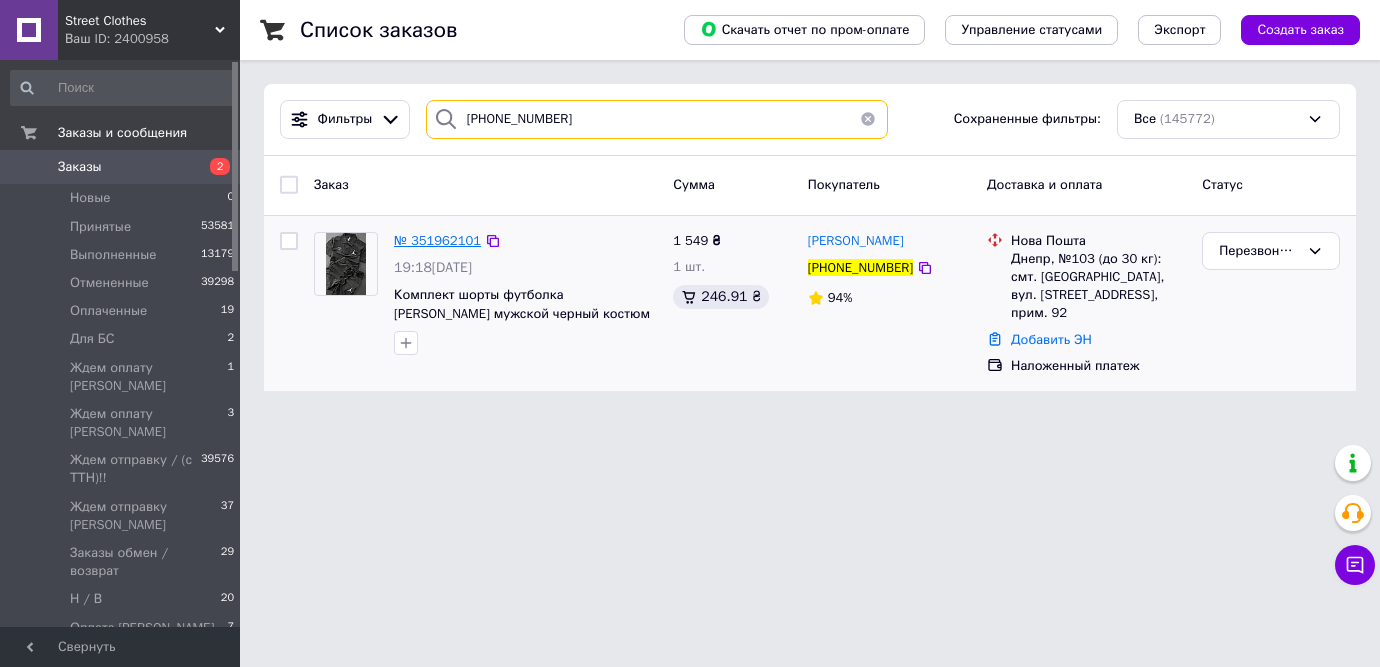 type on "+380673183827" 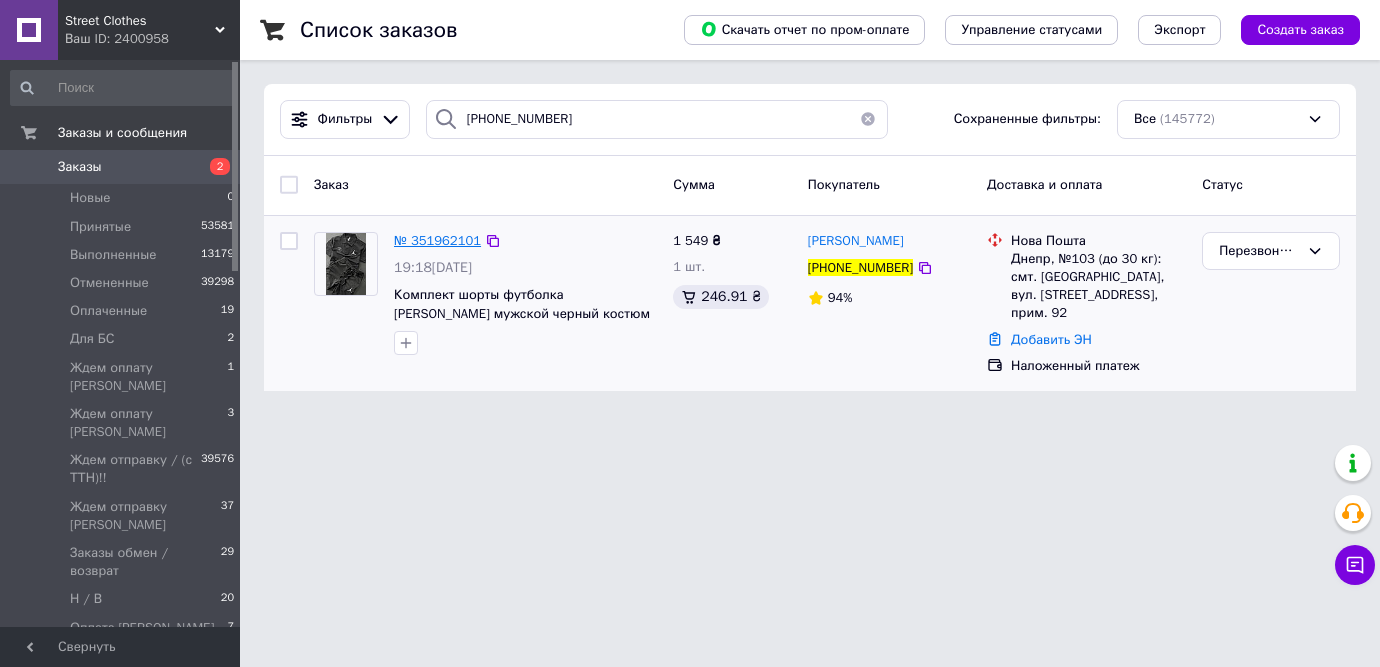 click on "№ 351962101" at bounding box center (437, 240) 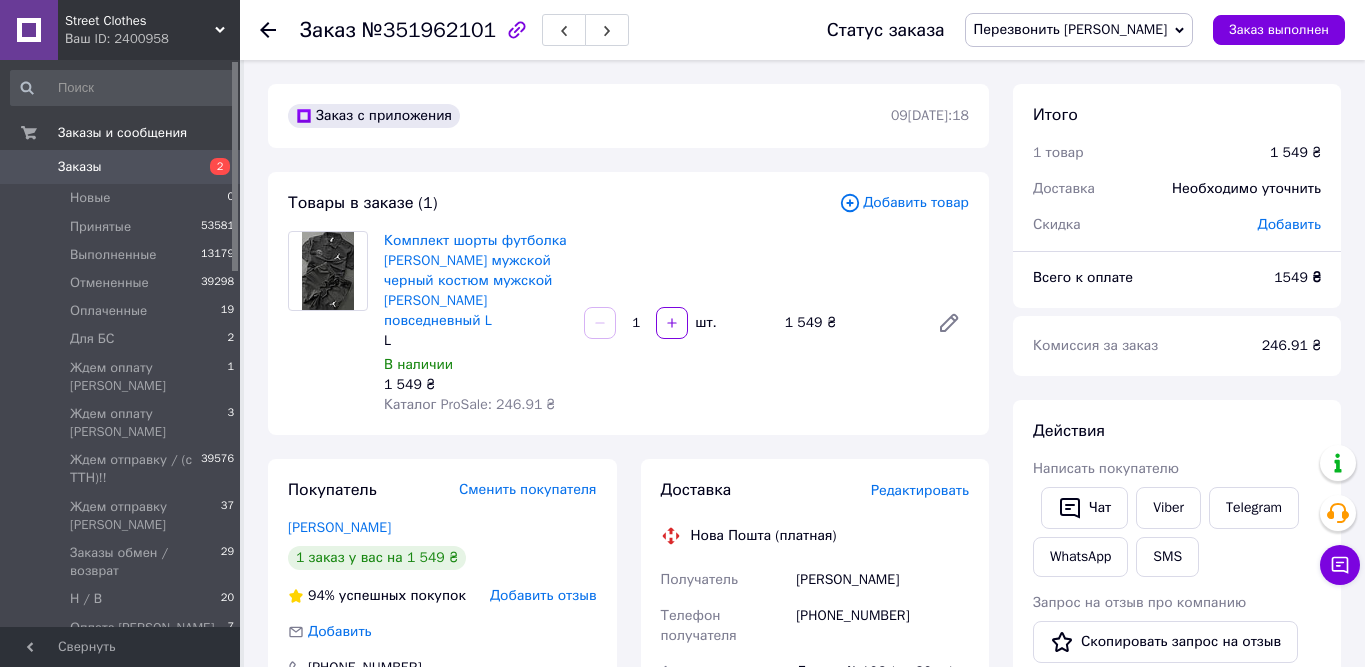 click on "Действия Написать покупателю   Чат Viber Telegram WhatsApp SMS Запрос на отзыв про компанию   Скопировать запрос на отзыв У вас есть 29 дней, чтобы отправить запрос на отзыв покупателю, скопировав ссылку.   Выдать чек   Скачать PDF   Печать PDF   Дублировать заказ" at bounding box center (1177, 687) 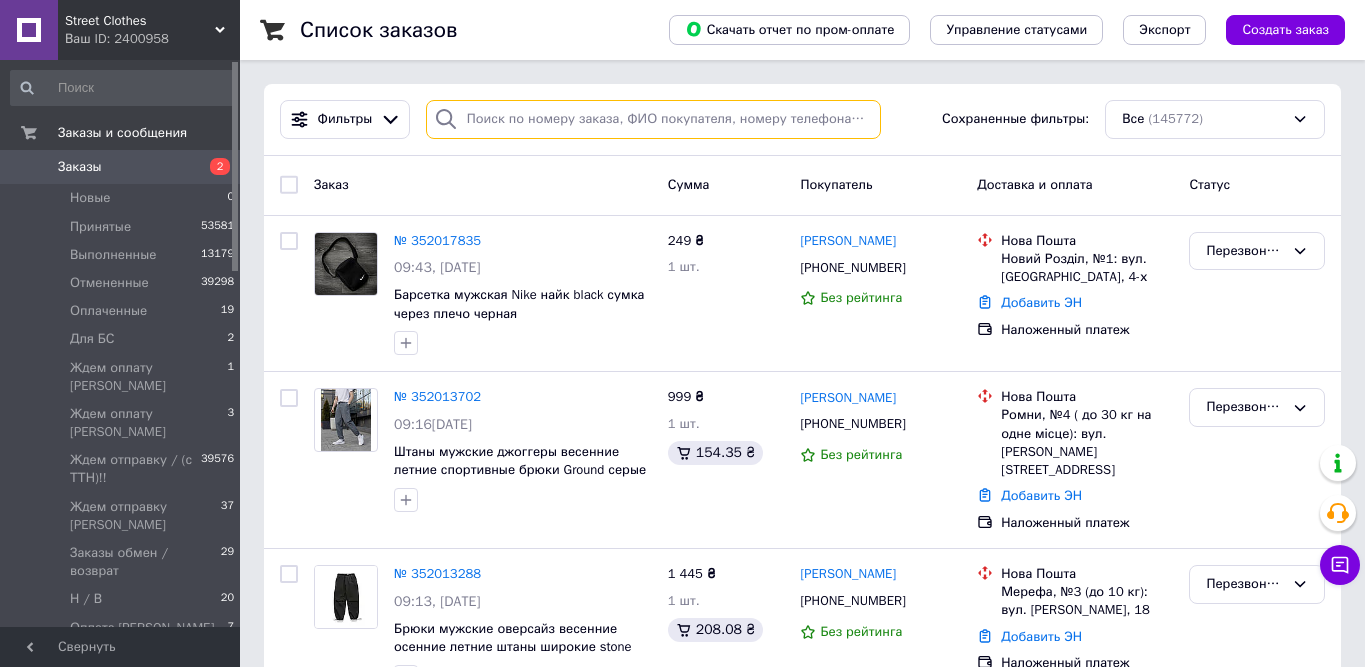 click at bounding box center (654, 119) 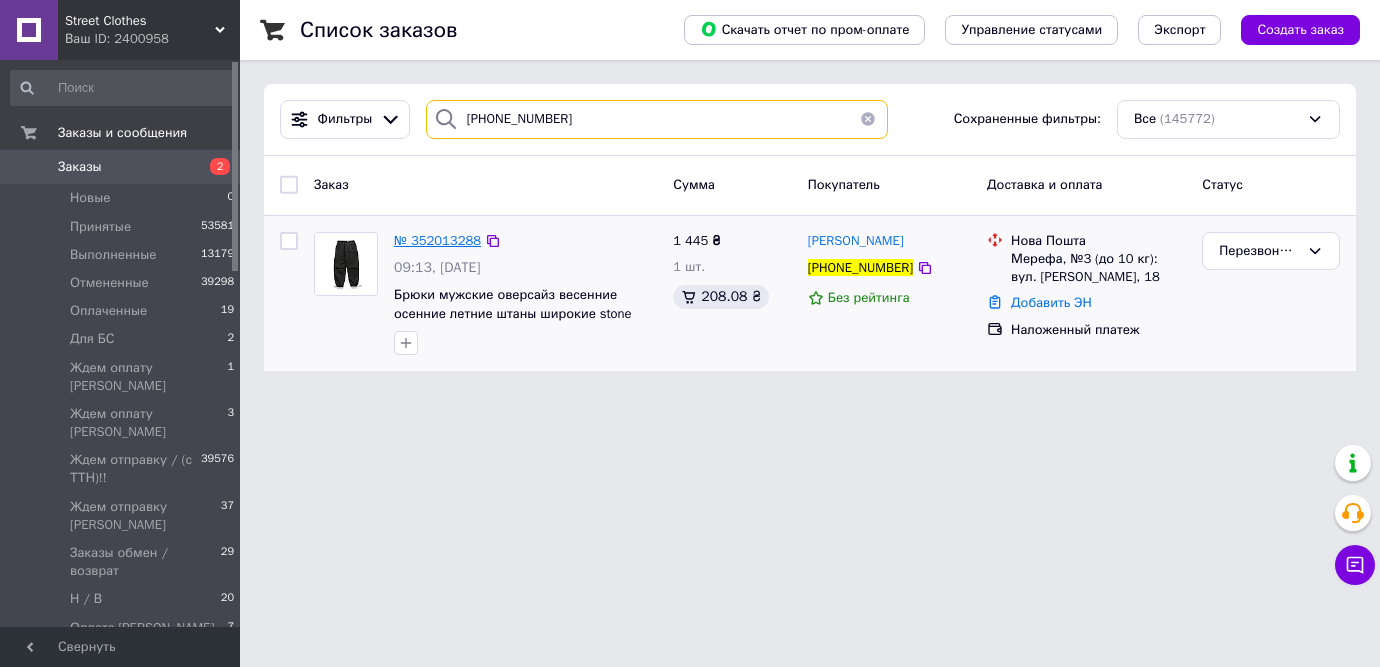 type on "+380990497743" 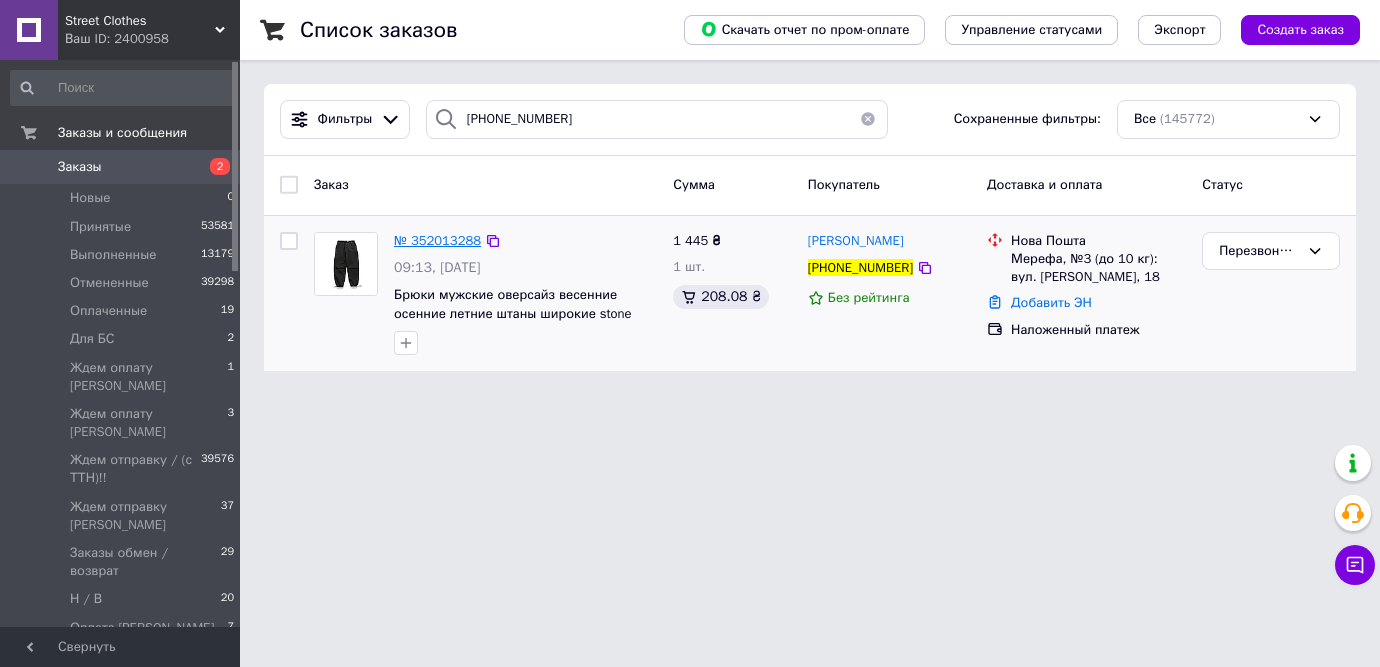 click on "№ 352013288" at bounding box center [437, 240] 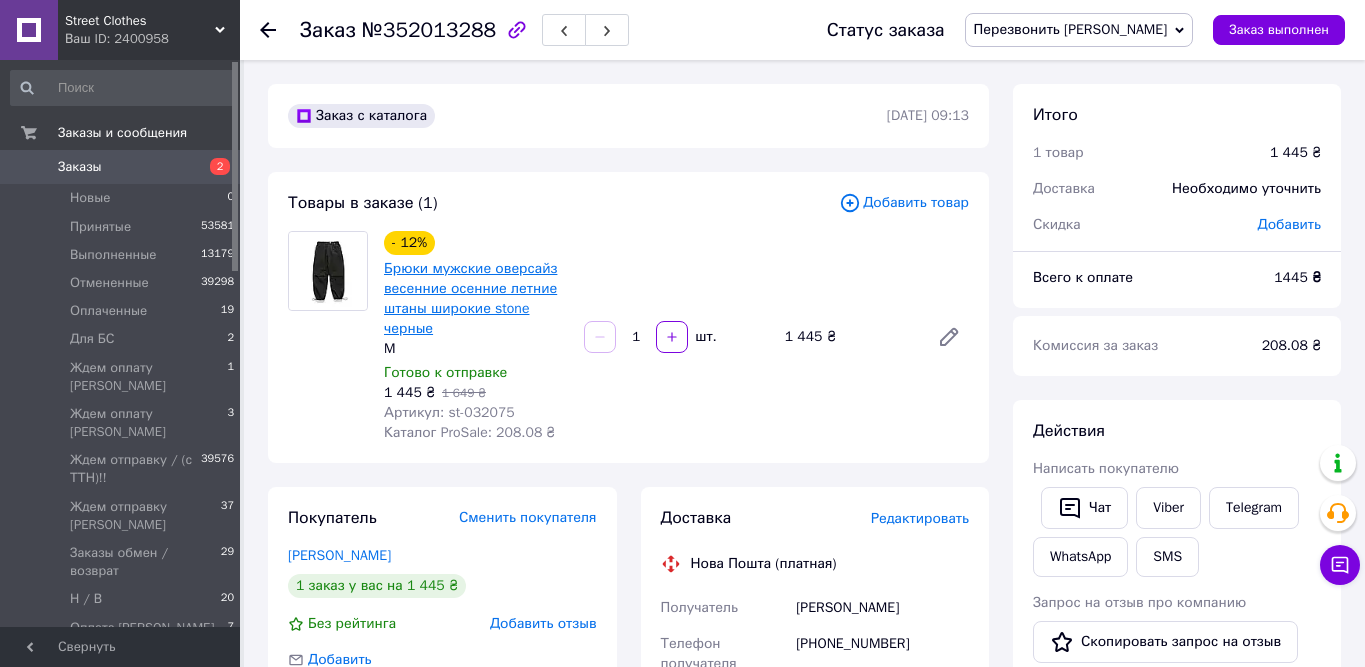 click on "Брюки мужские оверсайз весенние осенние летние штаны широкие stone черные" at bounding box center [470, 298] 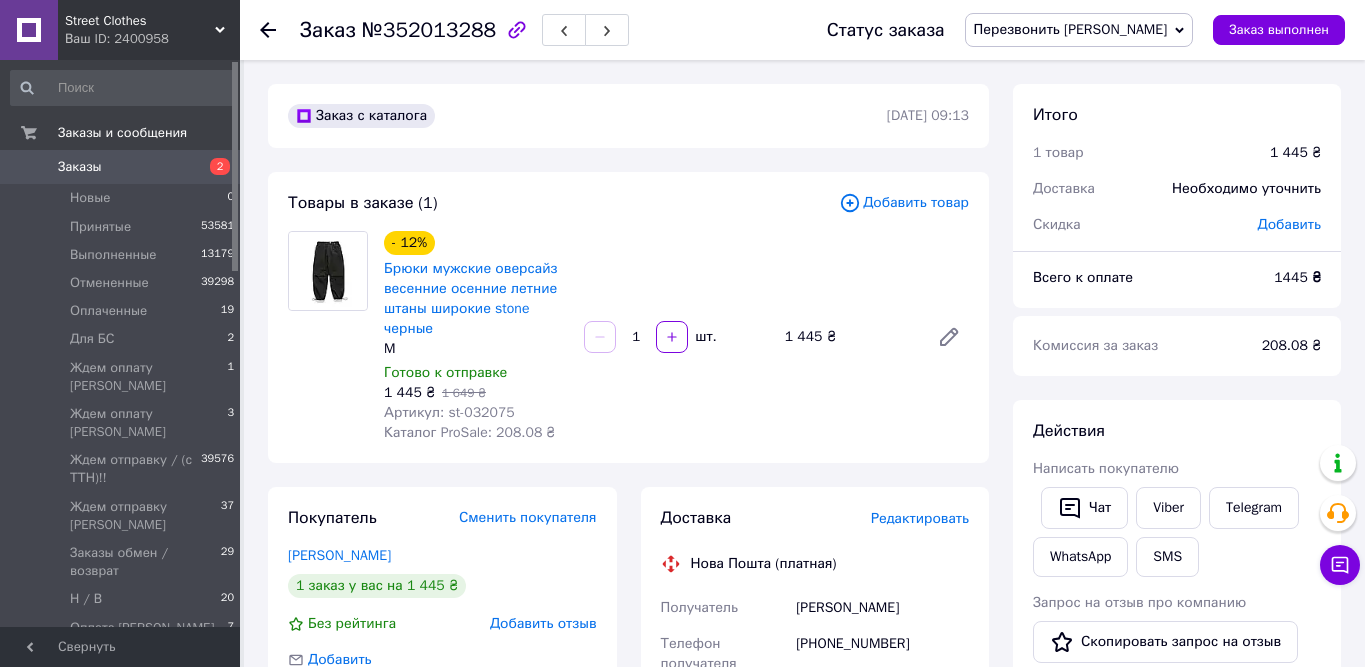 click on "Заказы" at bounding box center (121, 167) 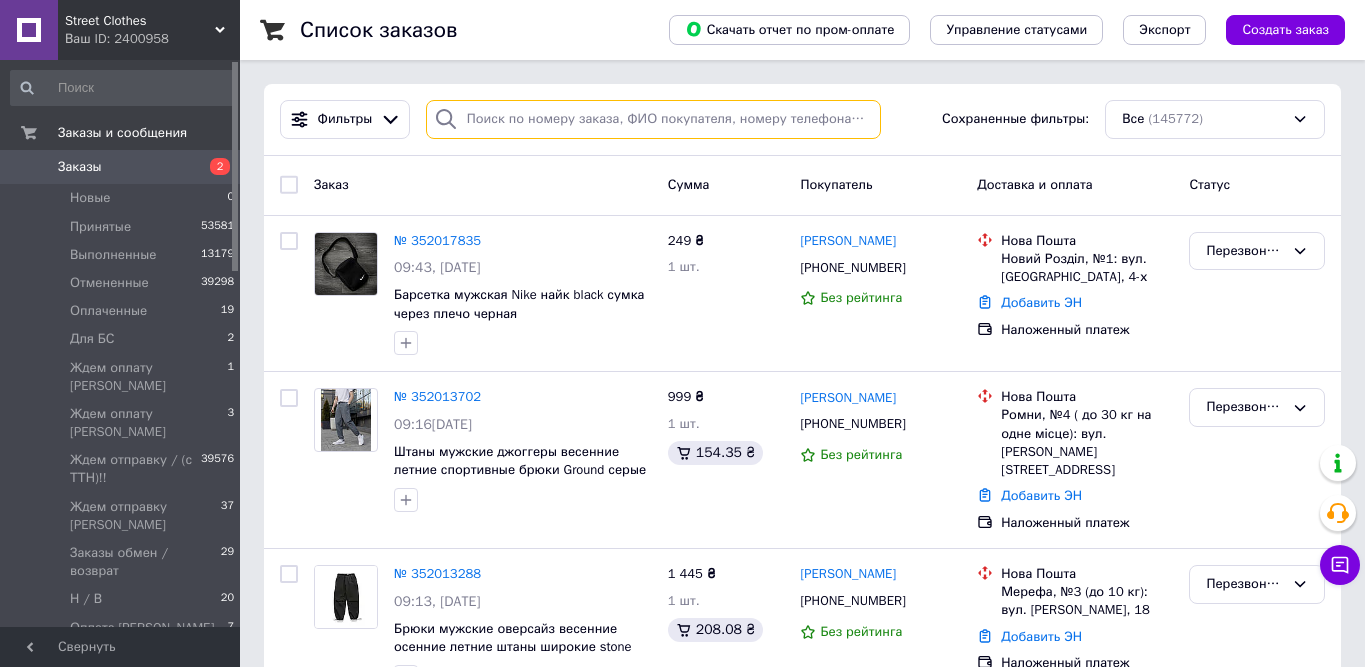 click at bounding box center [654, 119] 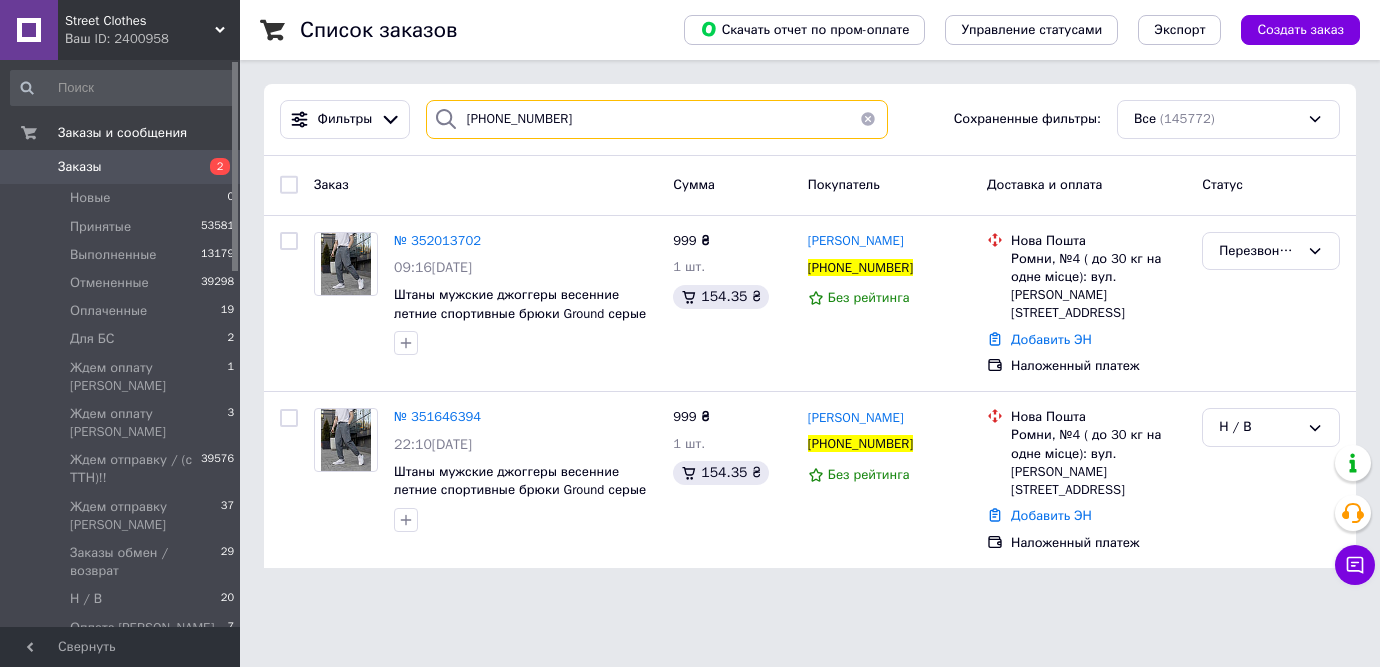 type on "+380689407873" 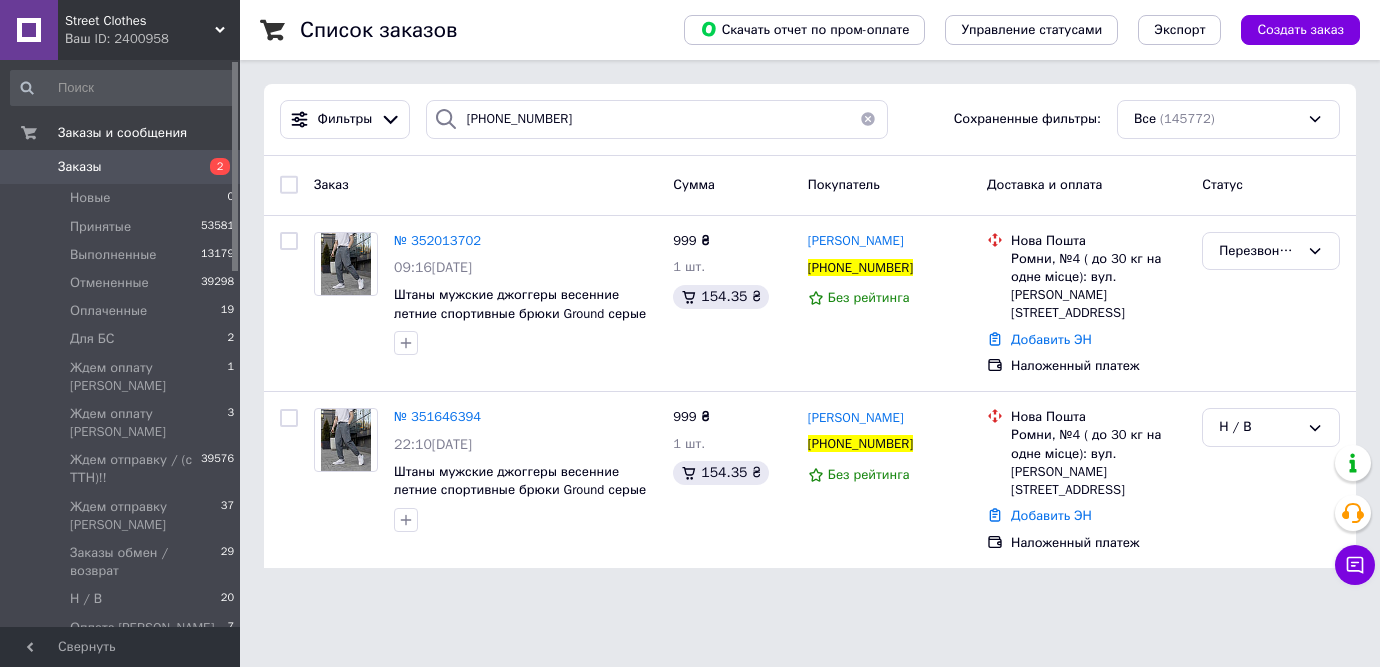 click on "Street Clothes Ваш ID: 2400958 Сайт Street Clothes Кабинет покупателя Проверить состояние системы Страница на портале Справка Выйти Заказы и сообщения Заказы 2 Новые 0 Принятые 53581 Выполненные 13179 Отмененные 39298 Оплаченные 19 Для БС 2 Ждем оплату Ирина 1 Ждем оплату Саша 3 Ждем отправку / (с ТТН)!! 39576 Ждем отправку Татьяна 37 Заказы обмен / возврат 29 Н / В 20 Оплата Татьяна 7 Перезвонить Анастасия 0 Перезвонить Ирина 0 Перезвонить позже 0 Перезвонить позже Ирина 0 Перезвонить позже Татьяна 2 Перезвонить Саша 0 Перезвонить Татьяна 16 1 0 0" at bounding box center [690, 296] 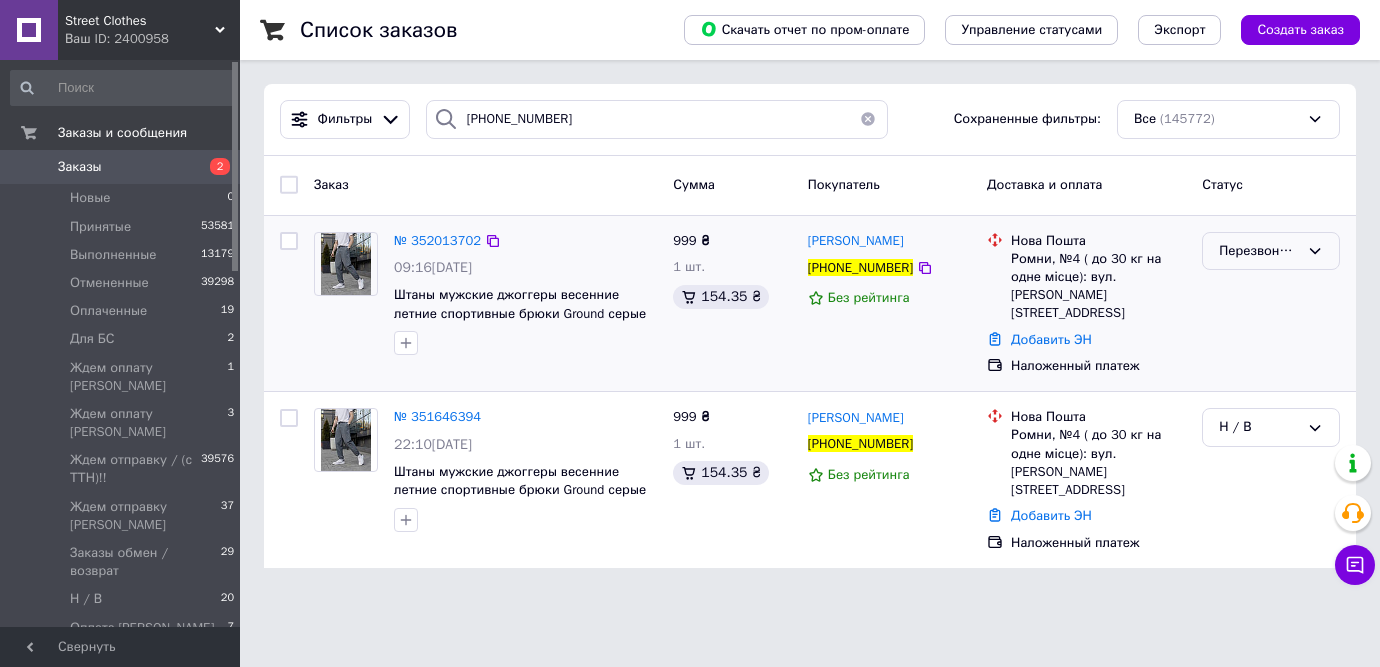 click on "Перезвонить [PERSON_NAME]" at bounding box center (1259, 251) 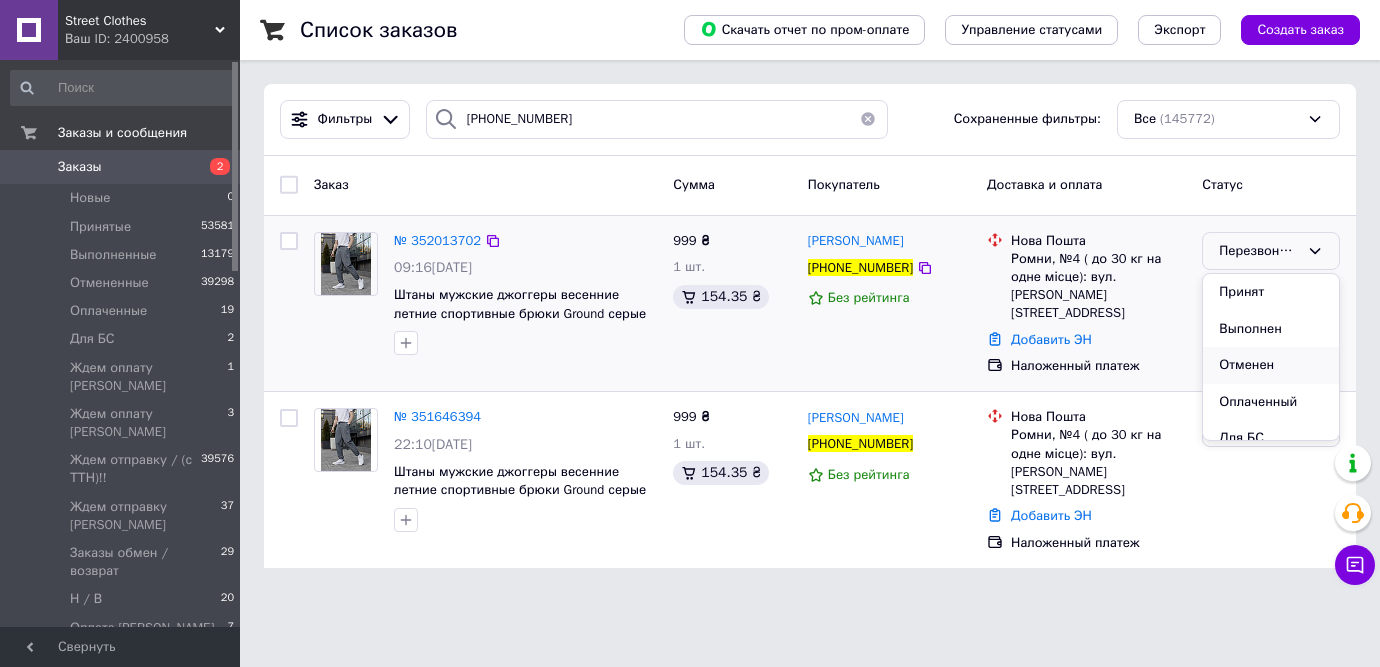 click on "Отменен" at bounding box center (1271, 365) 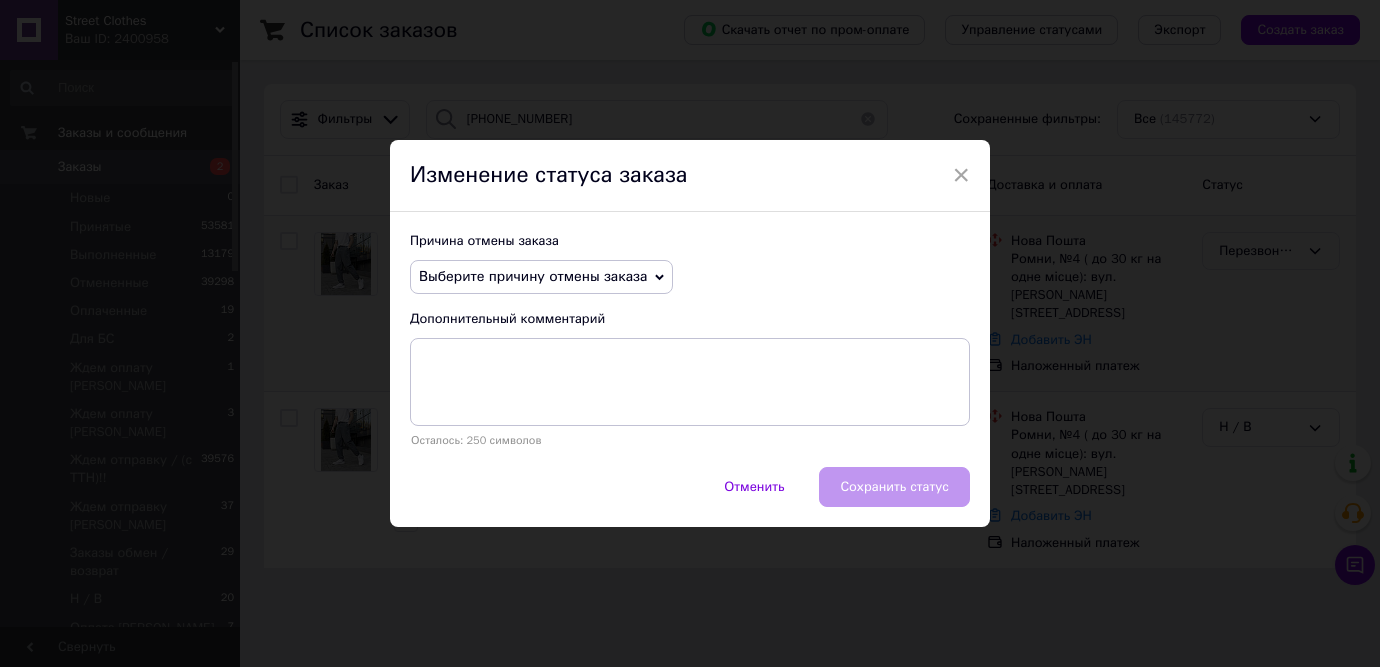 click on "Выберите причину отмены заказа" at bounding box center (533, 276) 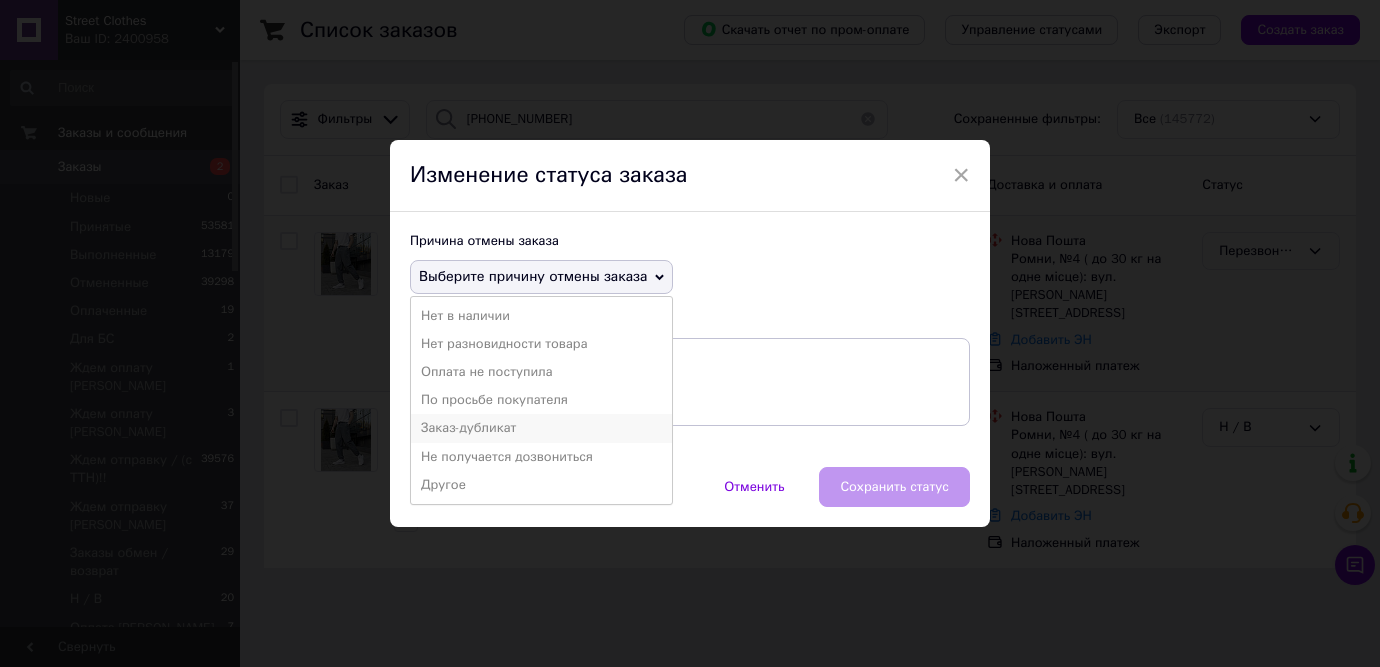 click on "Заказ-дубликат" at bounding box center [541, 428] 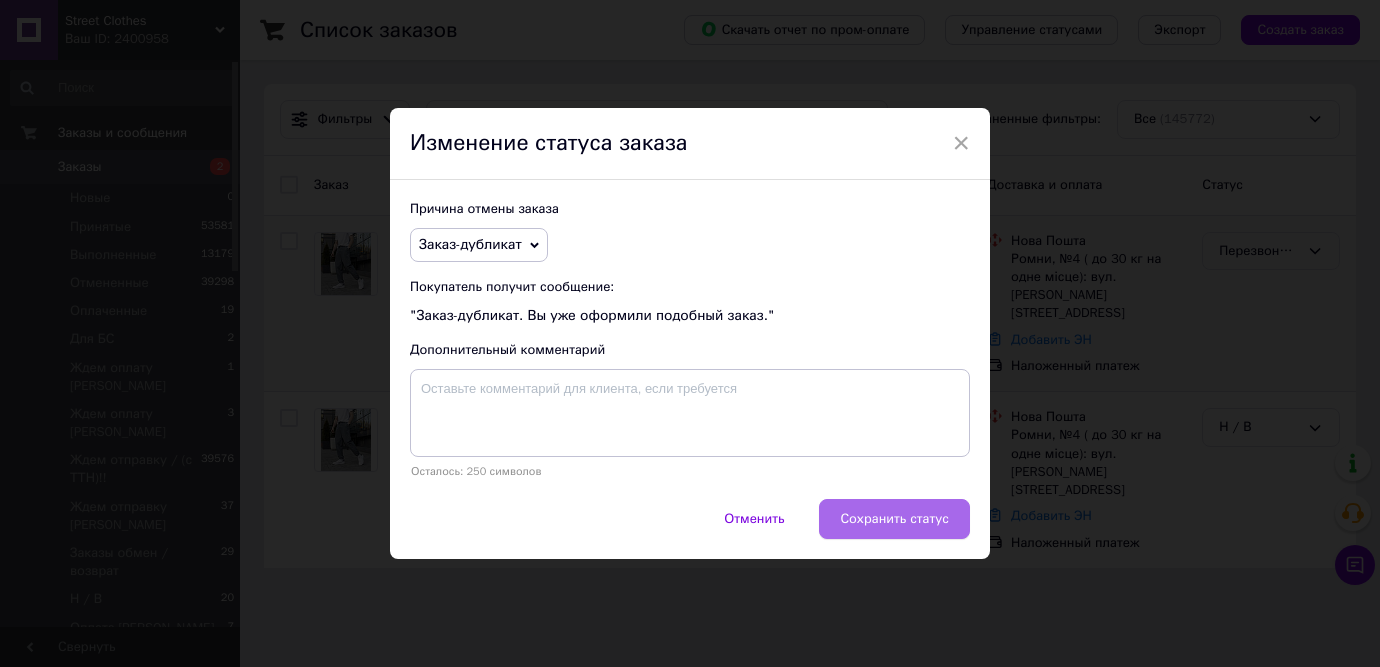 click on "Сохранить статус" at bounding box center (894, 519) 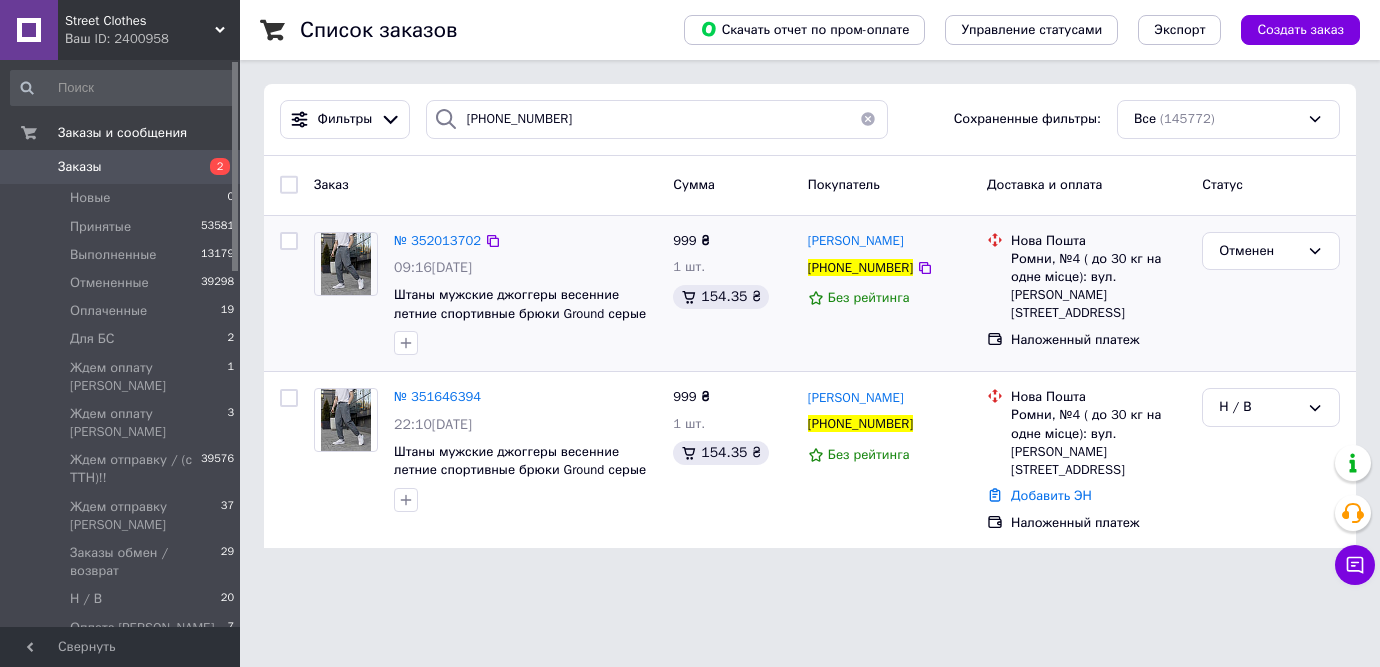 click on "Заказы" at bounding box center [121, 167] 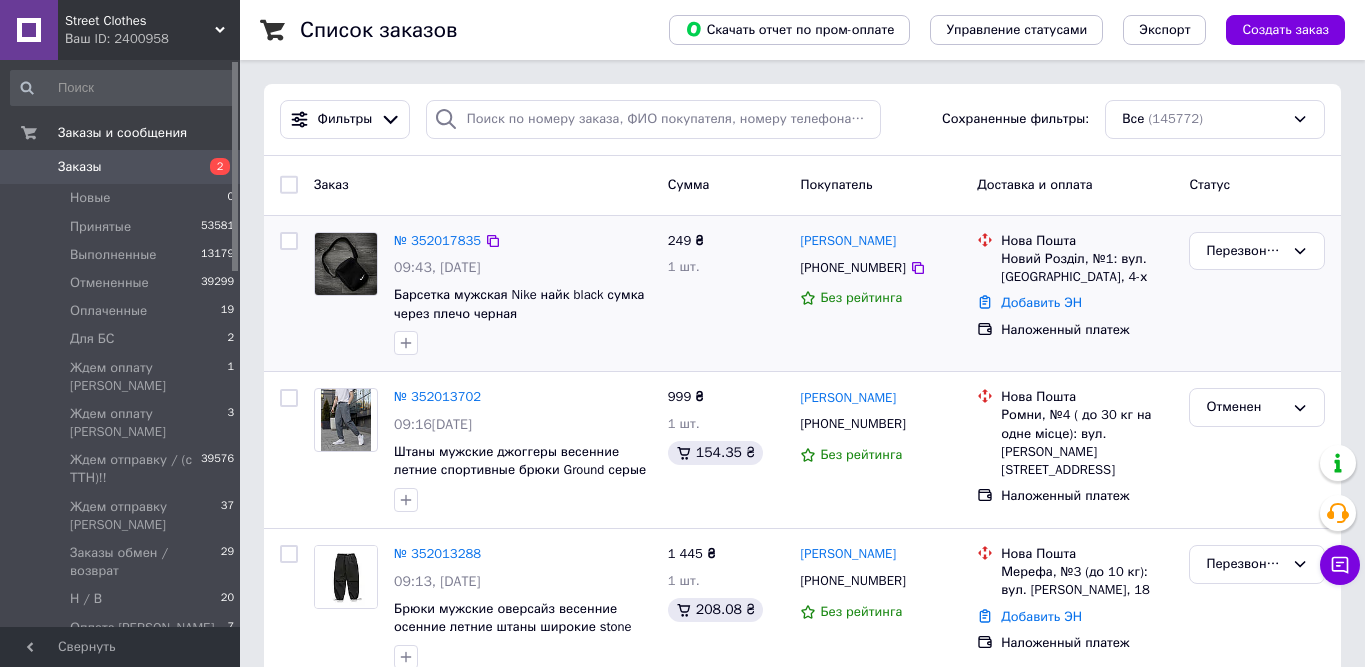 click on "Перезвонить [PERSON_NAME]" at bounding box center [1257, 294] 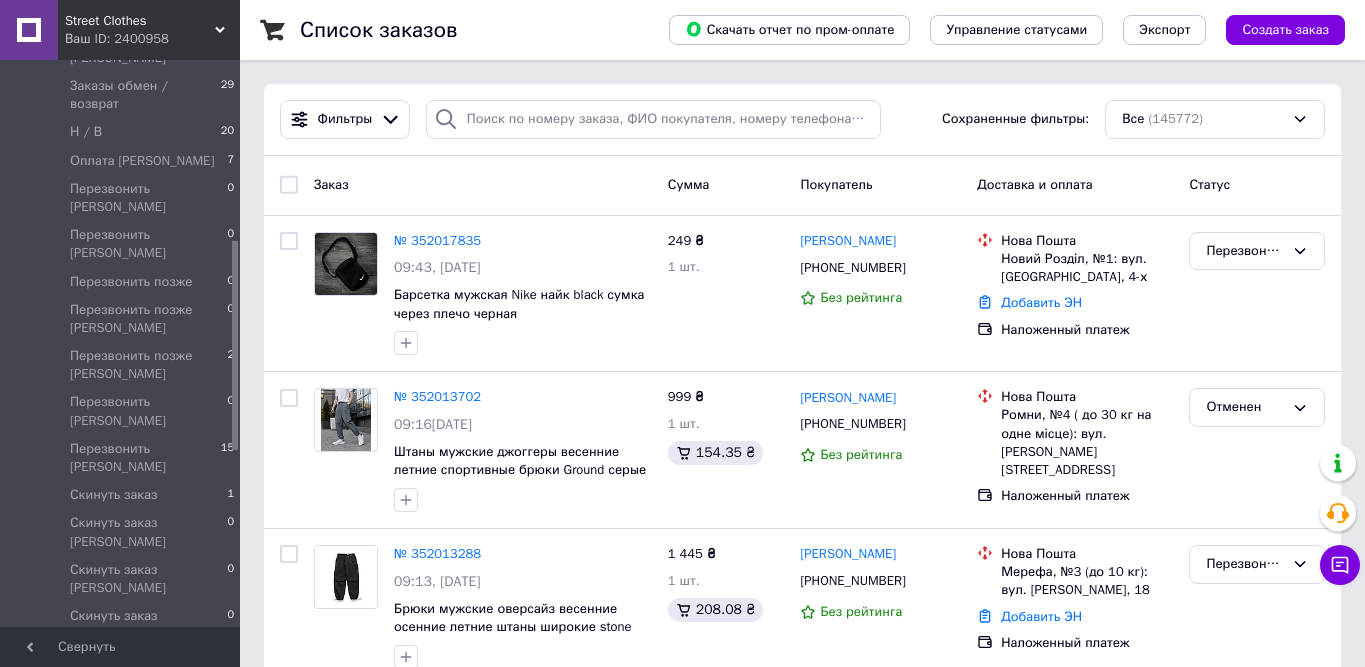 scroll, scrollTop: 488, scrollLeft: 0, axis: vertical 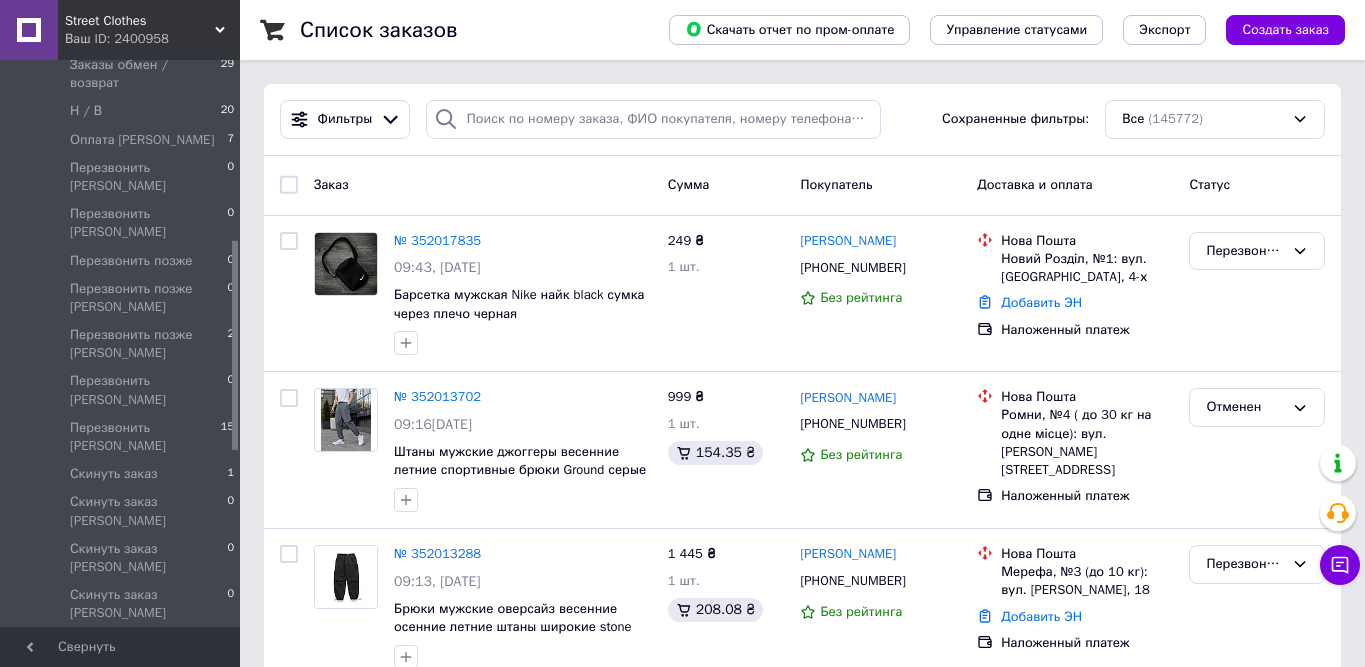 drag, startPoint x: 234, startPoint y: 160, endPoint x: 246, endPoint y: 339, distance: 179.40178 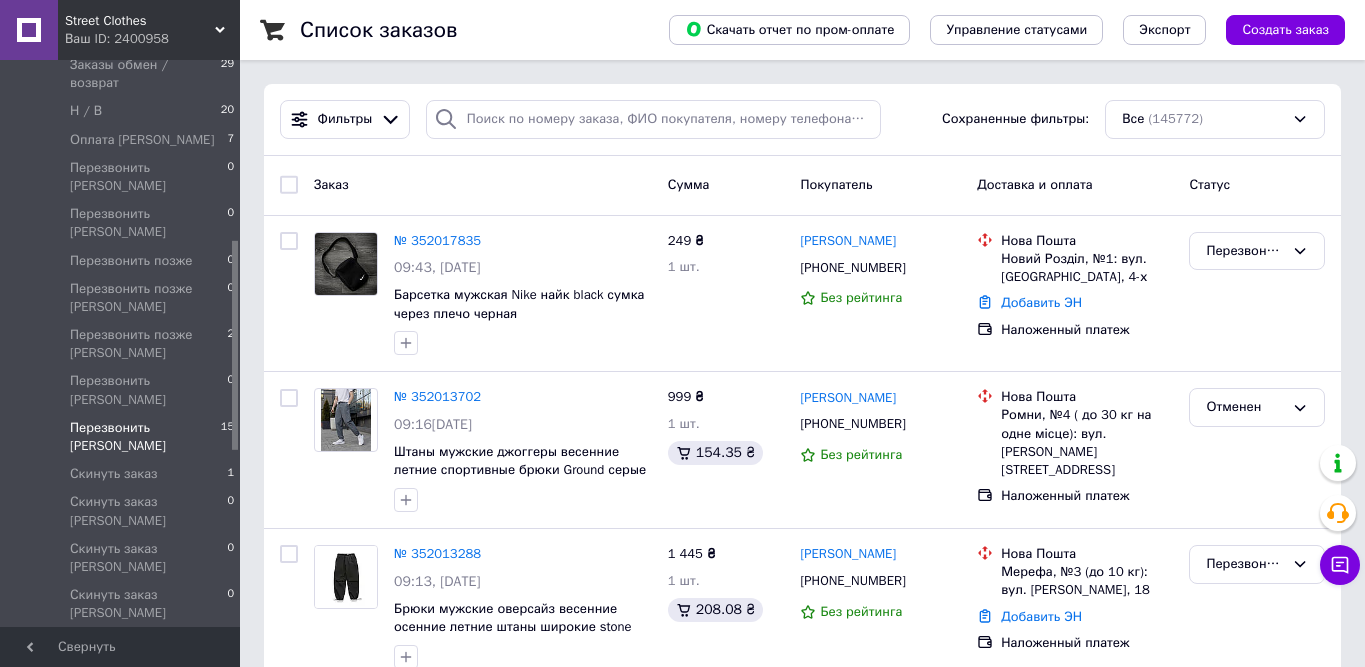 click on "Перезвонить [PERSON_NAME]" at bounding box center (145, 437) 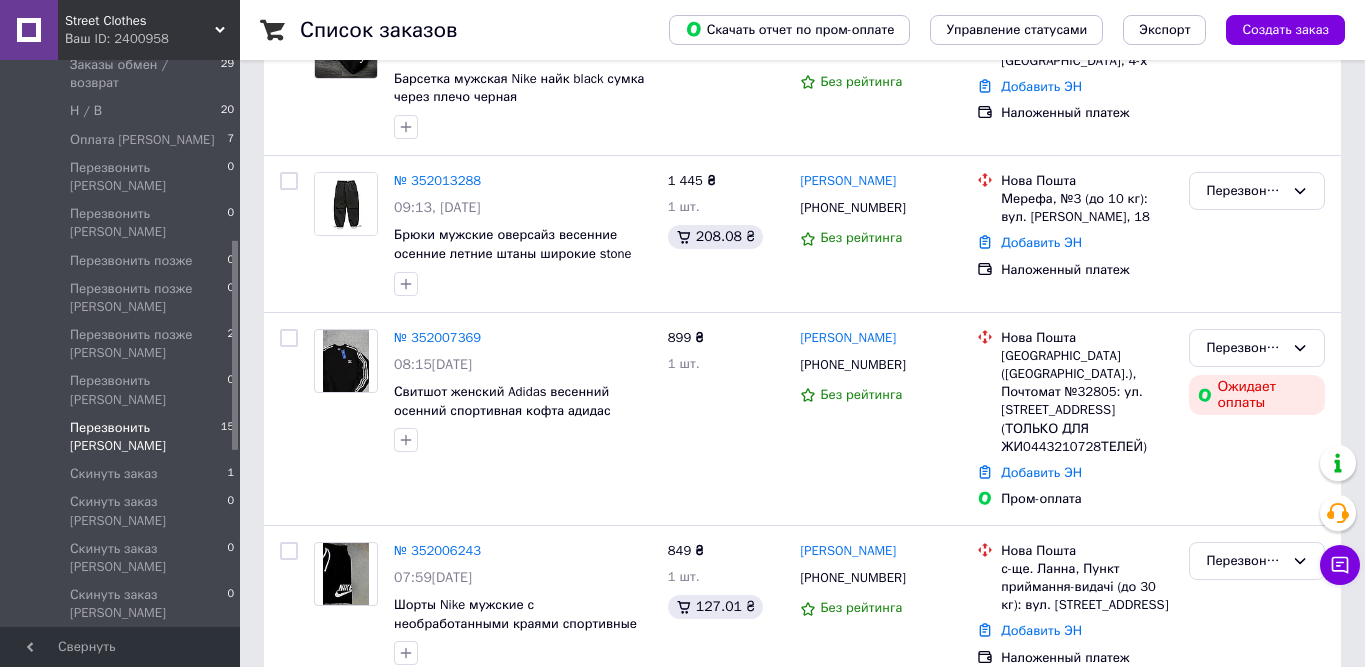 scroll, scrollTop: 292, scrollLeft: 0, axis: vertical 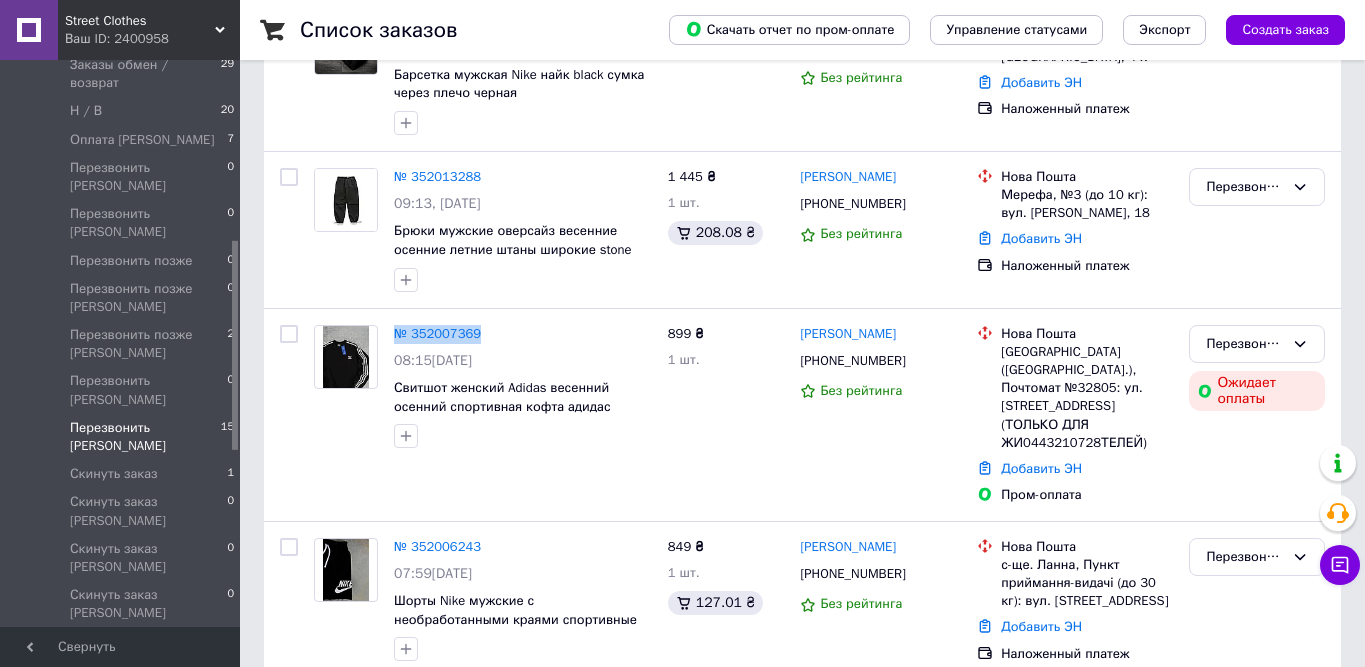click on "Уведомления" at bounding box center [121, 769] 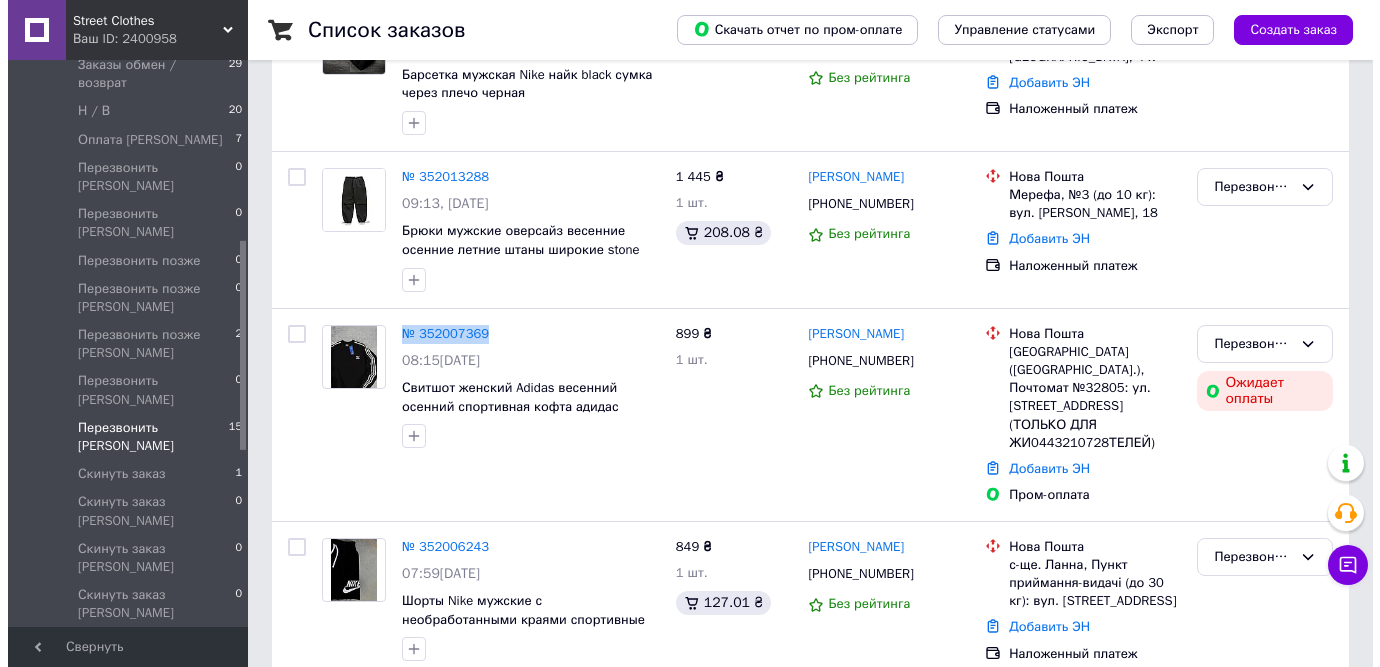 scroll, scrollTop: 0, scrollLeft: 0, axis: both 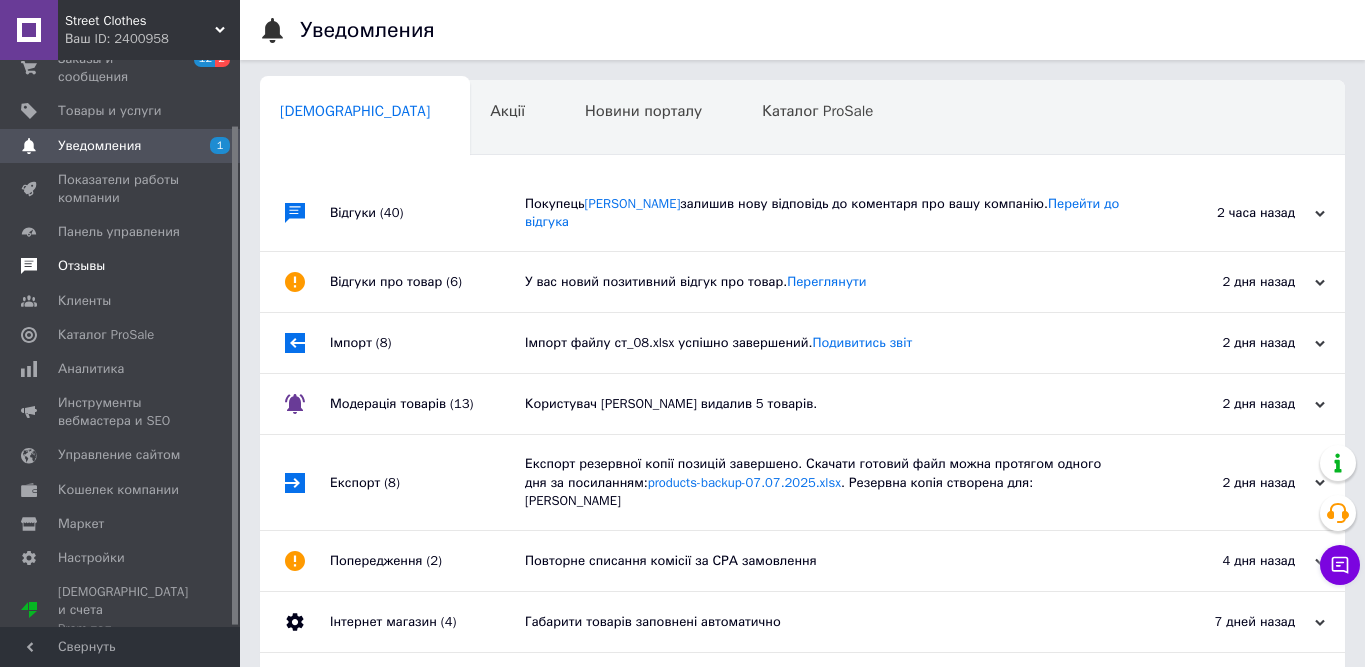 click on "Отзывы" at bounding box center (121, 266) 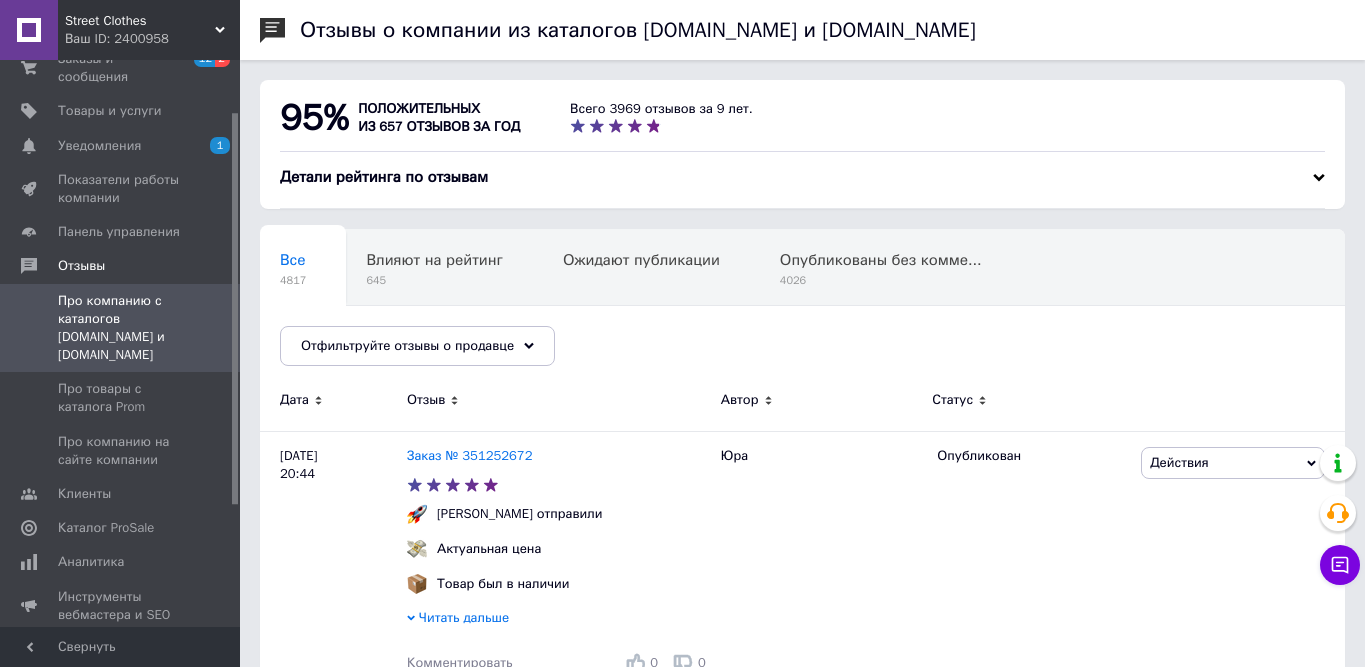 click on "Все 4817 Влияют на рейтинг 645 Ожидают публикации 0 Опубликованы без комме... 4026 Ok Отфильтровано...  Сохранить" at bounding box center (802, 307) 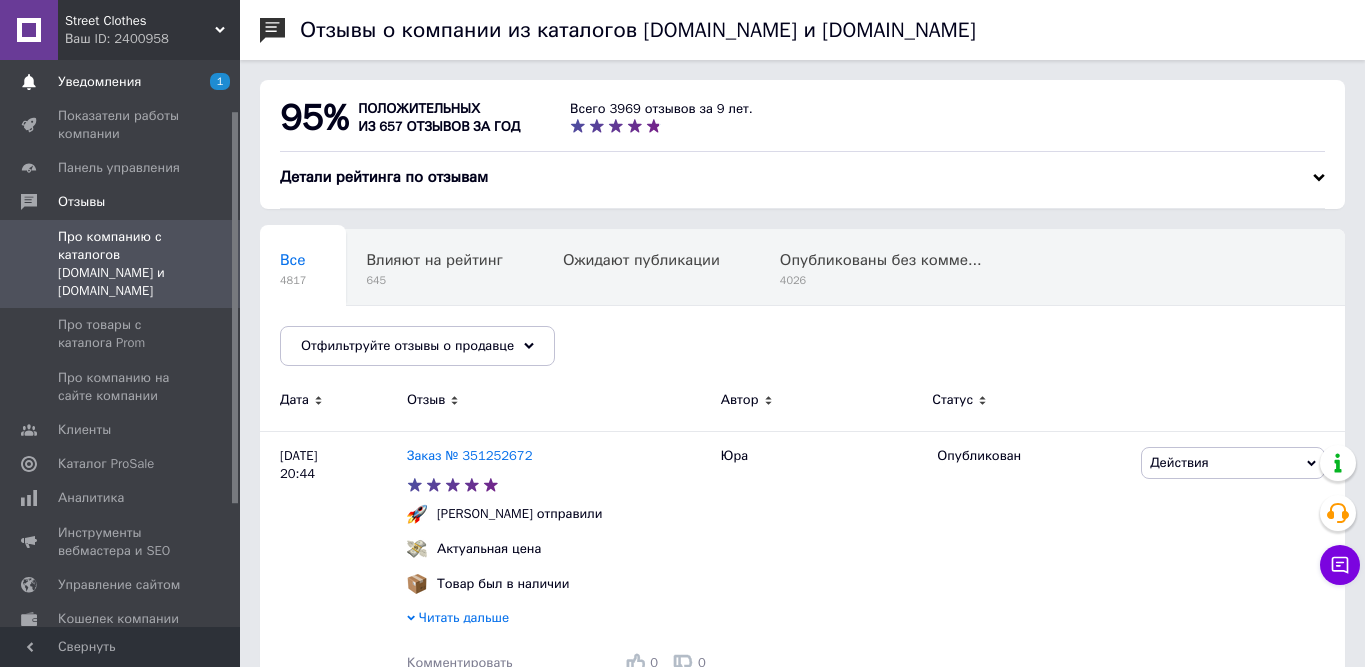 scroll, scrollTop: 144, scrollLeft: 0, axis: vertical 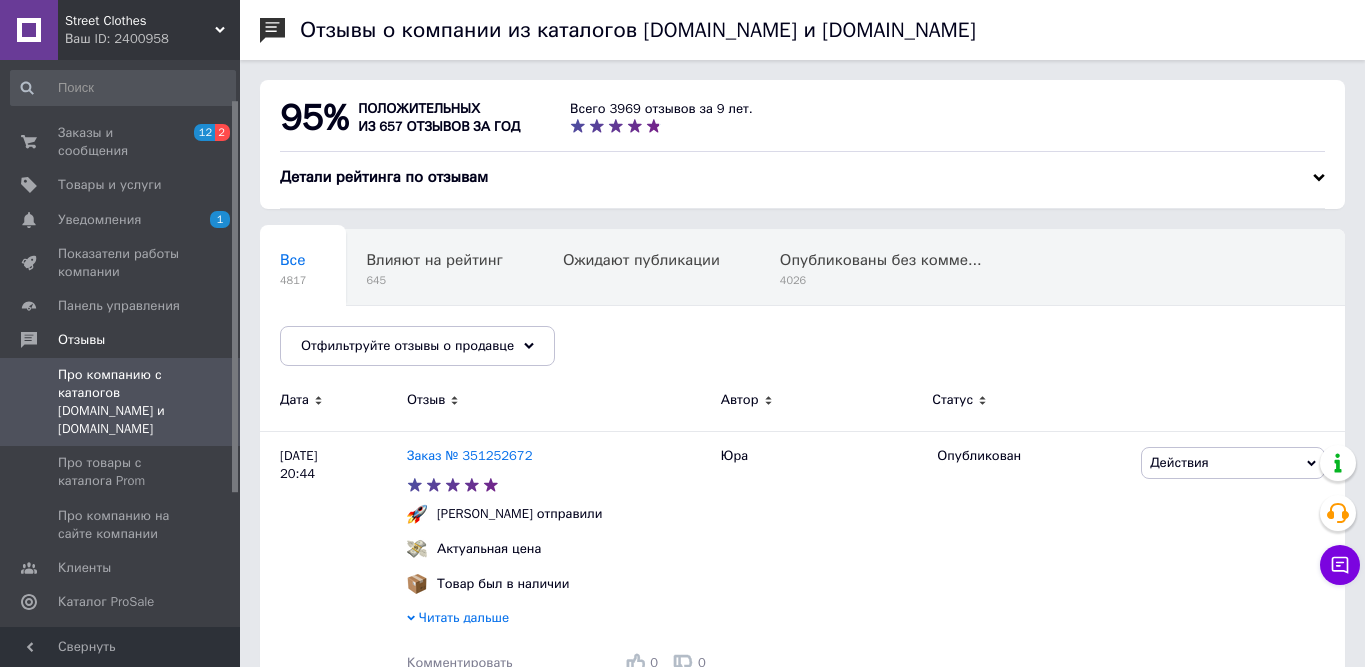 drag, startPoint x: 232, startPoint y: 295, endPoint x: 249, endPoint y: 192, distance: 104.393486 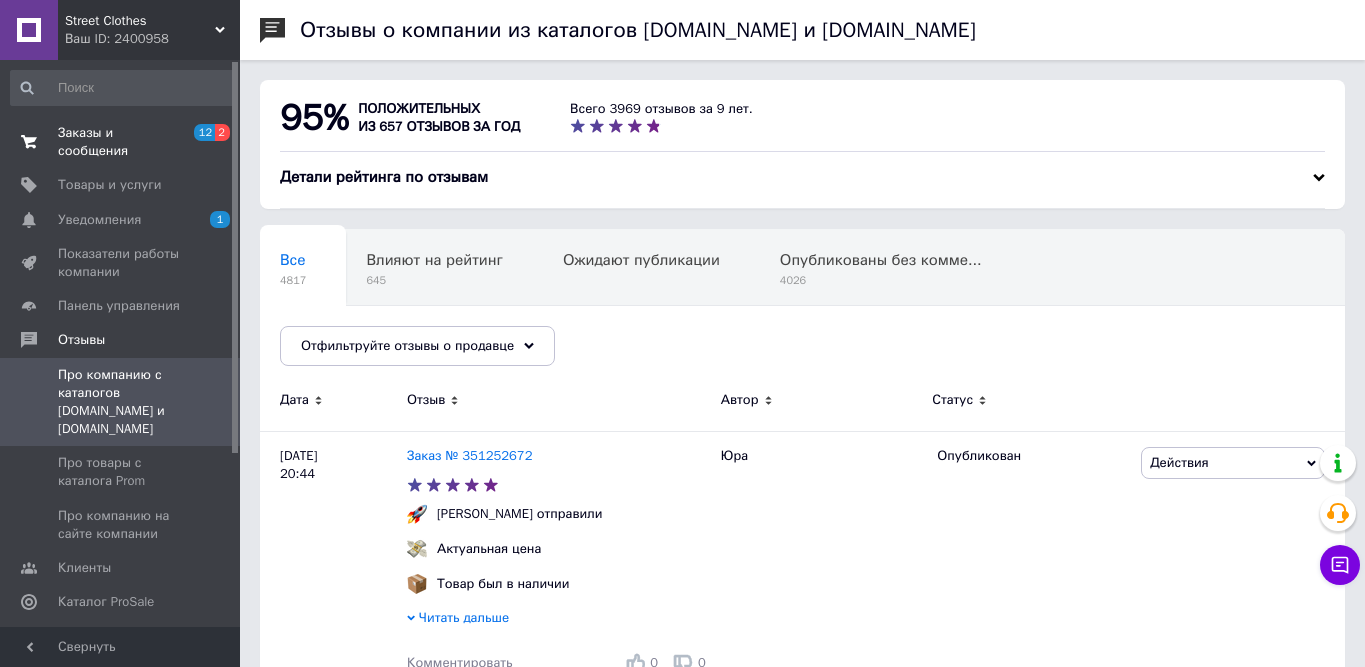 click on "Заказы и сообщения" at bounding box center [121, 142] 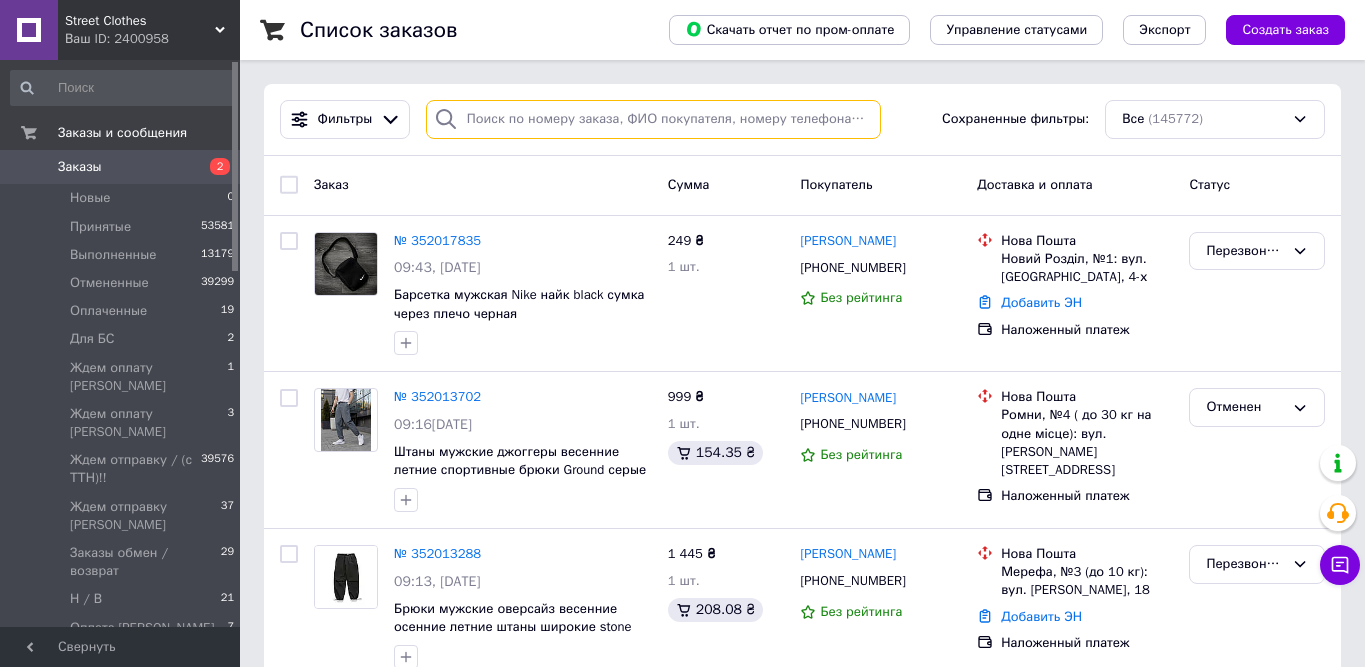 click at bounding box center (654, 119) 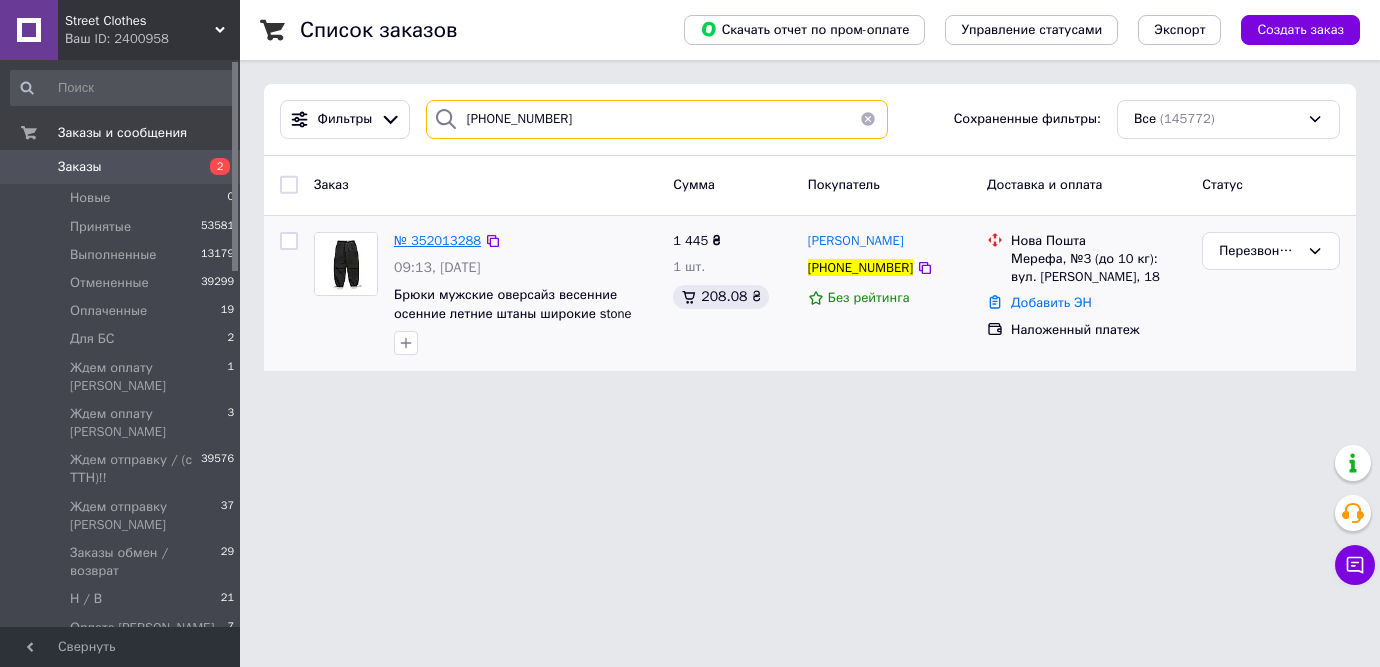 type on "[PHONE_NUMBER]" 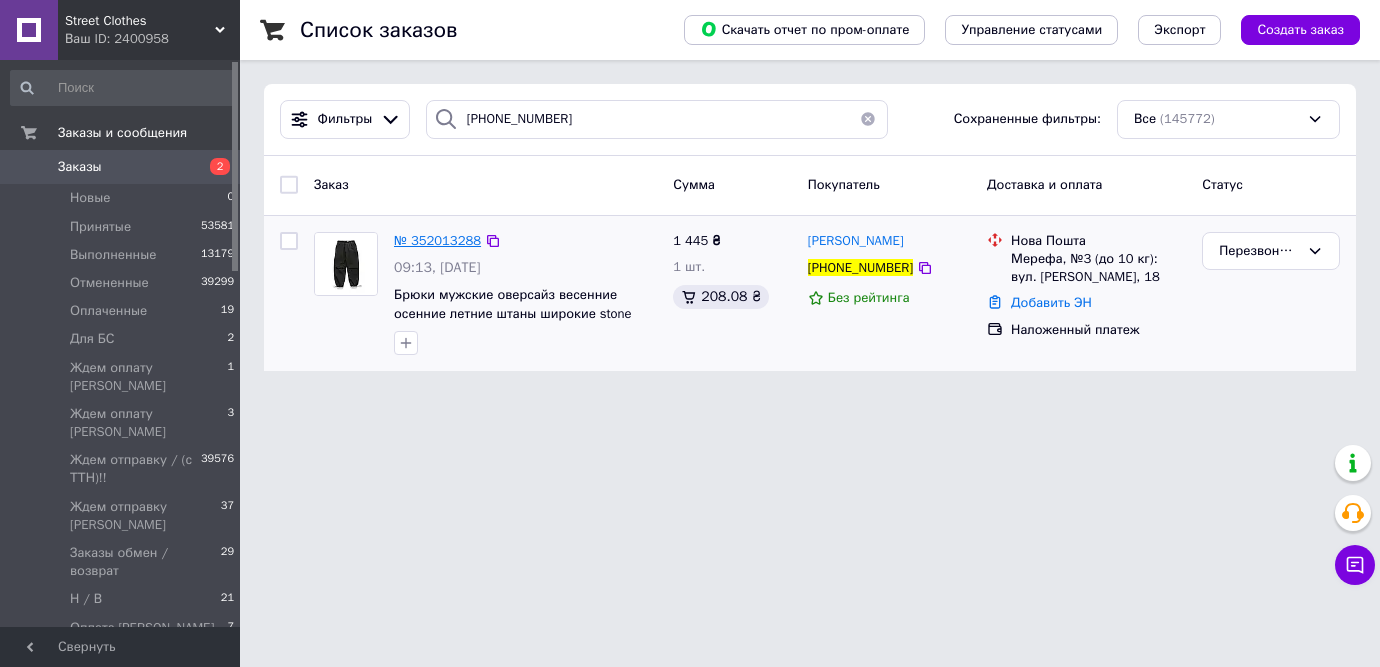 click on "№ 352013288" at bounding box center (437, 240) 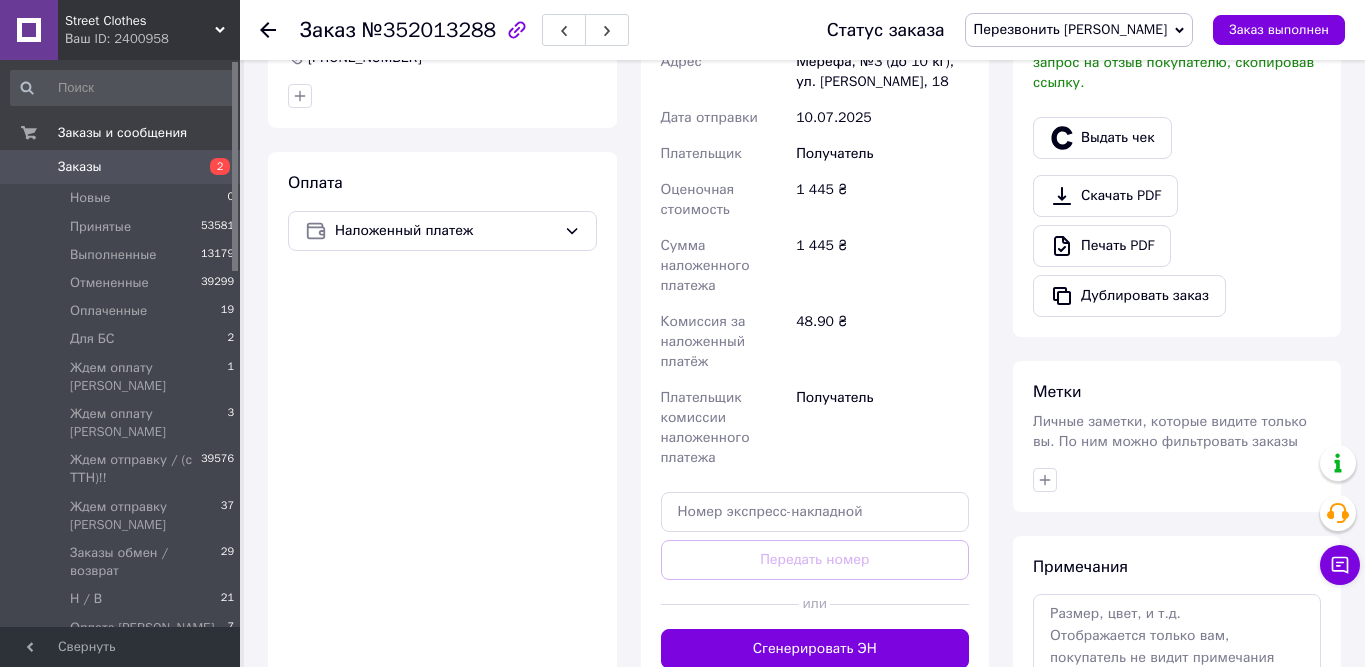 scroll, scrollTop: 643, scrollLeft: 0, axis: vertical 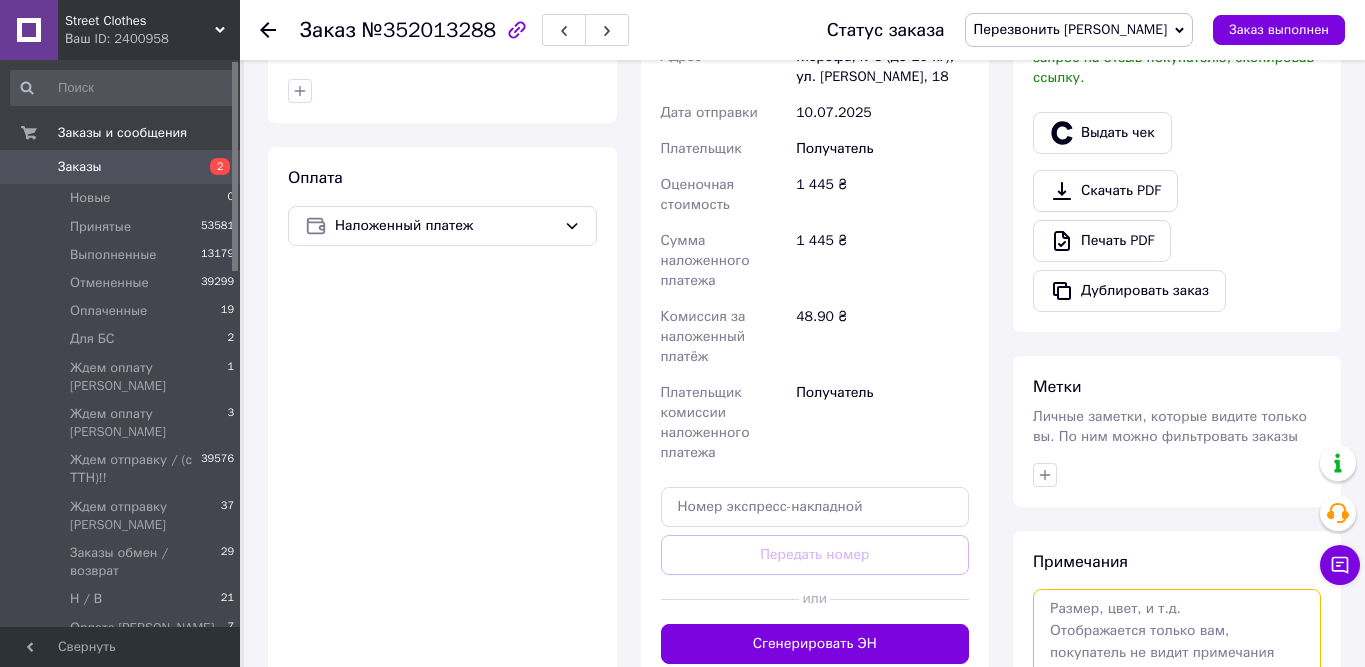 click at bounding box center (1177, 642) 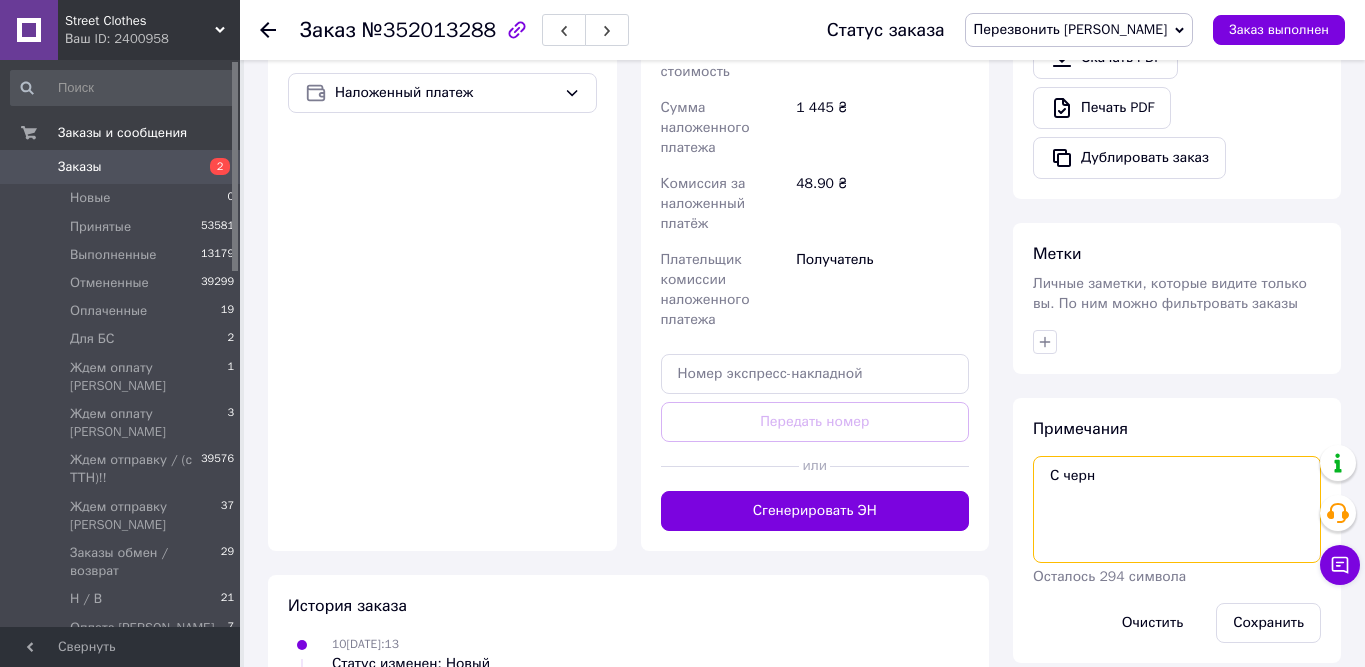 scroll, scrollTop: 798, scrollLeft: 0, axis: vertical 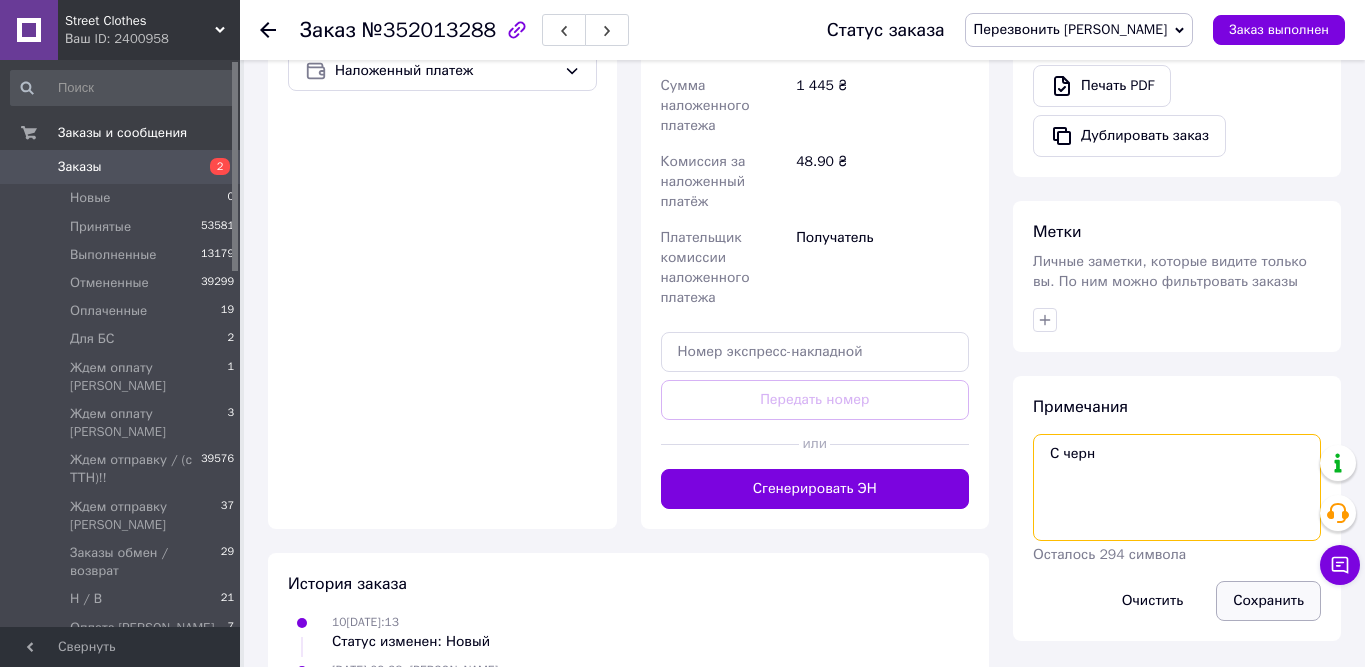 type on "С черн" 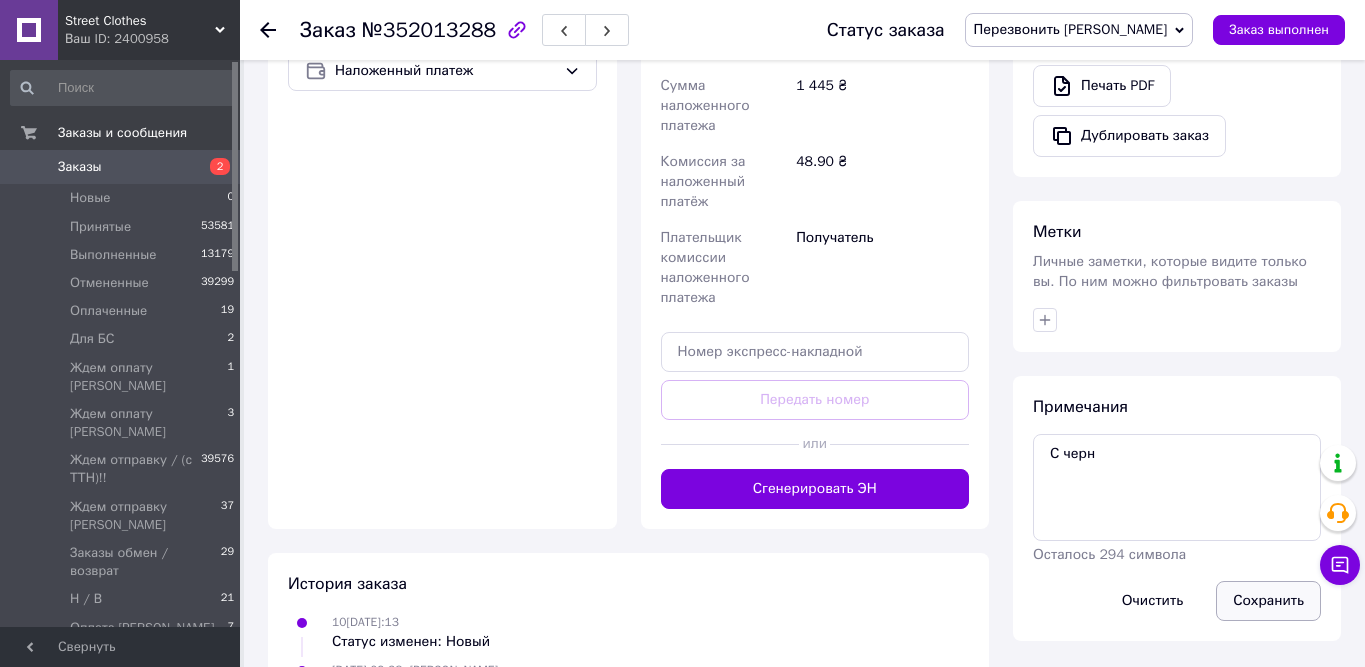 click on "Сохранить" at bounding box center (1268, 601) 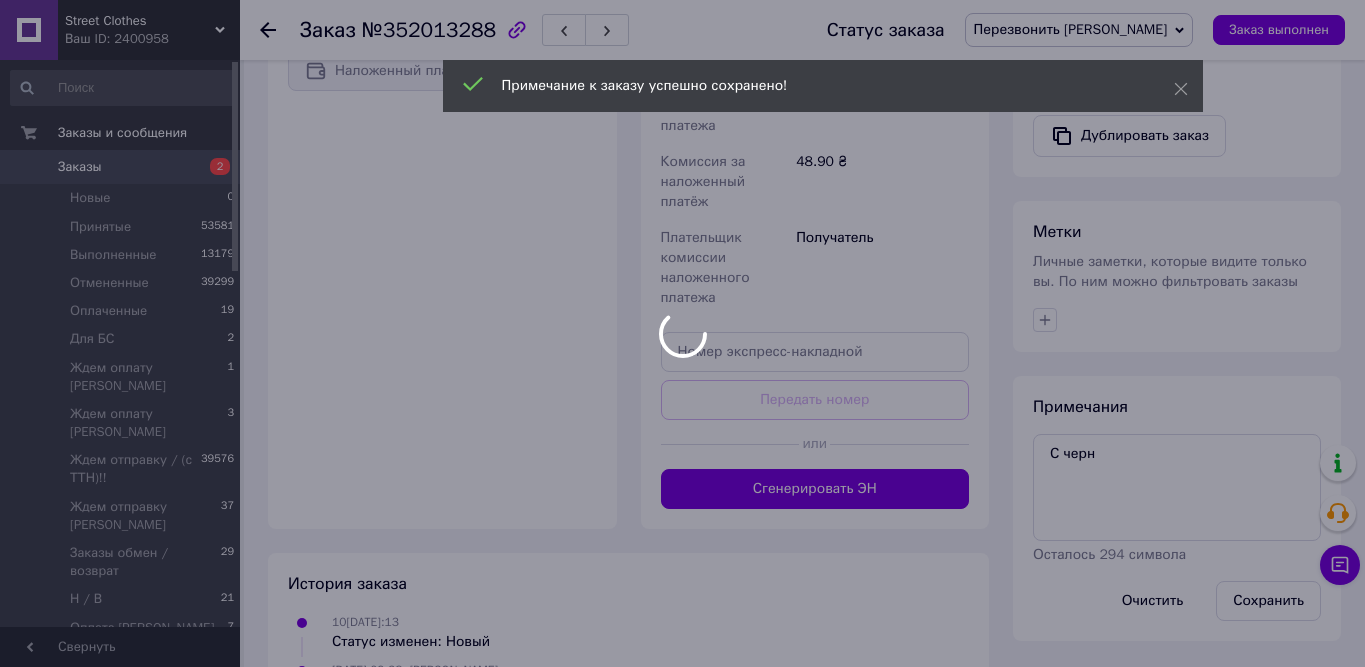 click on "Street Clothes Ваш ID: 2400958 Сайт Street Clothes Кабинет покупателя Проверить состояние системы Страница на портале Справка Выйти Заказы и сообщения Заказы 2 Новые 0 Принятые 53581 Выполненные 13179 Отмененные 39299 Оплаченные 19 Для БС 2 Ждем оплату Ирина 1 Ждем оплату Саша 3 Ждем отправку / (с ТТН)!! 39576 Ждем отправку Татьяна 37 Заказы обмен / возврат 29 Н / В 21 Оплата Татьяна 7 Перезвонить Анастасия 0 Перезвонить Ирина 0 Перезвонить позже 0 Перезвонить позже Ирина 0 Перезвонить позже Татьяна 2 Перезвонить Саша 0 Перезвонить Татьяна 14 1 0 0 0 1 1" at bounding box center (682, -27) 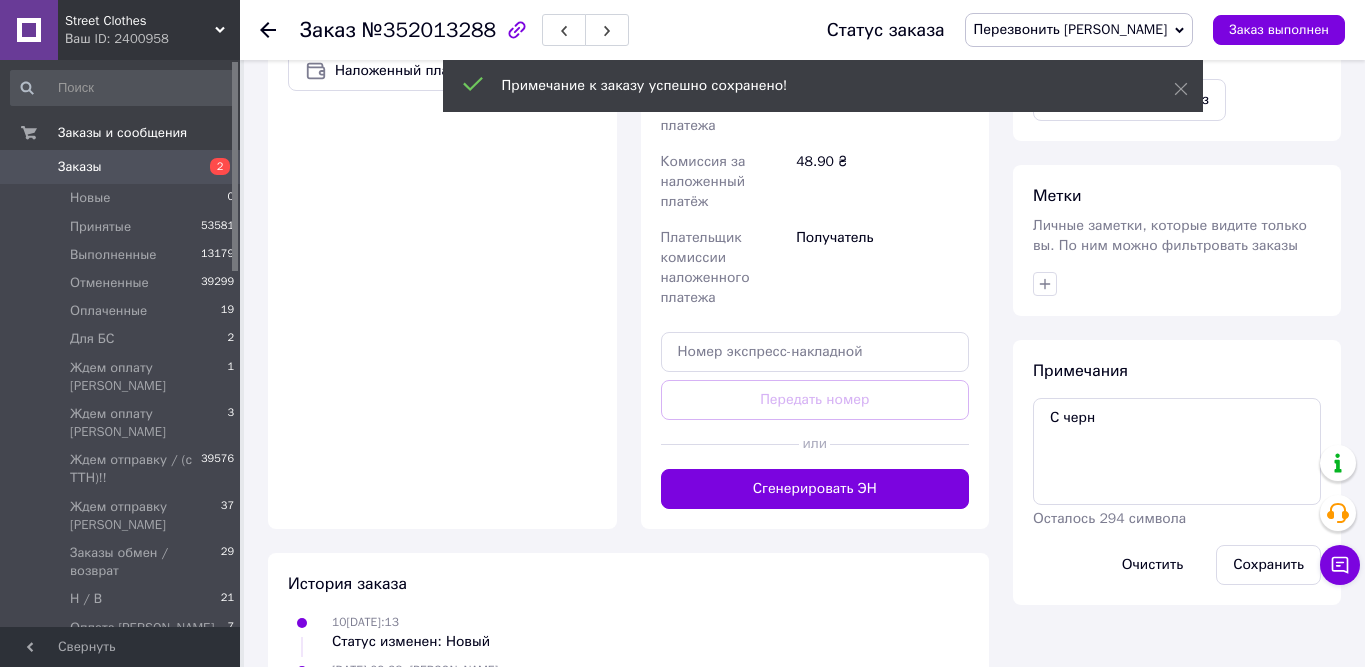 click on "Перезвонить [PERSON_NAME]" at bounding box center [1071, 29] 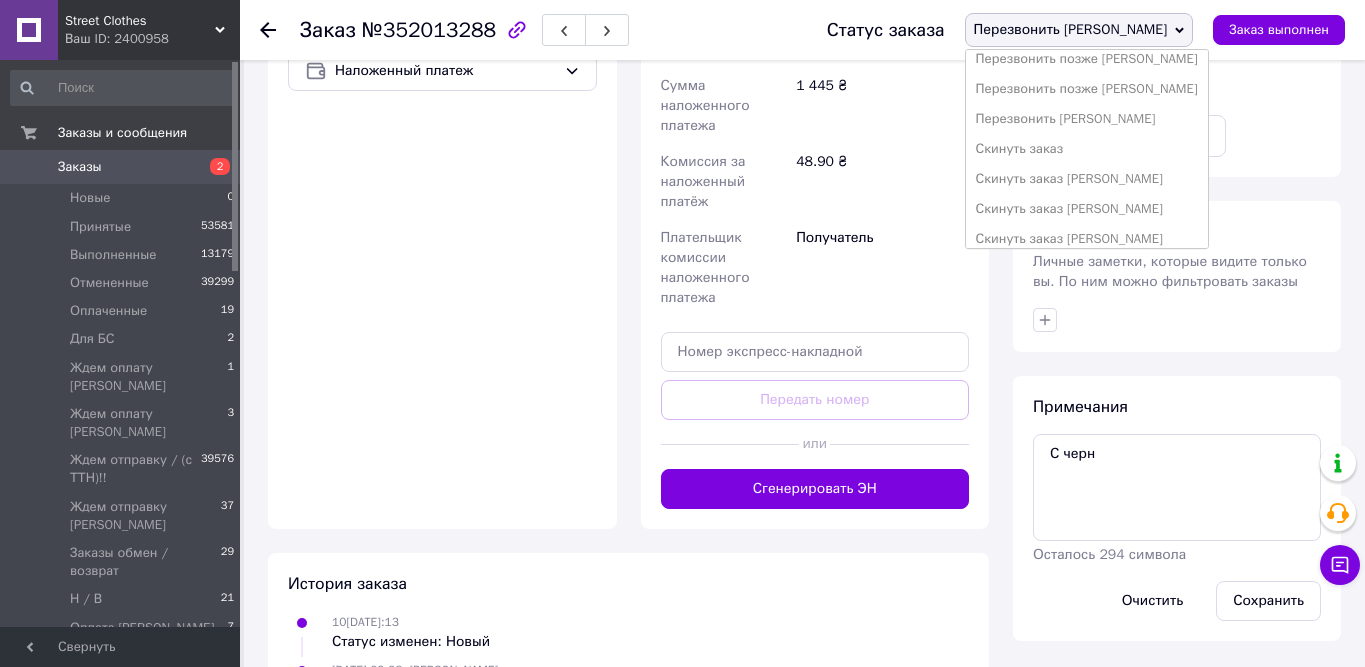 scroll, scrollTop: 502, scrollLeft: 0, axis: vertical 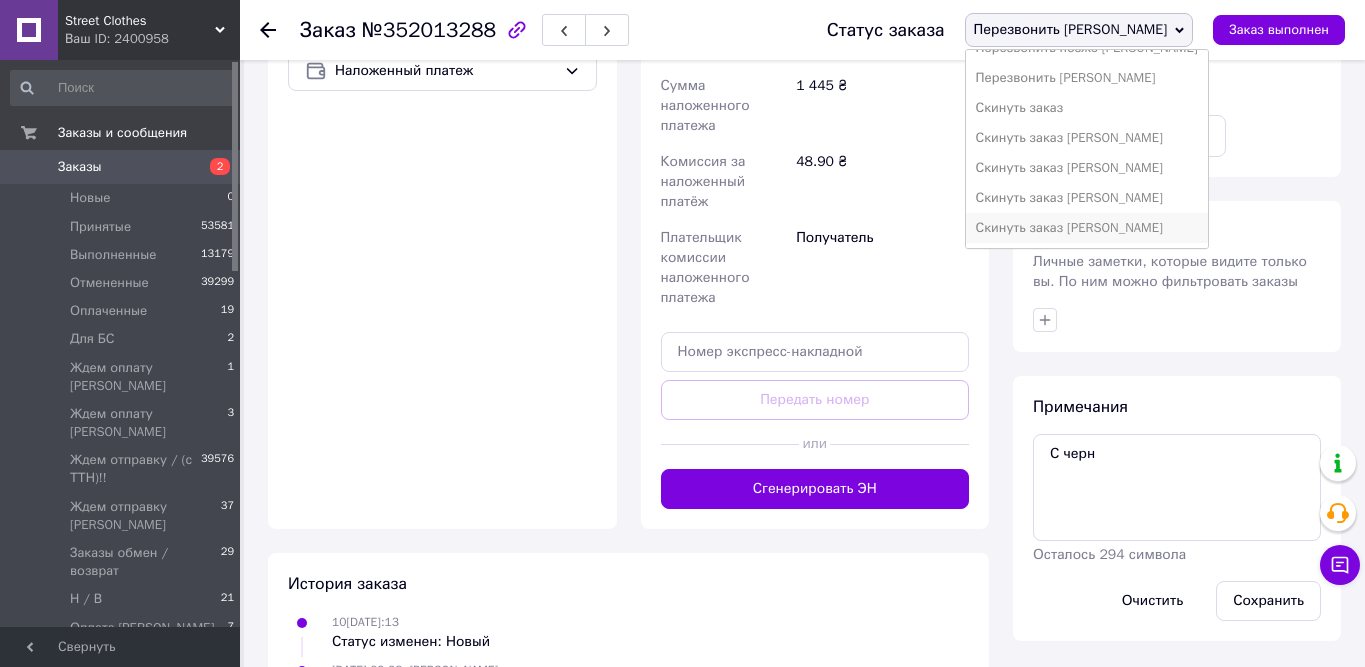 click on "Скинуть заказ [PERSON_NAME]" at bounding box center (1087, 228) 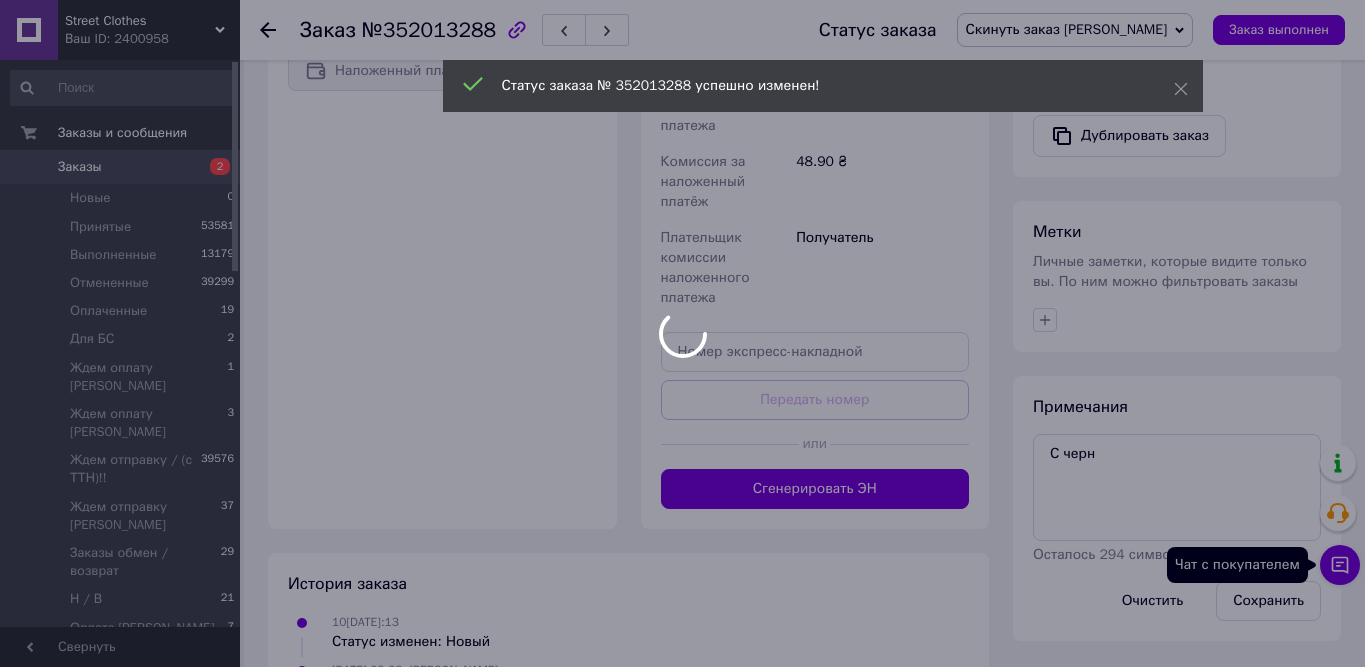 click on "Street Clothes Ваш ID: 2400958 Сайт Street Clothes Кабинет покупателя Проверить состояние системы Страница на портале Справка Выйти Заказы и сообщения Заказы 2 Новые 0 Принятые 53581 Выполненные 13179 Отмененные 39299 Оплаченные 19 Для БС 2 Ждем оплату Ирина 1 Ждем оплату Саша 3 Ждем отправку / (с ТТН)!! 39576 Ждем отправку Татьяна 37 Заказы обмен / возврат 29 Н / В 21 Оплата Татьяна 7 Перезвонить Анастасия 0 Перезвонить Ирина 0 Перезвонить позже 0 Перезвонить позже Ирина 0 Перезвонить позже Татьяна 2 Перезвонить Саша 0 Перезвонить Татьяна 14 1 0 0 0 1 1" at bounding box center [682, -3] 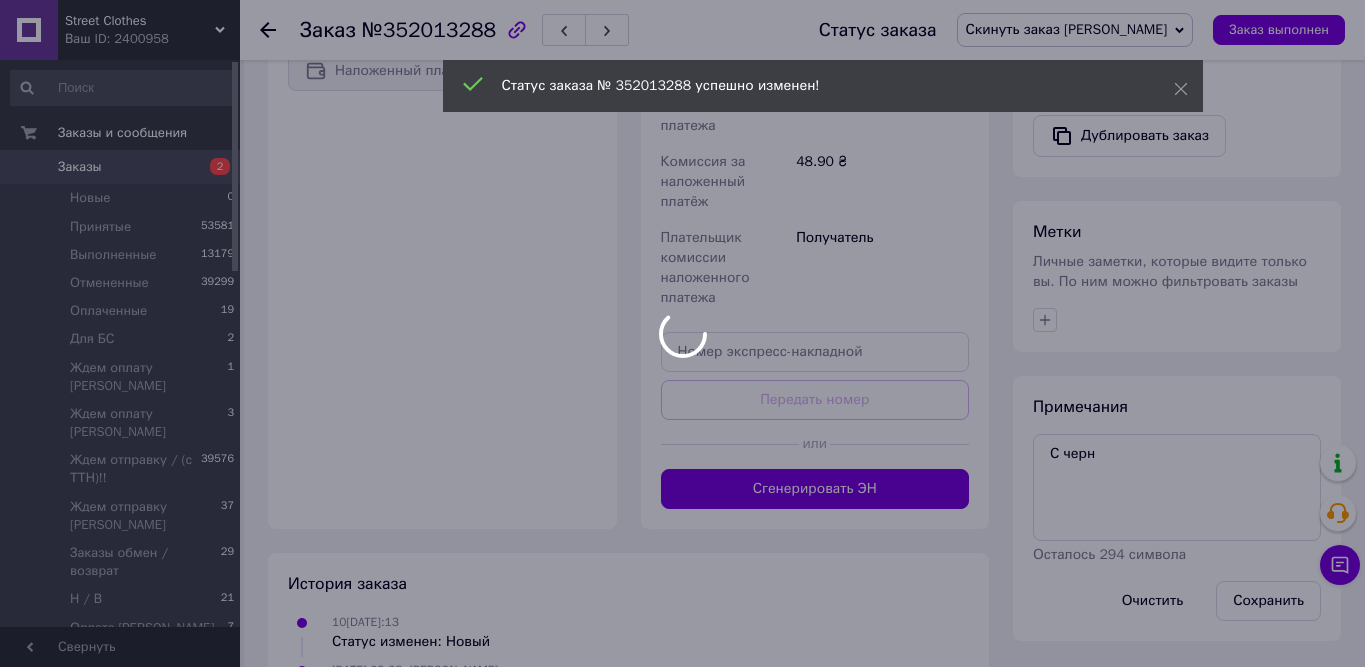 click at bounding box center [682, 333] 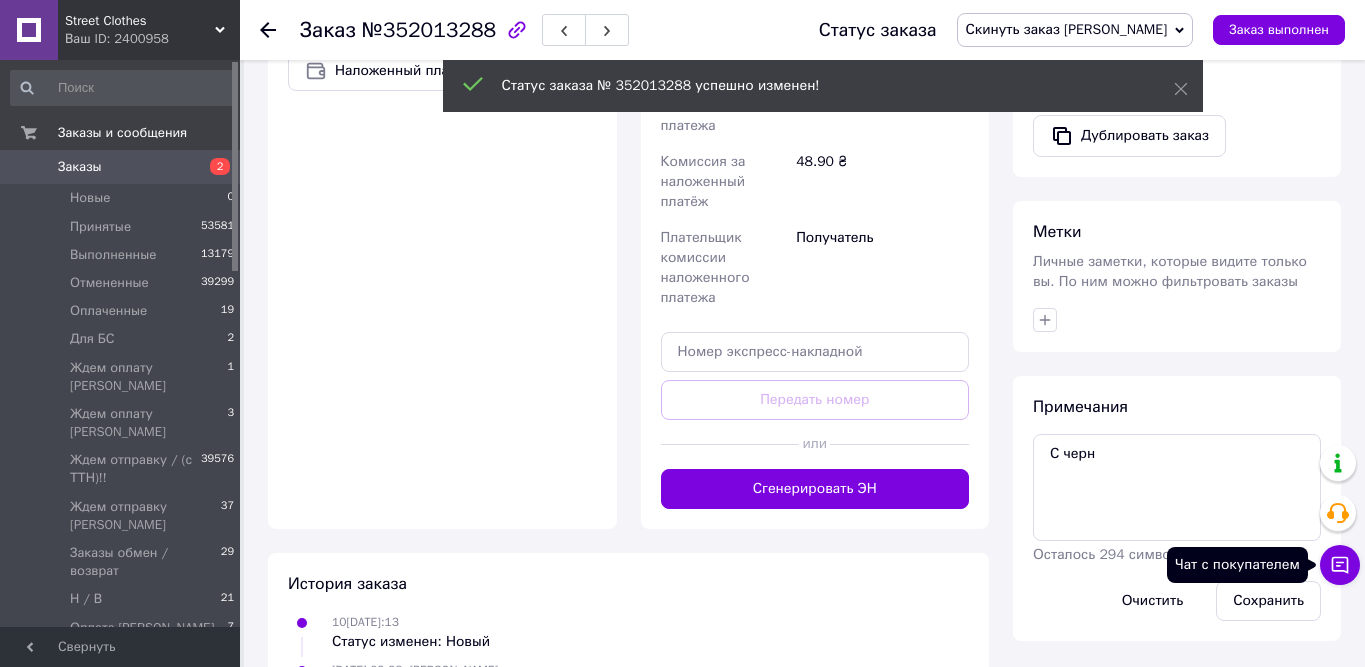 click 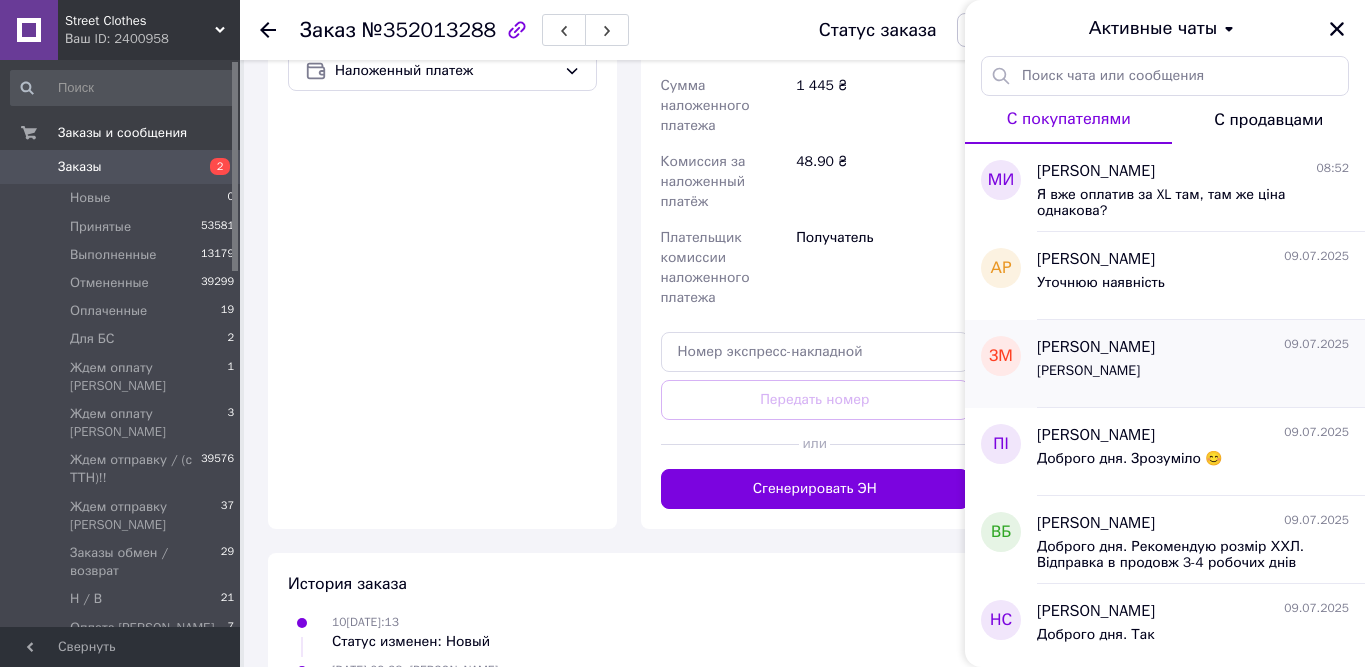 click on "Мілька Зоя" at bounding box center (1088, 371) 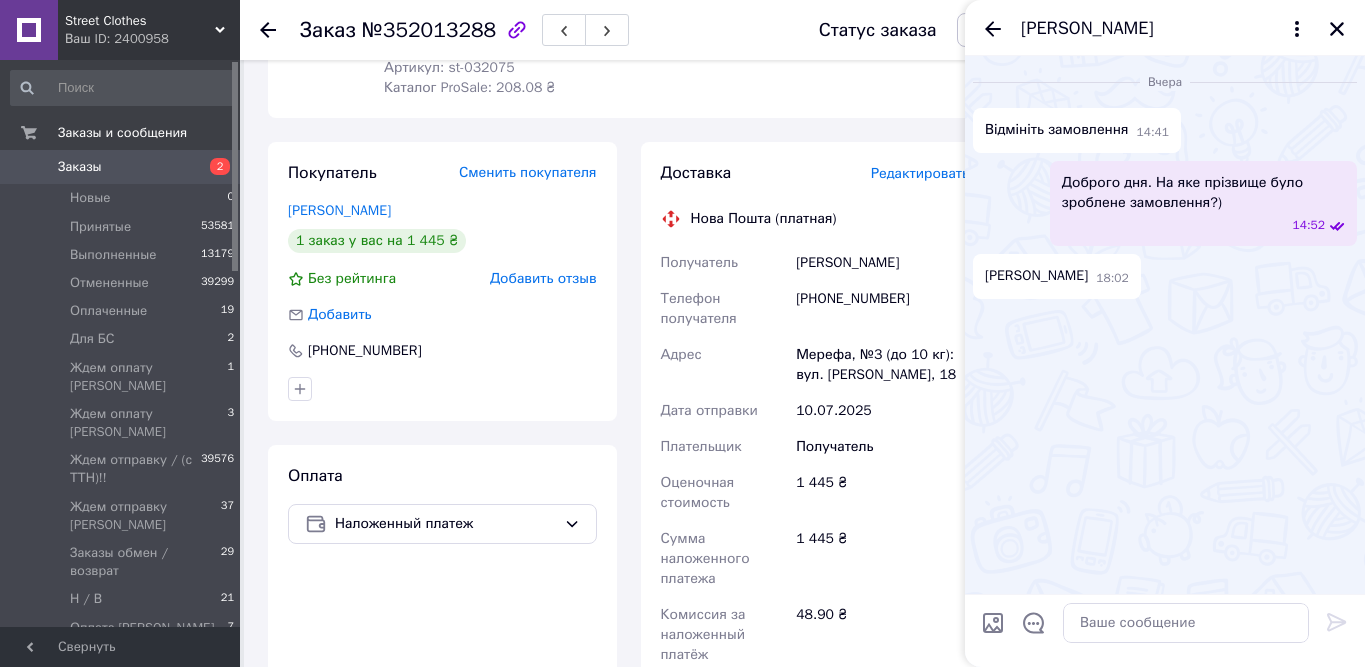 scroll, scrollTop: 138, scrollLeft: 0, axis: vertical 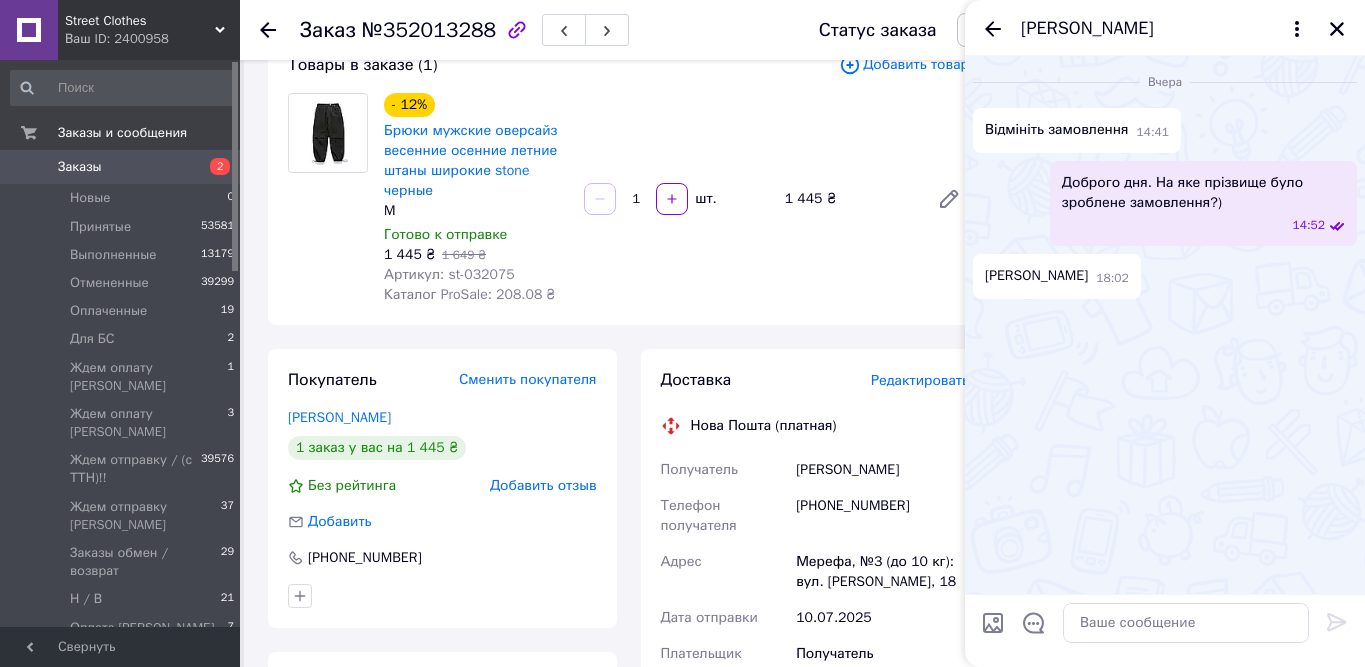 click on "2" at bounding box center [212, 167] 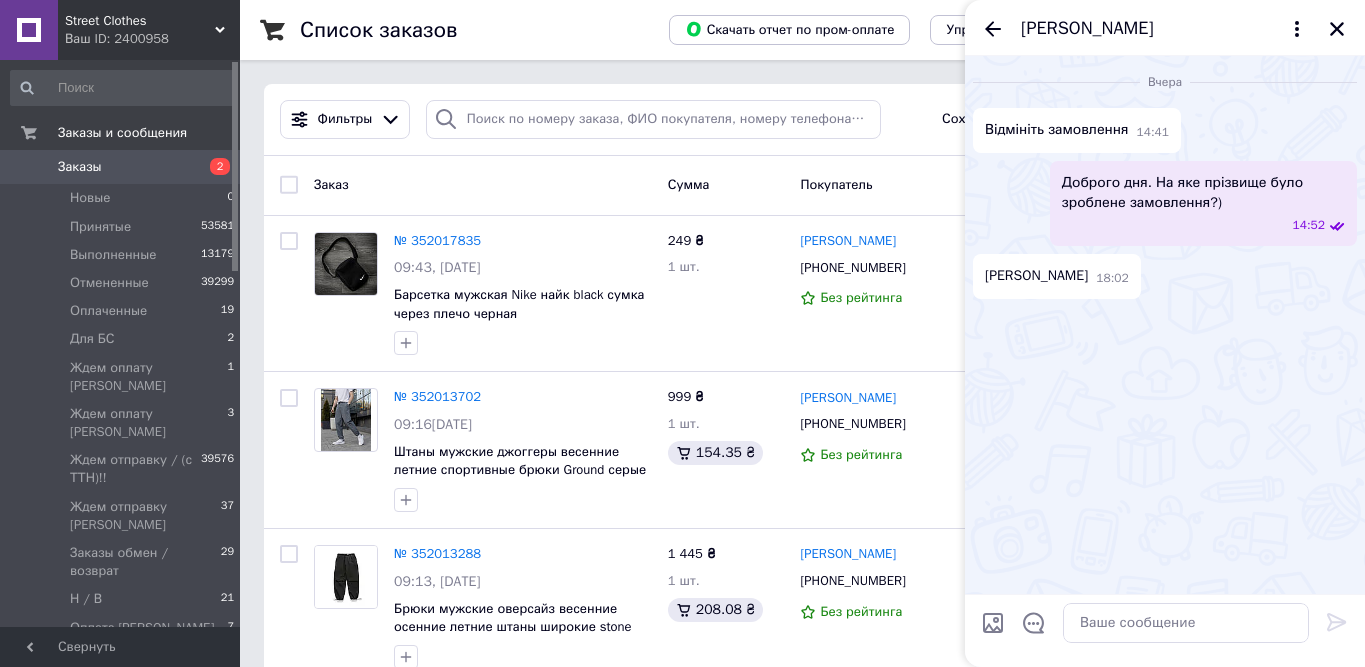 click on "Заказы" at bounding box center [80, 167] 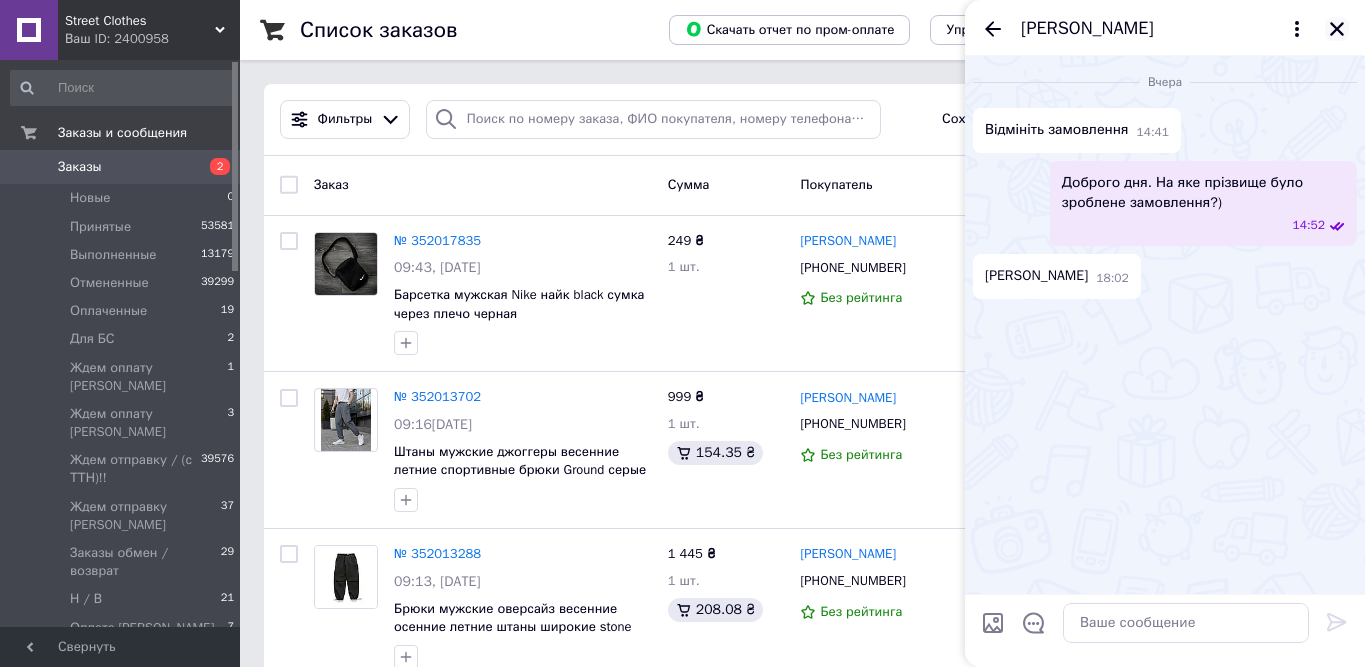 click at bounding box center [1337, 29] 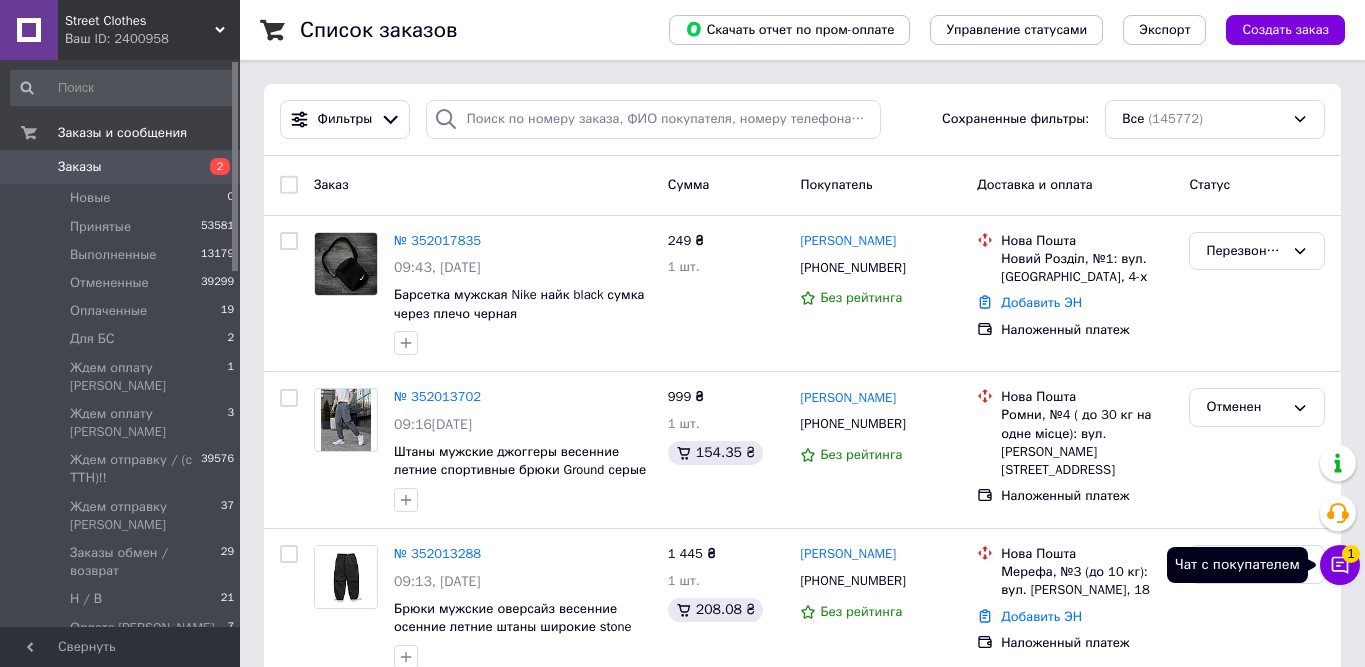 click on "Чат с покупателем 1" at bounding box center [1340, 565] 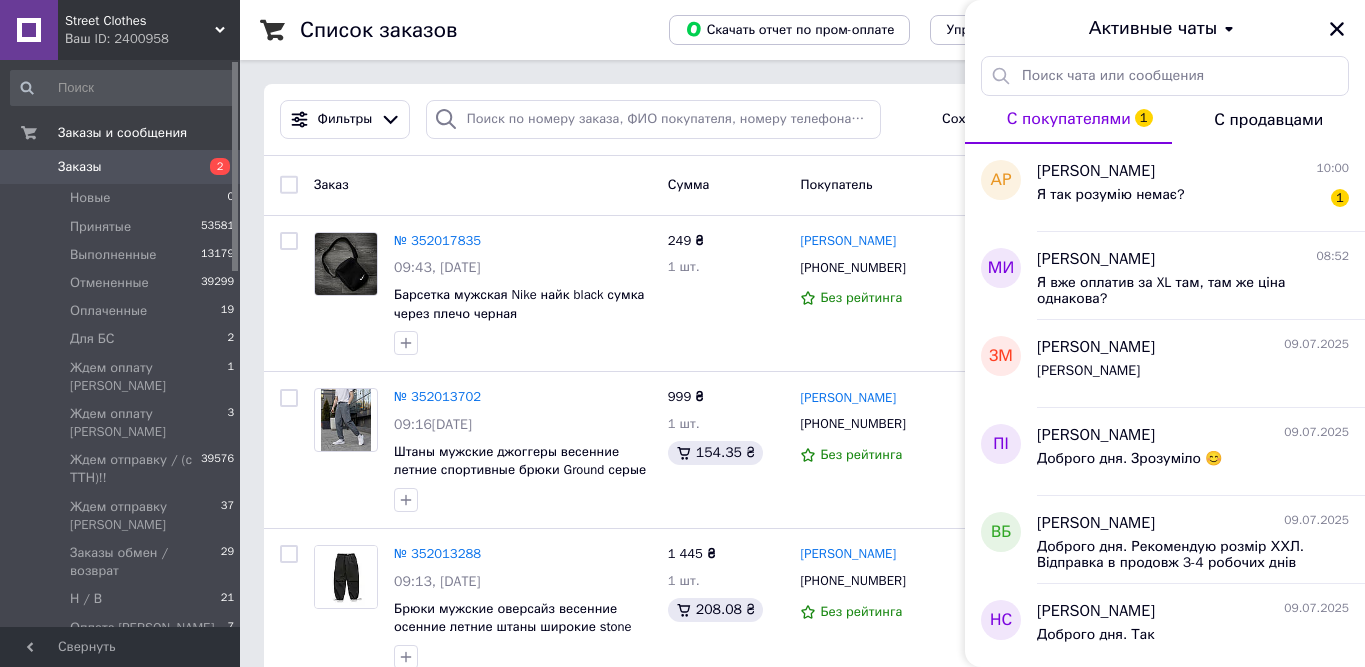 click on "Заказы" at bounding box center (121, 167) 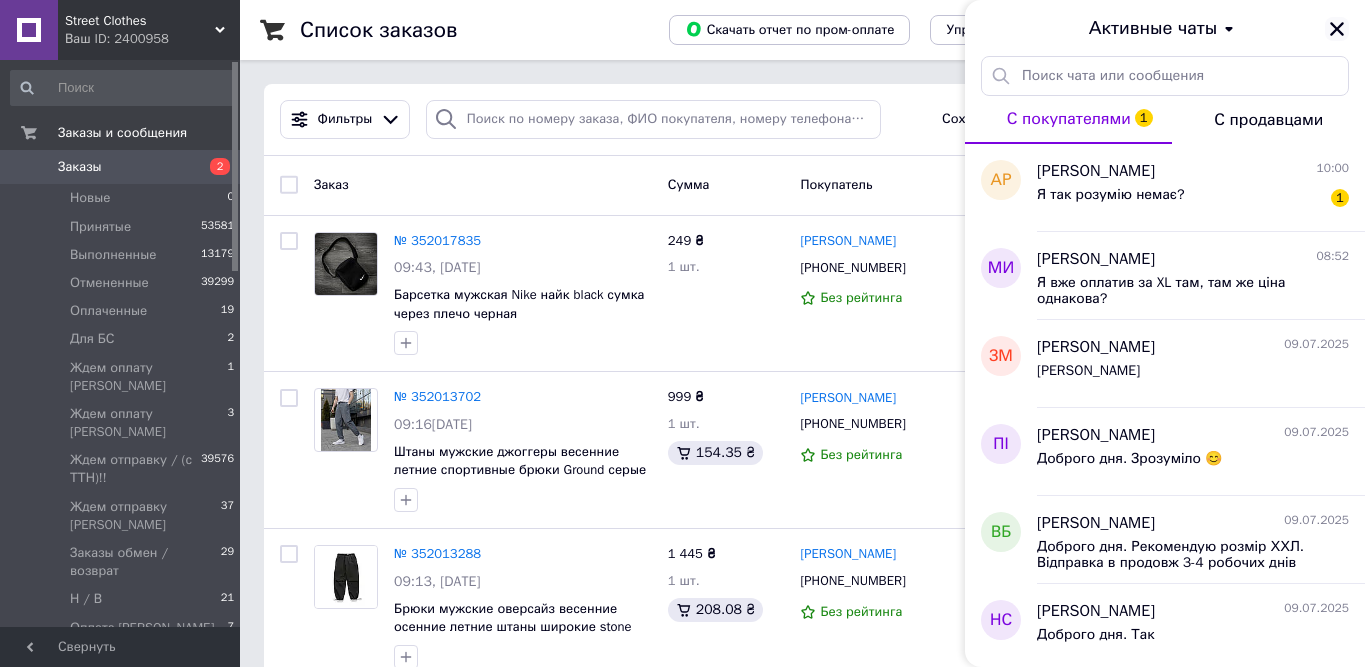 click 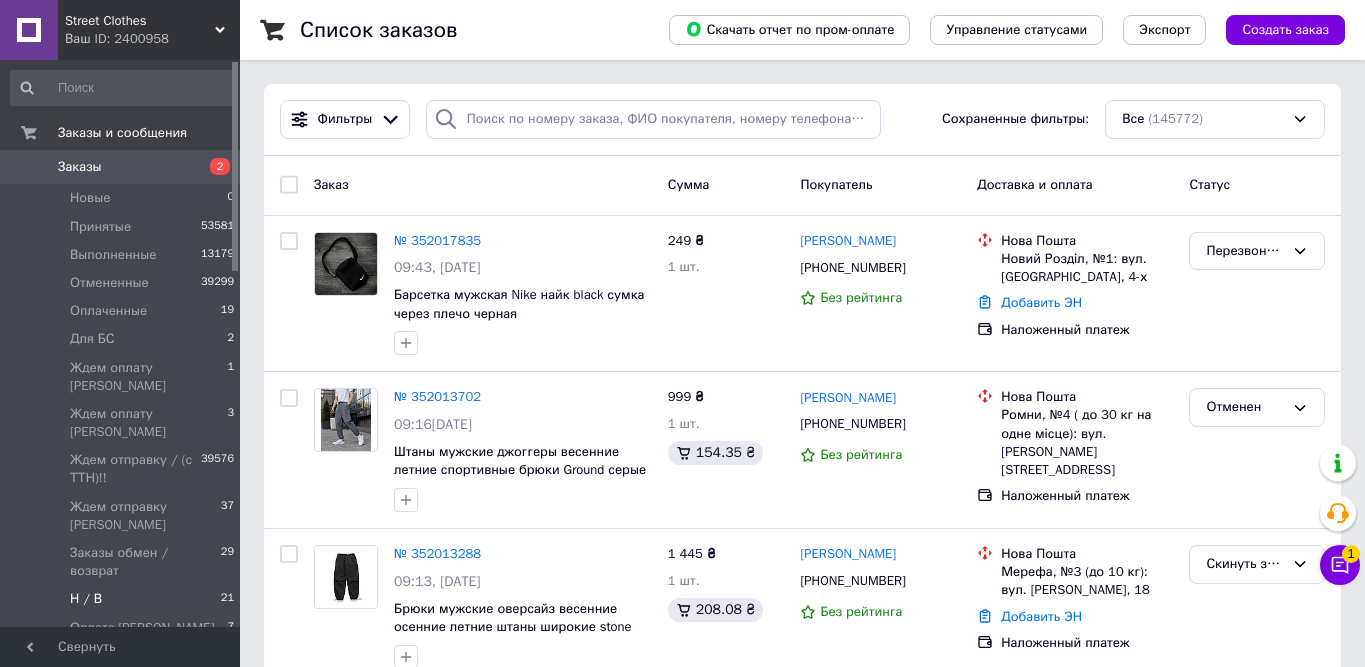 click on "Н / В 21" at bounding box center [123, 599] 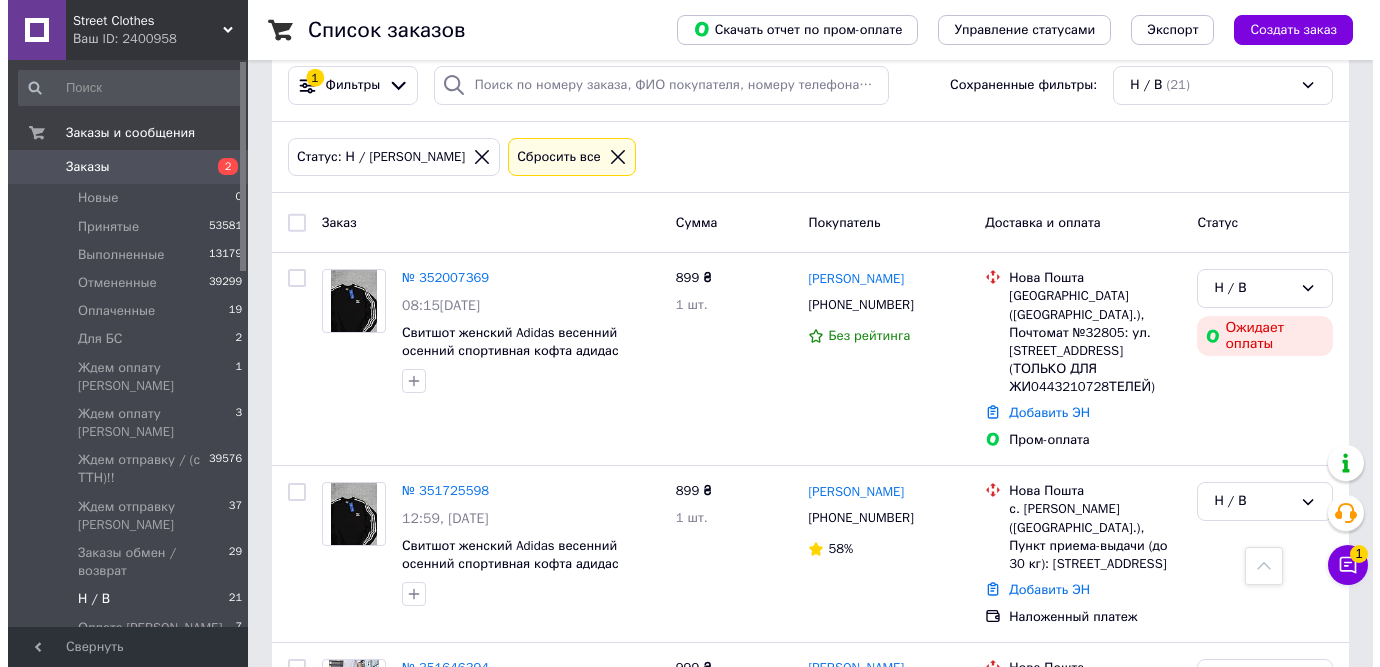 scroll, scrollTop: 0, scrollLeft: 0, axis: both 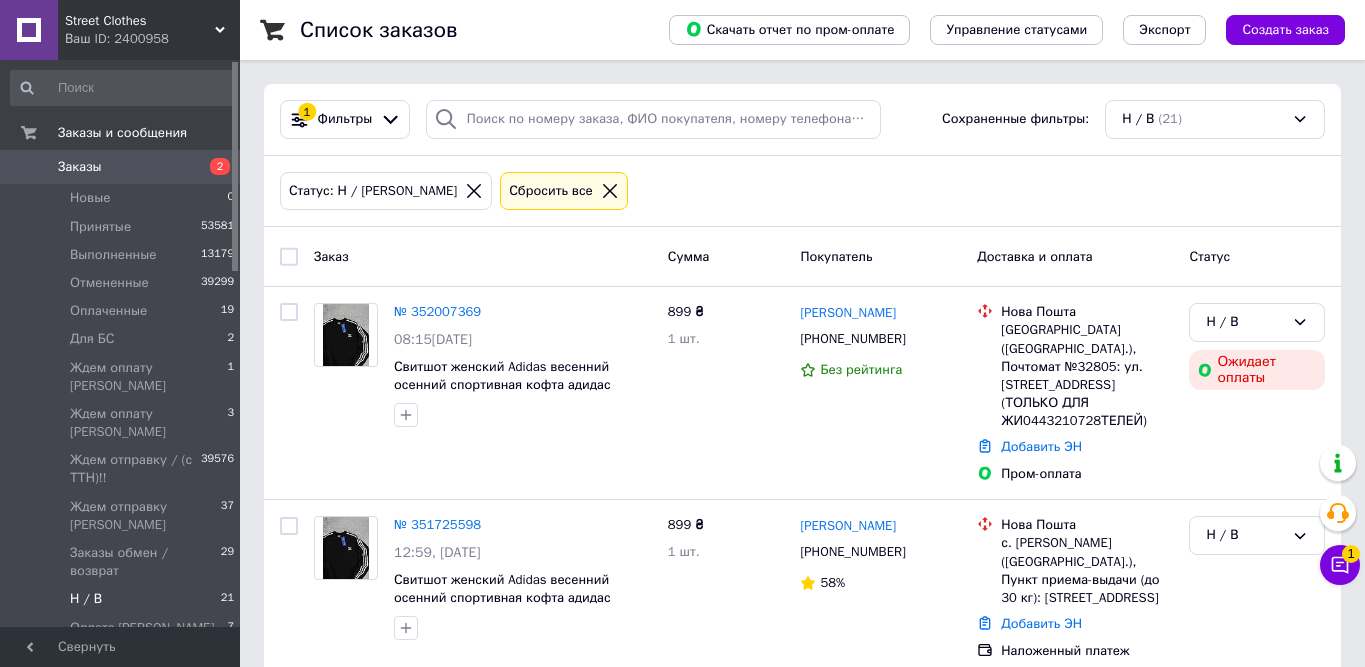 click on "Статус" at bounding box center [1257, 256] 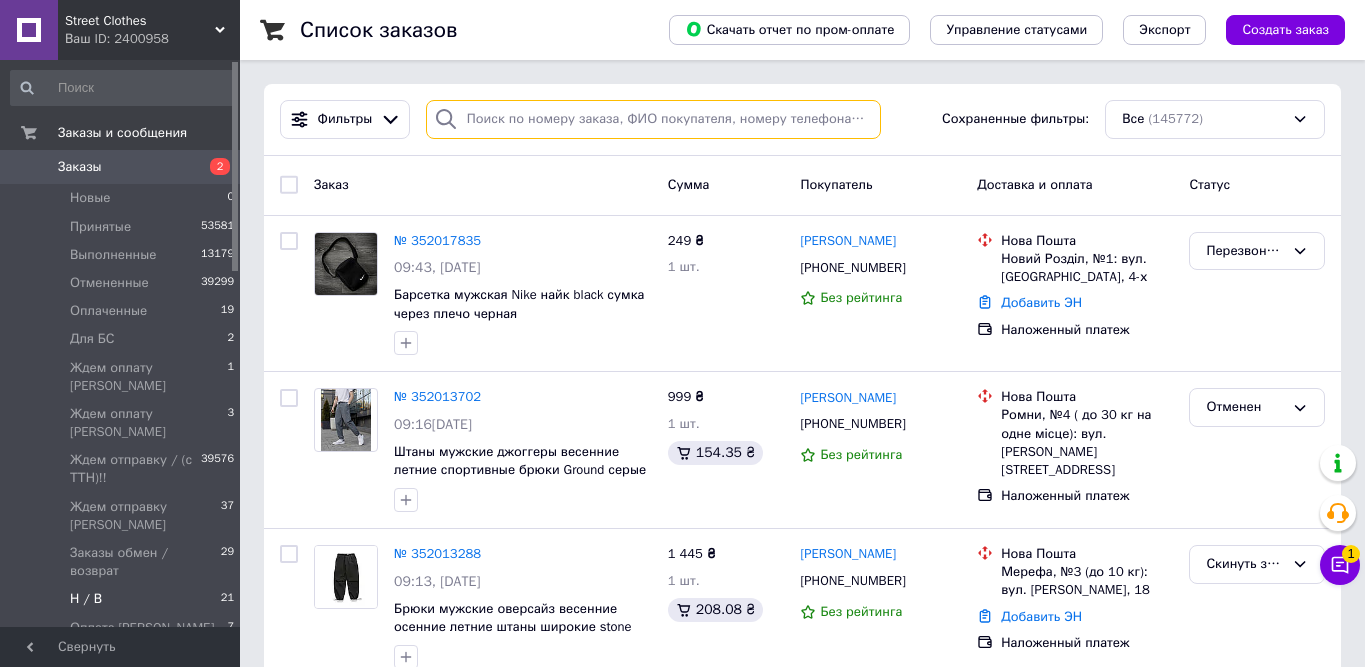 paste on "+380950870289" 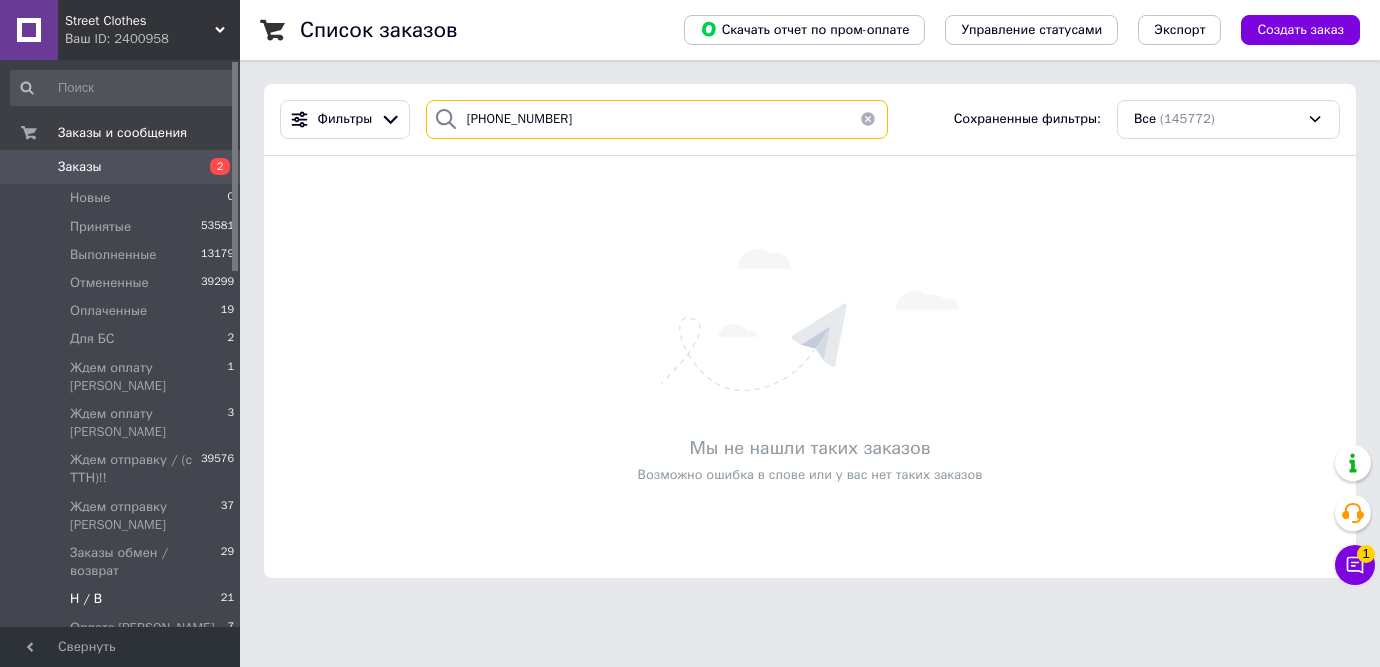 type on "+380950870289" 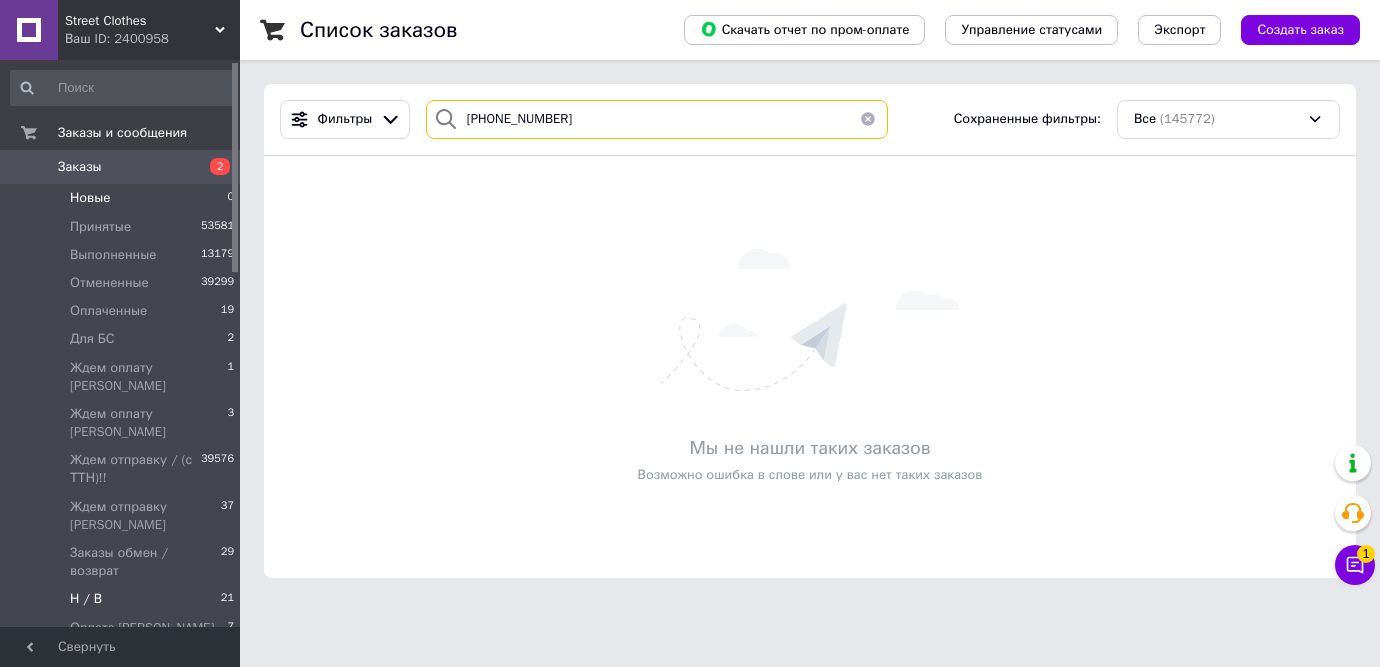 scroll, scrollTop: 0, scrollLeft: 0, axis: both 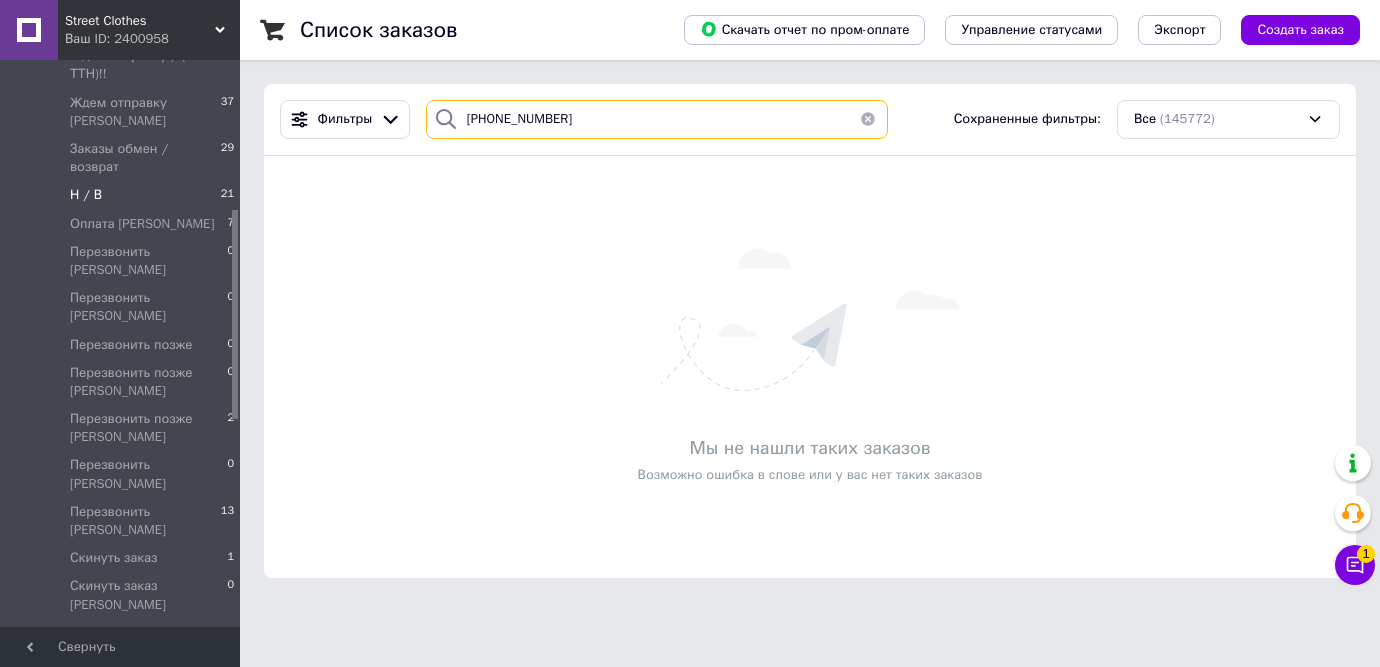 drag, startPoint x: 233, startPoint y: 157, endPoint x: 255, endPoint y: 305, distance: 149.6262 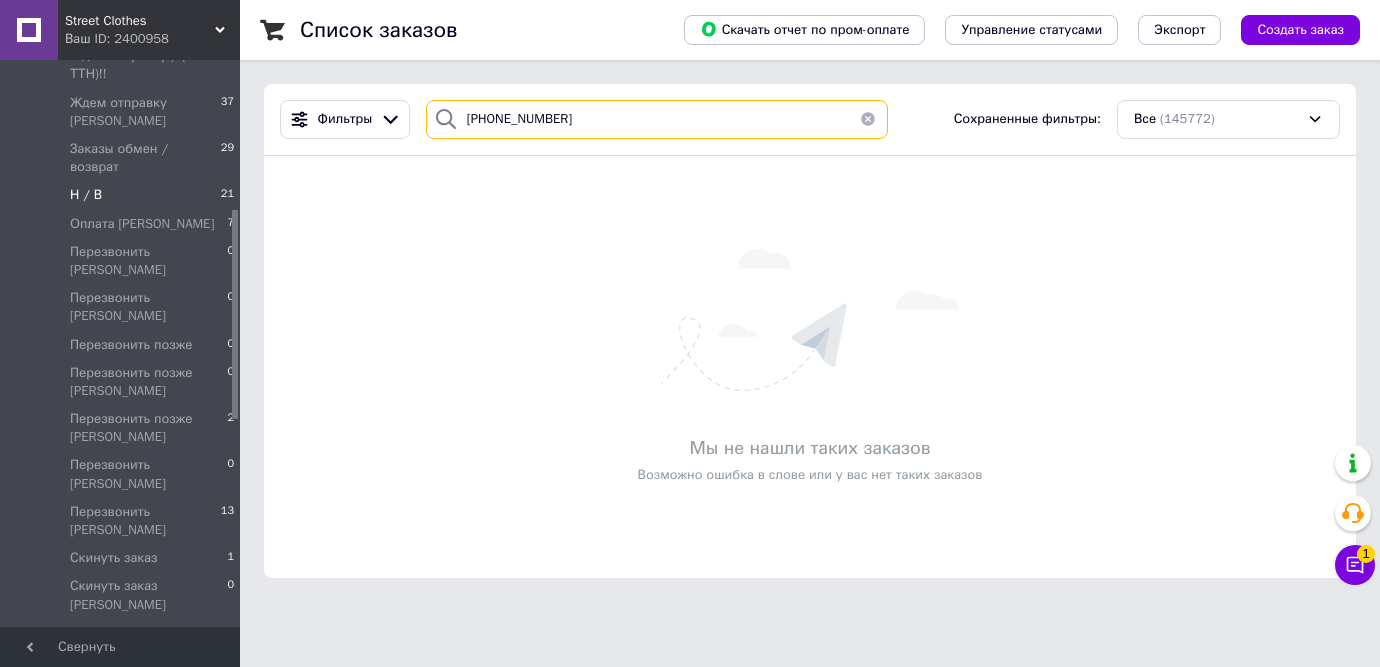 click on "Street Clothes Ваш ID: 2400958 Сайт Street Clothes Кабинет покупателя Проверить состояние системы Страница на портале Справка Выйти Заказы и сообщения Заказы 2 Новые 0 Принятые 53581 Выполненные 13179 Отмененные 39299 Оплаченные 19 Для БС 2 Ждем оплату Ирина 1 Ждем оплату Саша 3 Ждем отправку / (с ТТН)!! 39576 Ждем отправку Татьяна 37 Заказы обмен / возврат 29 Н / В 21 Оплата Татьяна 7 Перезвонить Анастасия 0 Перезвонить Ирина 0 Перезвонить позже 0 Перезвонить позже Ирина 0 Перезвонить позже Татьяна 2 Перезвонить Саша 0 Перезвонить Татьяна 13 Скинуть заказ 1 Скинуть заказ Анастасия 0 0 0 2 12 1" at bounding box center (690, 301) 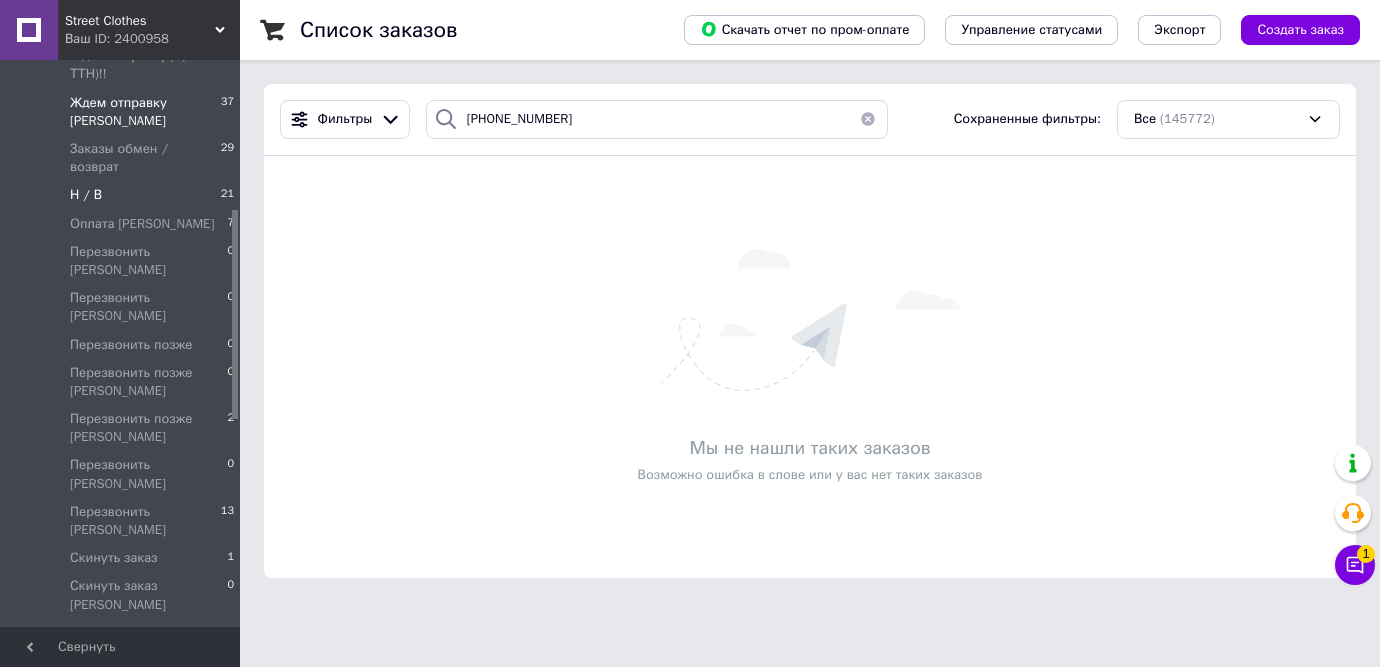click on "Ждем отправку [PERSON_NAME]" at bounding box center (145, 112) 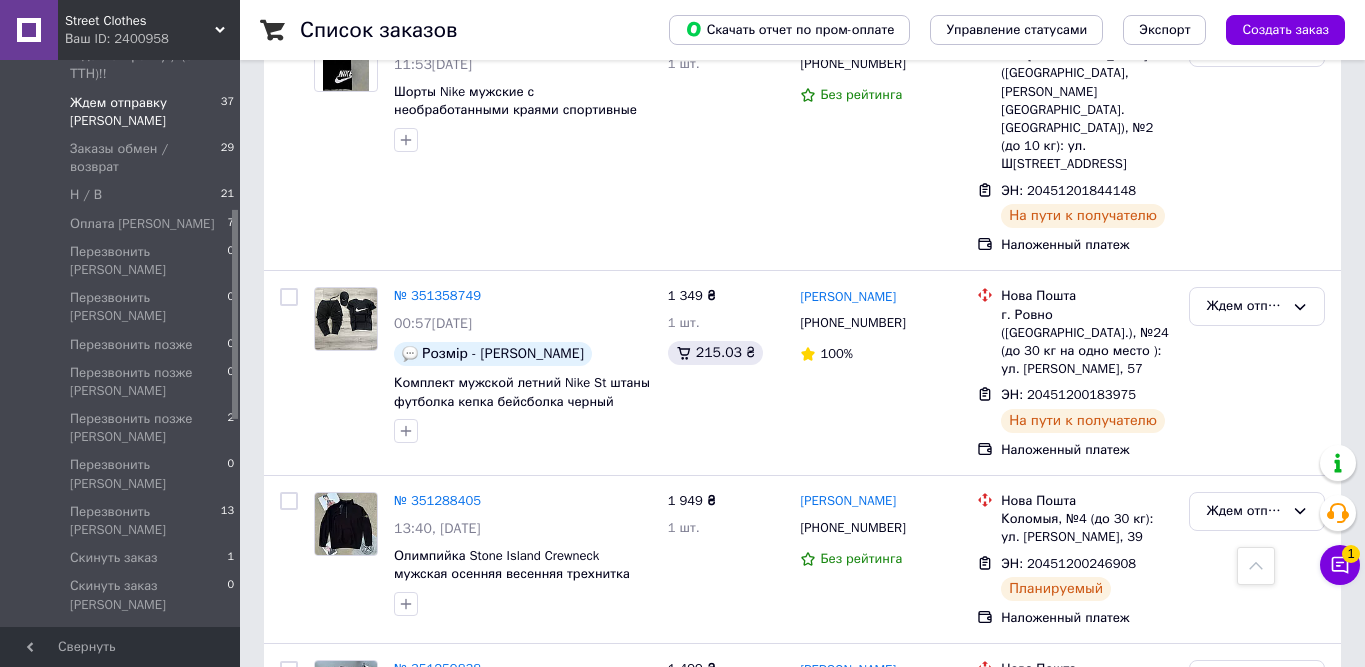 scroll, scrollTop: 6548, scrollLeft: 0, axis: vertical 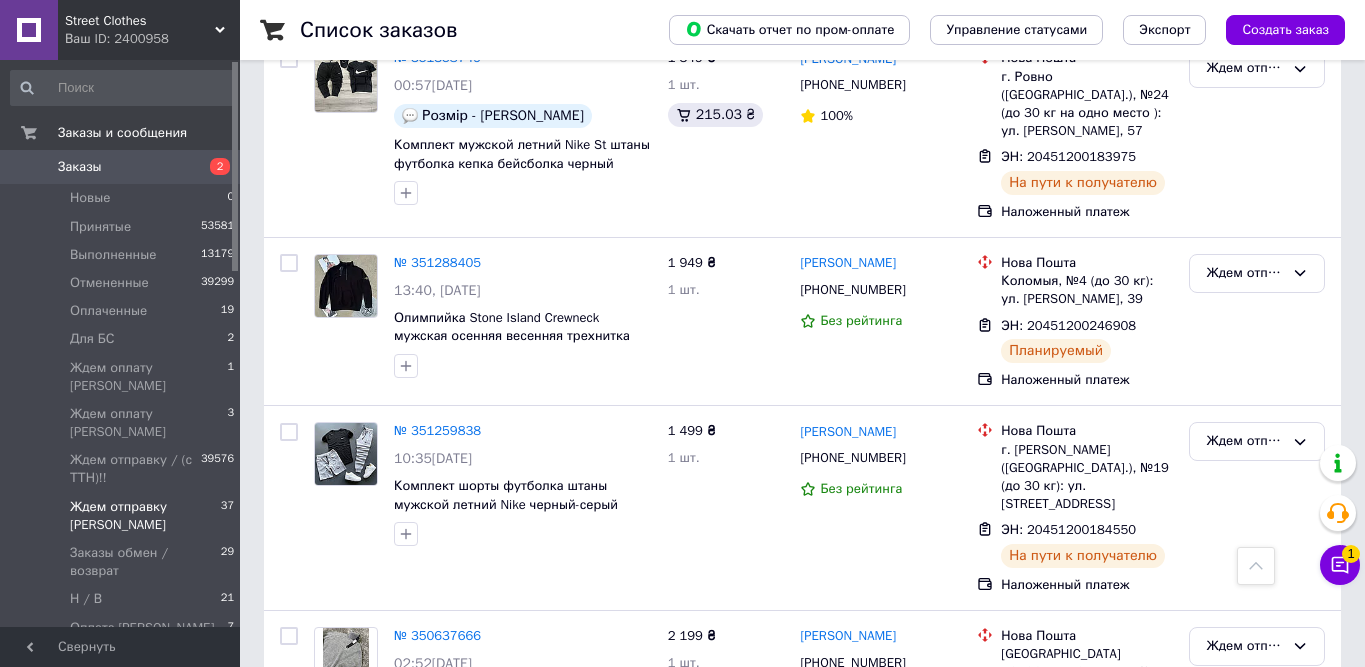 click on "Заказы 2" at bounding box center [123, 167] 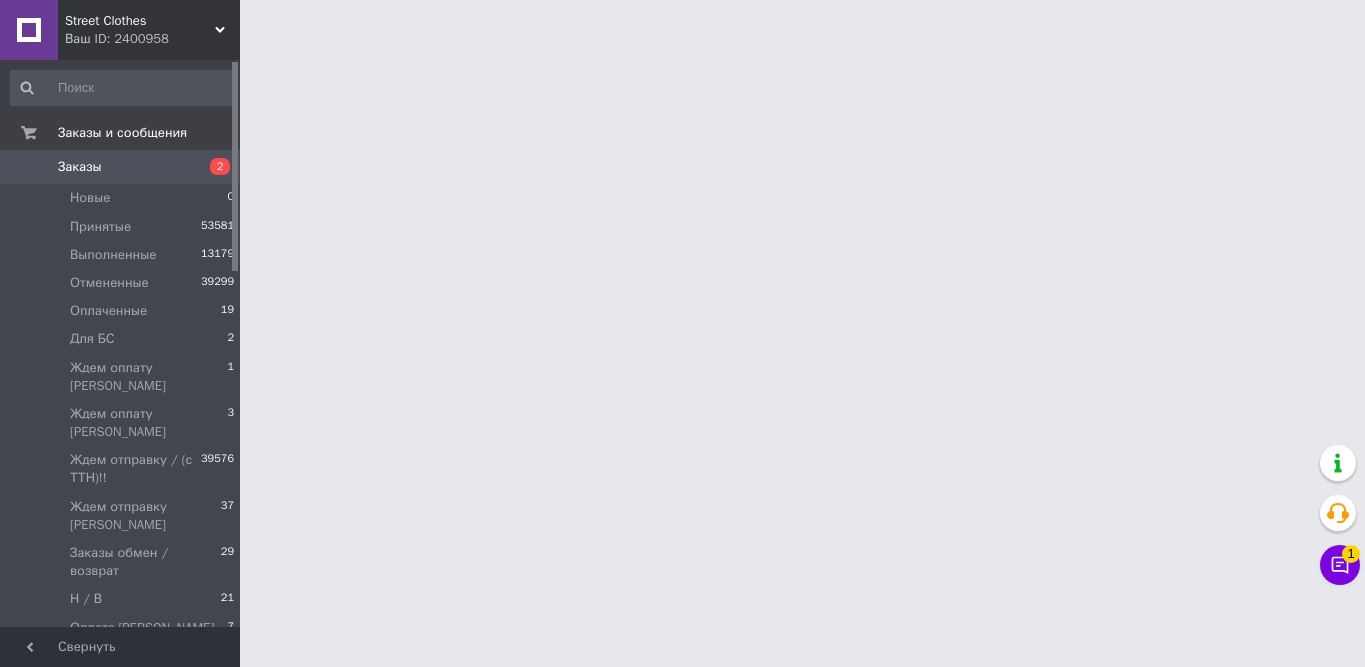 scroll, scrollTop: 0, scrollLeft: 0, axis: both 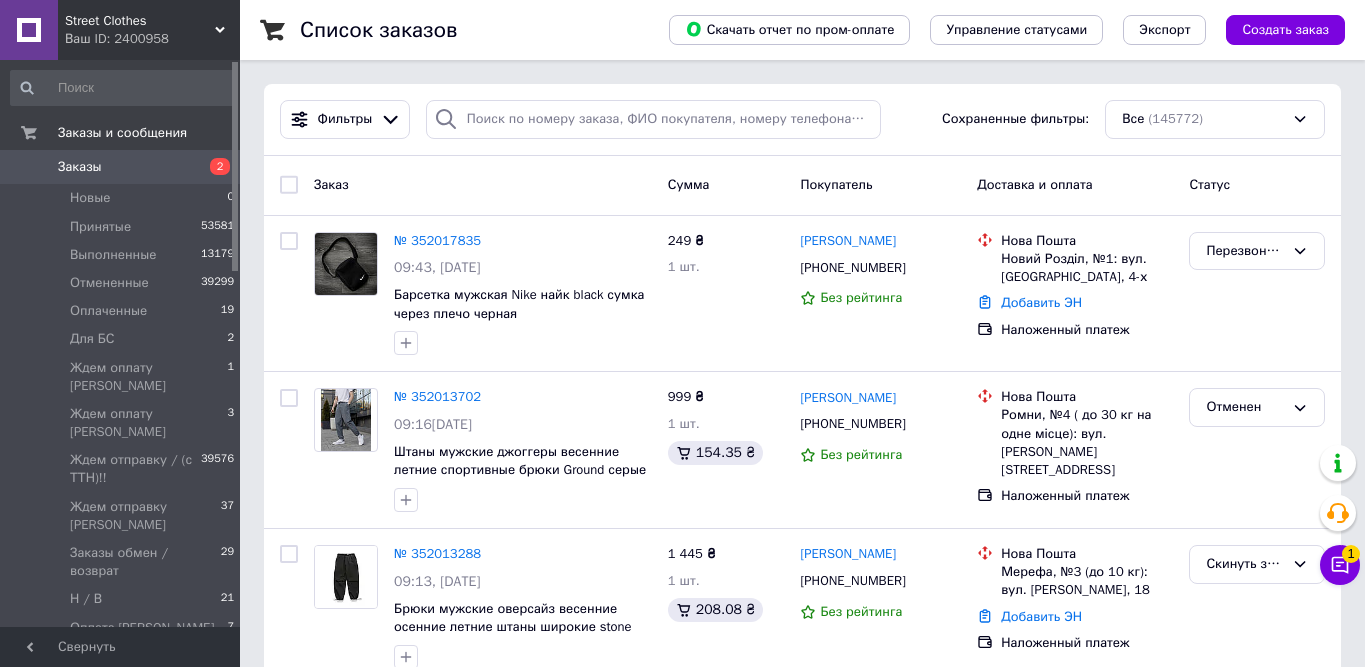 click on "Заказы 2" at bounding box center (123, 167) 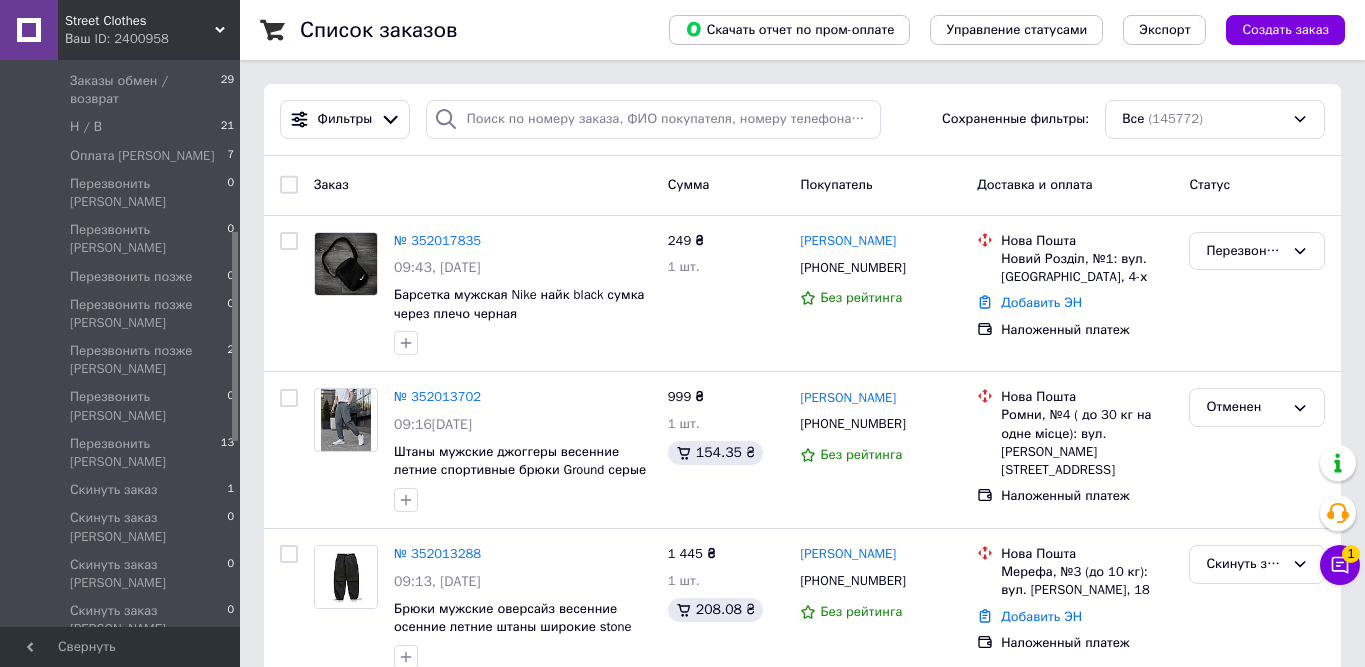 scroll, scrollTop: 480, scrollLeft: 0, axis: vertical 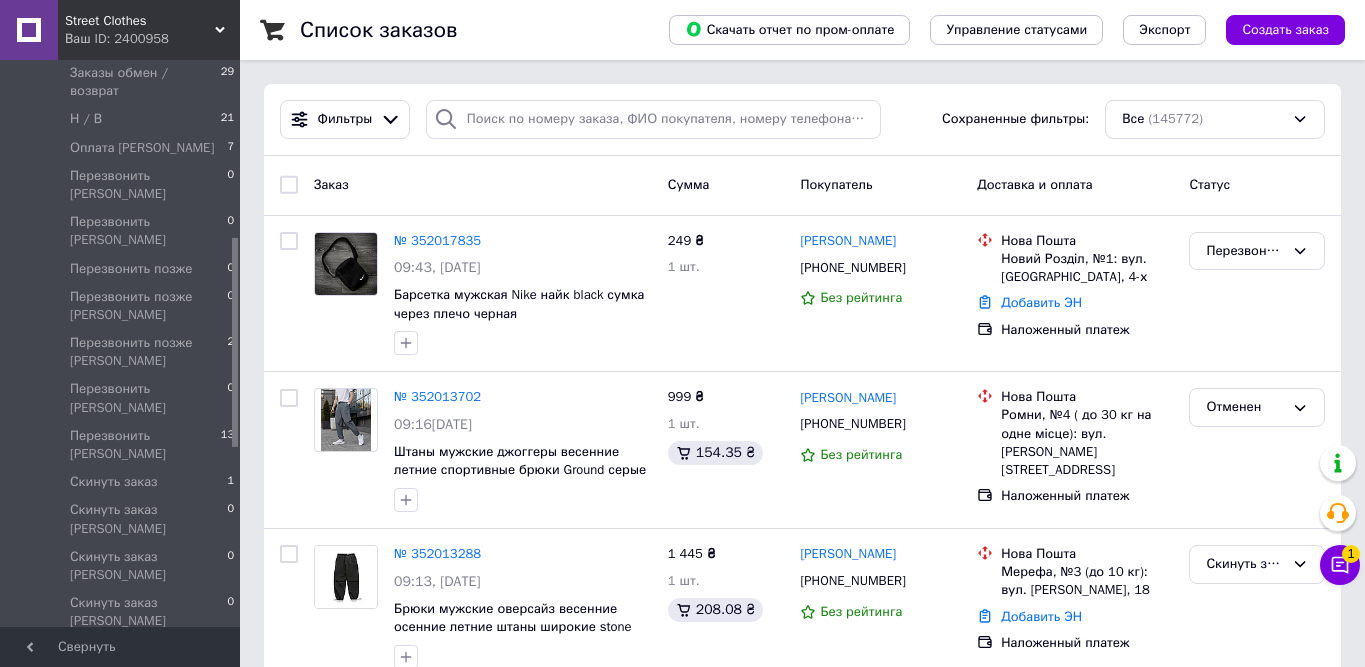 drag, startPoint x: 234, startPoint y: 138, endPoint x: 245, endPoint y: 314, distance: 176.34341 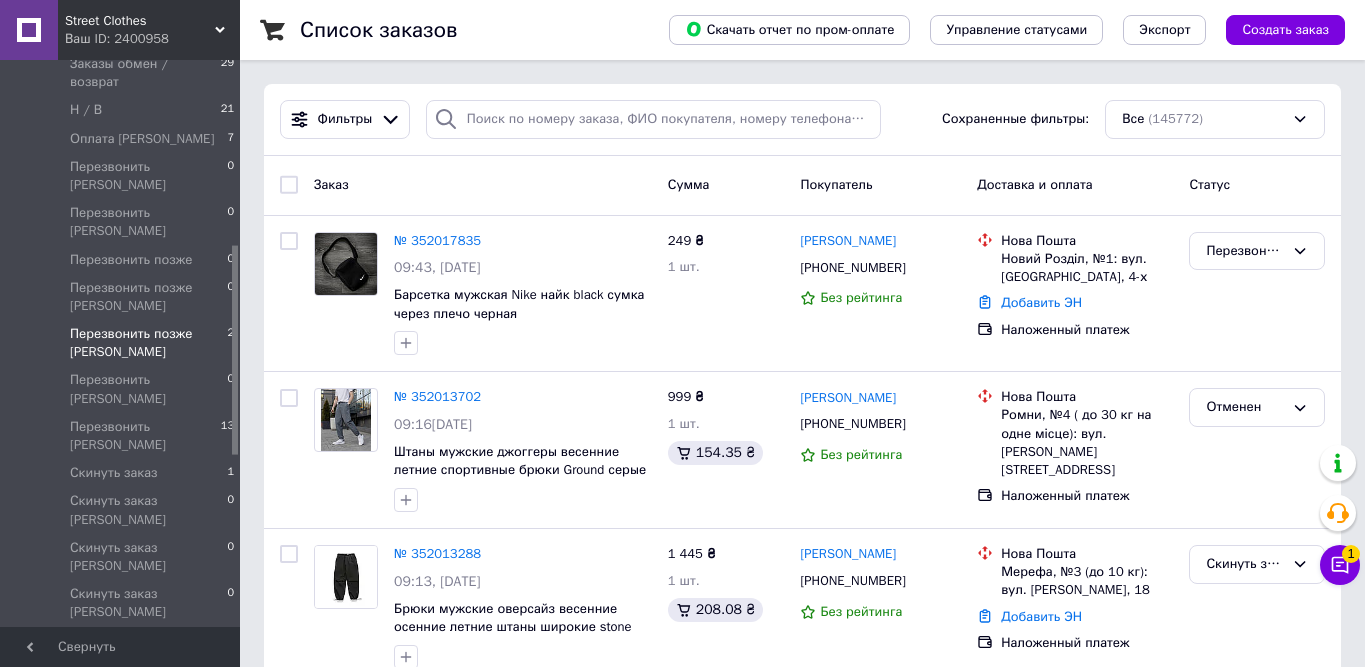 scroll, scrollTop: 506, scrollLeft: 0, axis: vertical 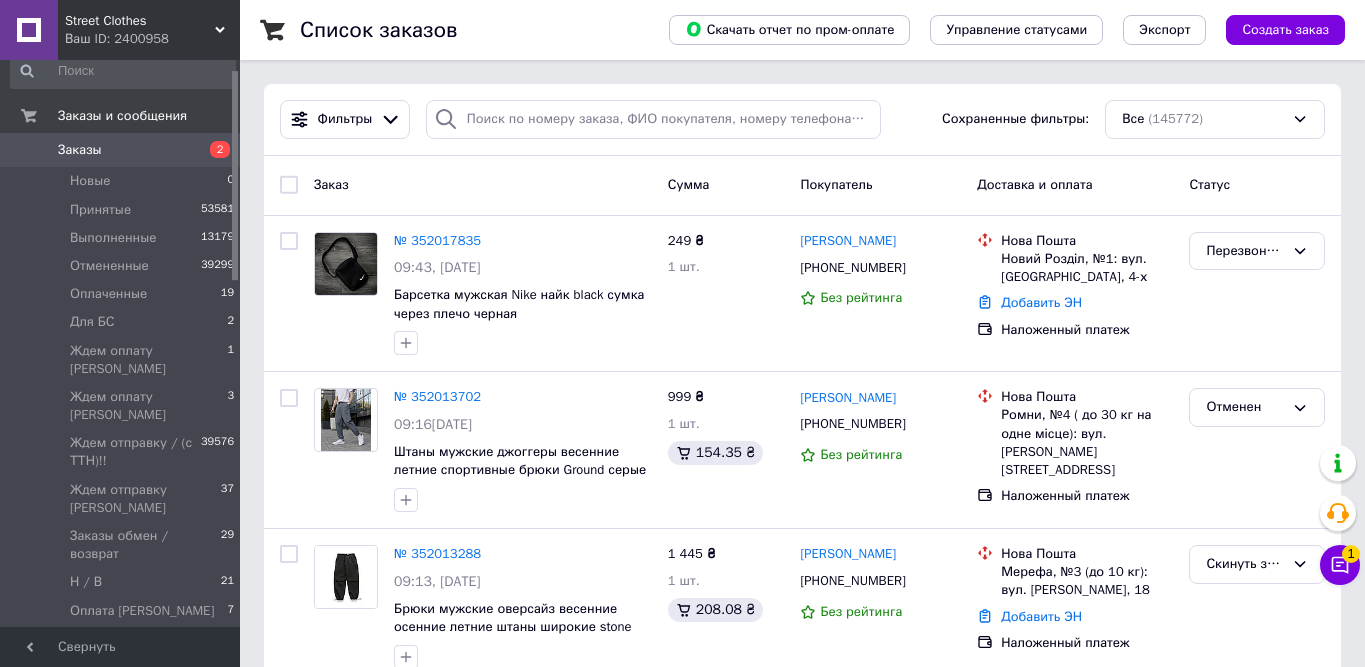 drag, startPoint x: 236, startPoint y: 309, endPoint x: 255, endPoint y: 130, distance: 180.00555 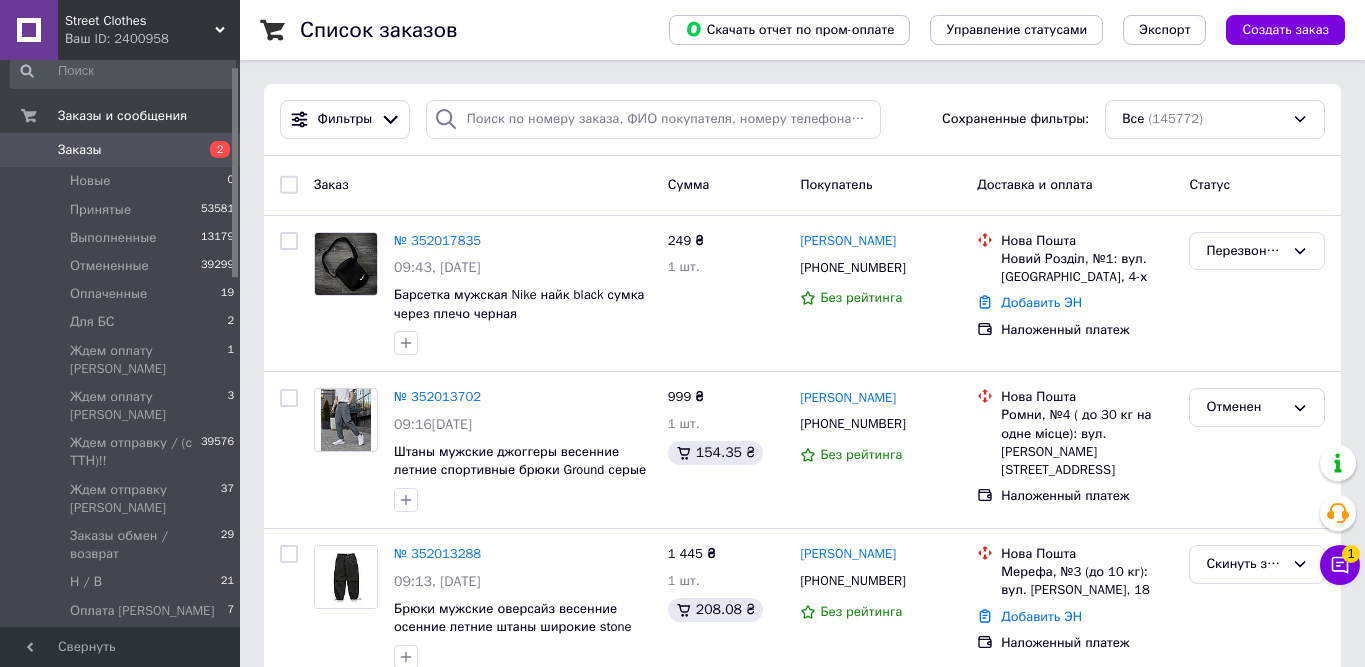 click on "Заказы" at bounding box center (121, 150) 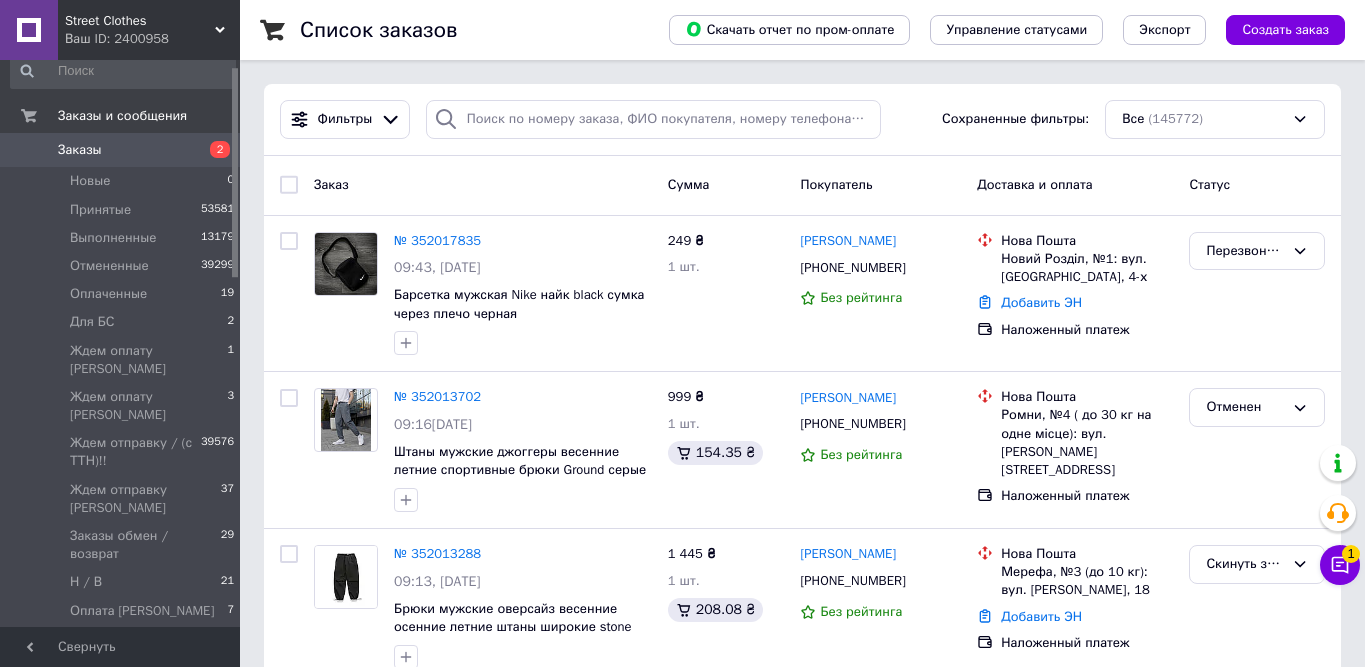click on "Заказы" at bounding box center (121, 150) 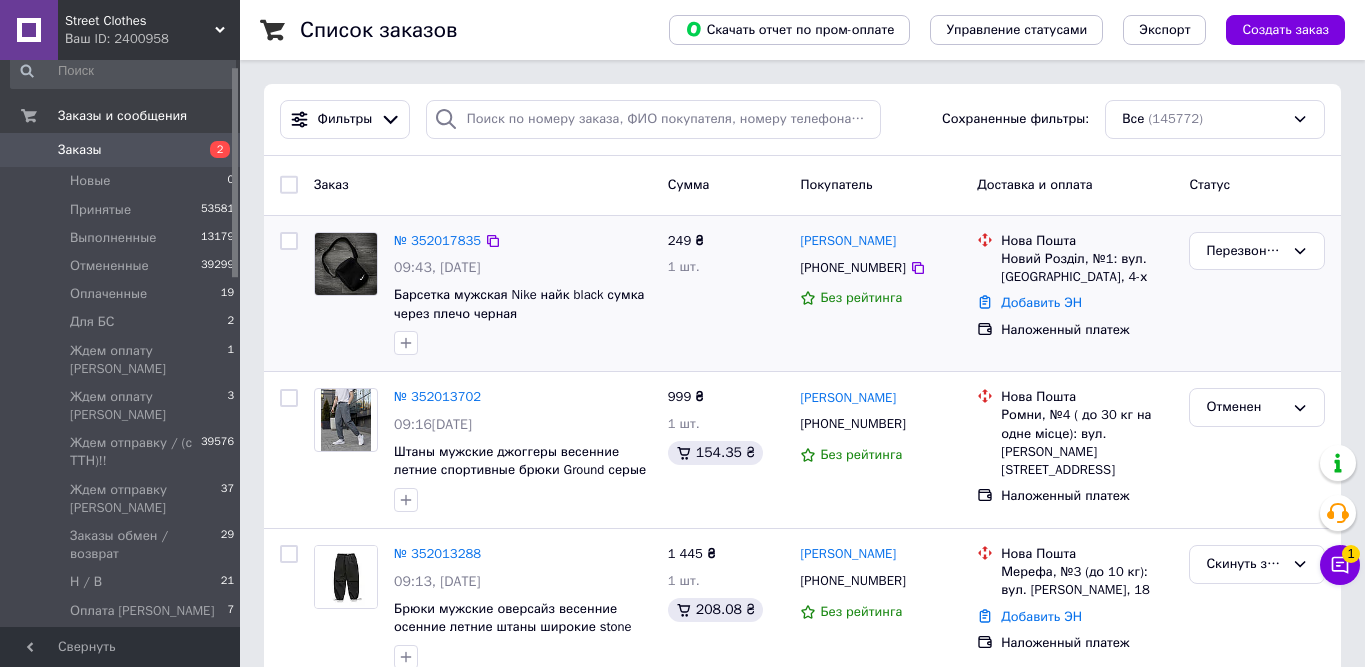 click on "Перезвонить [PERSON_NAME]" at bounding box center (1257, 294) 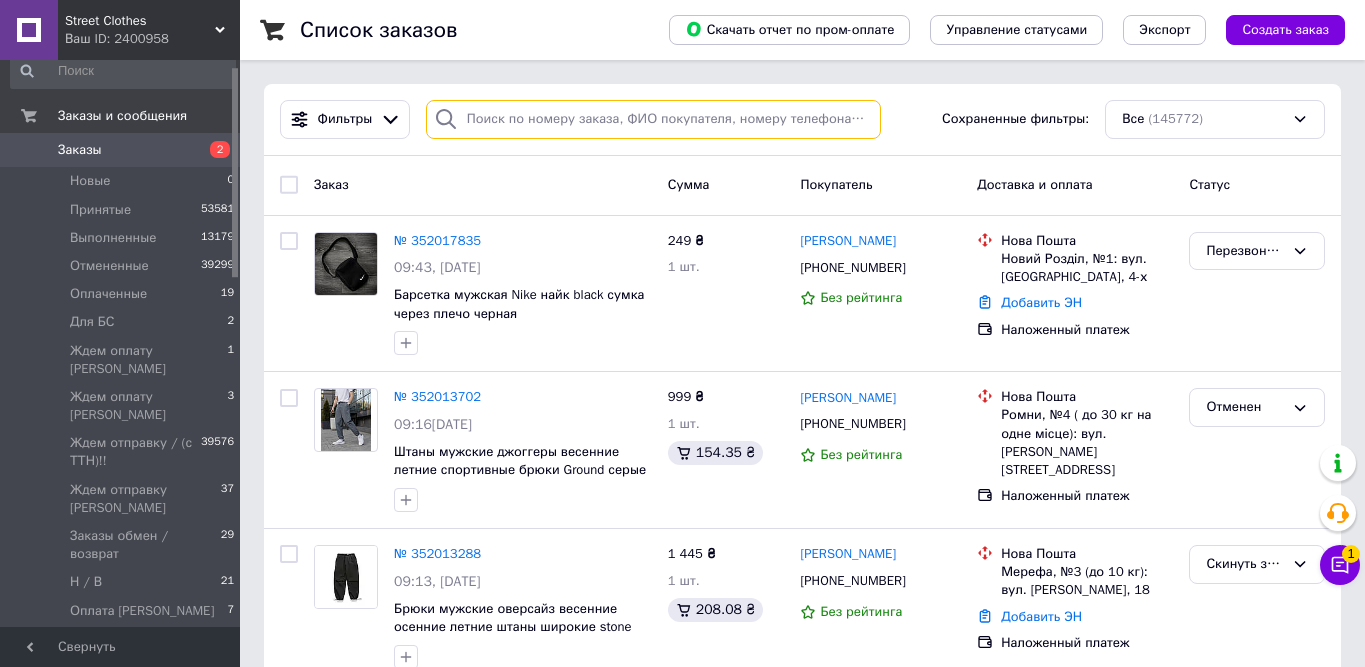 click at bounding box center (654, 119) 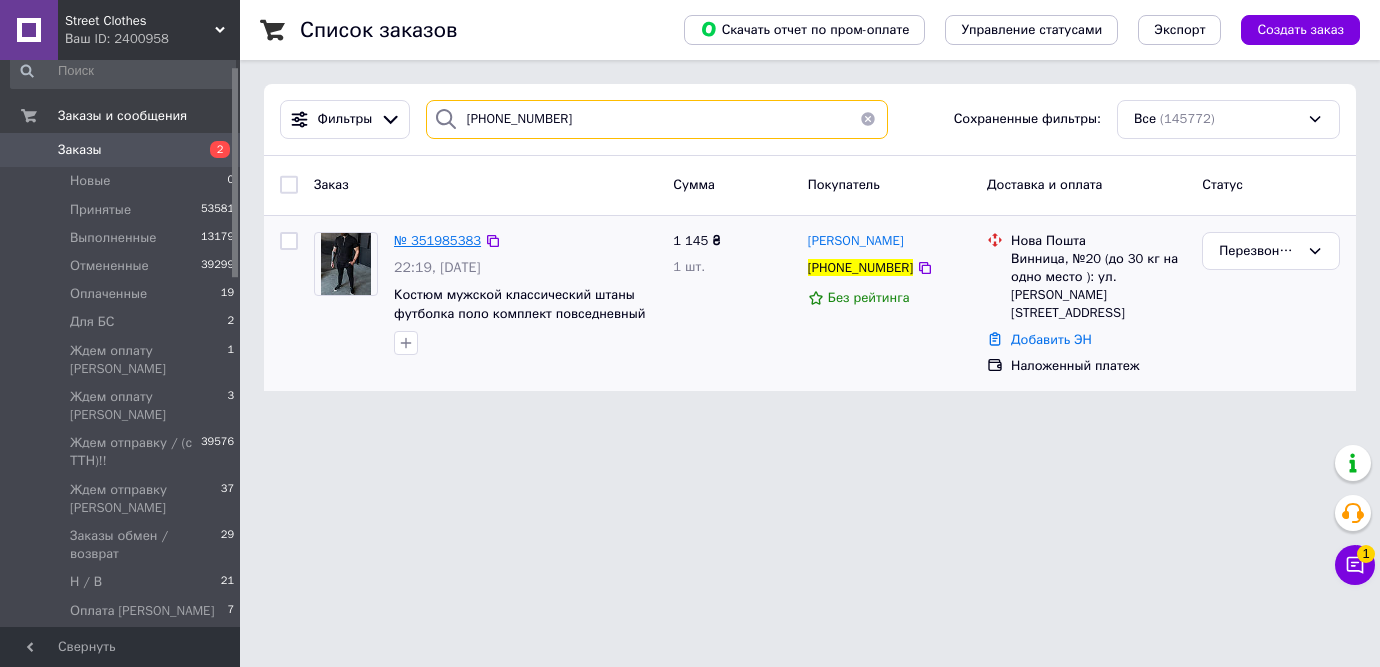 type on "[PHONE_NUMBER]" 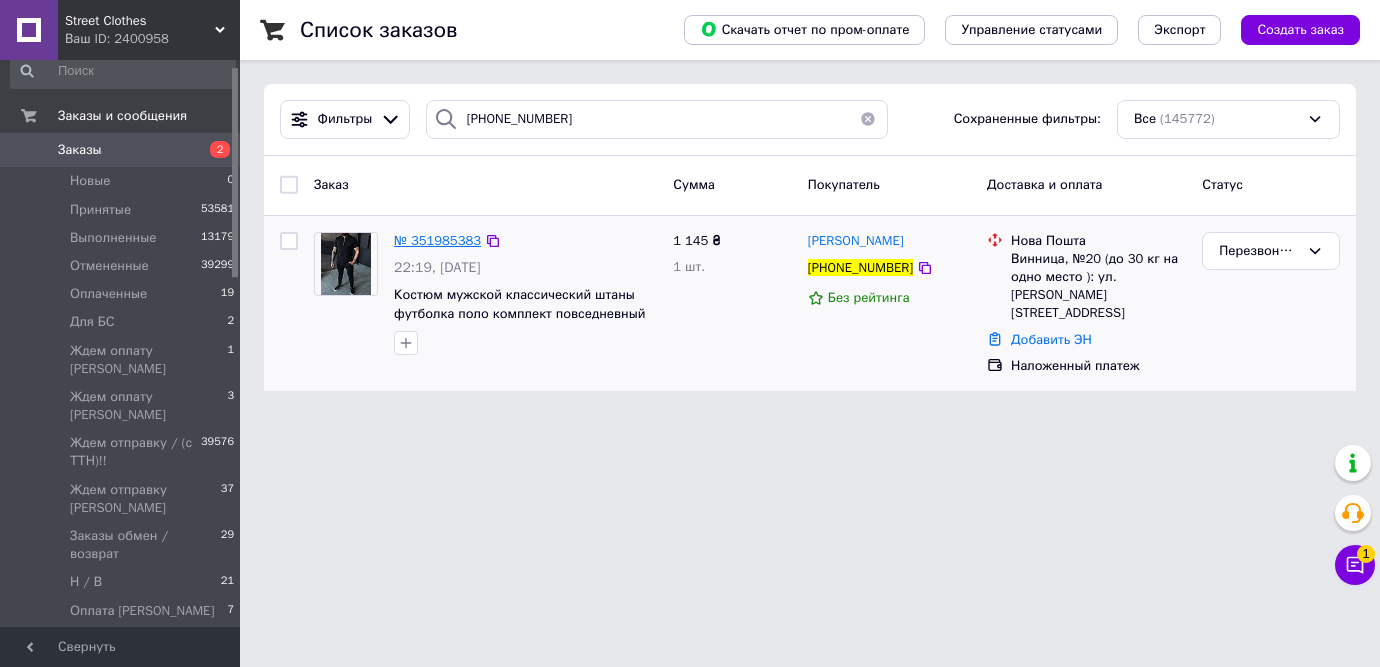 click on "№ 351985383" at bounding box center (437, 240) 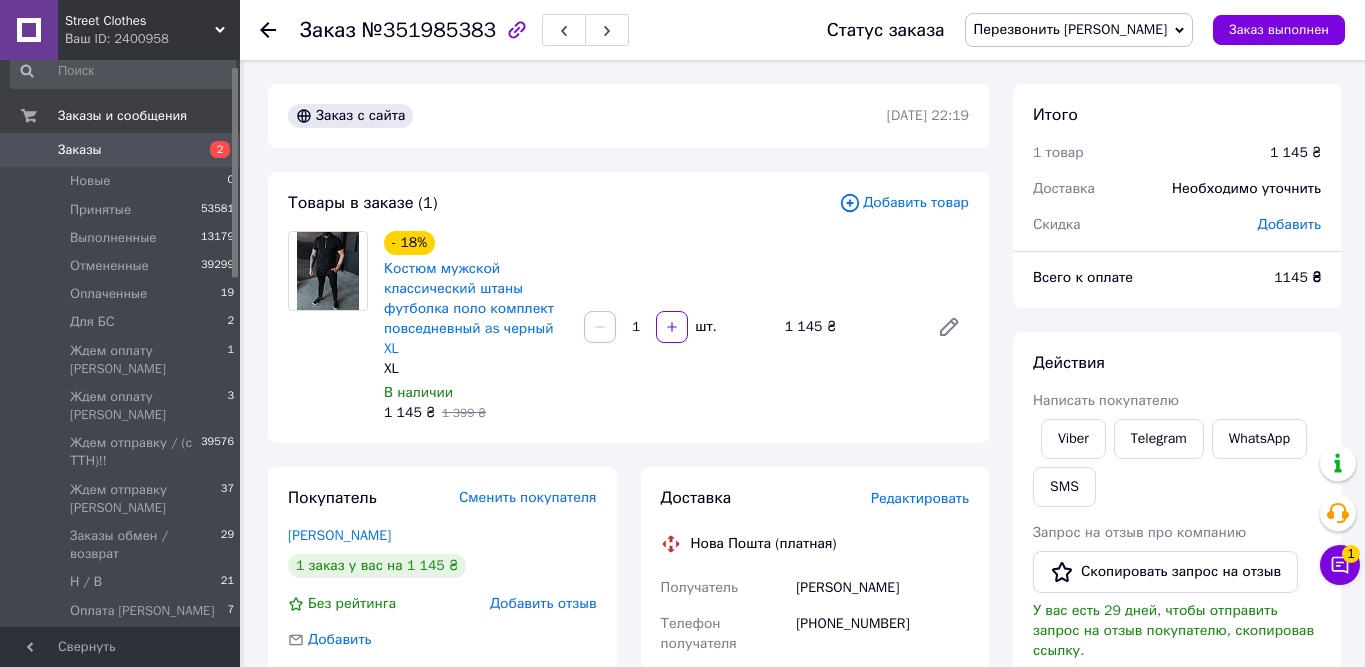 click on "Костюм мужской классический штаны футболка поло комплект повседневный as черный XL" at bounding box center [476, 309] 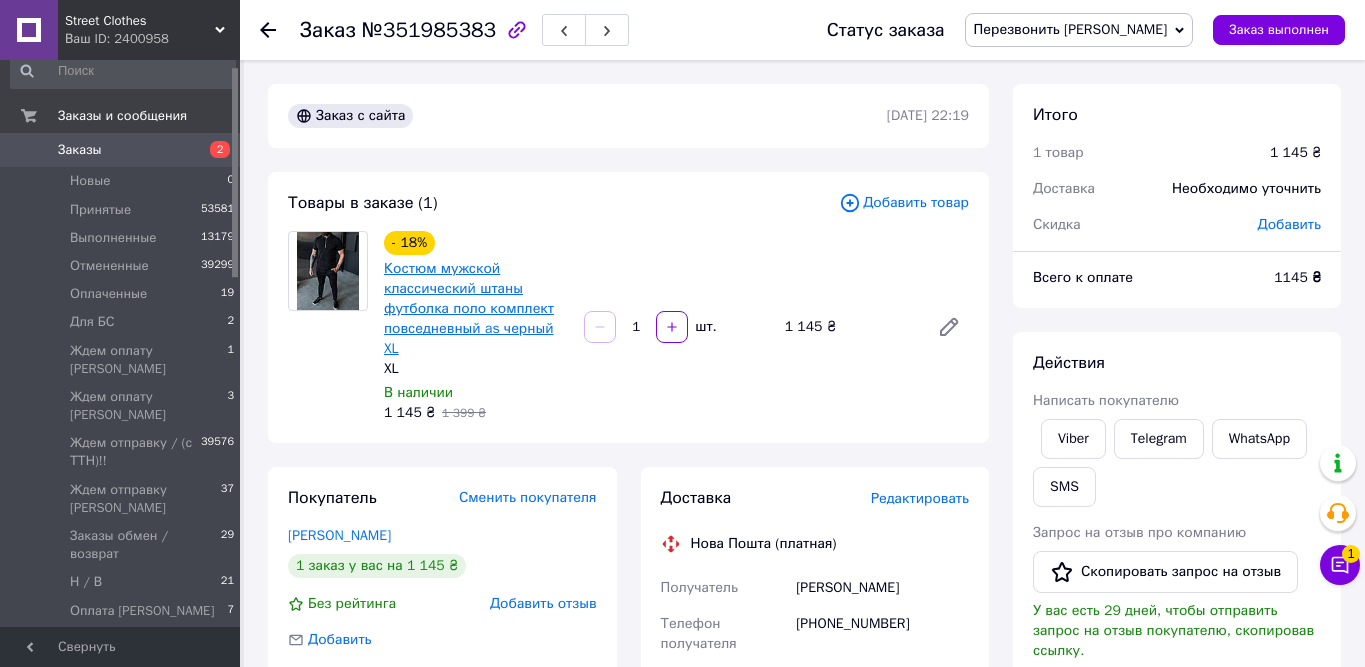 click on "Костюм мужской классический штаны футболка поло комплект повседневный as черный XL" at bounding box center (469, 308) 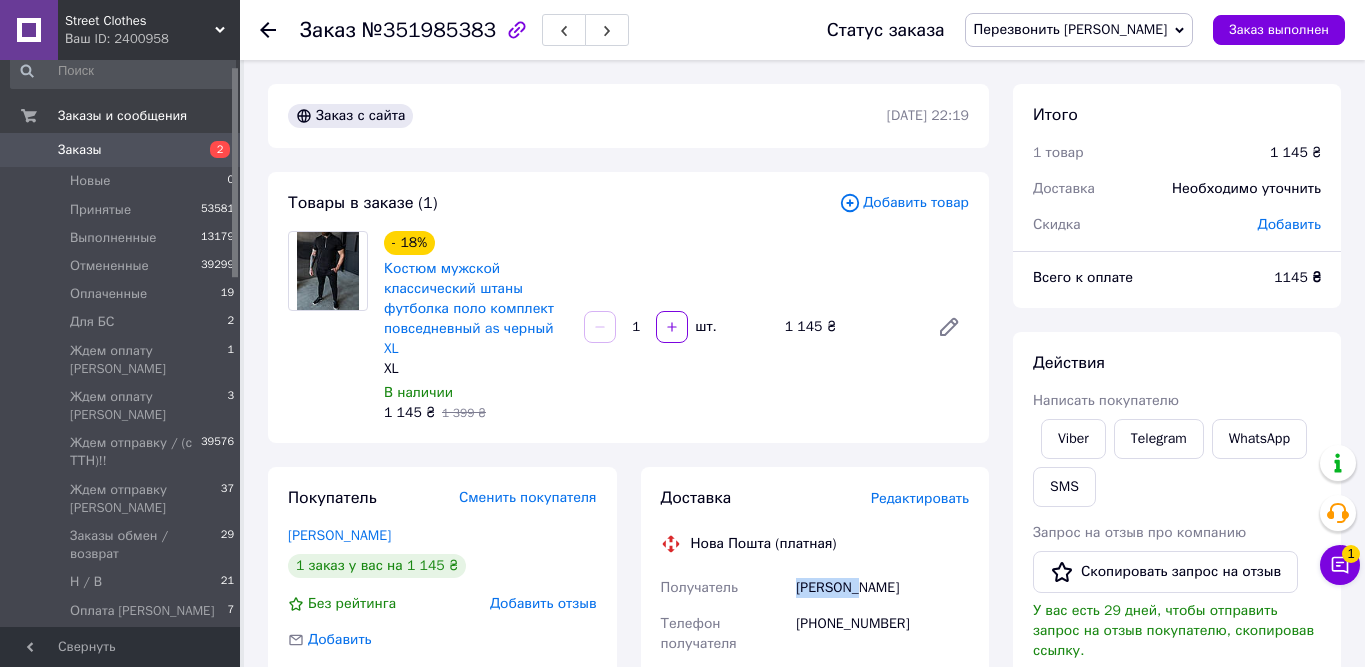 drag, startPoint x: 859, startPoint y: 586, endPoint x: 789, endPoint y: 583, distance: 70.064255 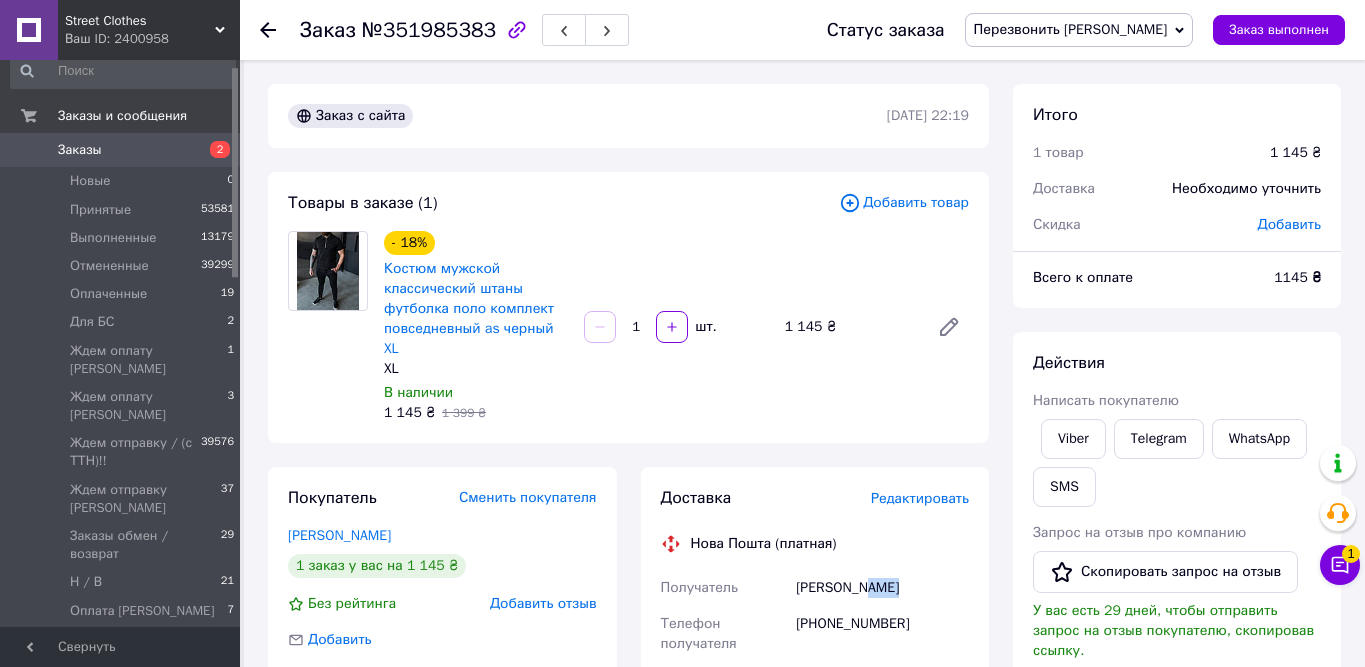 drag, startPoint x: 906, startPoint y: 597, endPoint x: 866, endPoint y: 591, distance: 40.4475 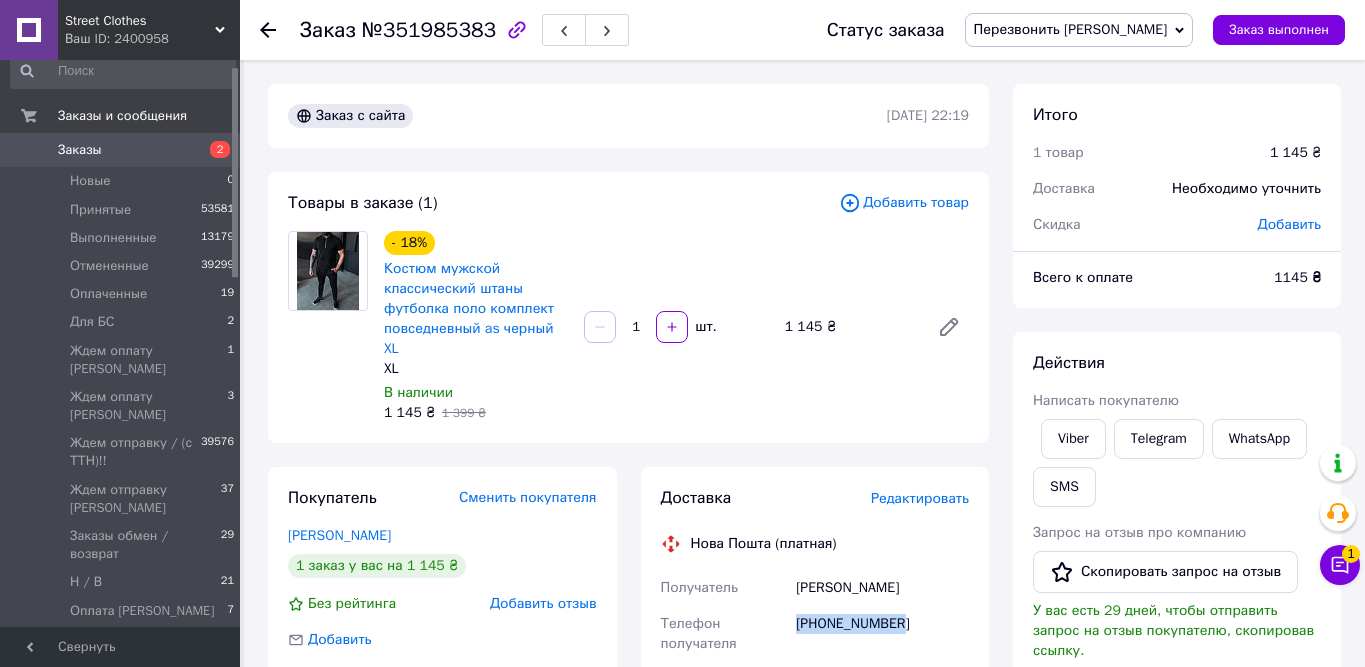 copy on "[PHONE_NUMBER]" 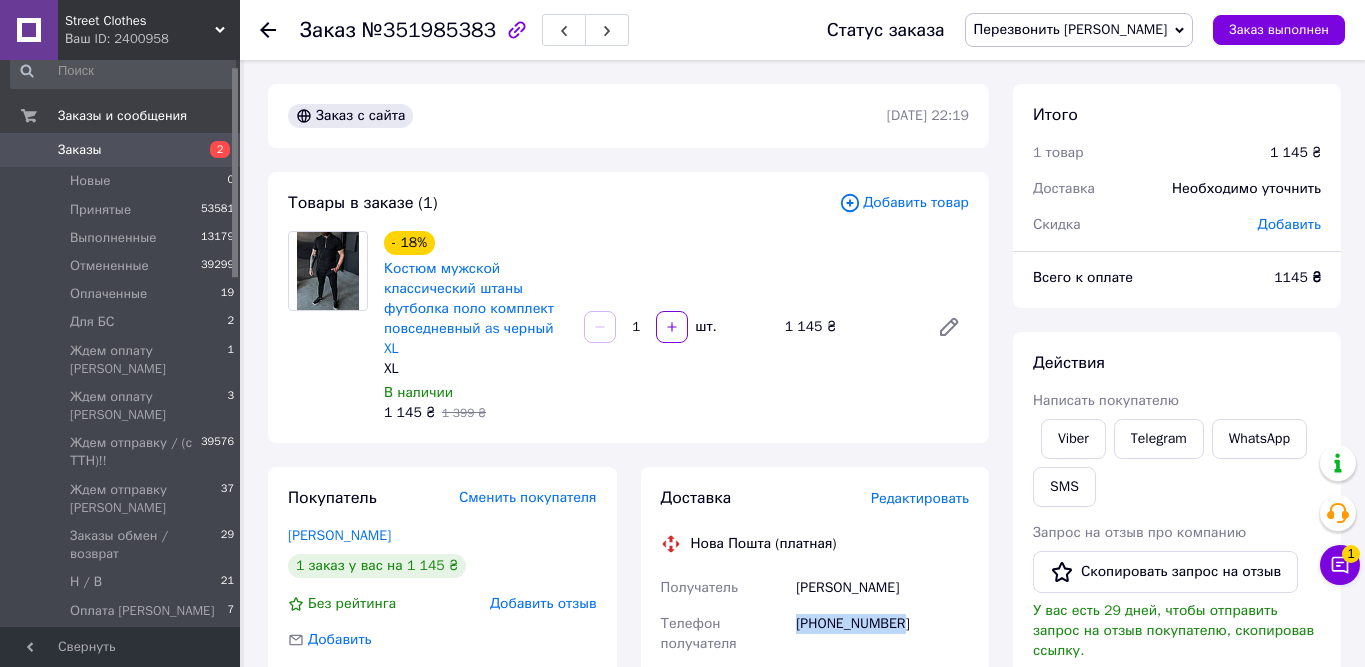 drag, startPoint x: 921, startPoint y: 617, endPoint x: 795, endPoint y: 625, distance: 126.253716 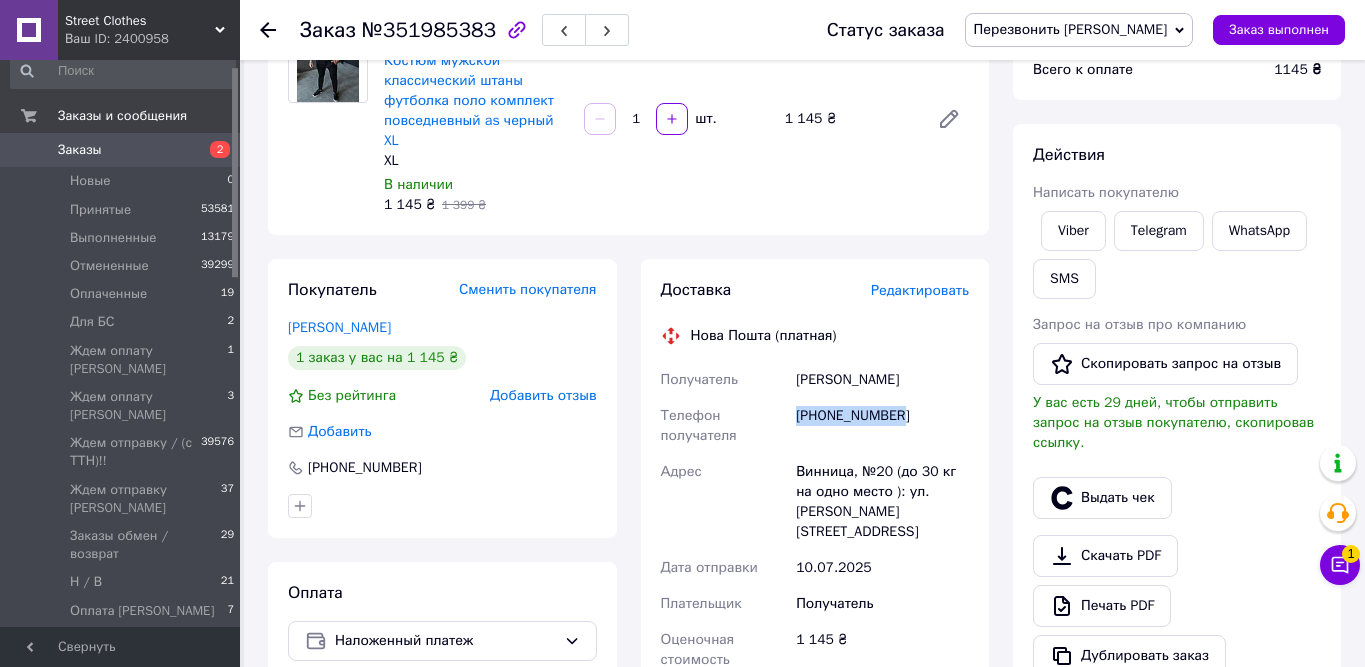 scroll, scrollTop: 264, scrollLeft: 0, axis: vertical 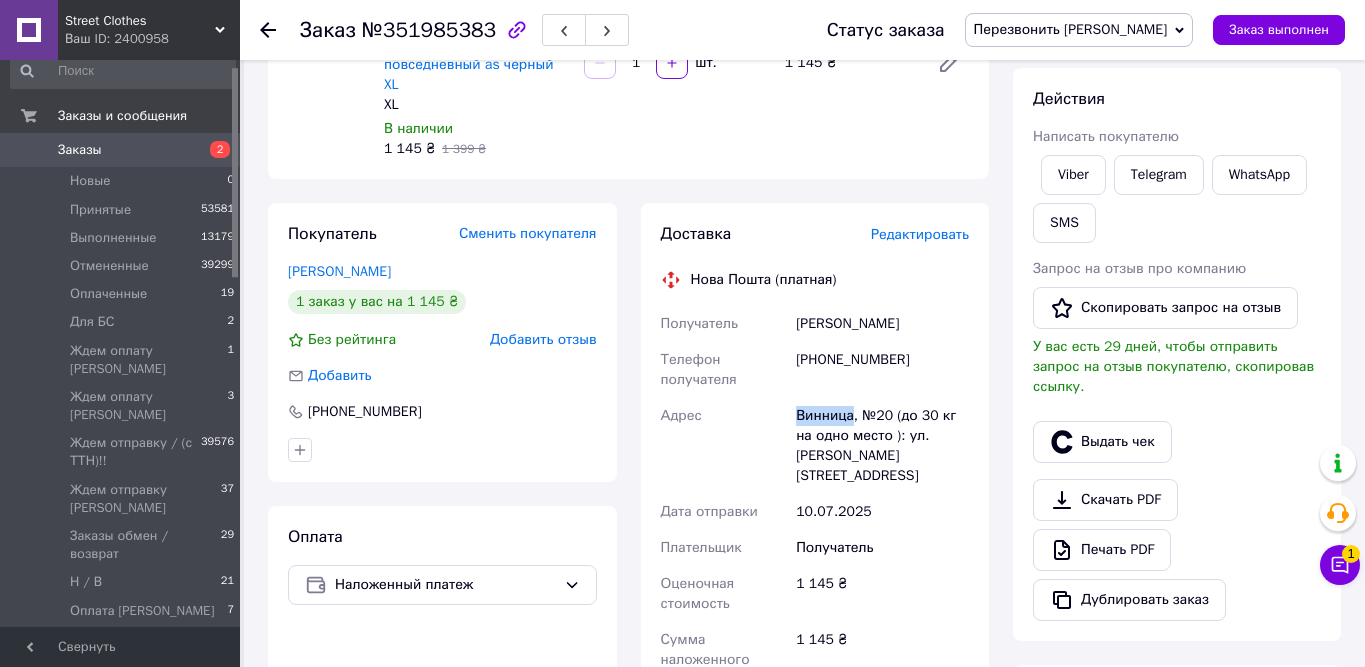drag, startPoint x: 800, startPoint y: 417, endPoint x: 853, endPoint y: 419, distance: 53.037724 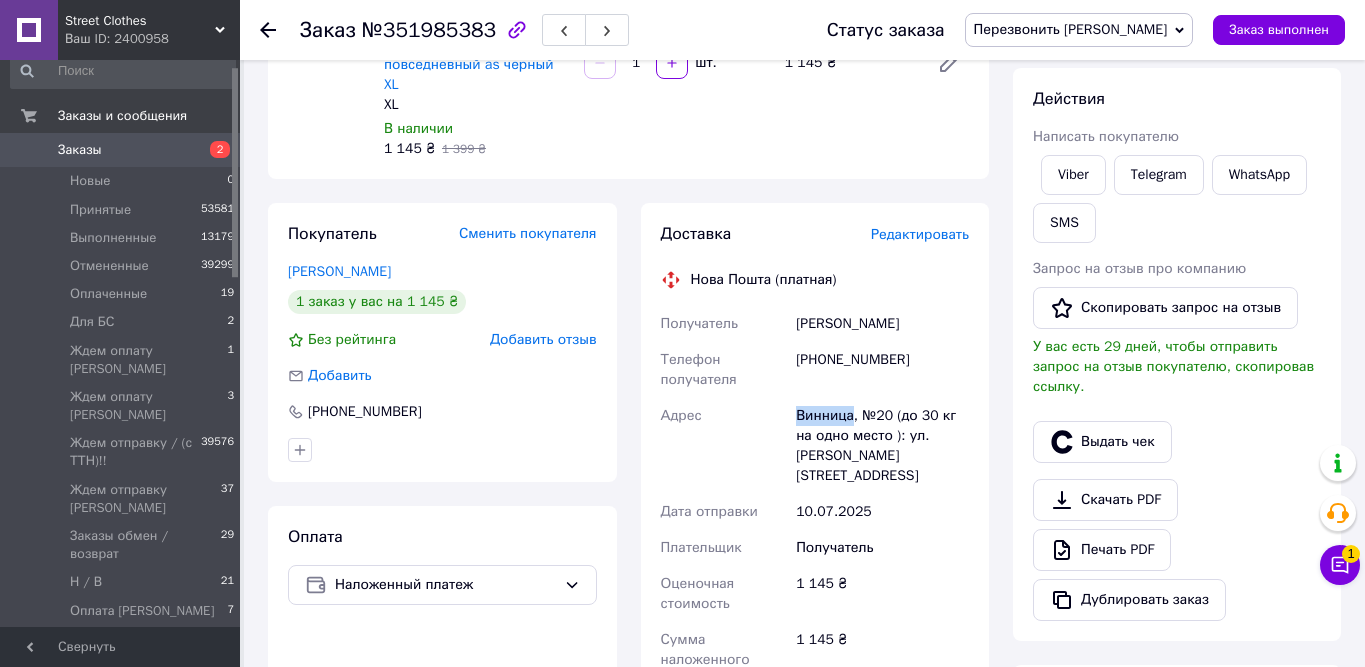 click on "Винница, №20 (до 30 кг на одно место ): ул. [PERSON_NAME][STREET_ADDRESS]" at bounding box center (882, 446) 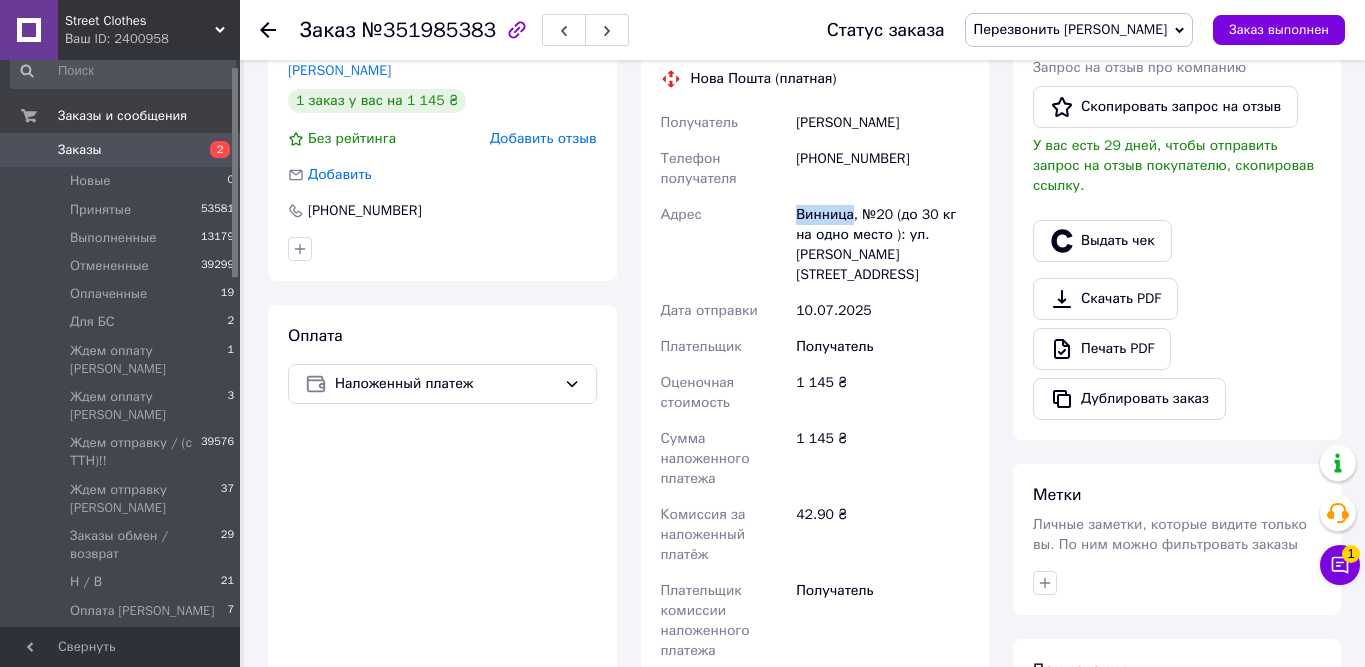 scroll, scrollTop: 501, scrollLeft: 0, axis: vertical 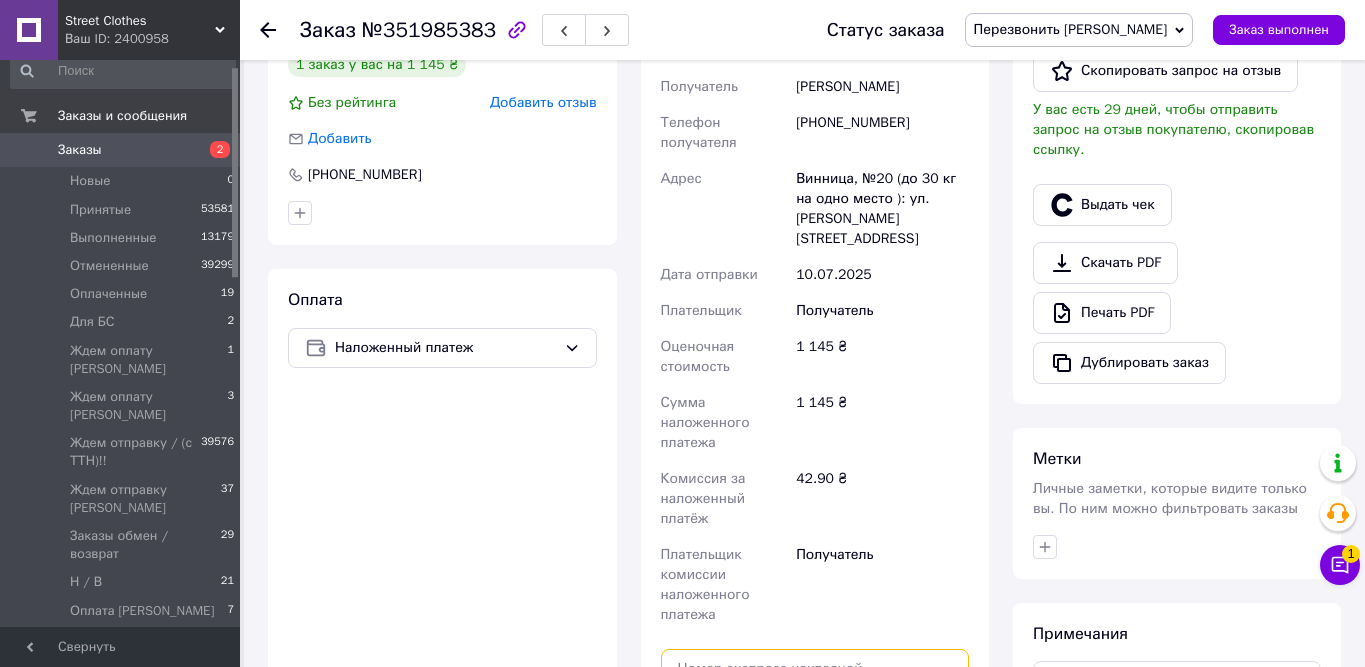 paste on "20451202794533" 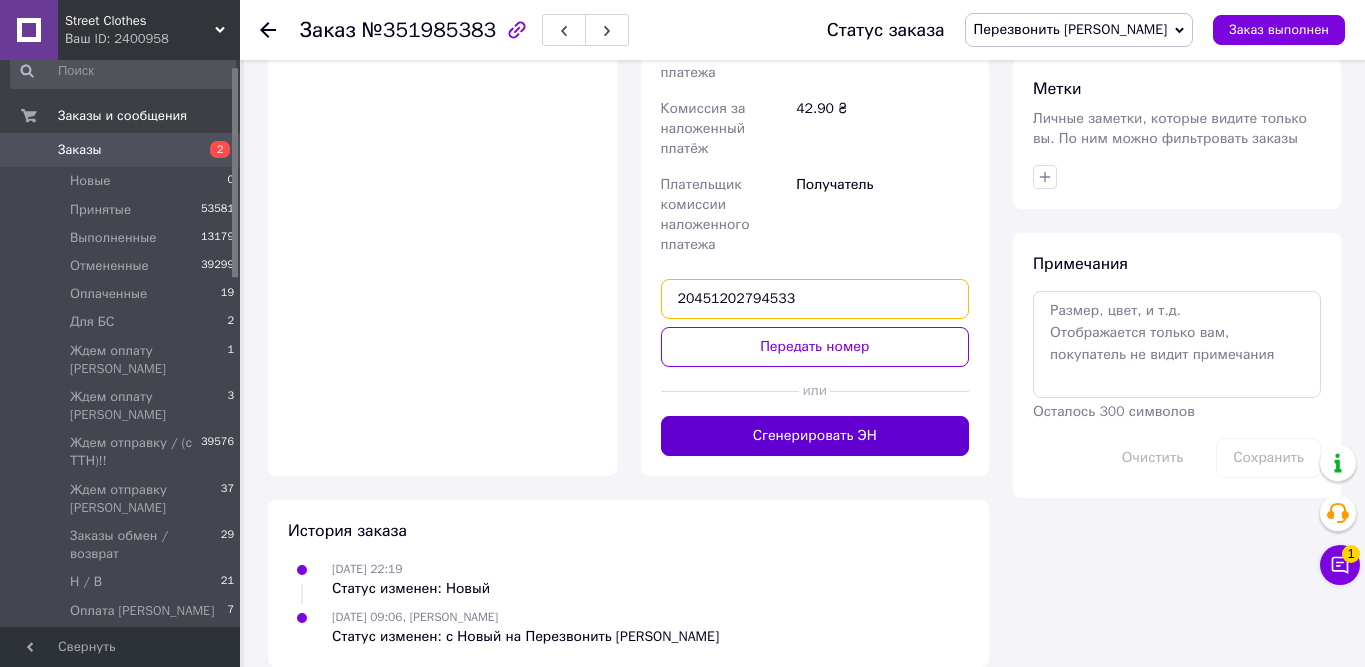 scroll, scrollTop: 871, scrollLeft: 0, axis: vertical 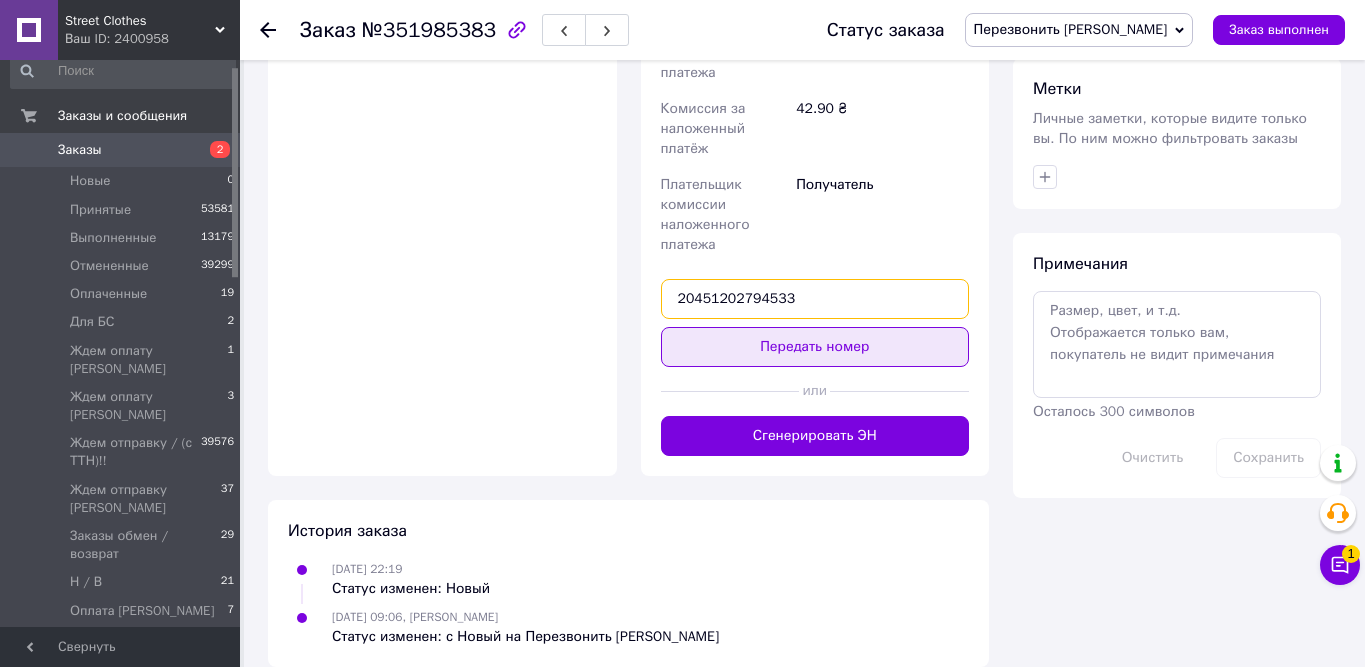 type on "20451202794533" 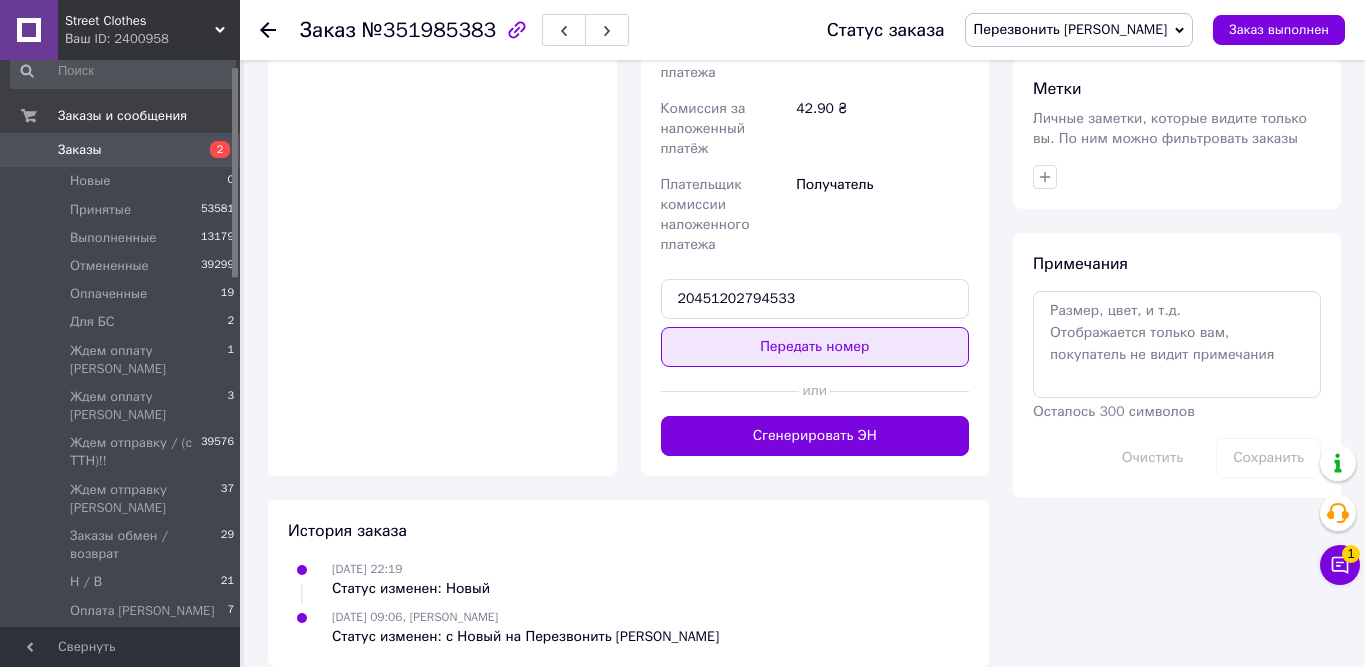click on "Передать номер" at bounding box center [815, 347] 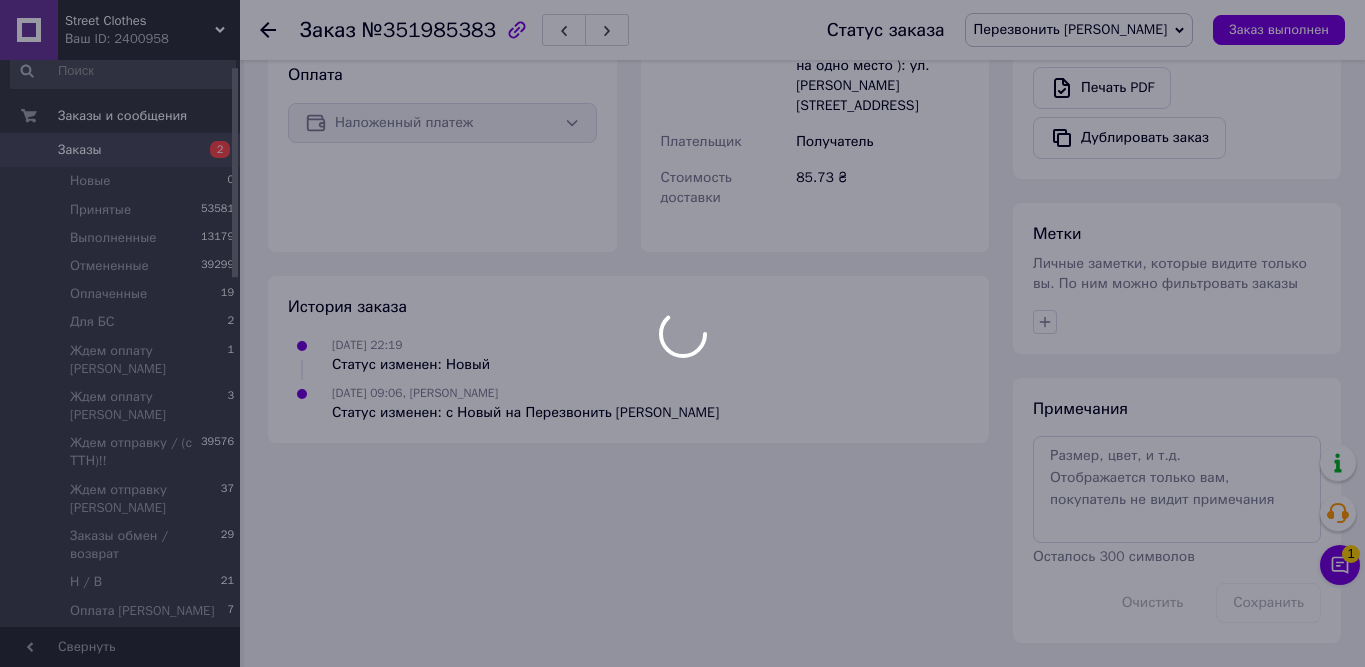 scroll, scrollTop: 725, scrollLeft: 0, axis: vertical 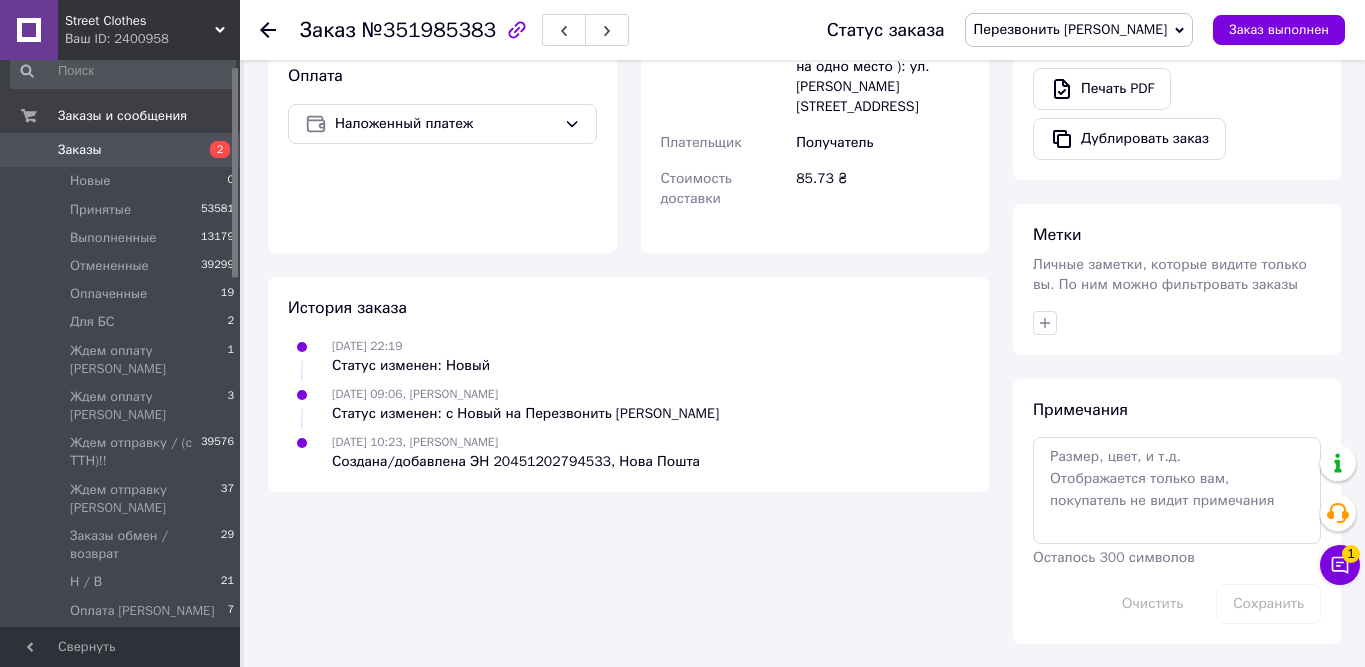 click on "Перезвонить [PERSON_NAME]" at bounding box center [1071, 29] 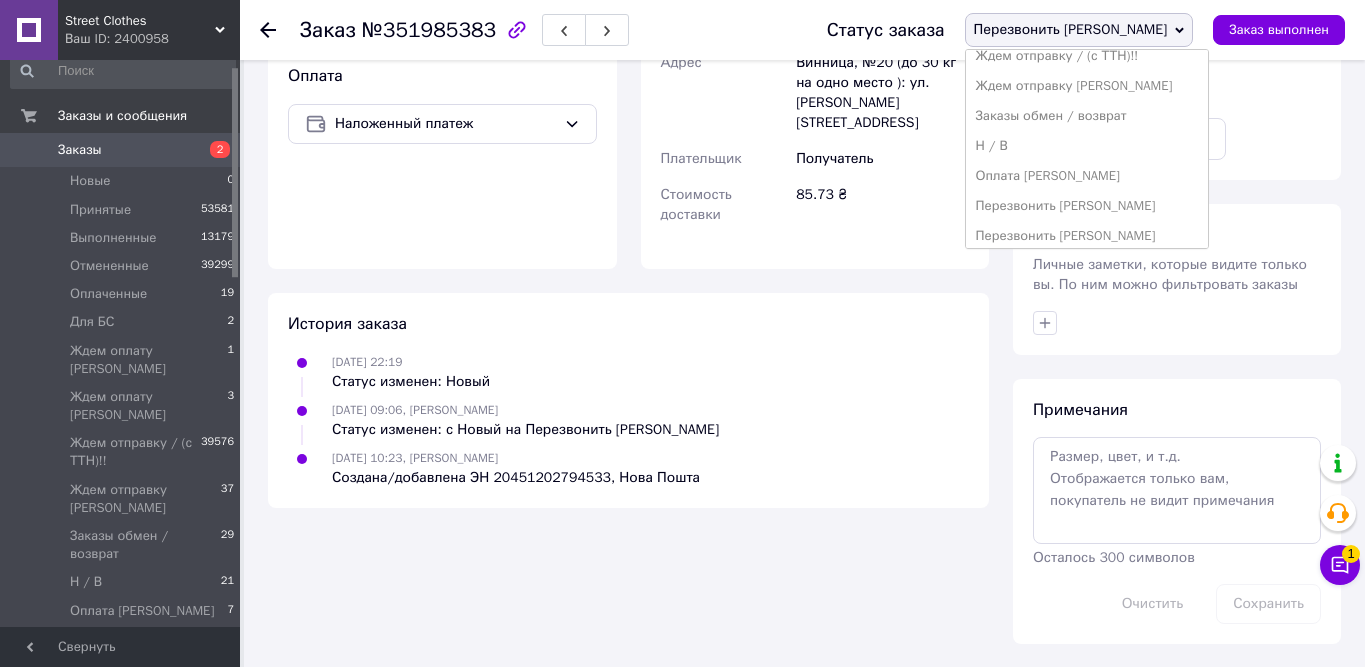 scroll, scrollTop: 230, scrollLeft: 0, axis: vertical 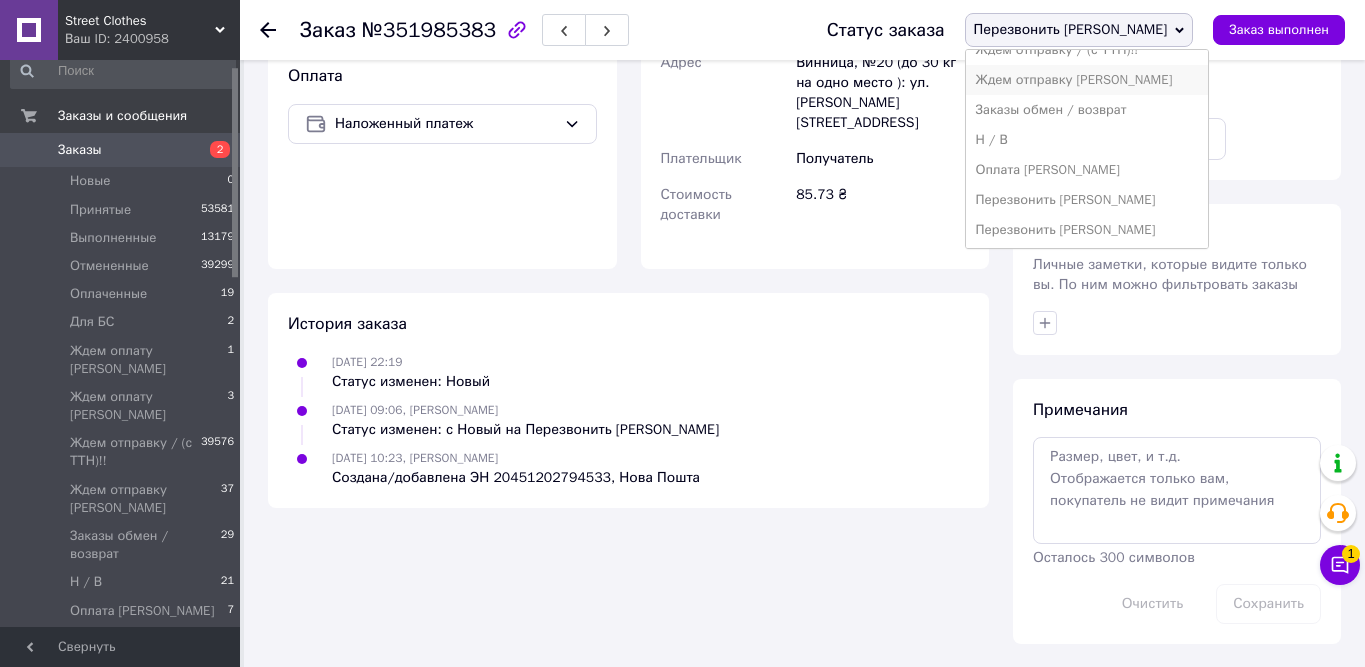 click on "Ждем отправку [PERSON_NAME]" at bounding box center [1087, 80] 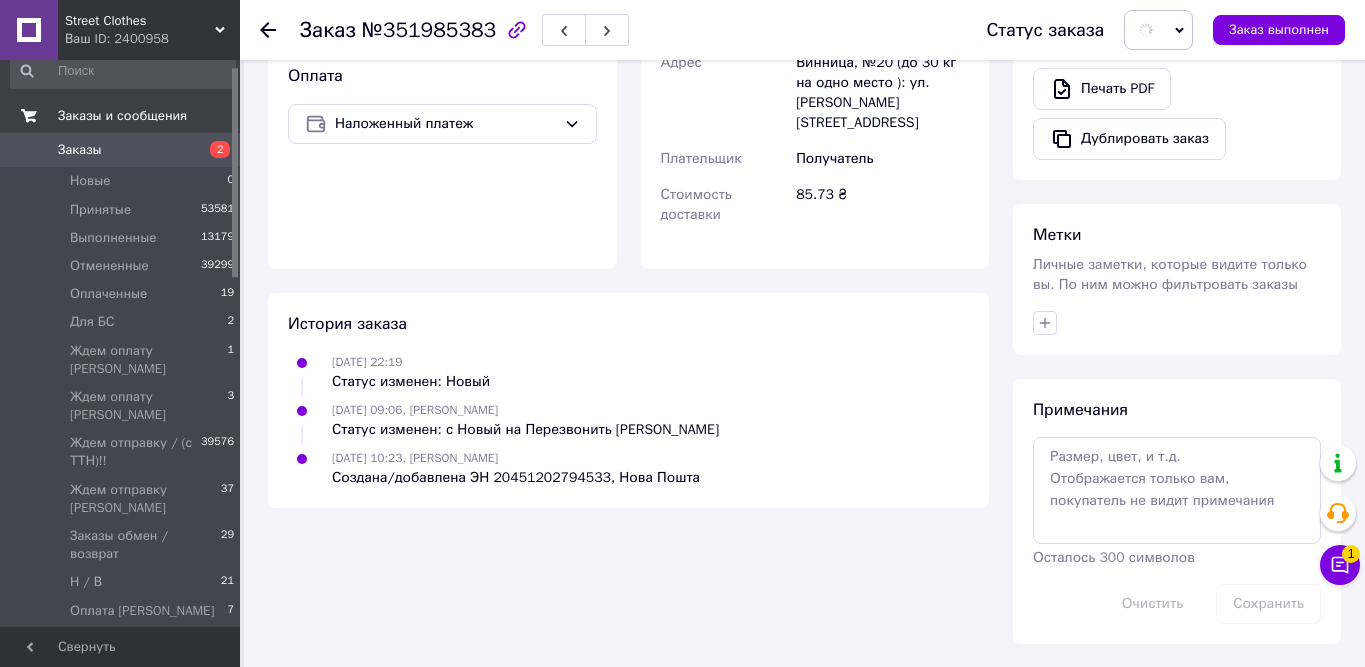 click on "Заказы и сообщения" at bounding box center [123, 116] 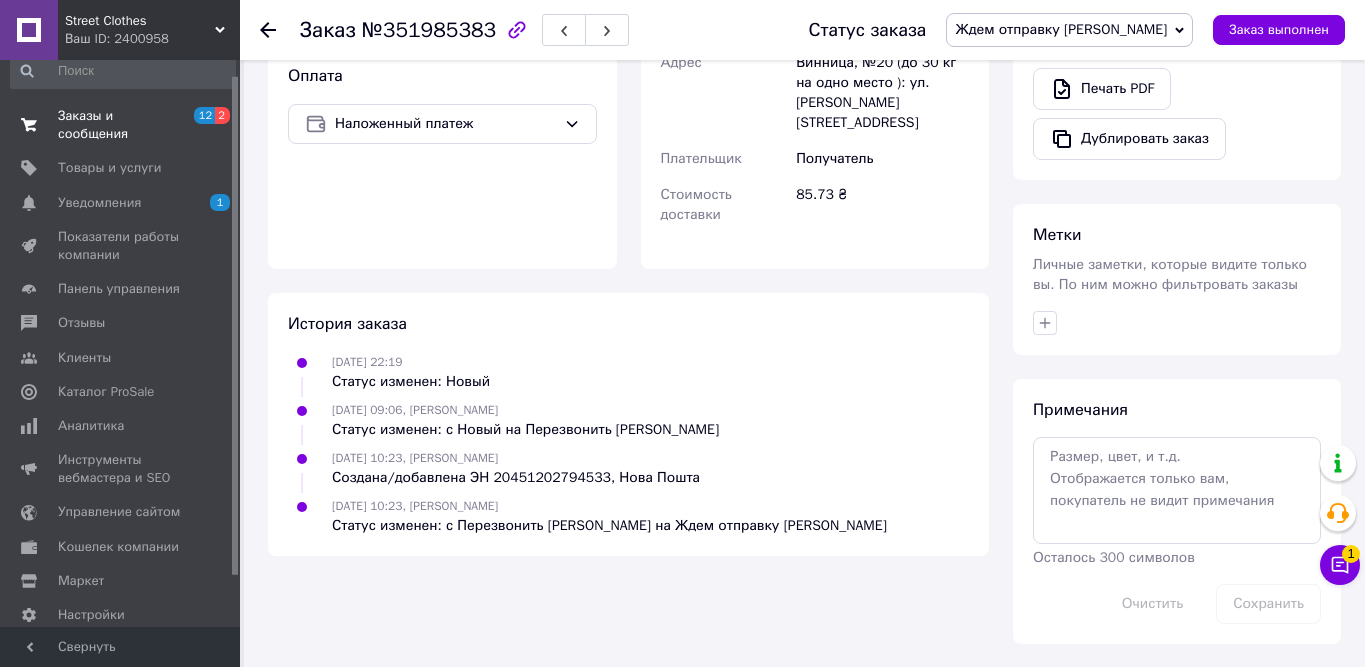 click on "Заказы и сообщения" at bounding box center (121, 125) 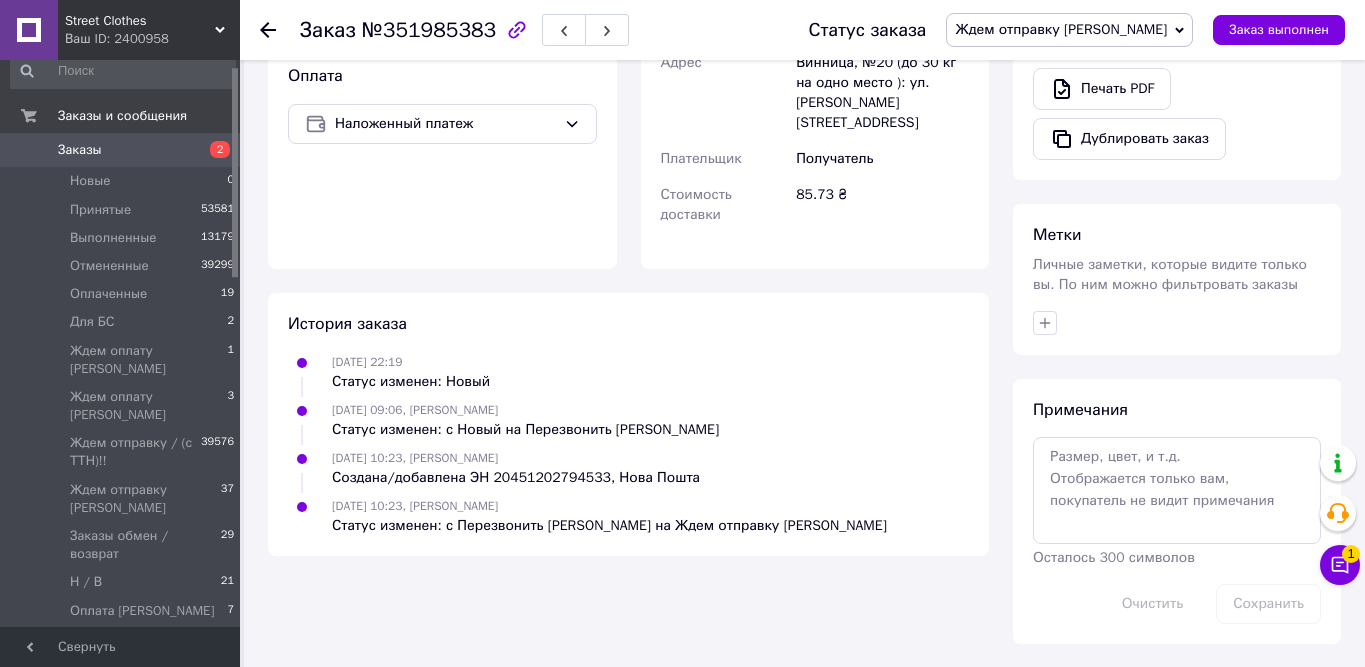 click on "Заказы" at bounding box center [121, 150] 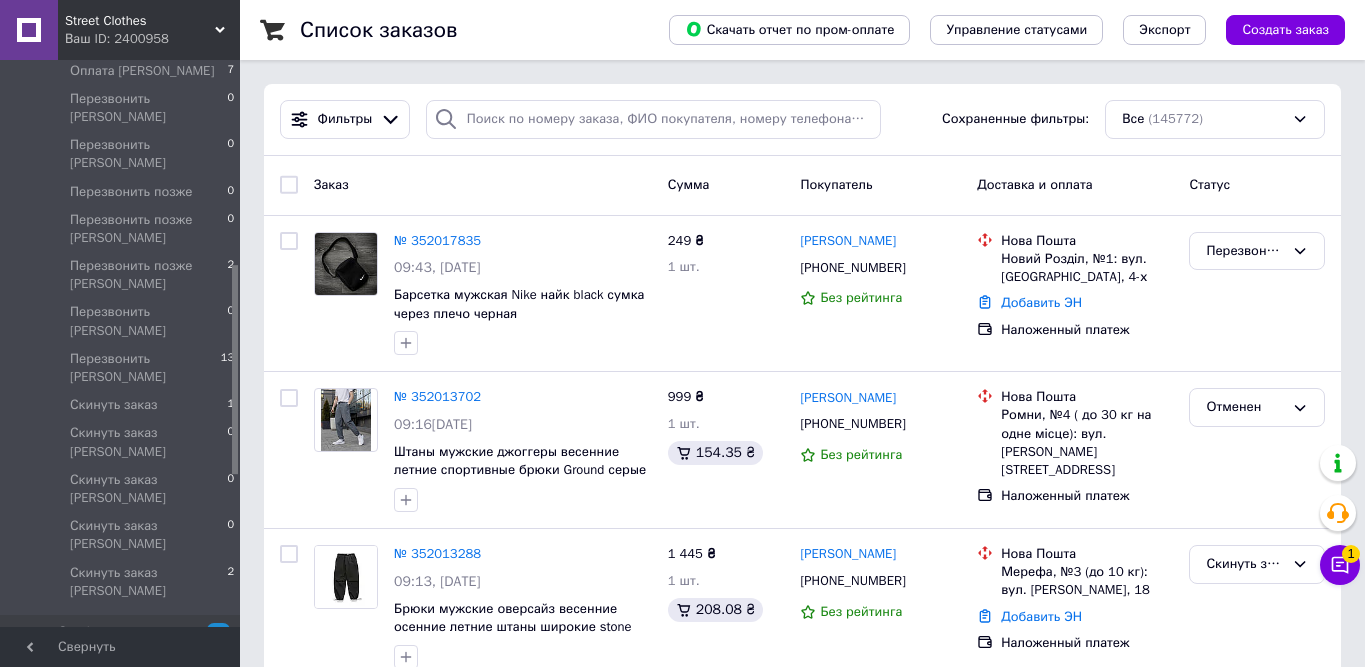 drag, startPoint x: 235, startPoint y: 84, endPoint x: 258, endPoint y: 283, distance: 200.32474 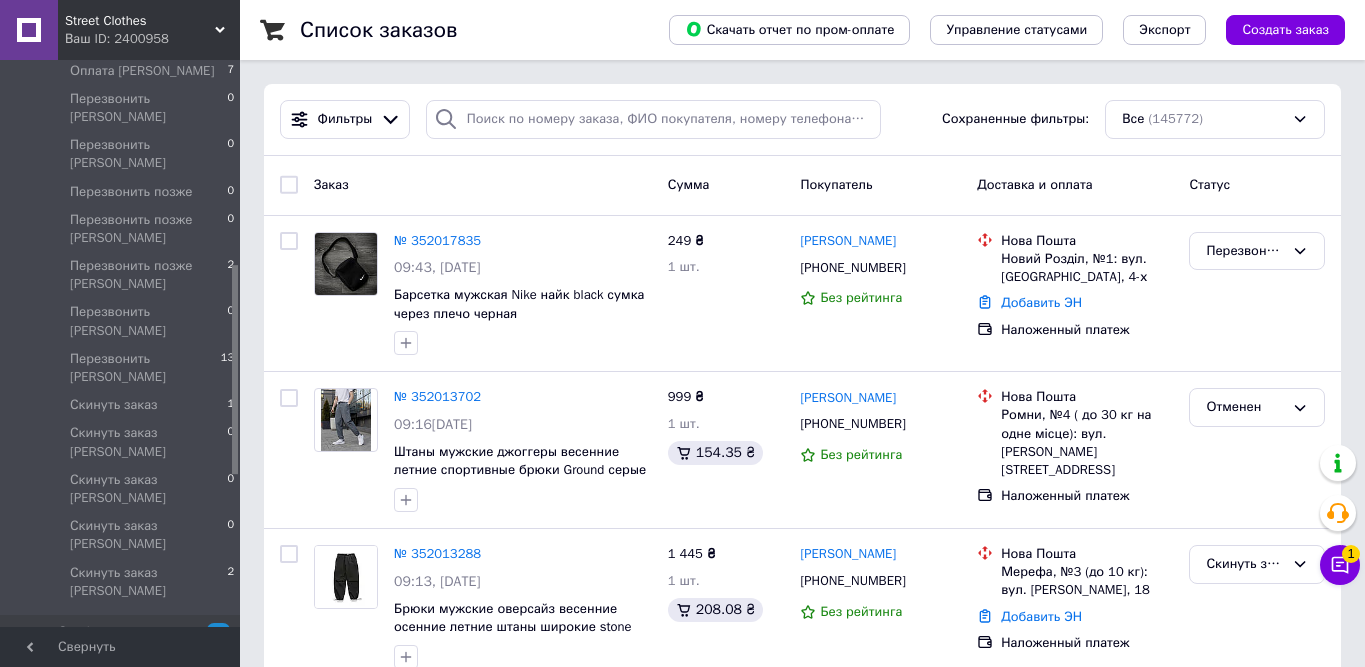 click on "Street Clothes Ваш ID: 2400958 Сайт Street Clothes Кабинет покупателя Проверить состояние системы Страница на портале Справка Выйти Заказы и сообщения Заказы 2 Новые 0 Принятые 53581 Выполненные 13179 Отмененные 39299 Оплаченные 19 Для БС 2 Ждем оплату Ирина 1 Ждем оплату Саша 3 Ждем отправку / (с ТТН)!! 39576 Ждем отправку Татьяна 37 Заказы обмен / возврат 29 Н / В 21 Оплата Татьяна 7 Перезвонить Анастасия 0 Перезвонить Ирина 0 Перезвонить позже 0 Перезвонить позже Ирина 0 Перезвонить позже Татьяна 2 Перезвонить Саша 0 Перезвонить Татьяна 13 Скинуть заказ 1 Скинуть заказ Анастасия 0 0 0 2 12 1" at bounding box center [682, 9878] 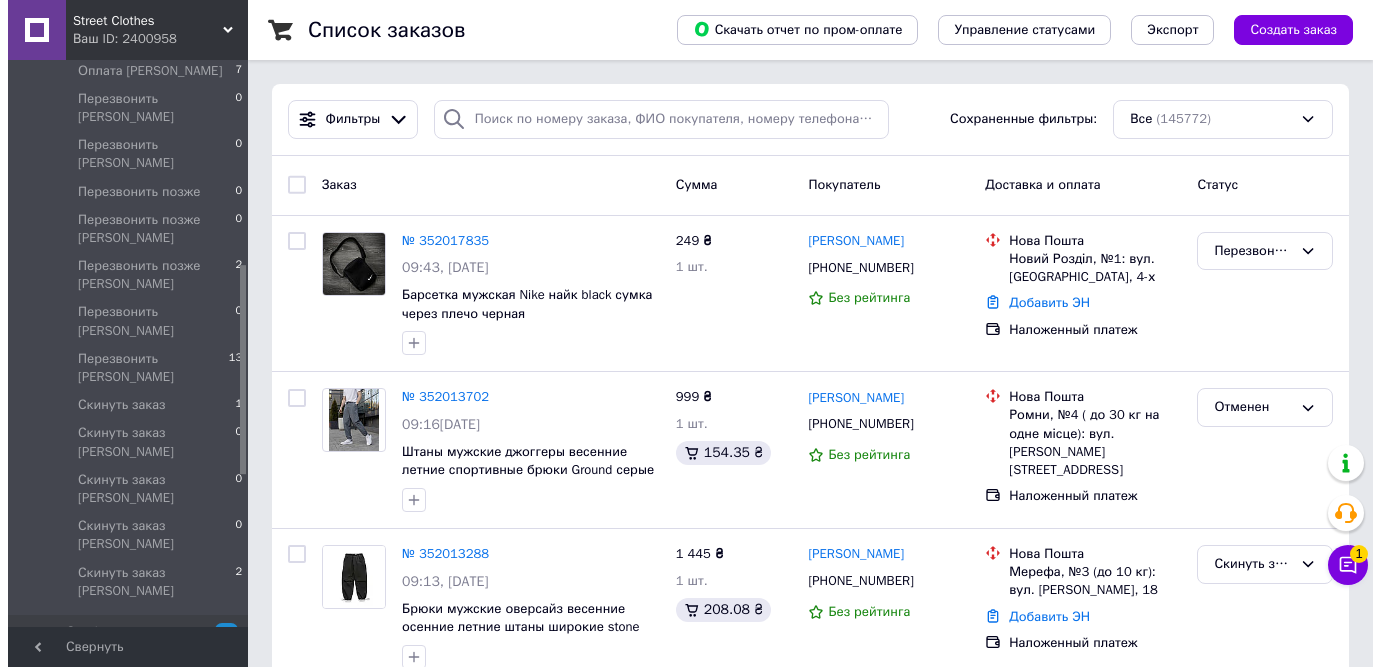 scroll, scrollTop: 560, scrollLeft: 0, axis: vertical 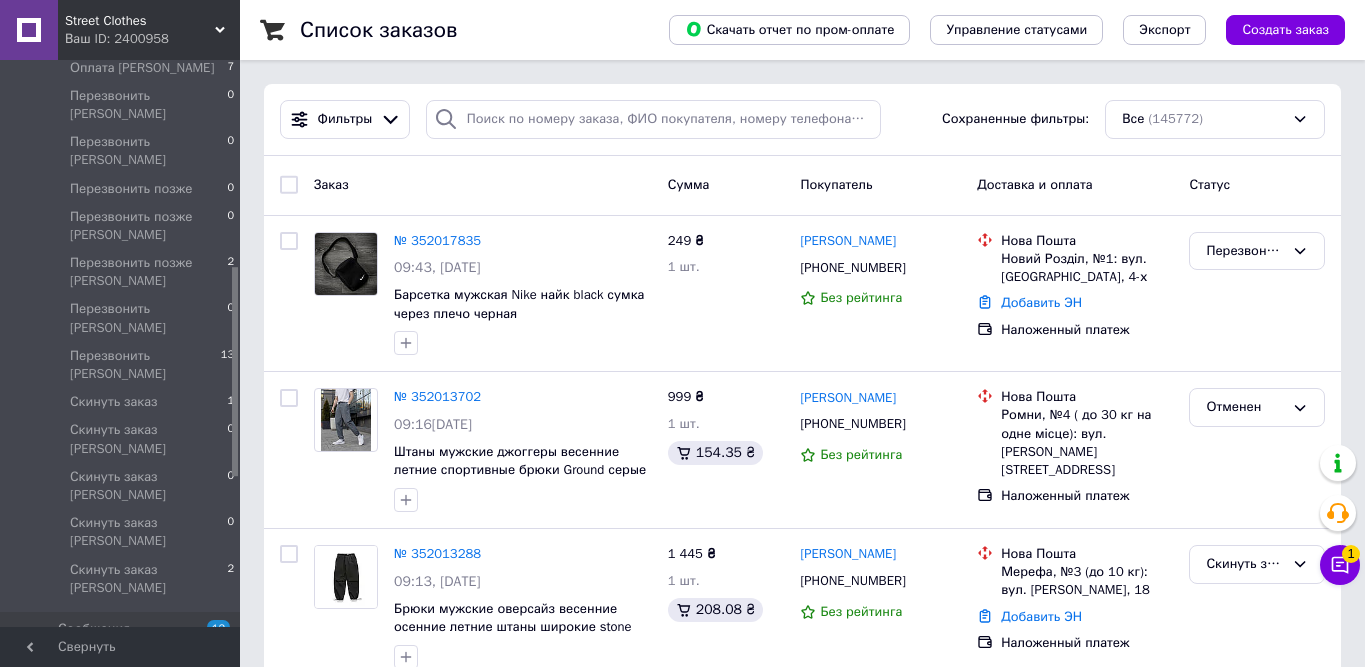 click on "Уведомления" at bounding box center (99, 697) 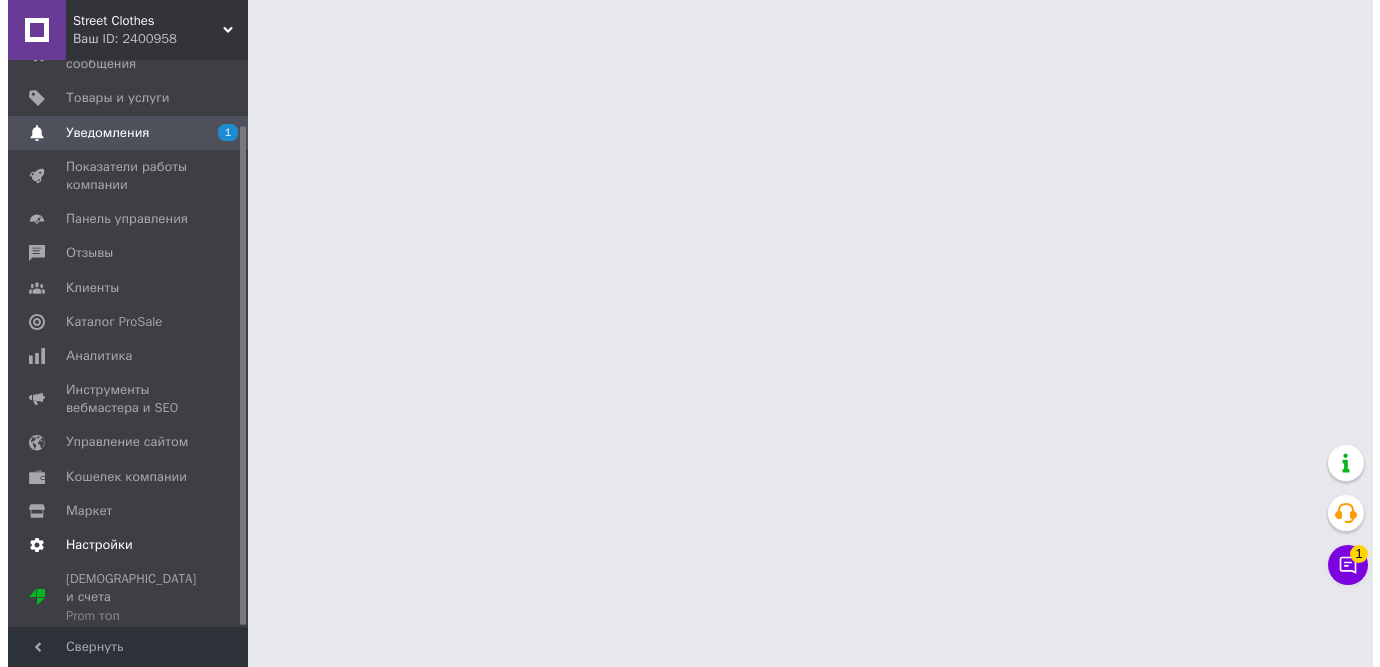 scroll, scrollTop: 74, scrollLeft: 0, axis: vertical 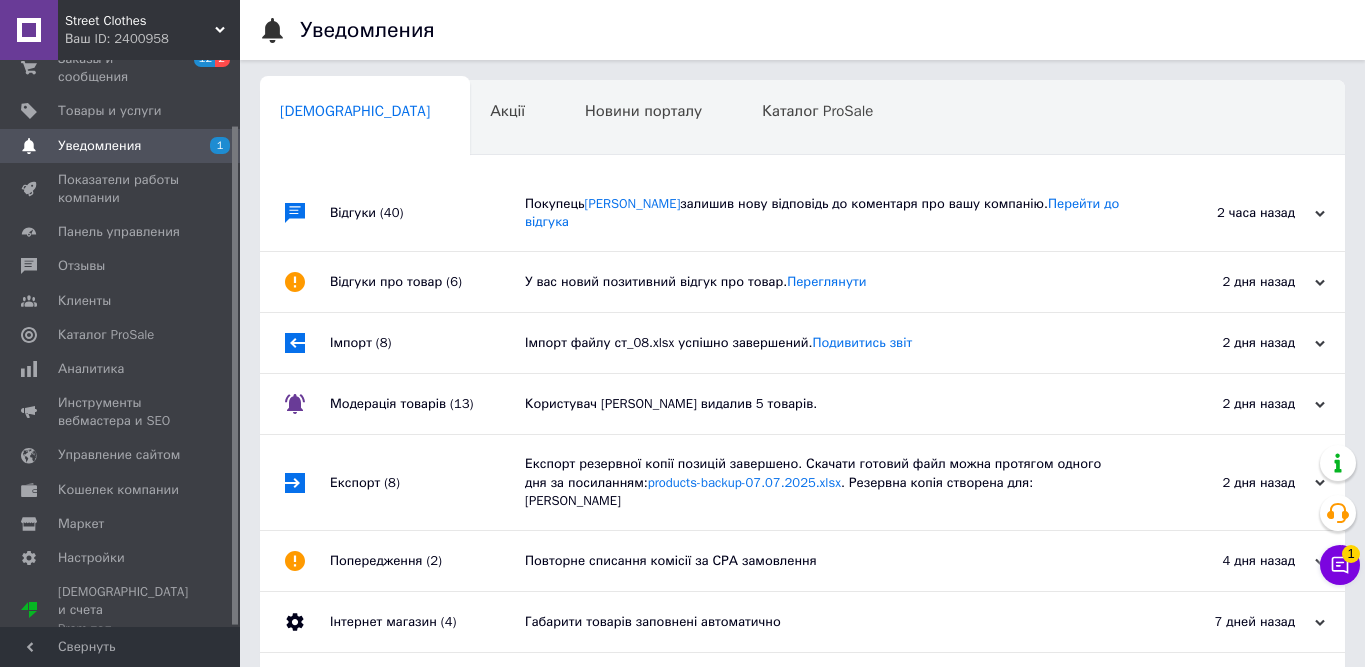 click on "Сповіщення 0 Акції 0 Новини порталу 0 Каталог ProSale 0 Навчання та заходи 0 Ok Отфильтровано...  Сохранить" at bounding box center [802, 116] 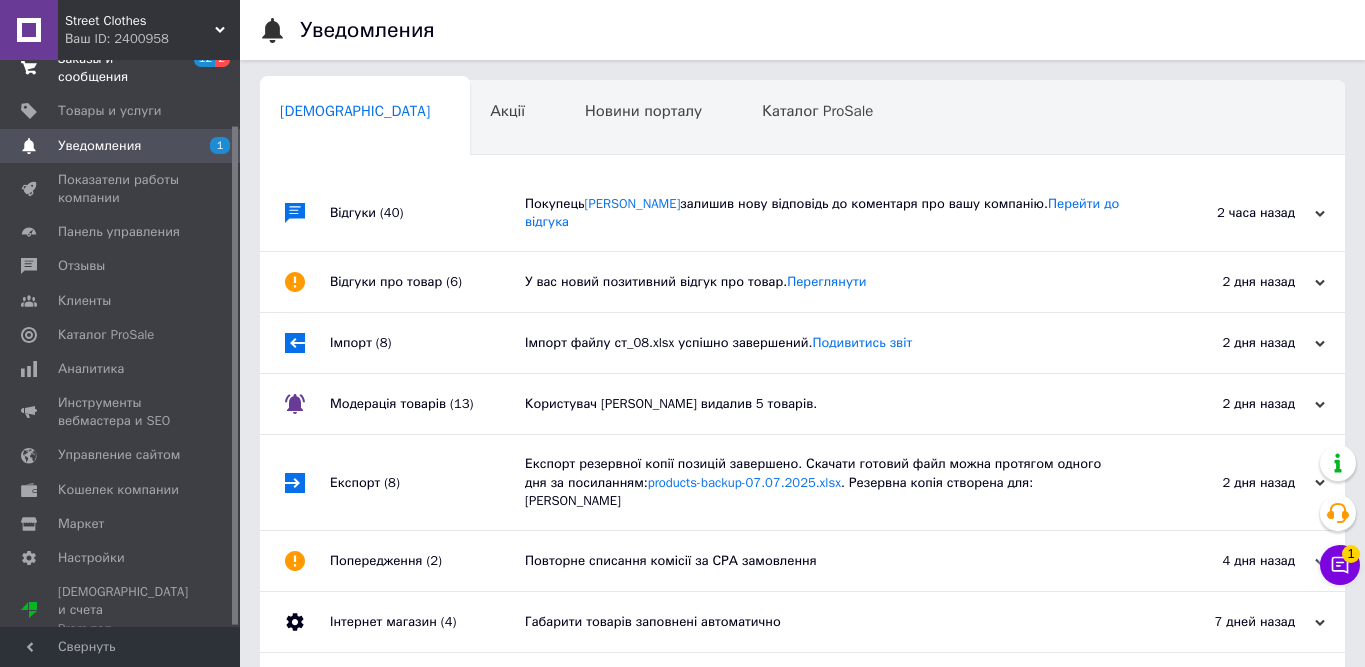 click on "Заказы и сообщения" at bounding box center (121, 68) 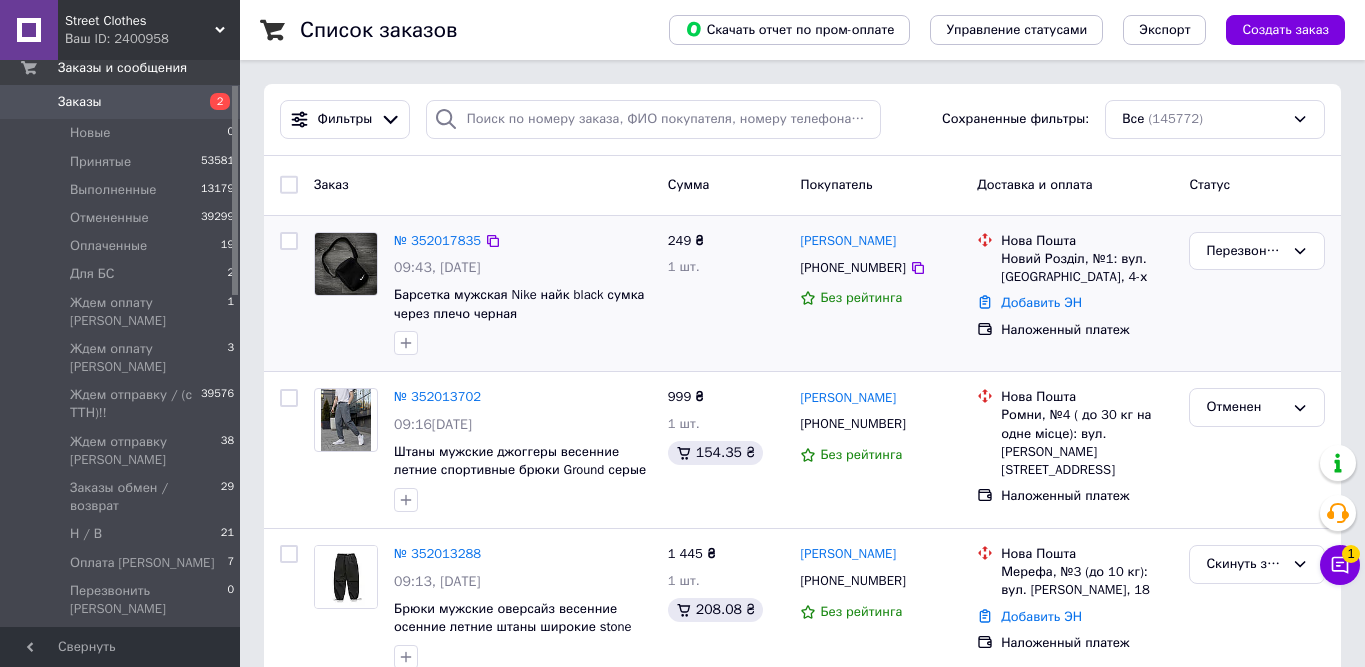 click on "Перезвонить [PERSON_NAME]" at bounding box center [1257, 294] 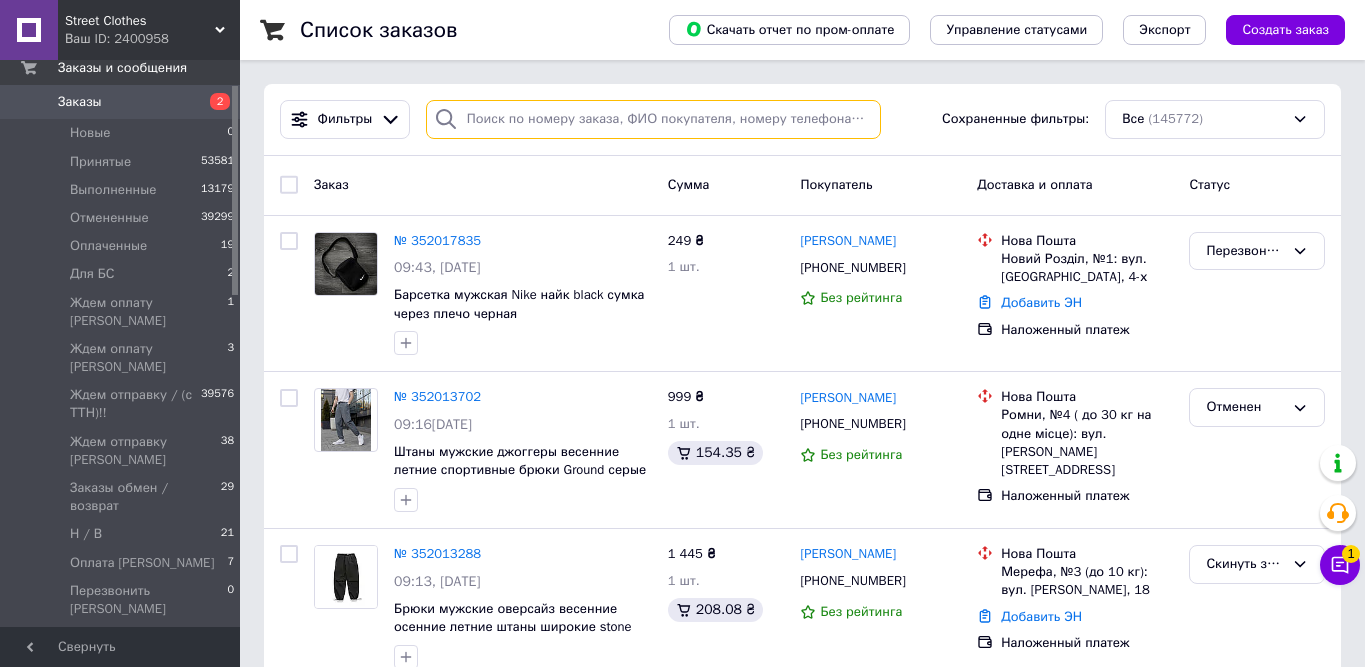 click at bounding box center [654, 119] 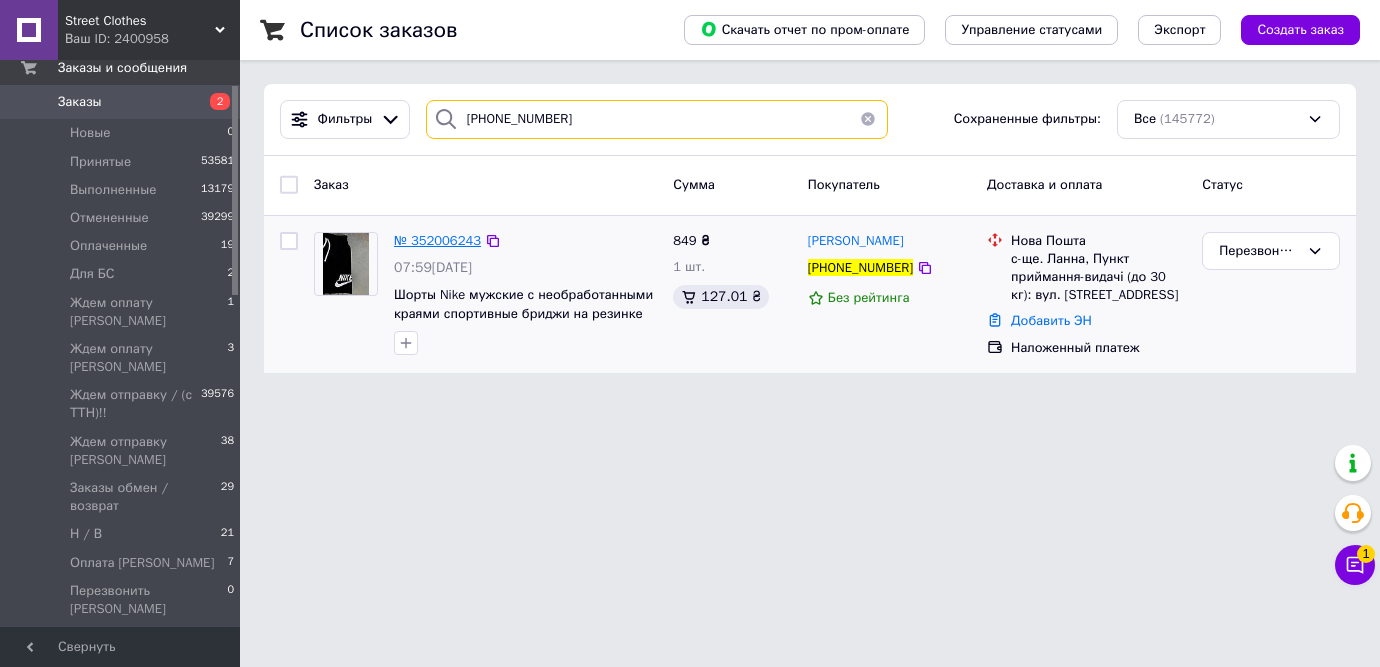 type on "[PHONE_NUMBER]" 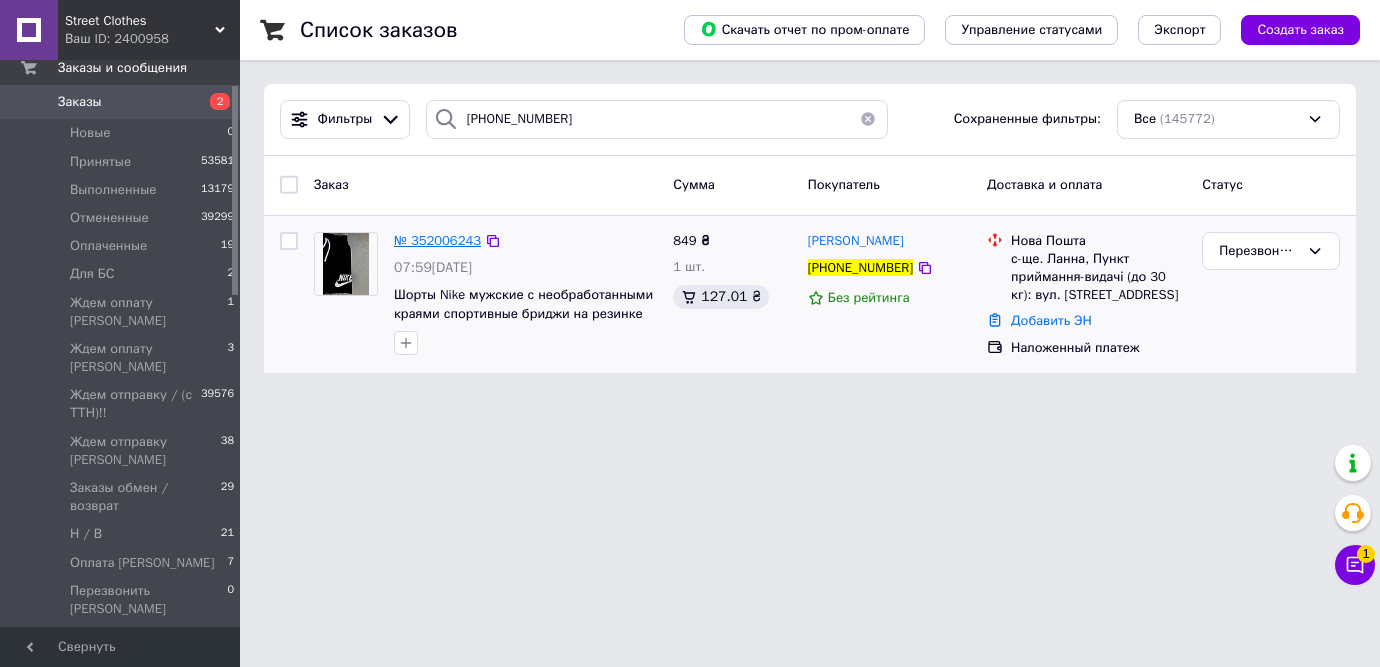click on "№ 352006243" at bounding box center [437, 240] 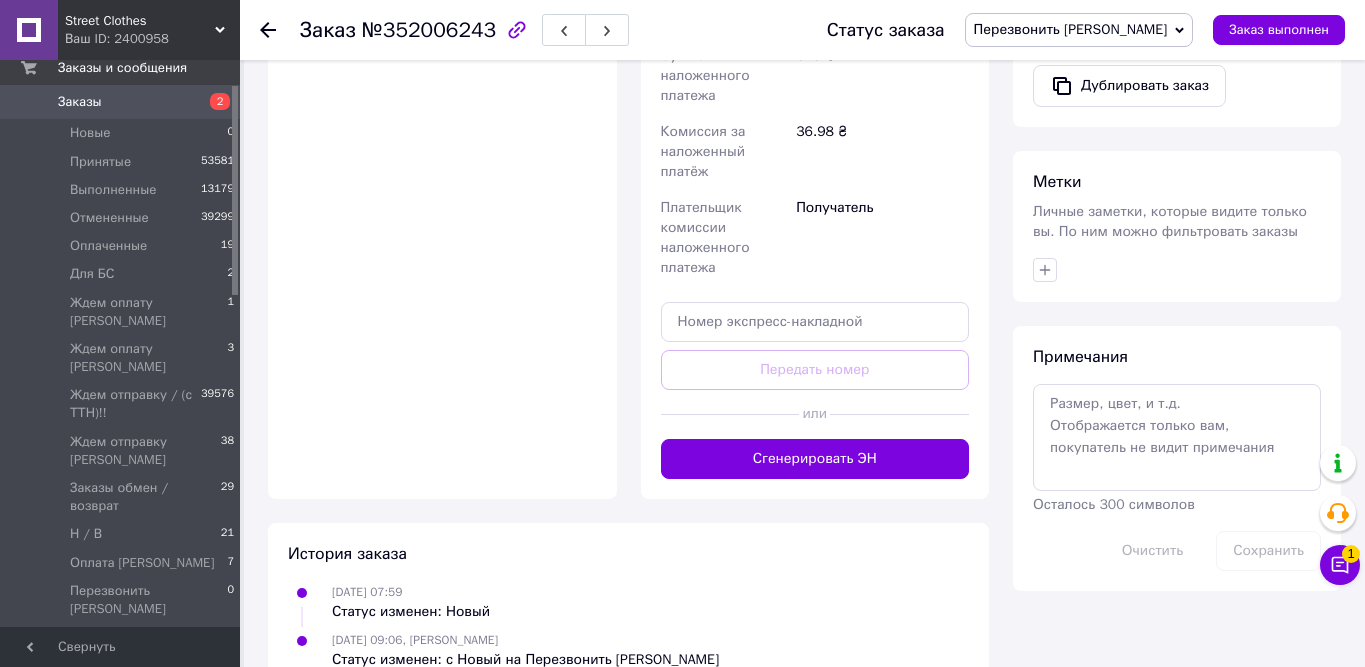 scroll, scrollTop: 872, scrollLeft: 0, axis: vertical 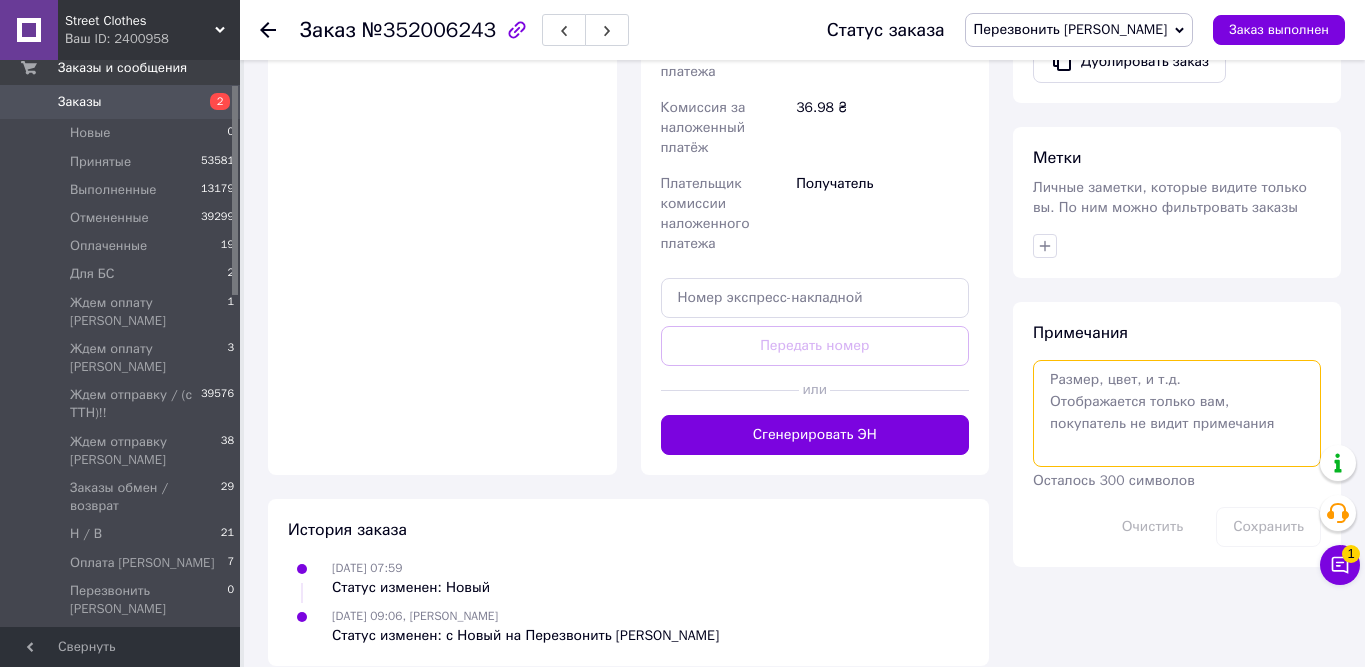 click at bounding box center (1177, 413) 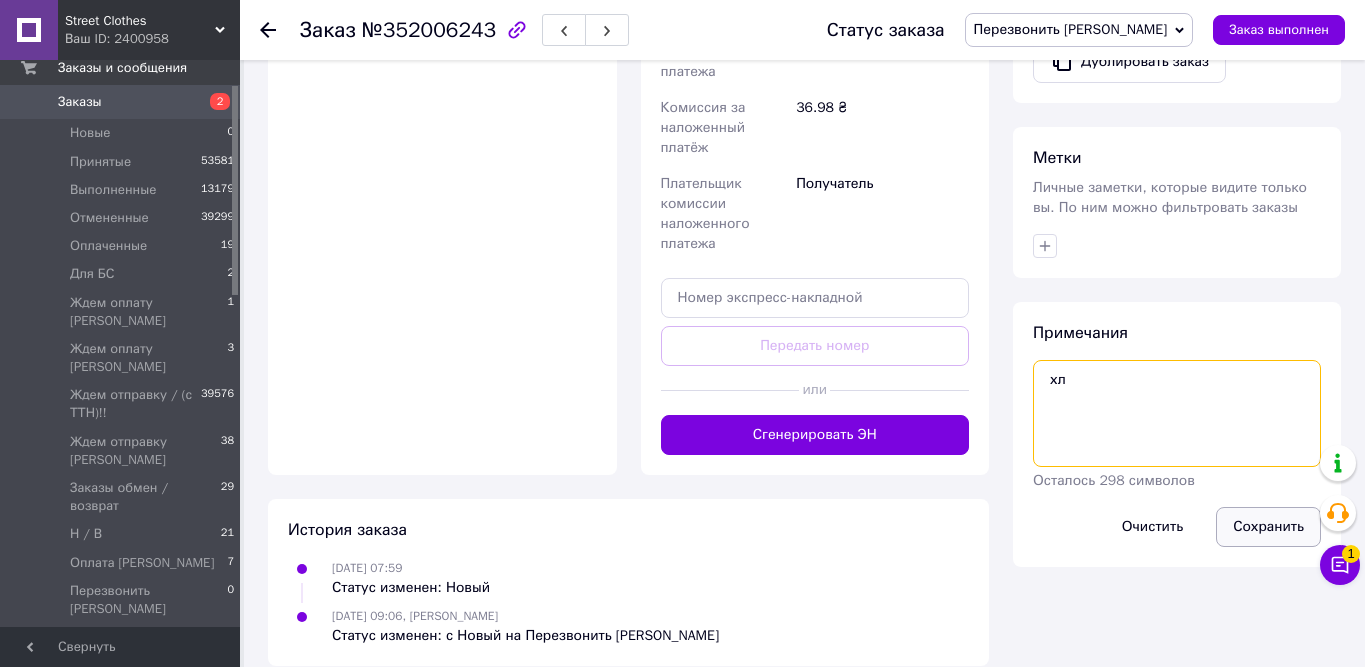type on "хл" 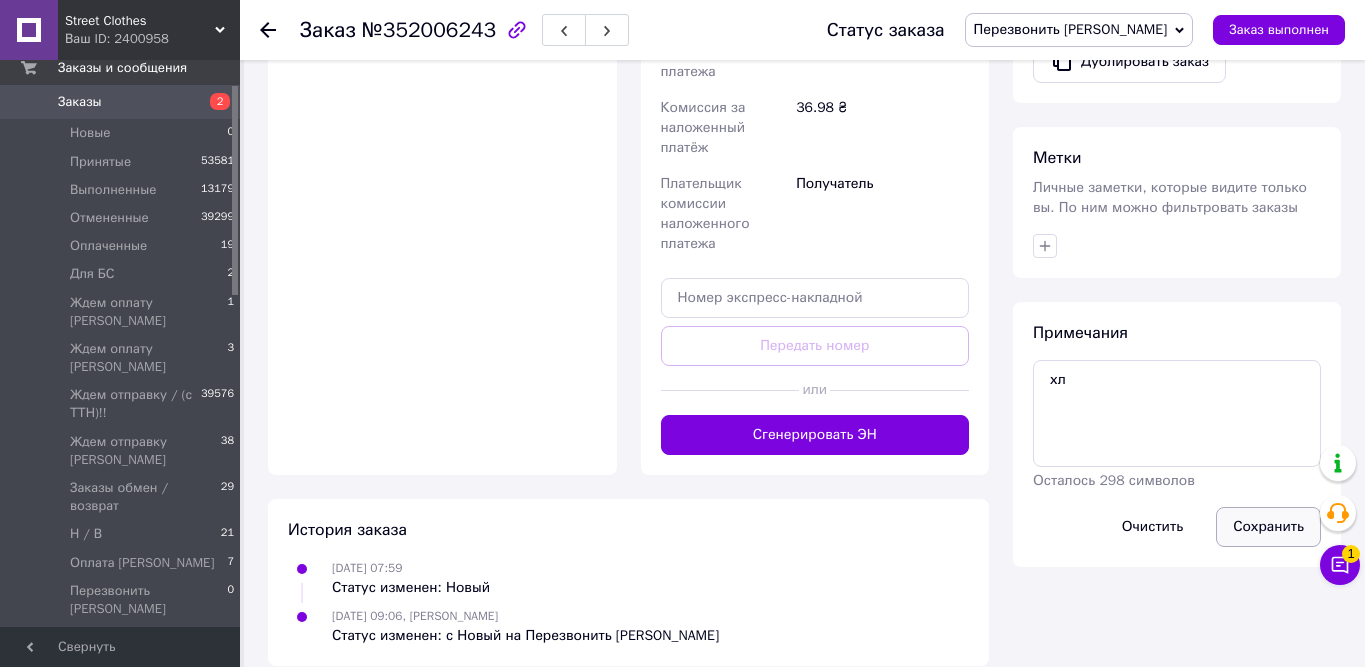 click on "Сохранить" at bounding box center (1268, 527) 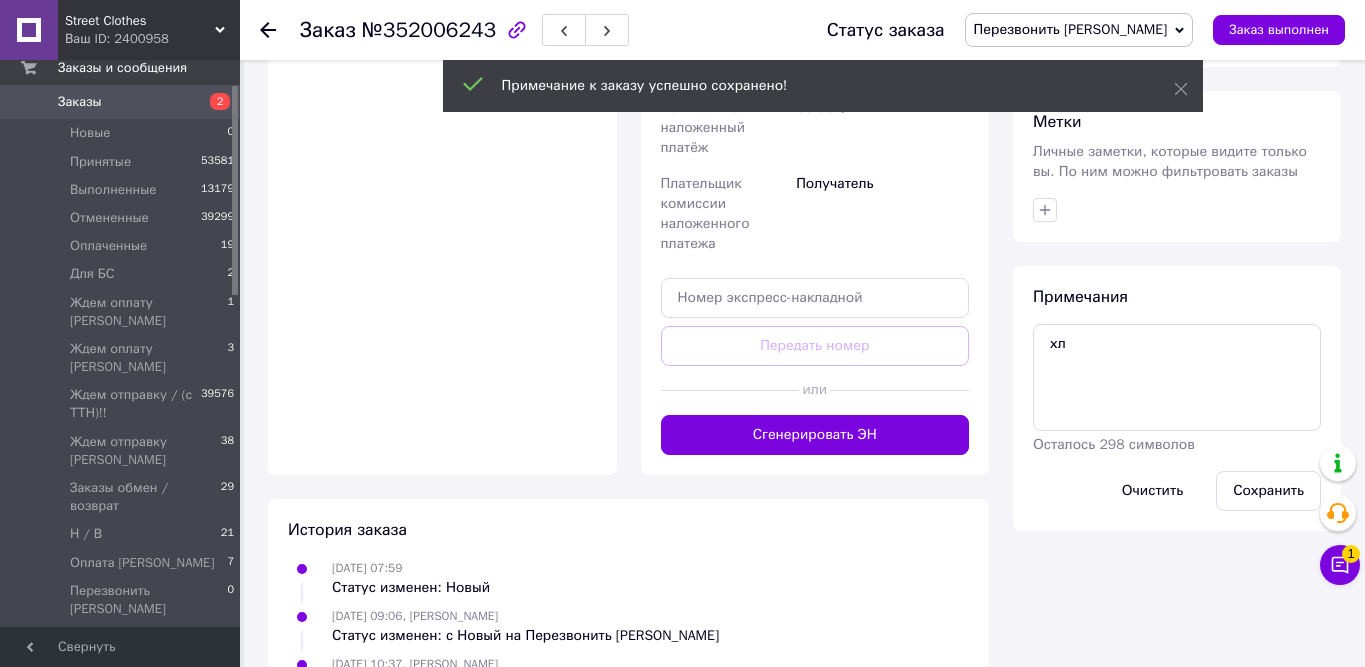 click on "Перезвонить [PERSON_NAME]" at bounding box center [1079, 30] 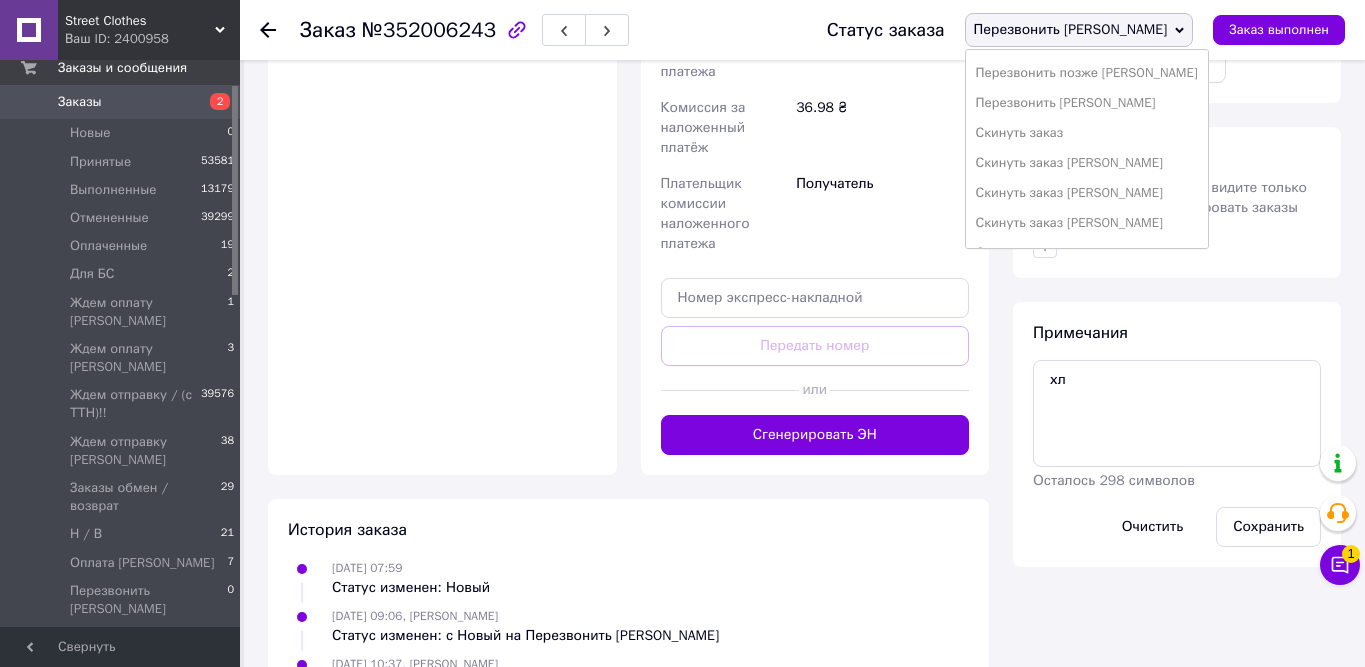 scroll, scrollTop: 502, scrollLeft: 0, axis: vertical 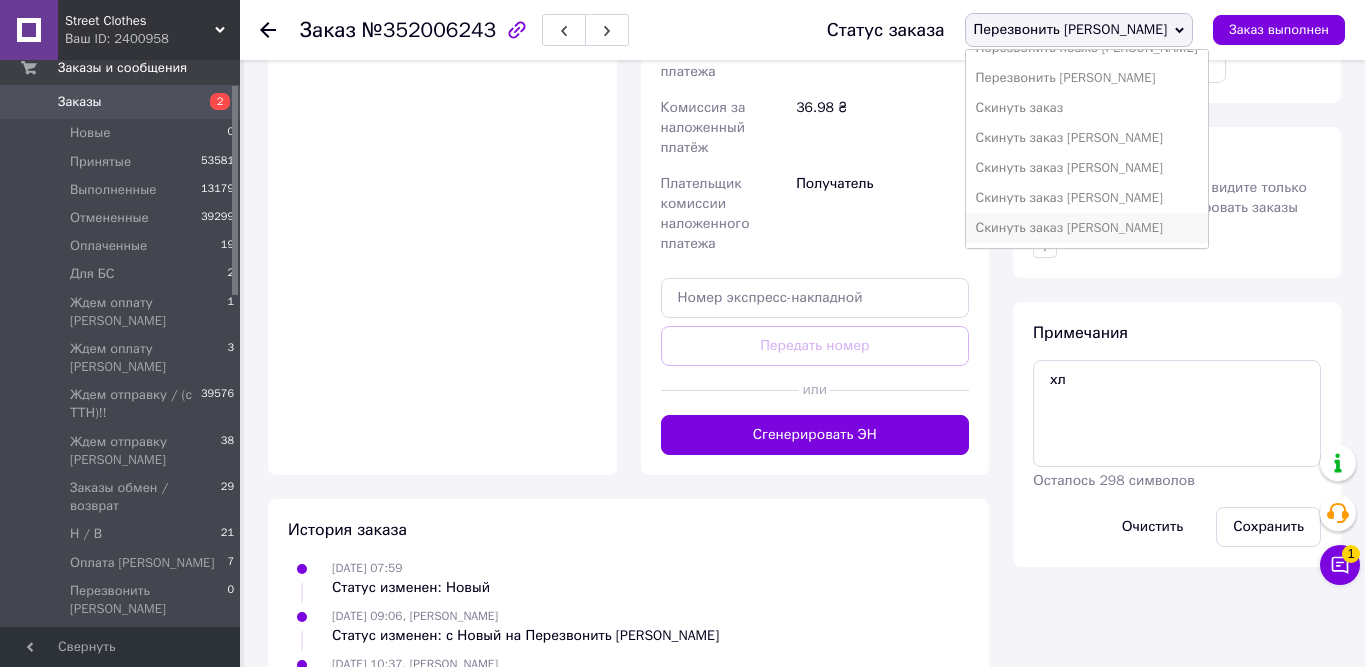 click on "Скинуть заказ [PERSON_NAME]" at bounding box center (1087, 228) 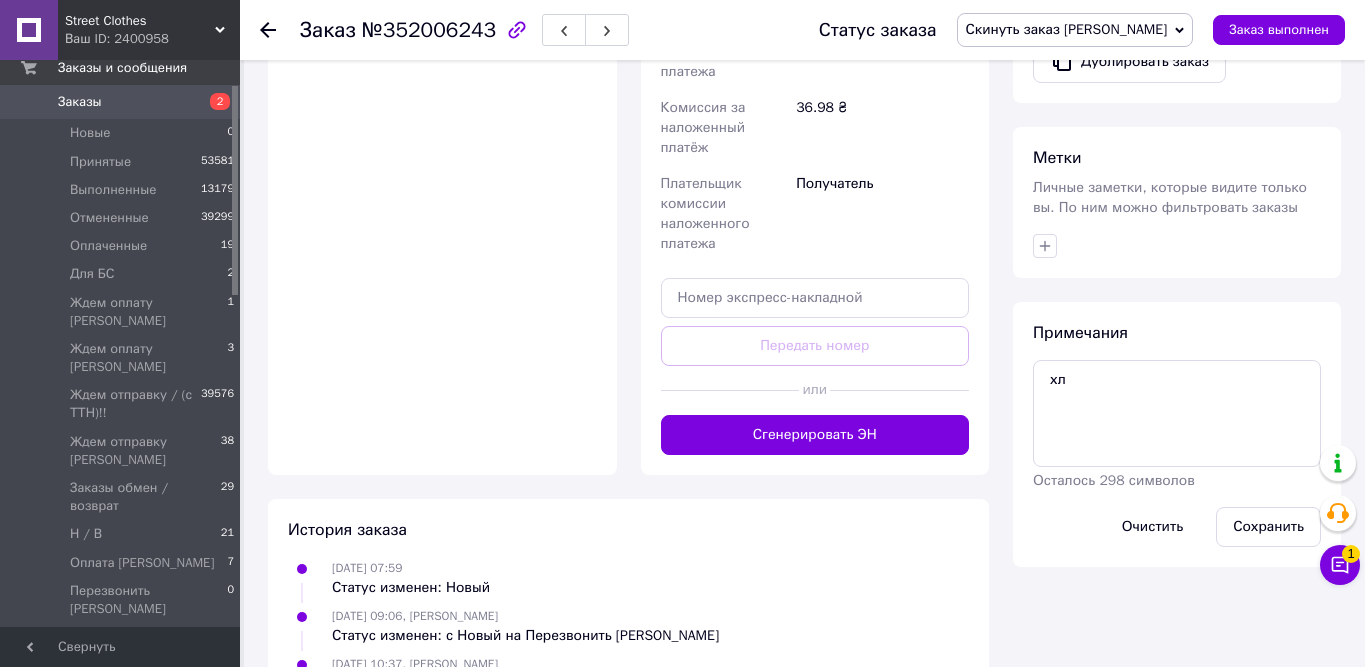 click on "Примечания хл Осталось 298 символов Очистить Сохранить" at bounding box center (1177, 434) 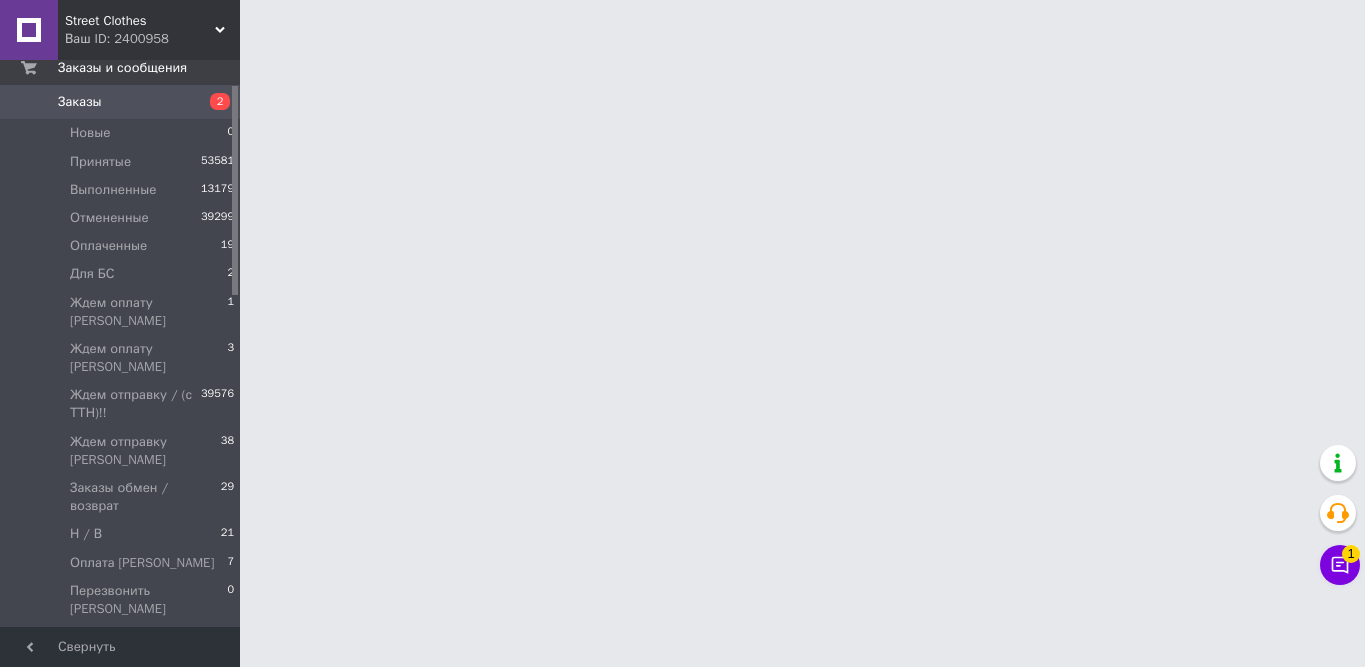 scroll, scrollTop: 0, scrollLeft: 0, axis: both 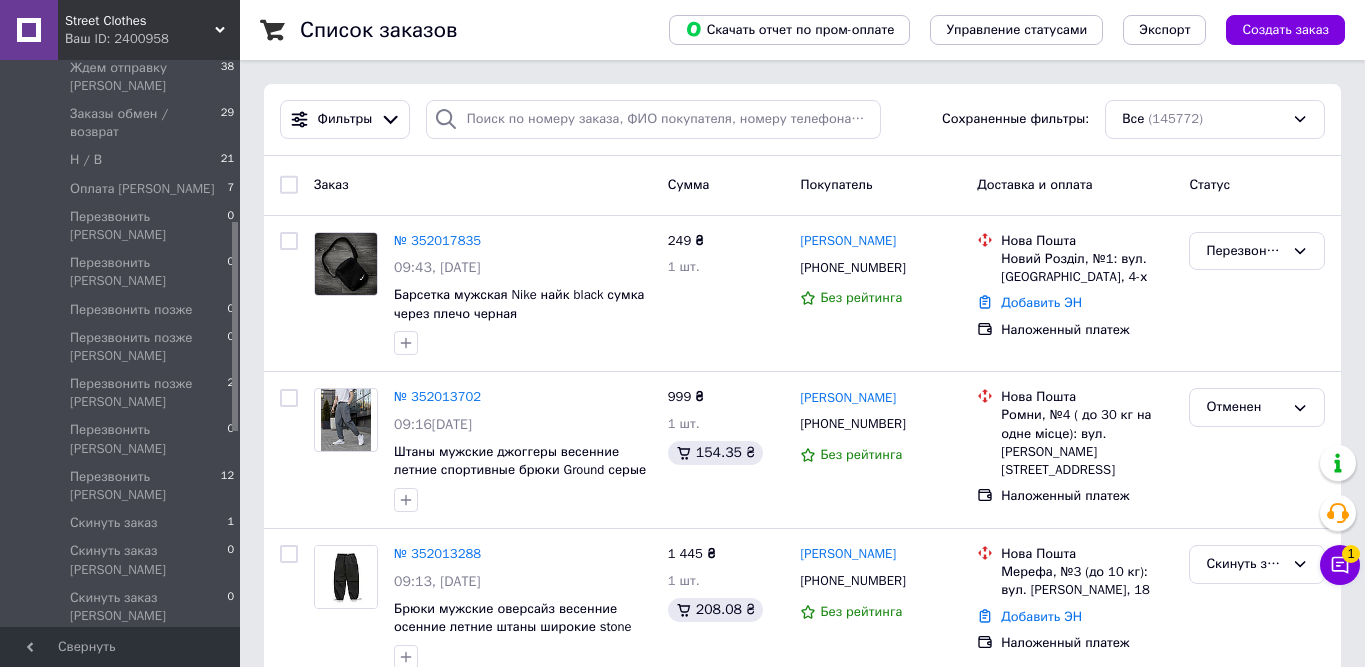 drag, startPoint x: 232, startPoint y: 103, endPoint x: 236, endPoint y: 375, distance: 272.02942 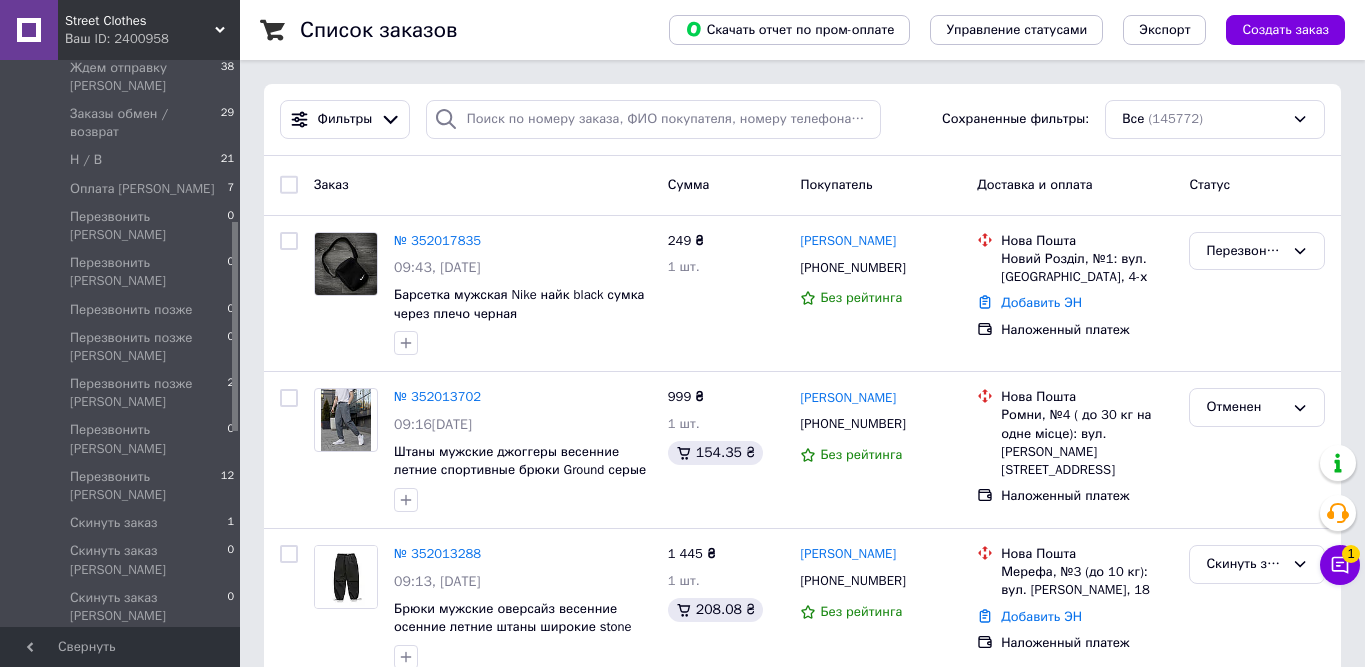 click on "Street Clothes Ваш ID: 2400958 Сайт Street Clothes Кабинет покупателя Проверить состояние системы Страница на портале Справка Выйти Заказы и сообщения Заказы 2 Новые 0 Принятые 53581 Выполненные 13179 Отмененные 39299 Оплаченные 19 Для БС 2 Ждем оплату Ирина 1 Ждем оплату Саша 3 Ждем отправку / (с ТТН)!! 39576 Ждем отправку Татьяна 38 Заказы обмен / возврат 29 Н / В 21 Оплата Татьяна 7 Перезвонить Анастасия 0 Перезвонить Ирина 0 Перезвонить позже 0 Перезвонить позже Ирина 0 Перезвонить позже Татьяна 2 Перезвонить Саша 0 Перезвонить Татьяна 12 Скинуть заказ 1 Скинуть заказ Анастасия 0 0 0 2 12 1" at bounding box center (682, 9862) 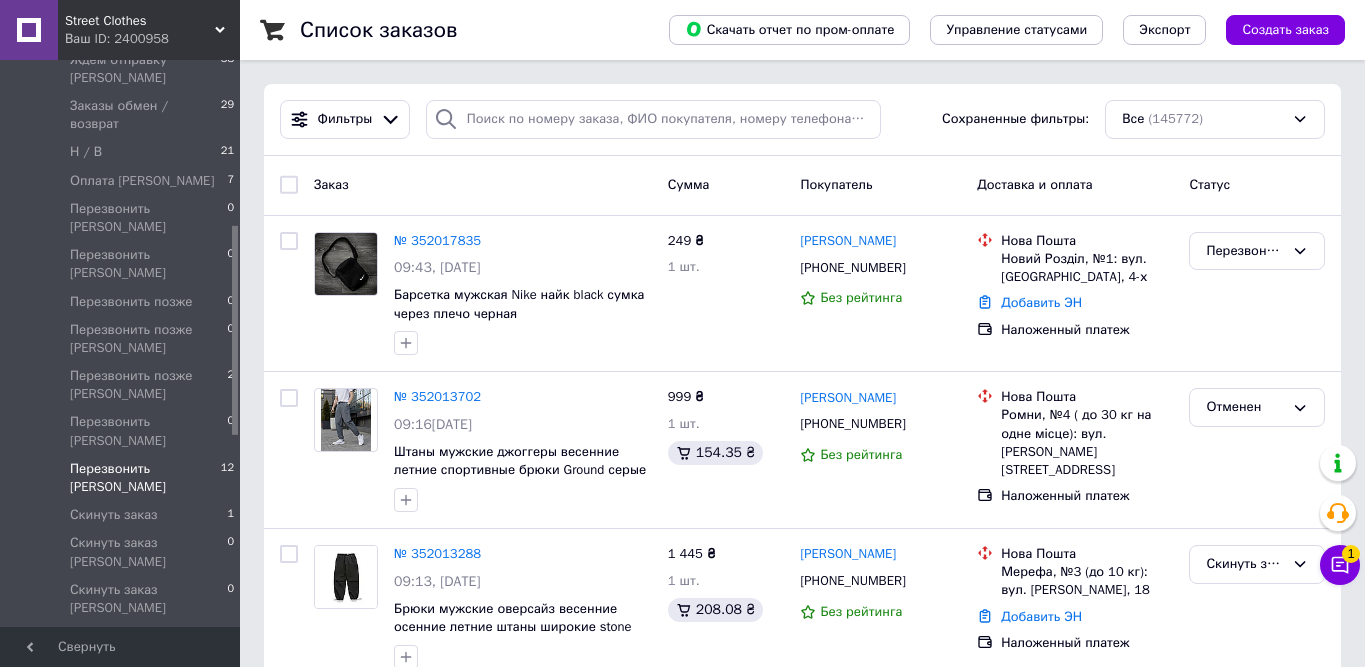 click on "Перезвонить [PERSON_NAME]" at bounding box center (145, 478) 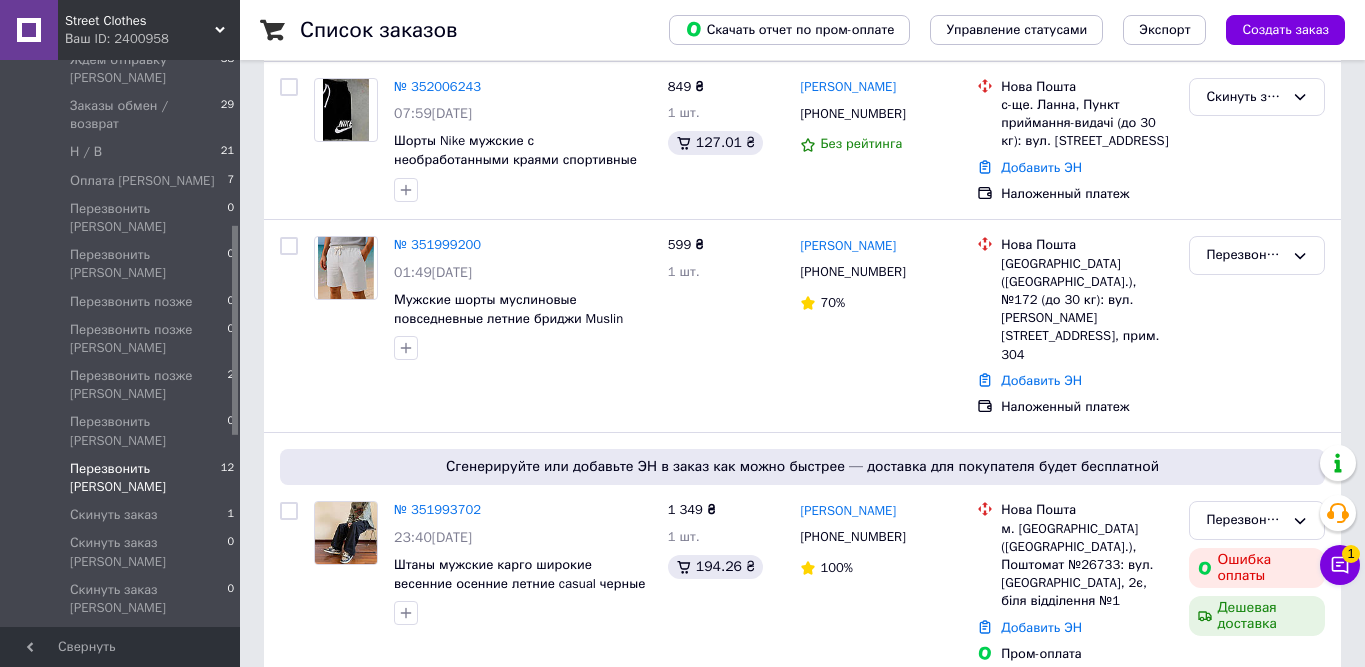 scroll, scrollTop: 396, scrollLeft: 0, axis: vertical 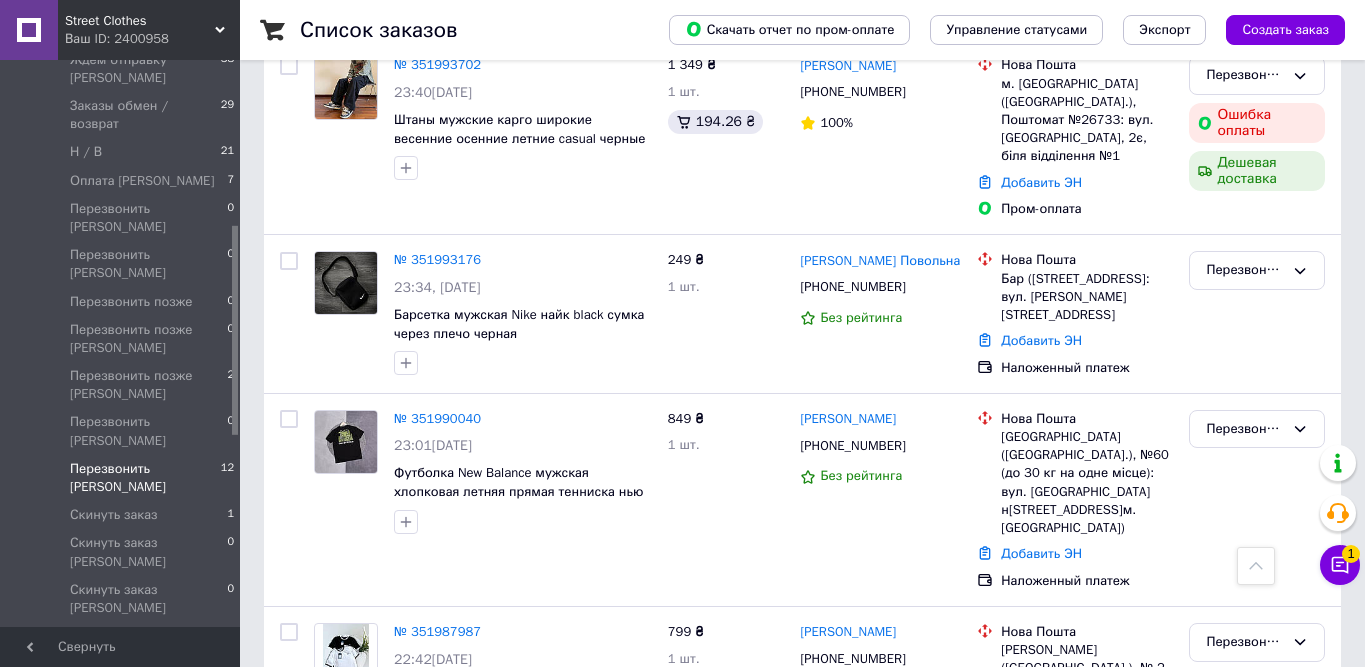 click 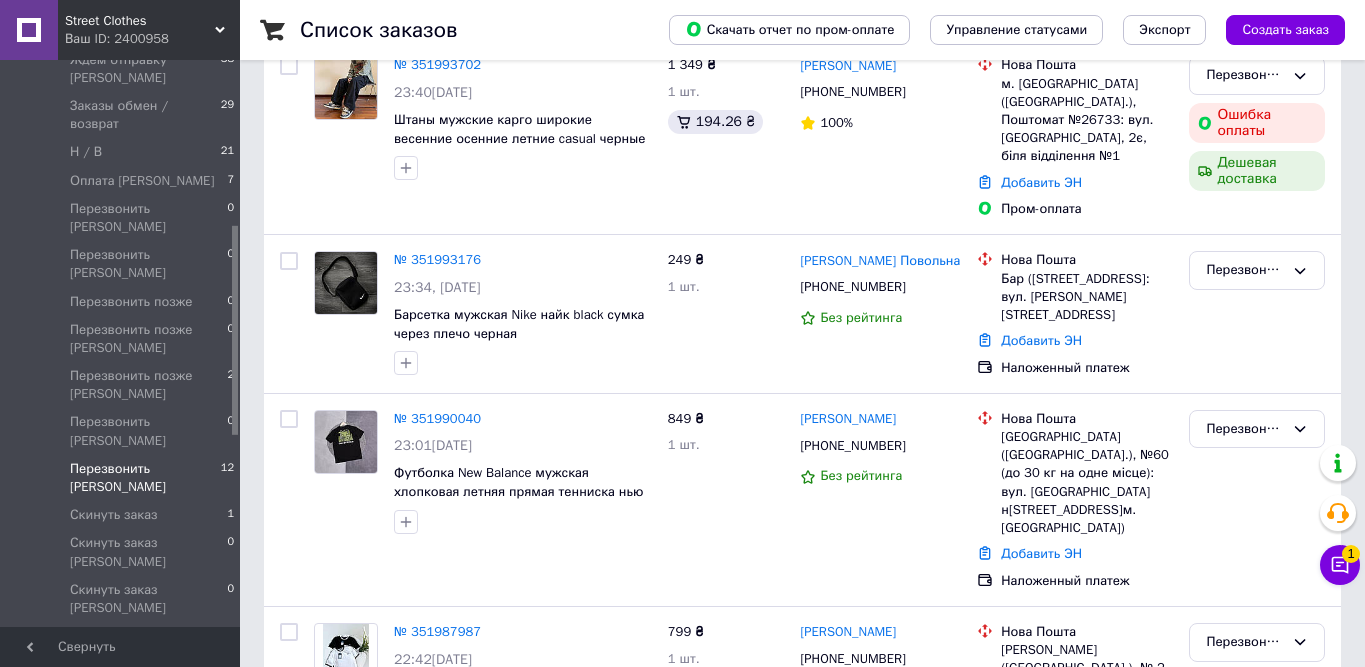 scroll, scrollTop: 0, scrollLeft: 0, axis: both 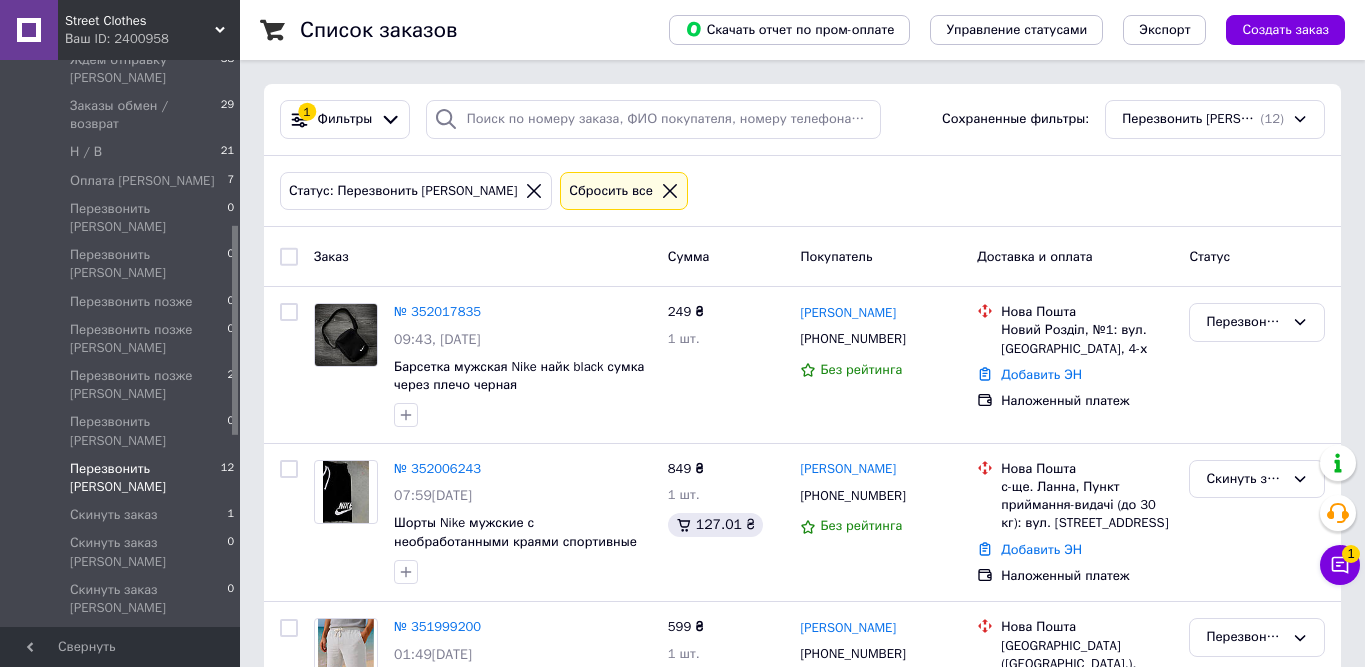 click 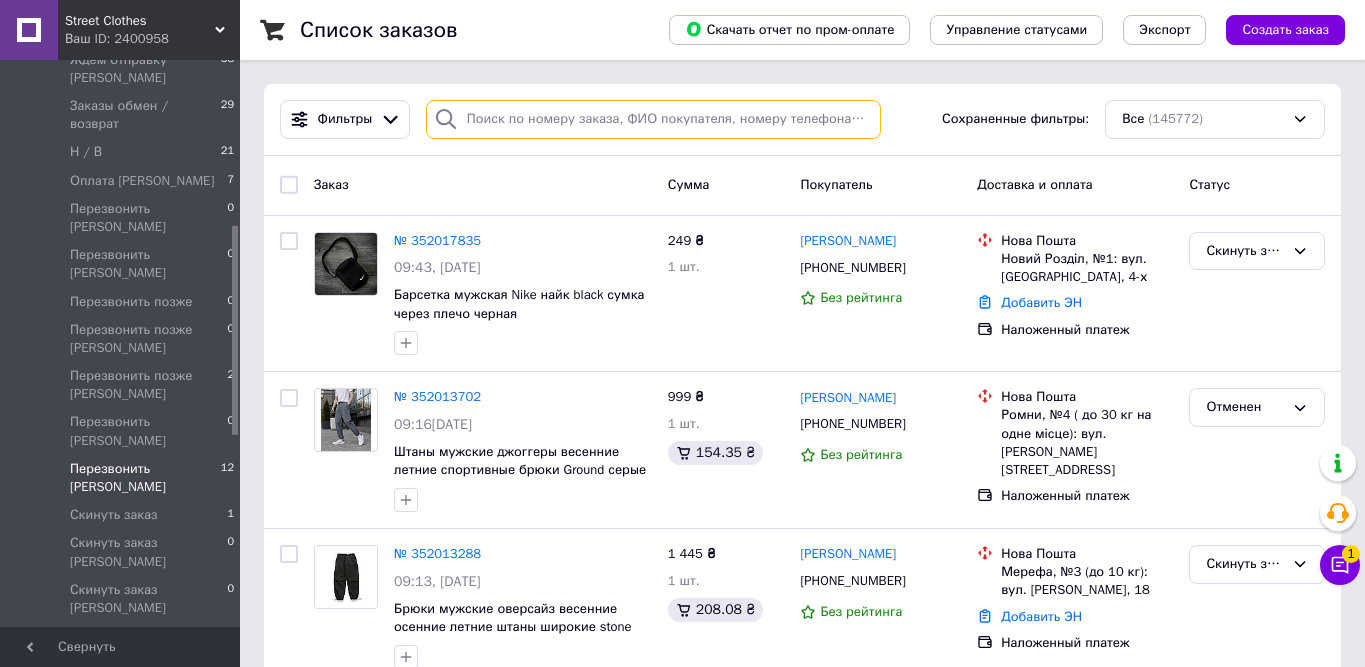 paste on "[PHONE_NUMBER]" 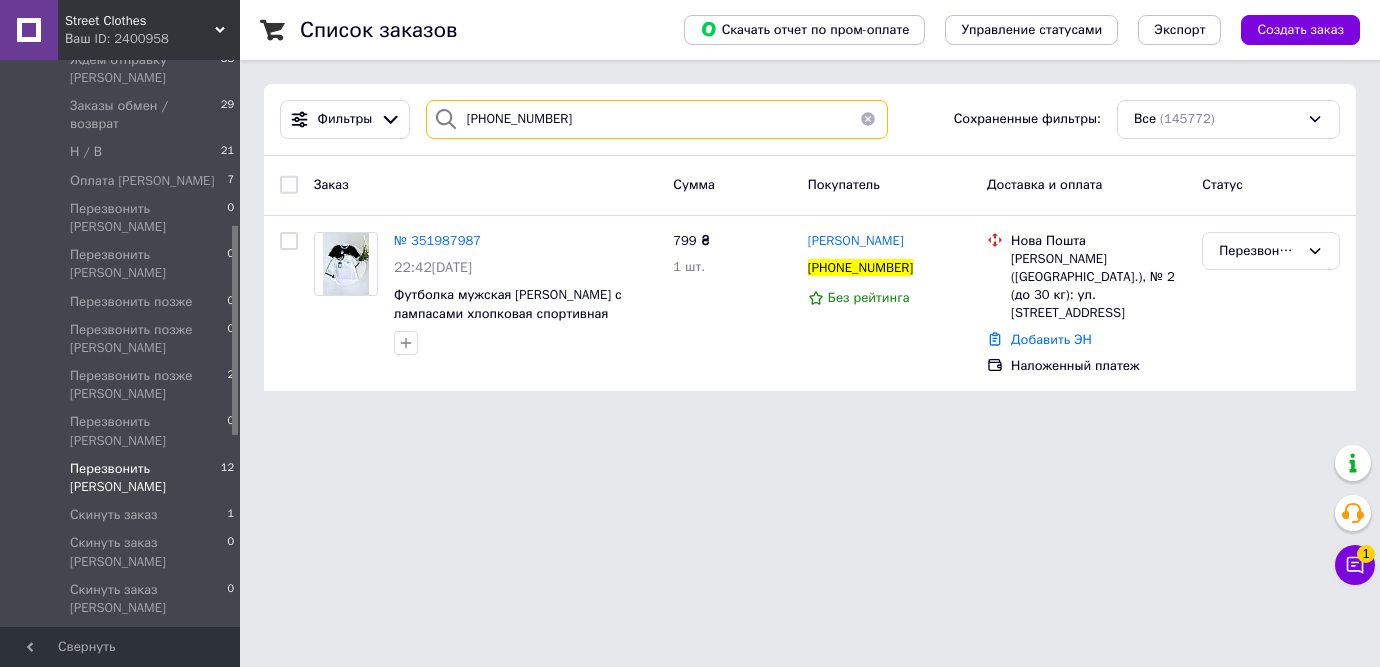 type on "[PHONE_NUMBER]" 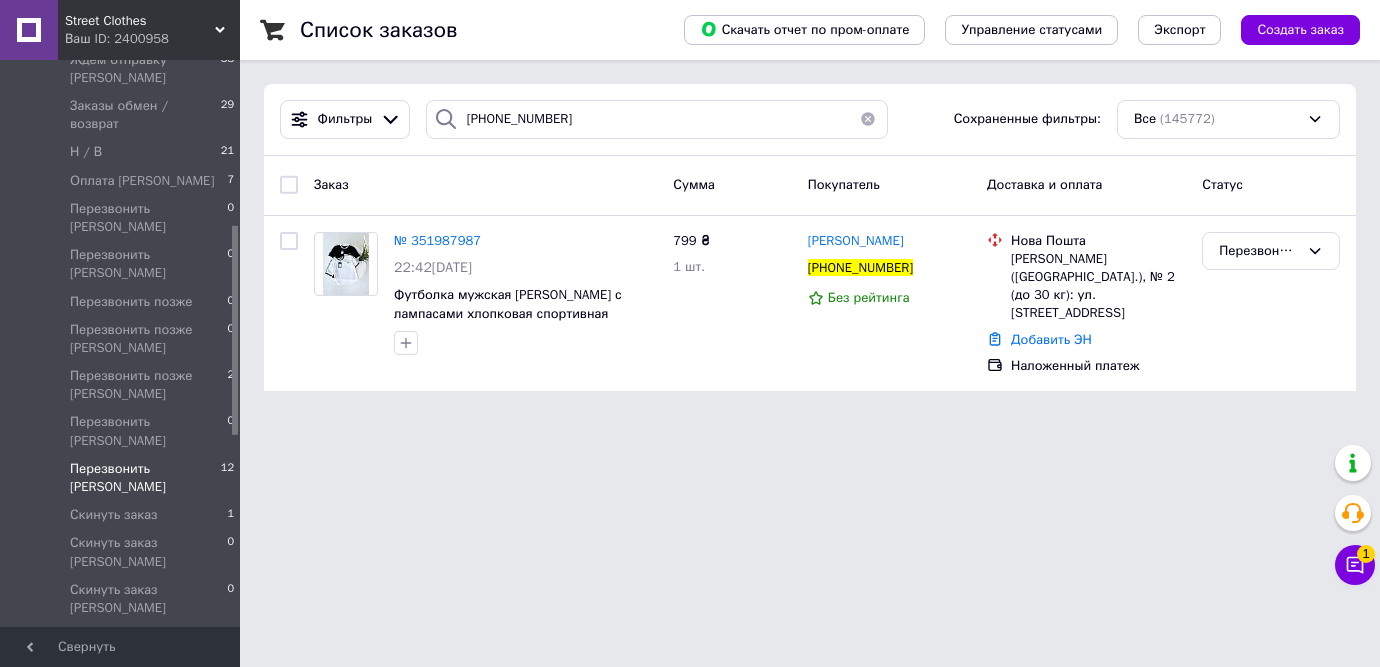 click on "Street Clothes Ваш ID: 2400958 Сайт Street Clothes Кабинет покупателя Проверить состояние системы Страница на портале Справка Выйти Заказы и сообщения Заказы 2 Новые 0 Принятые 53581 Выполненные 13179 Отмененные 39299 Оплаченные 19 Для БС 2 Ждем оплату Ирина 1 Ждем оплату Саша 3 Ждем отправку / (с ТТН)!! 39576 Ждем отправку Татьяна 38 Заказы обмен / возврат 29 Н / В 21 Оплата Татьяна 7 Перезвонить Анастасия 0 Перезвонить Ирина 0 Перезвонить позже 0 Перезвонить позже Ирина 0 Перезвонить позже Татьяна 2 Перезвонить Саша 0 Перезвонить Татьяна 12 1 0 0" at bounding box center [690, 207] 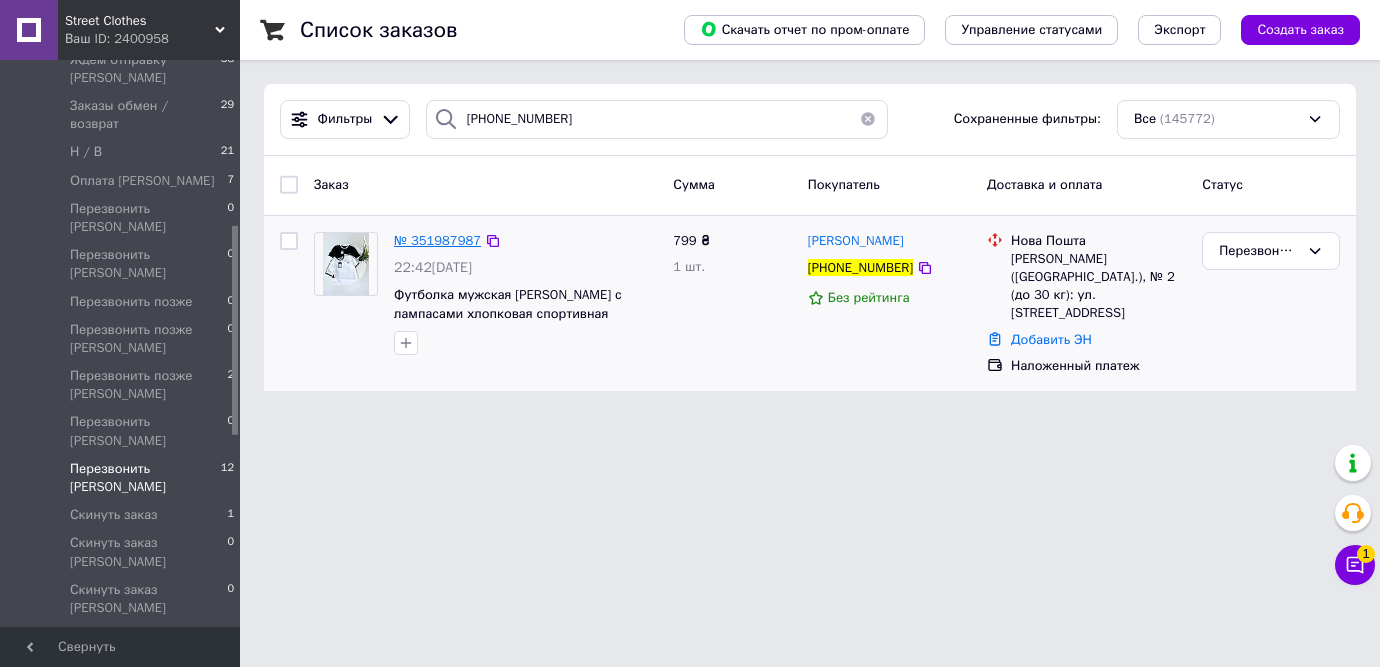 click on "№ 351987987" at bounding box center (437, 240) 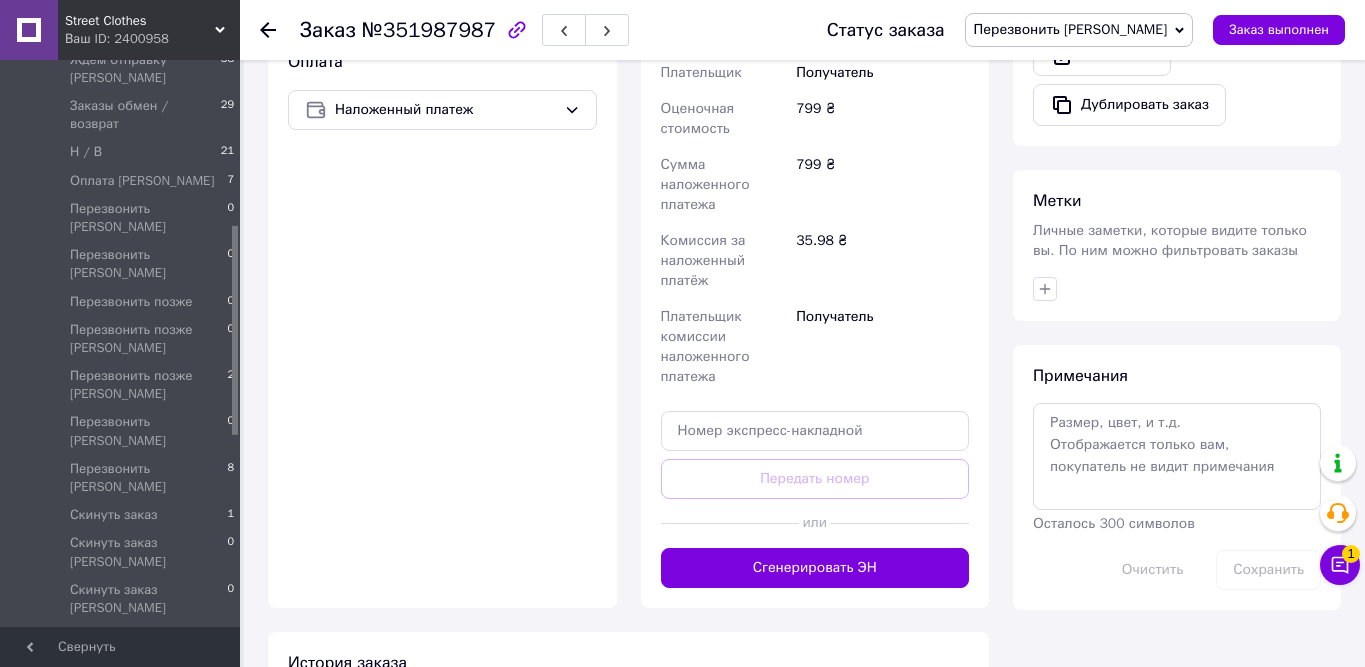 scroll, scrollTop: 779, scrollLeft: 0, axis: vertical 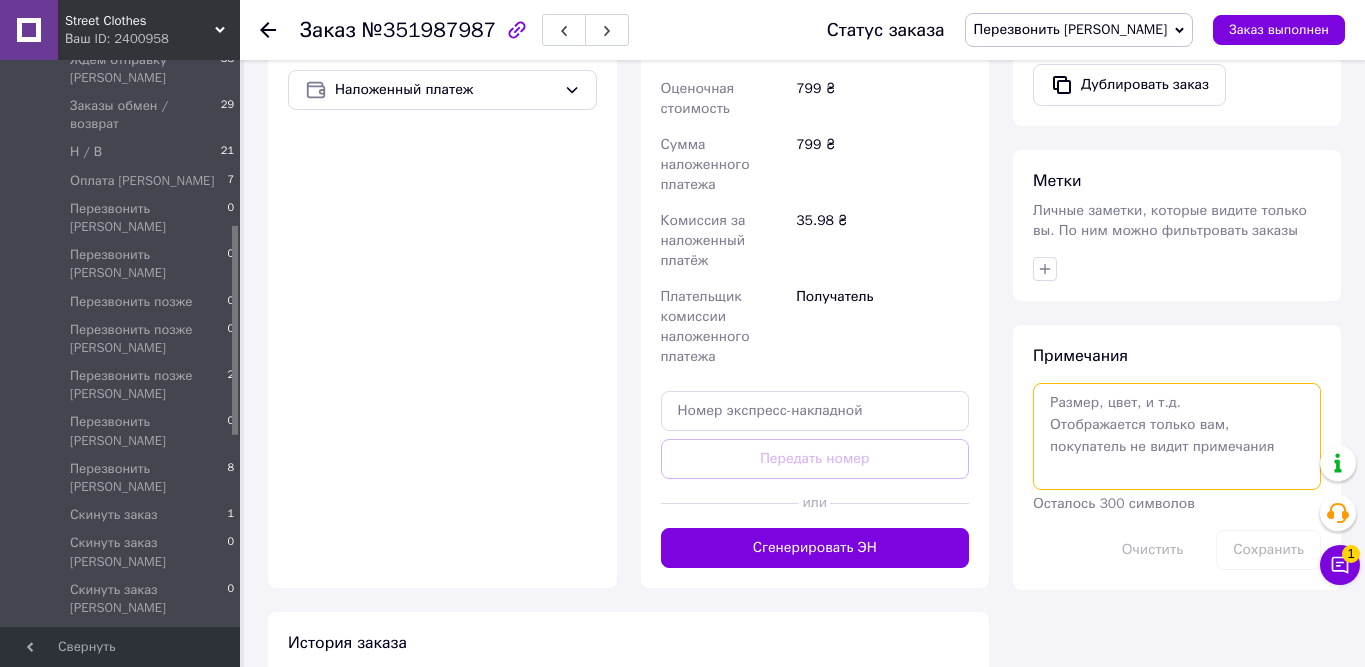 click at bounding box center (1177, 436) 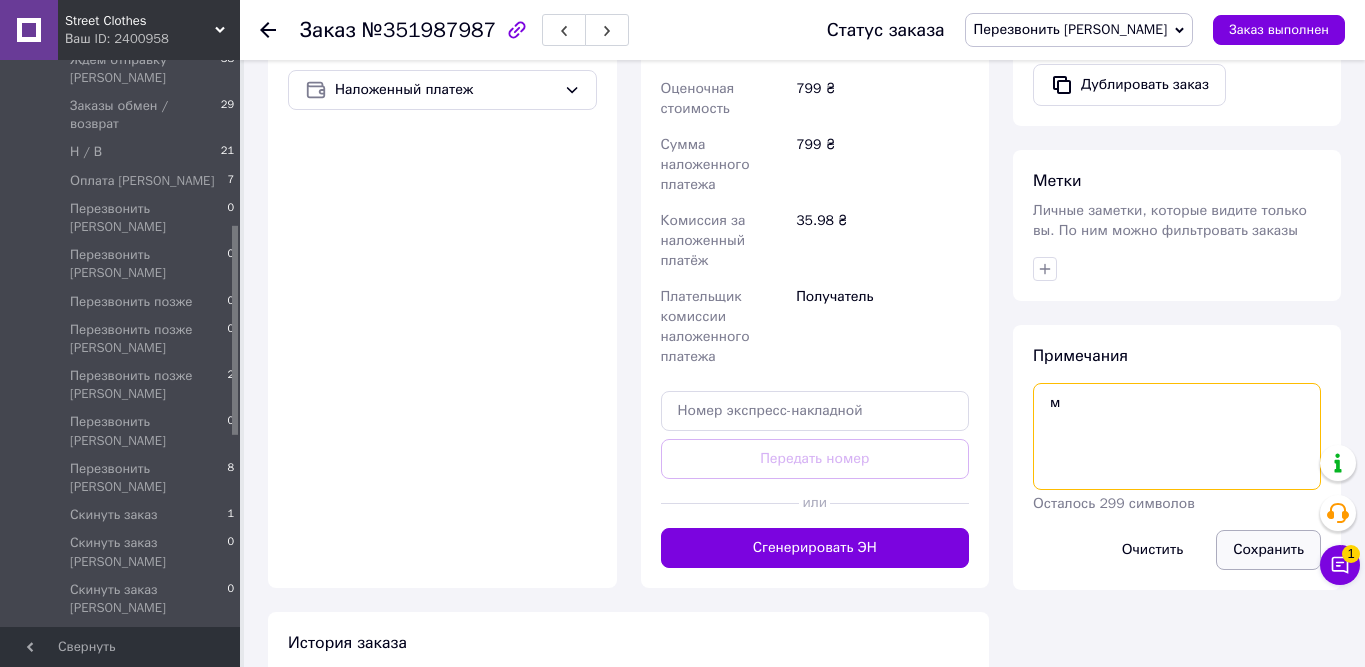 type on "м" 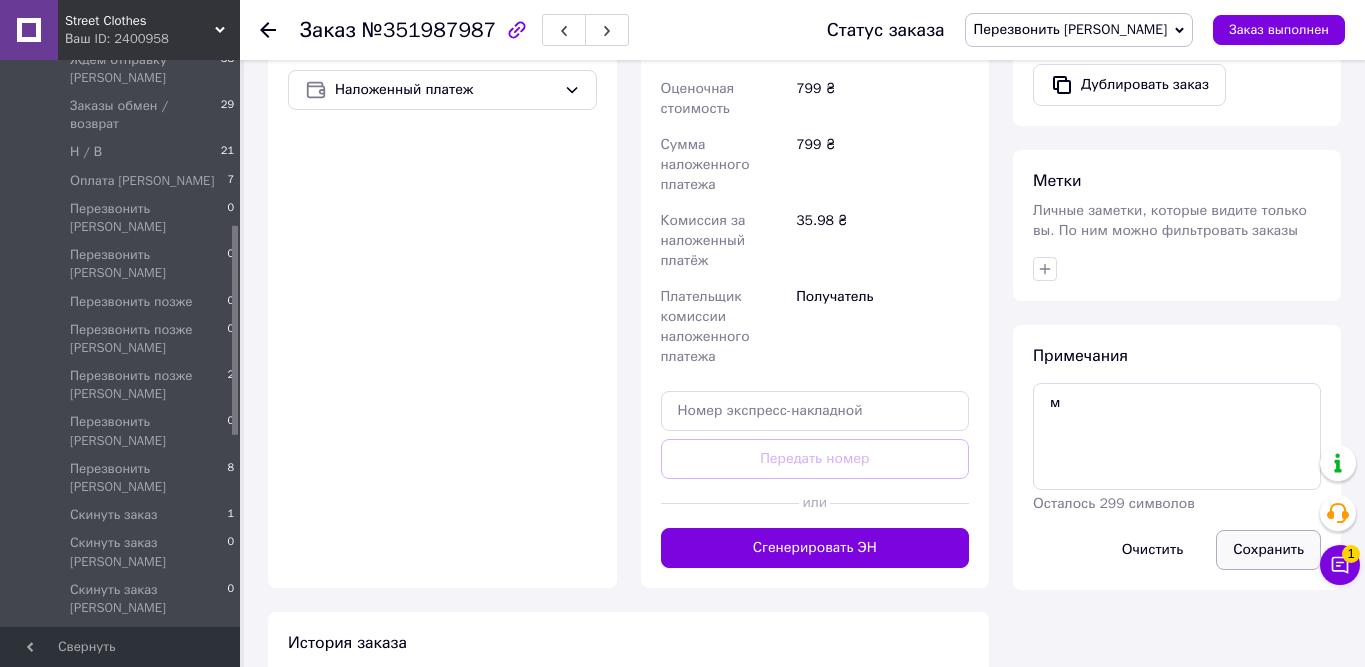 click on "Сохранить" at bounding box center [1268, 550] 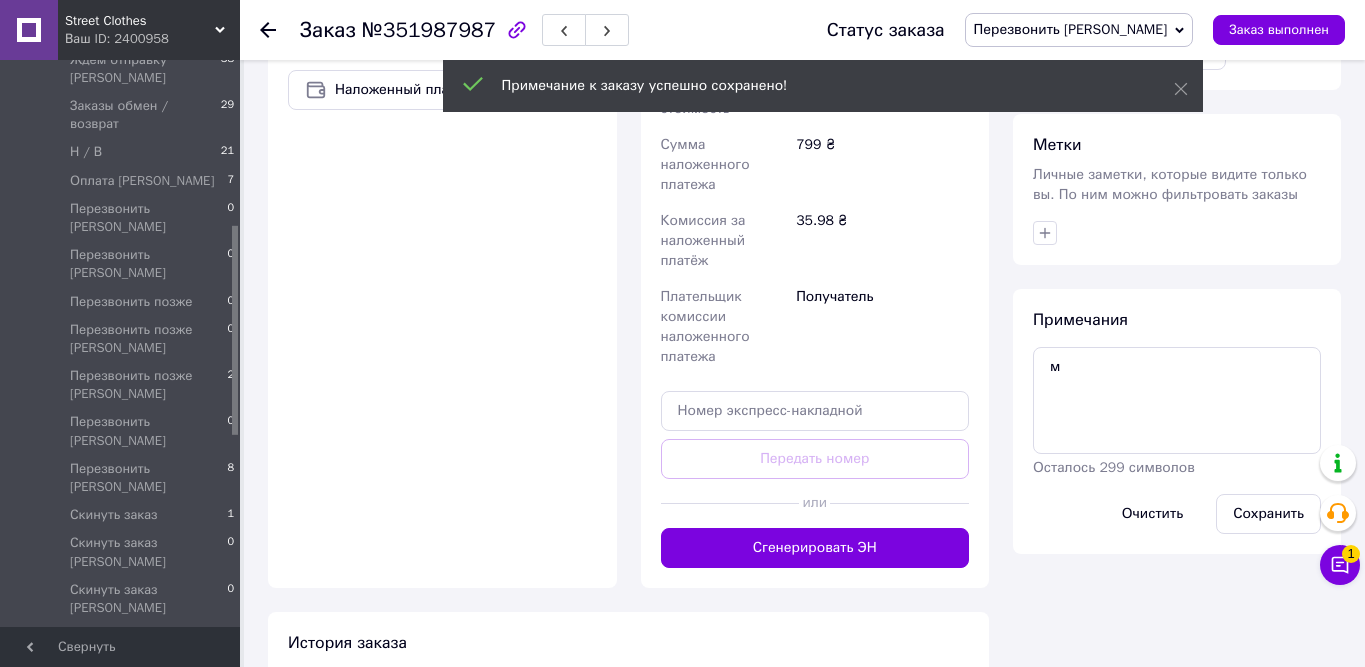 click on "Перезвонить [PERSON_NAME]" at bounding box center (1071, 29) 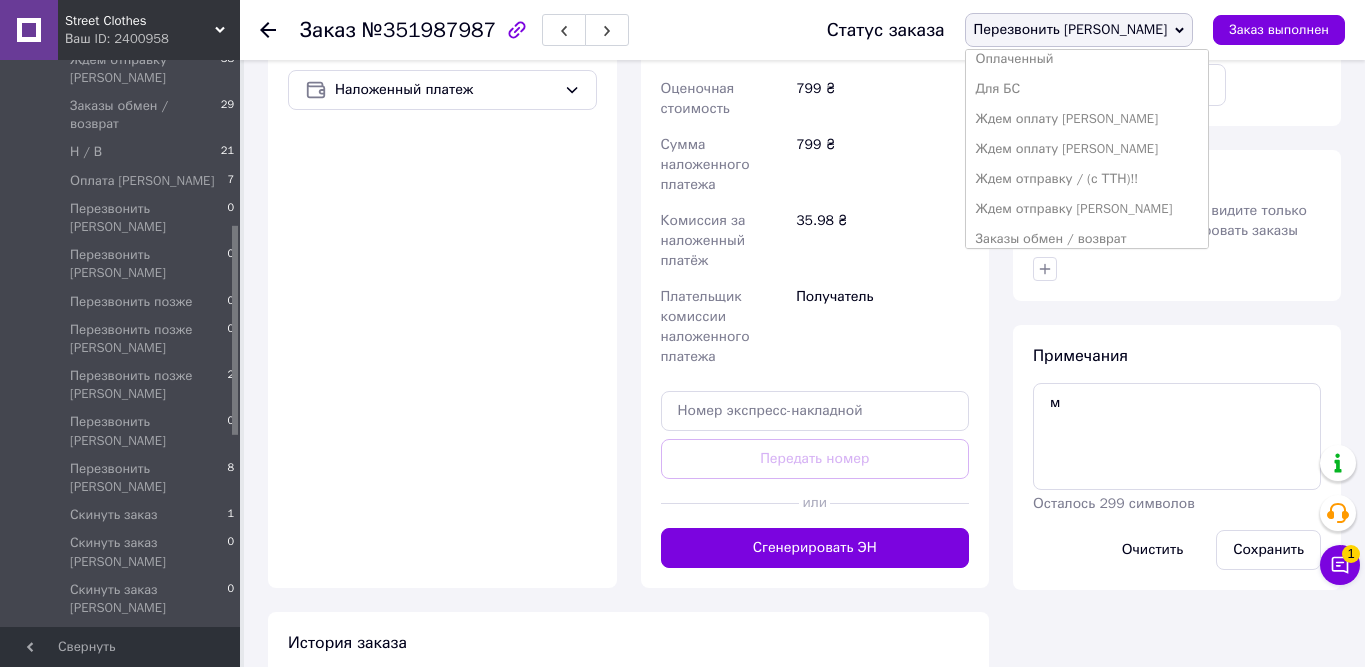 scroll, scrollTop: 502, scrollLeft: 0, axis: vertical 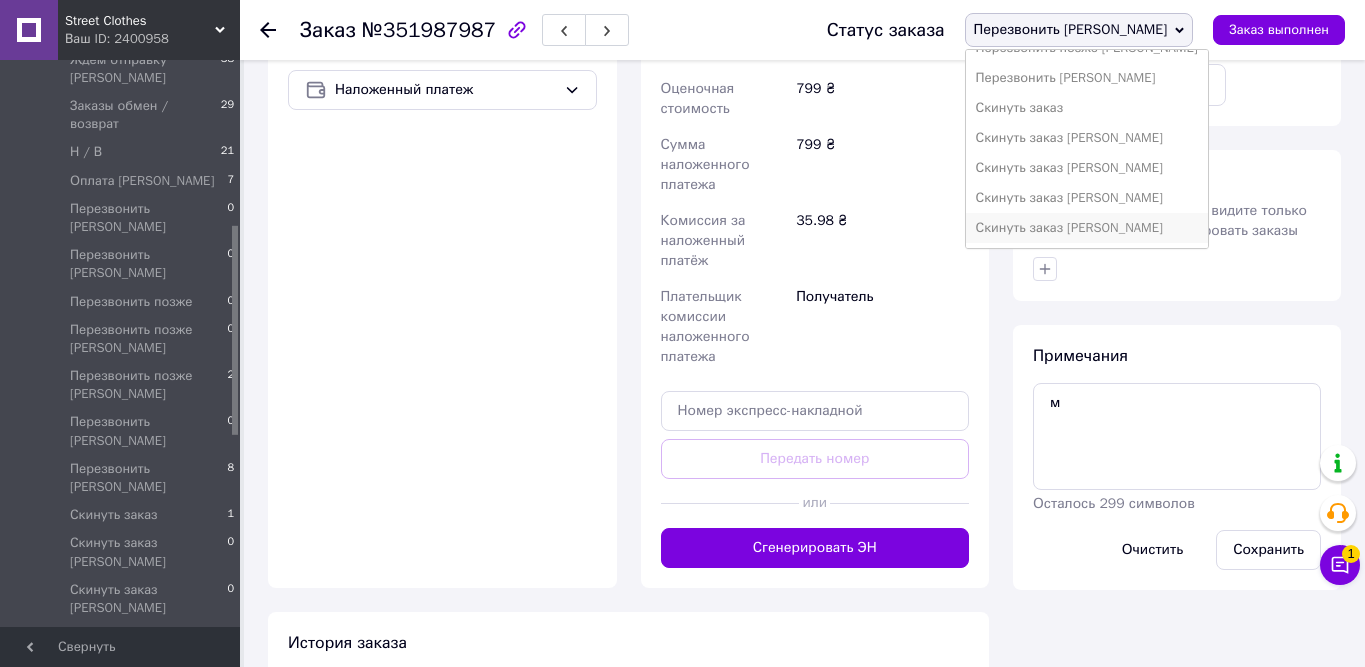 click on "Скинуть заказ [PERSON_NAME]" at bounding box center [1087, 228] 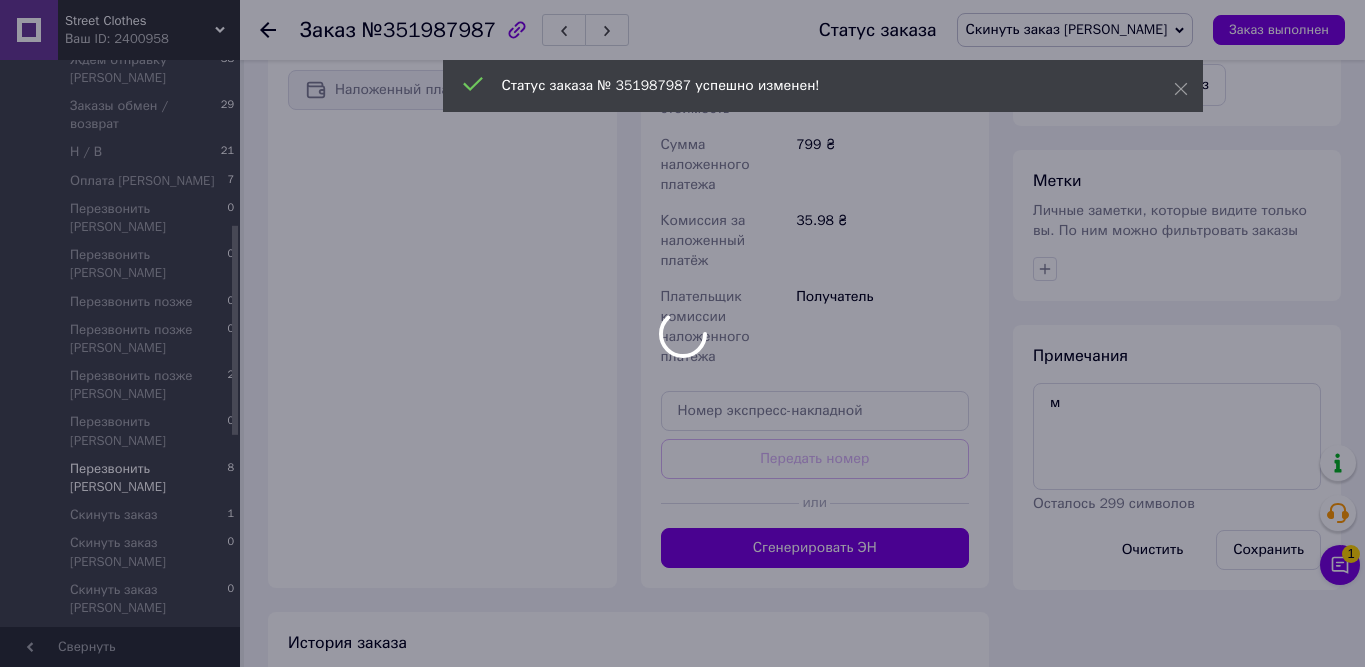 click on "Перезвонить [PERSON_NAME]" at bounding box center [148, 478] 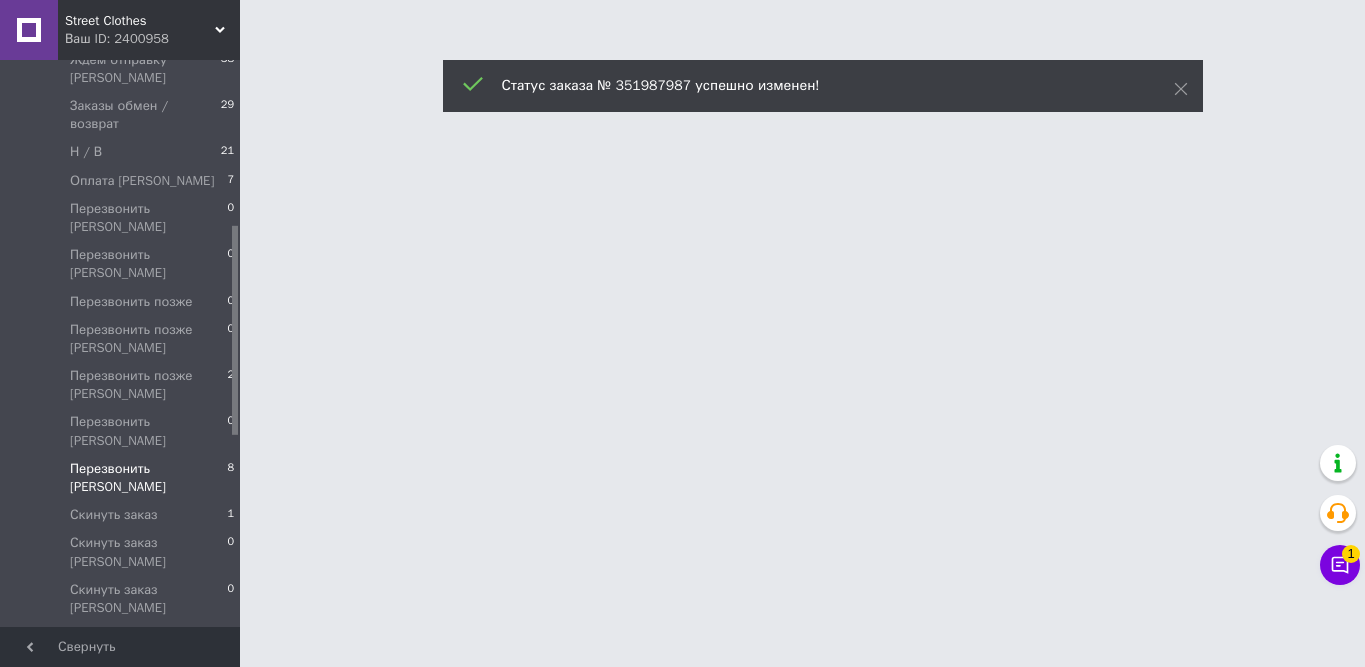 scroll, scrollTop: 0, scrollLeft: 0, axis: both 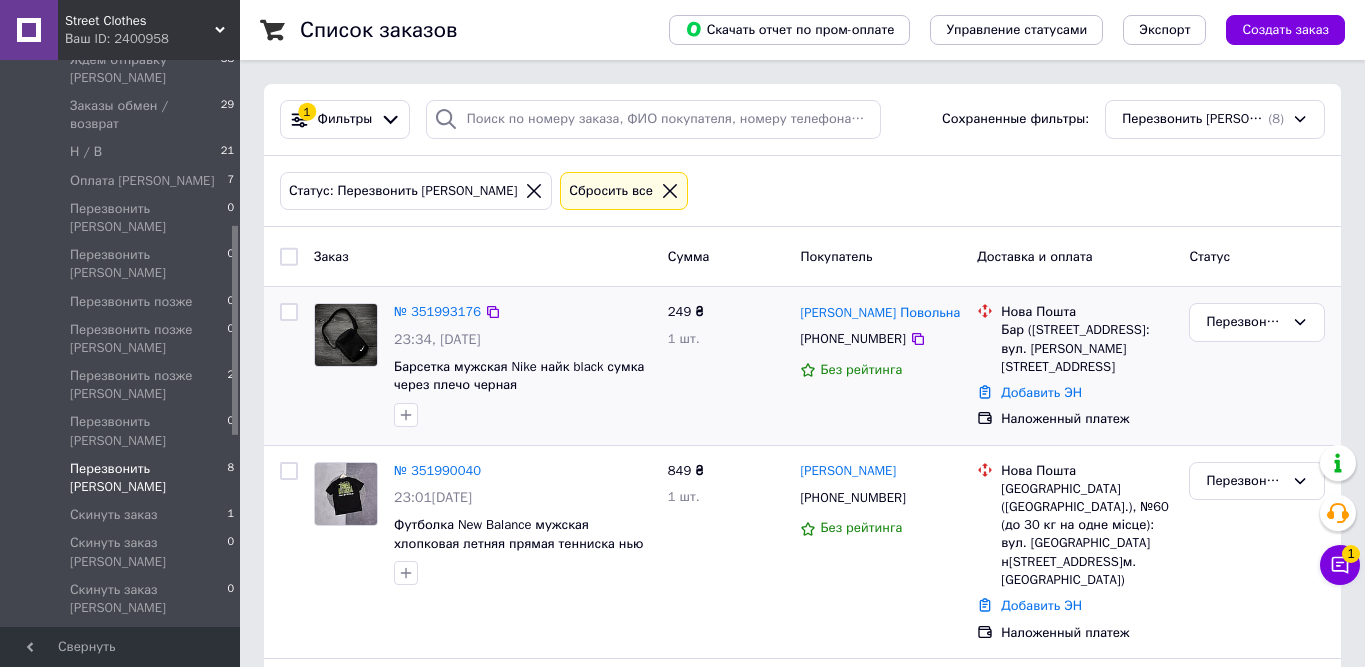 click on "Перезвонить [PERSON_NAME]" at bounding box center [1257, 366] 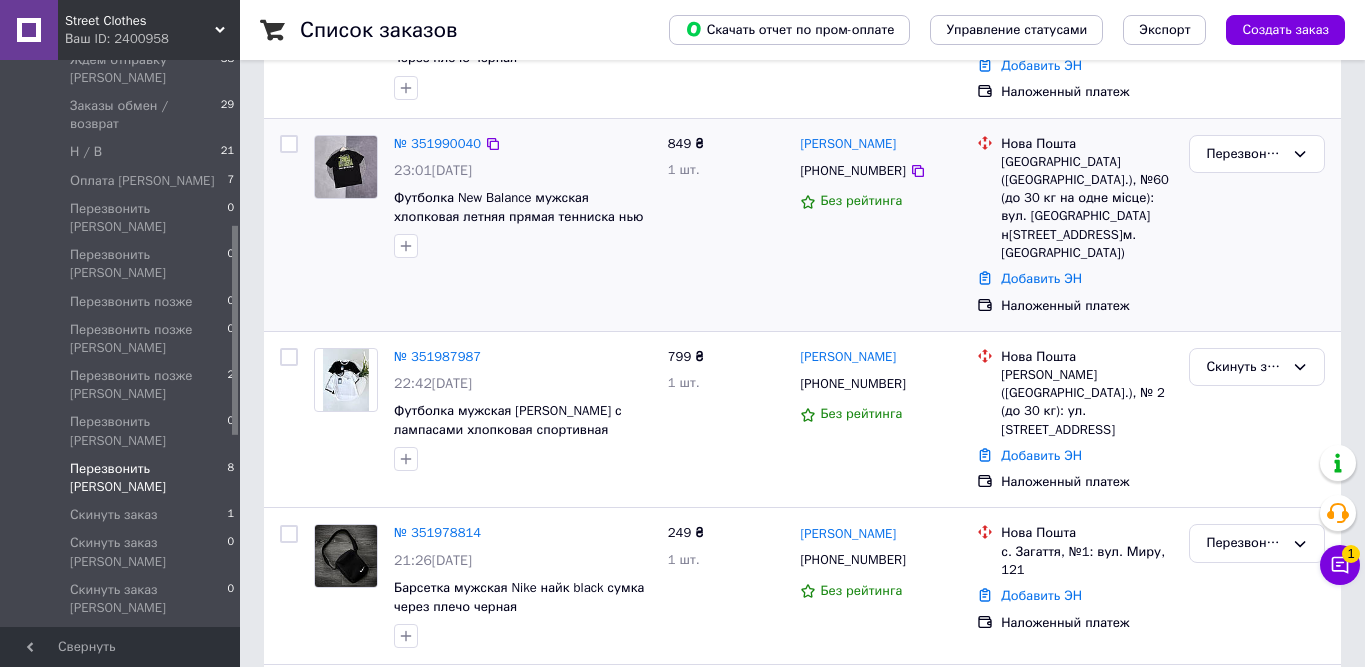 scroll, scrollTop: 323, scrollLeft: 0, axis: vertical 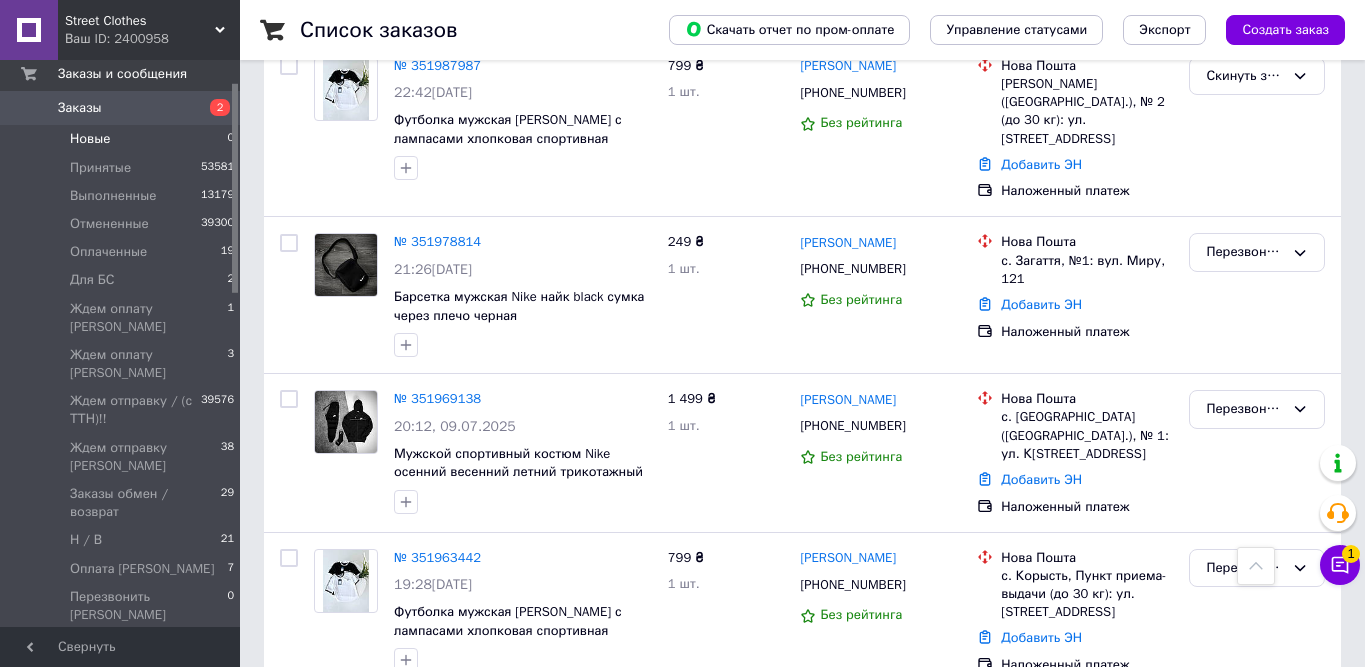 drag, startPoint x: 237, startPoint y: 255, endPoint x: 128, endPoint y: 146, distance: 154.14928 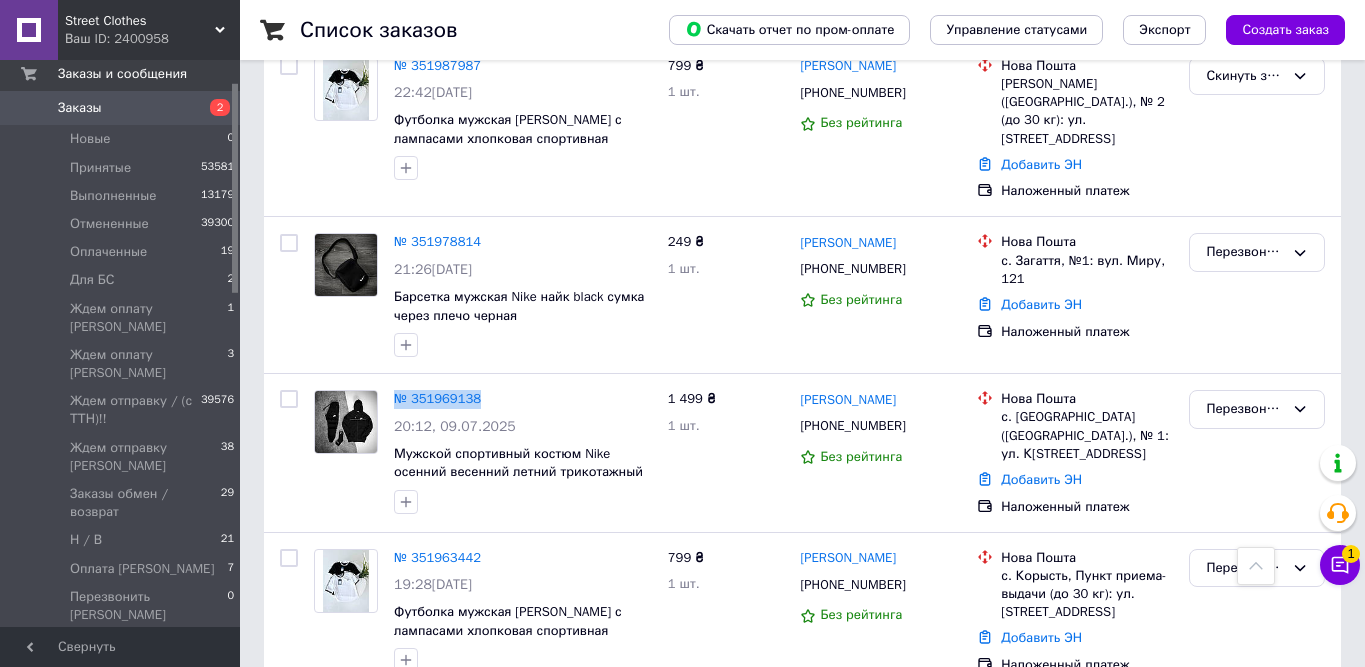 click on "Заказы" at bounding box center [121, 108] 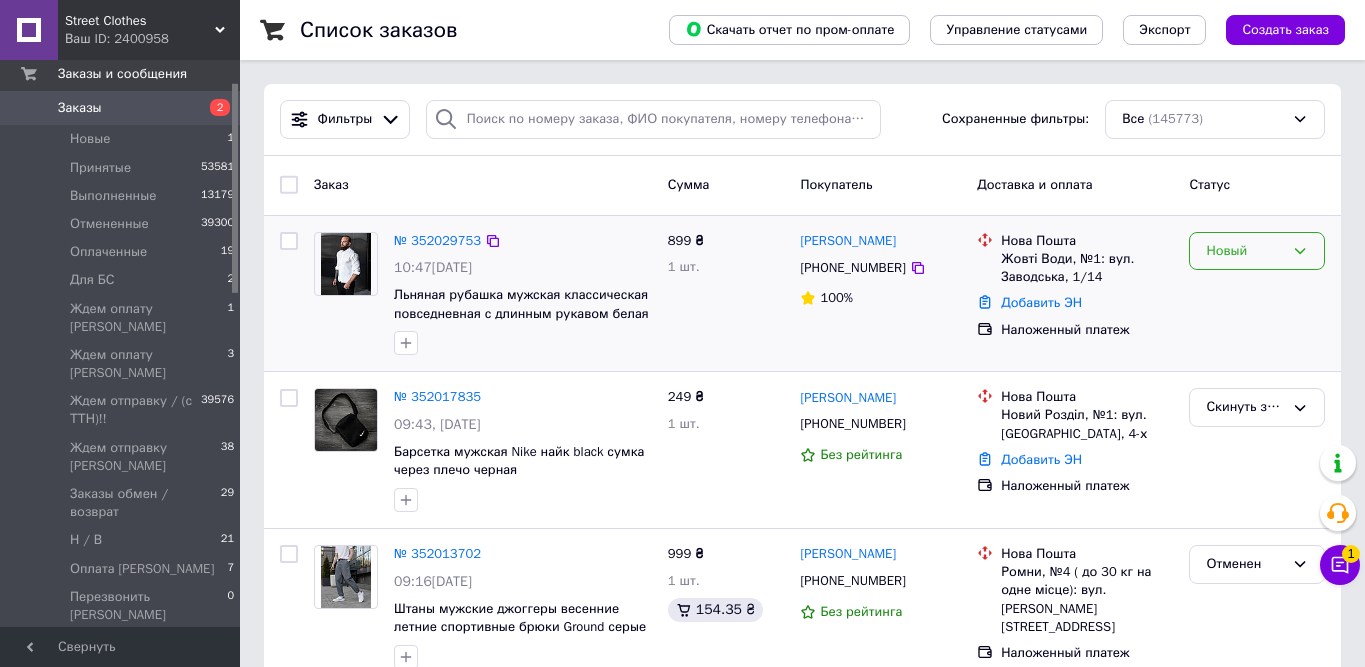 click on "Новый" at bounding box center [1257, 251] 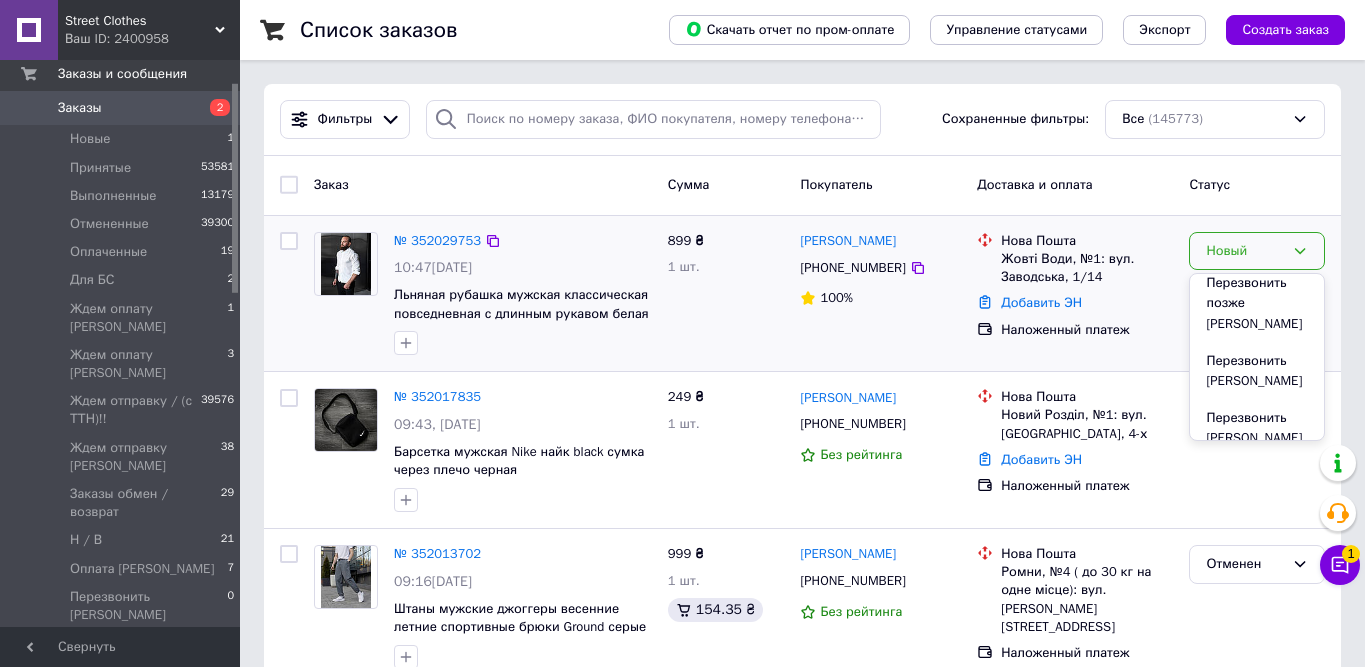 scroll, scrollTop: 905, scrollLeft: 0, axis: vertical 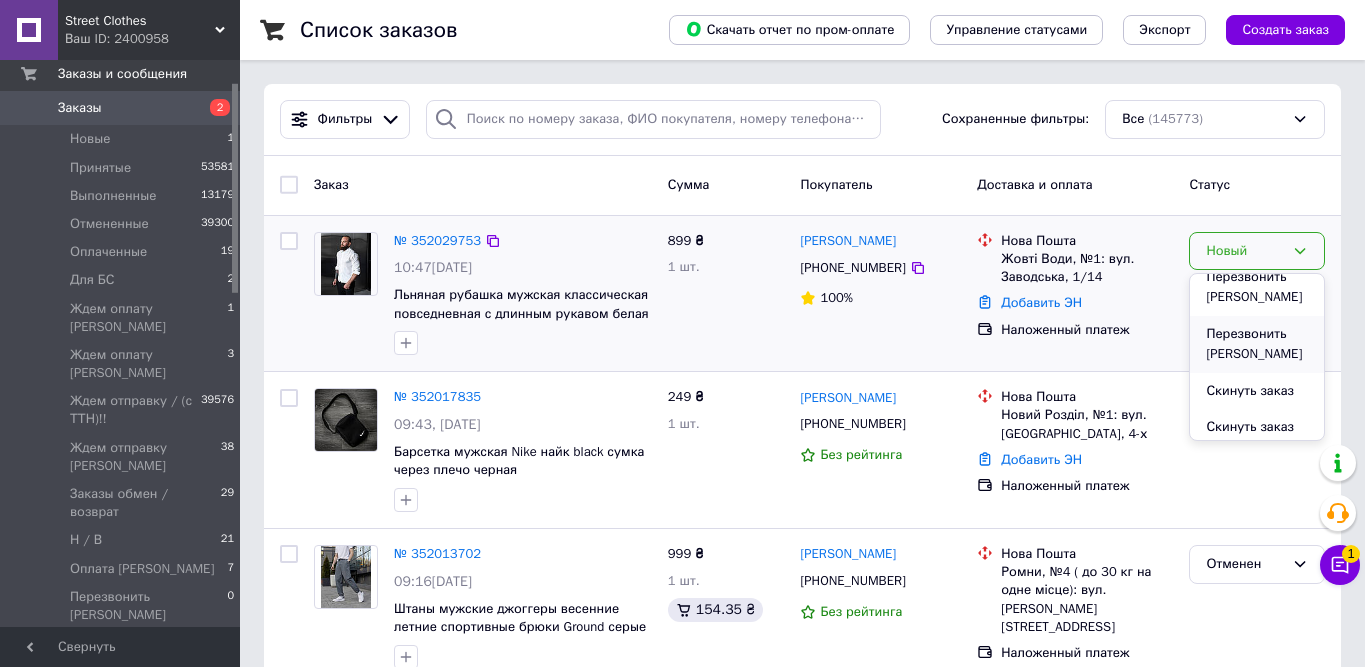 click on "Перезвонить [PERSON_NAME]" at bounding box center [1257, 344] 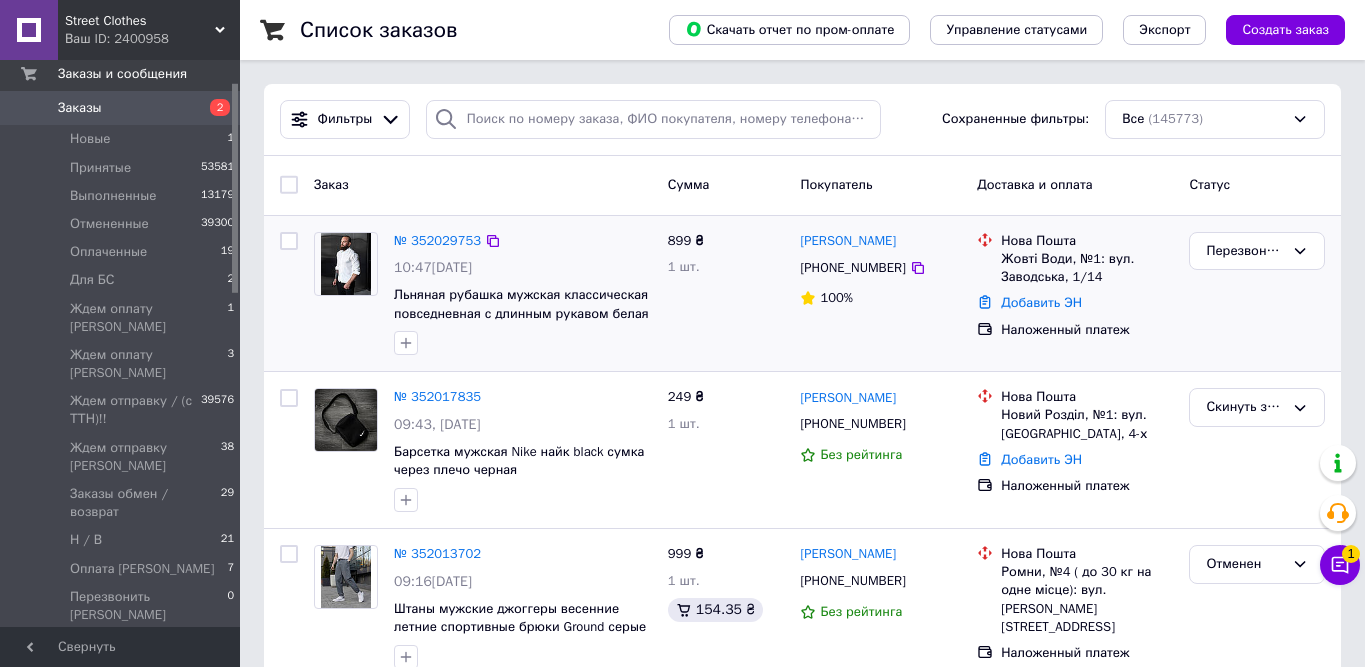click on "Перезвонить [PERSON_NAME]" at bounding box center [1257, 294] 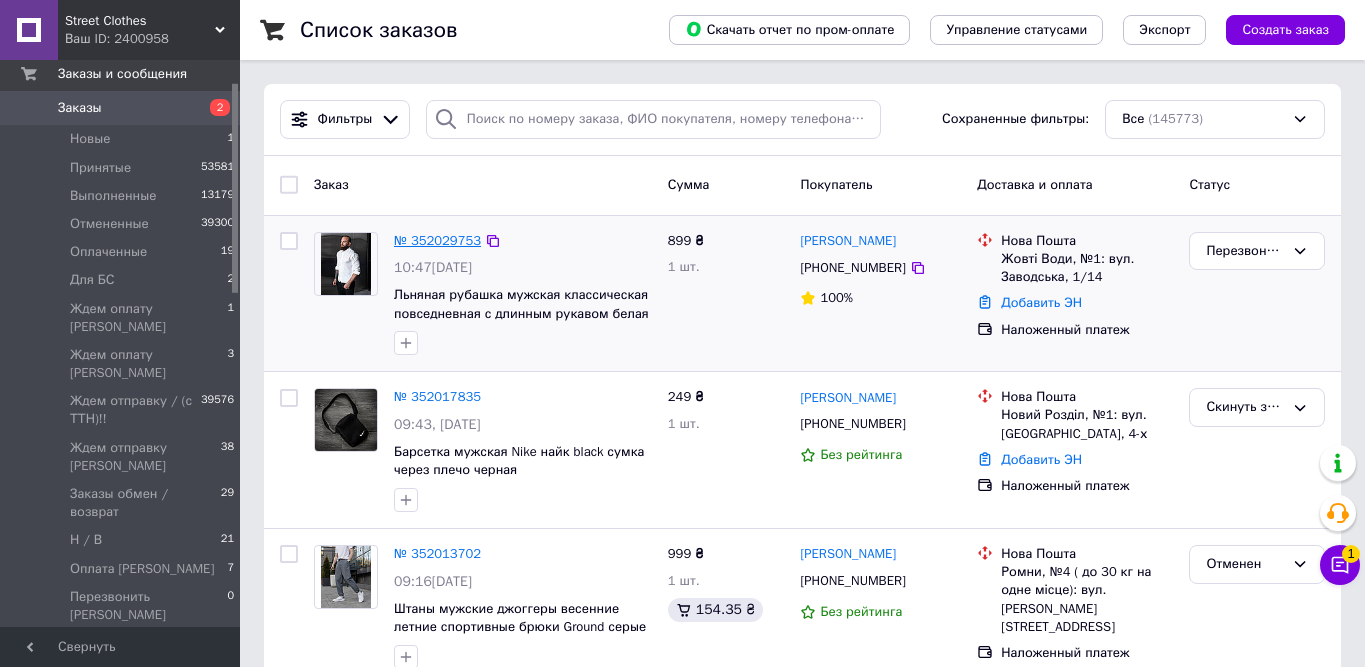 click on "№ 352029753" at bounding box center (437, 240) 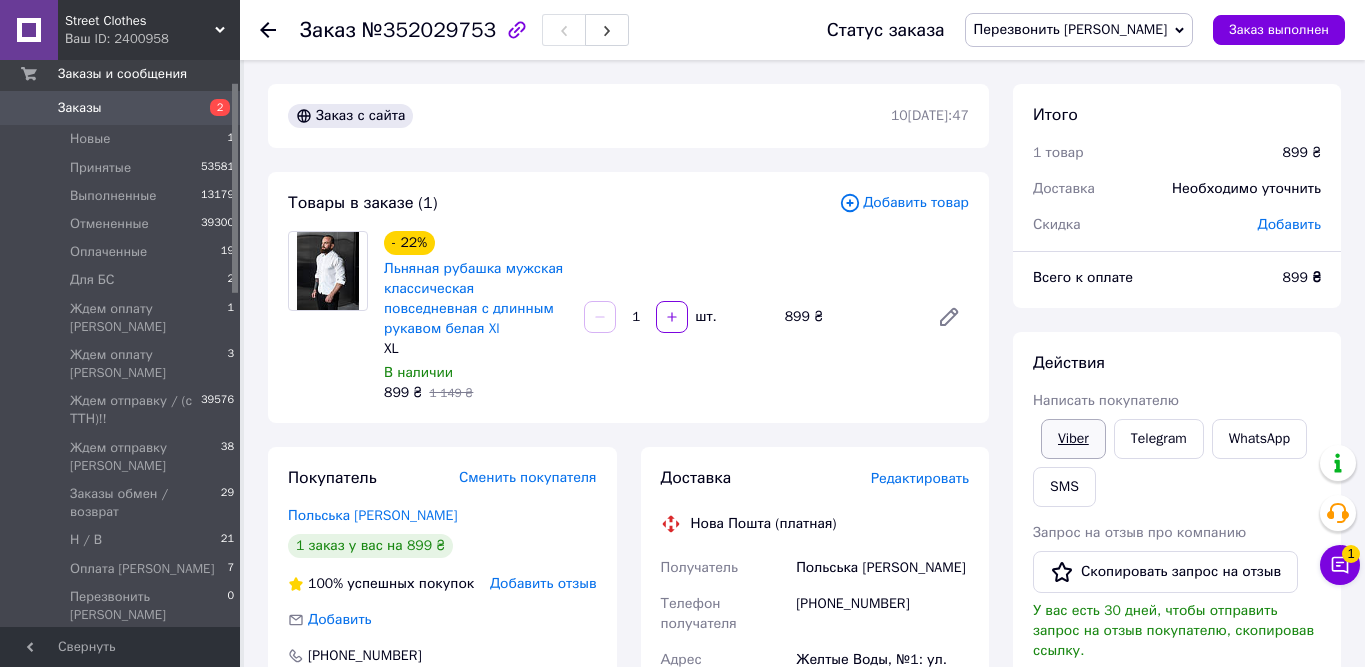 click on "Viber" at bounding box center [1073, 439] 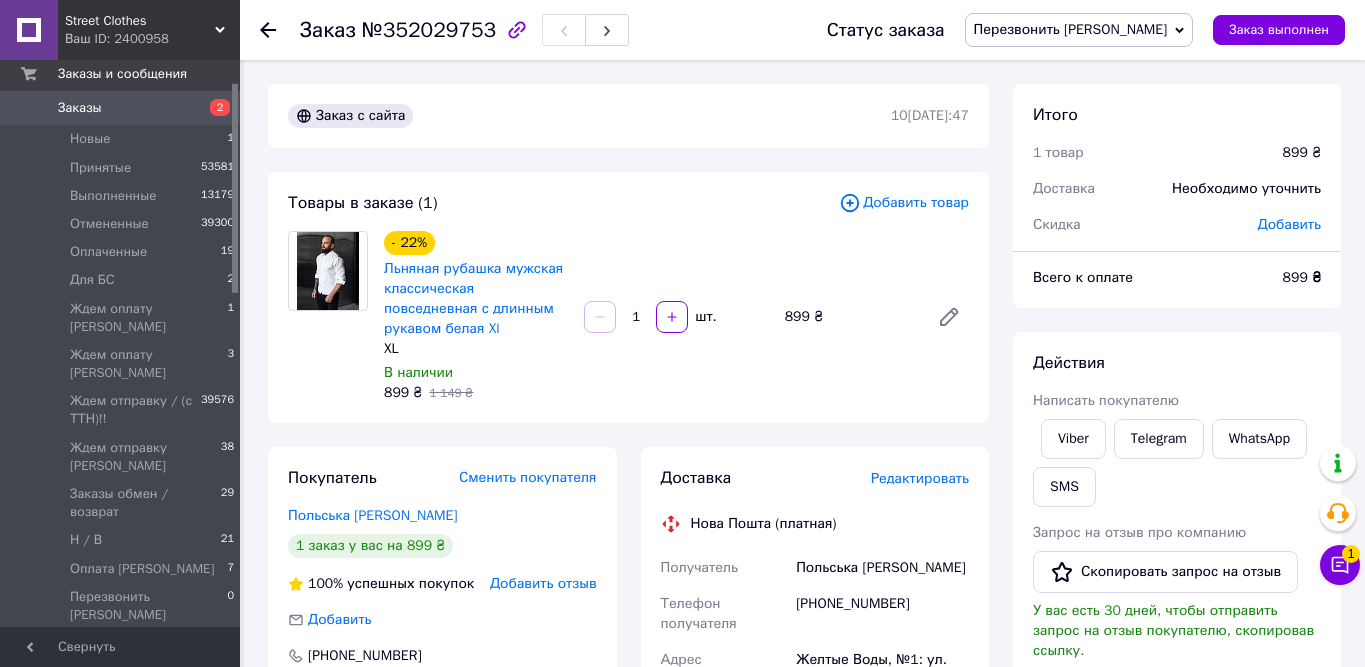 click on "Действия" at bounding box center (1177, 363) 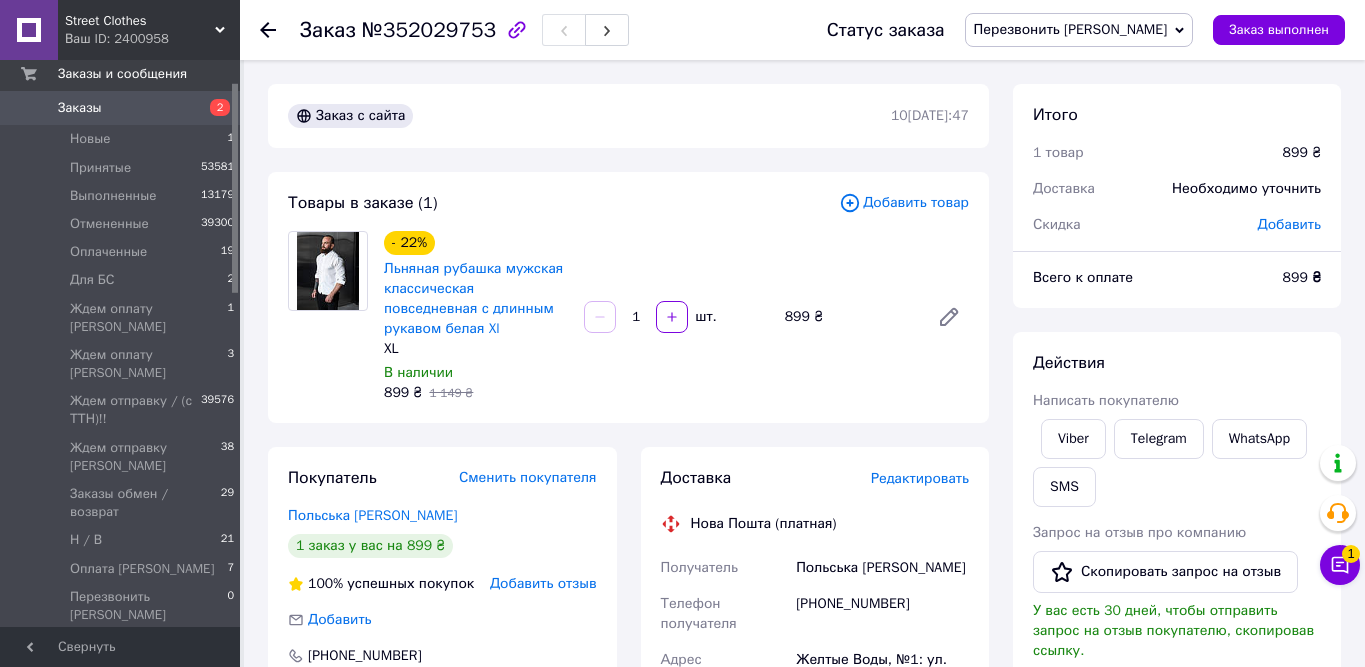 click on "Итого 1 товар 899 ₴ Доставка Необходимо уточнить Скидка Добавить Всего к оплате 899 ₴ Действия Написать покупателю Viber Telegram WhatsApp SMS Запрос на отзыв про компанию   Скопировать запрос на отзыв У вас есть 30 дней, чтобы отправить запрос на отзыв покупателю, скопировав ссылку.   Выдать чек   Скачать PDF   Печать PDF   Дублировать заказ Метки Личные заметки, которые видите только вы. По ним можно фильтровать заказы Примечания Осталось 300 символов Очистить Сохранить" at bounding box center (1177, 726) 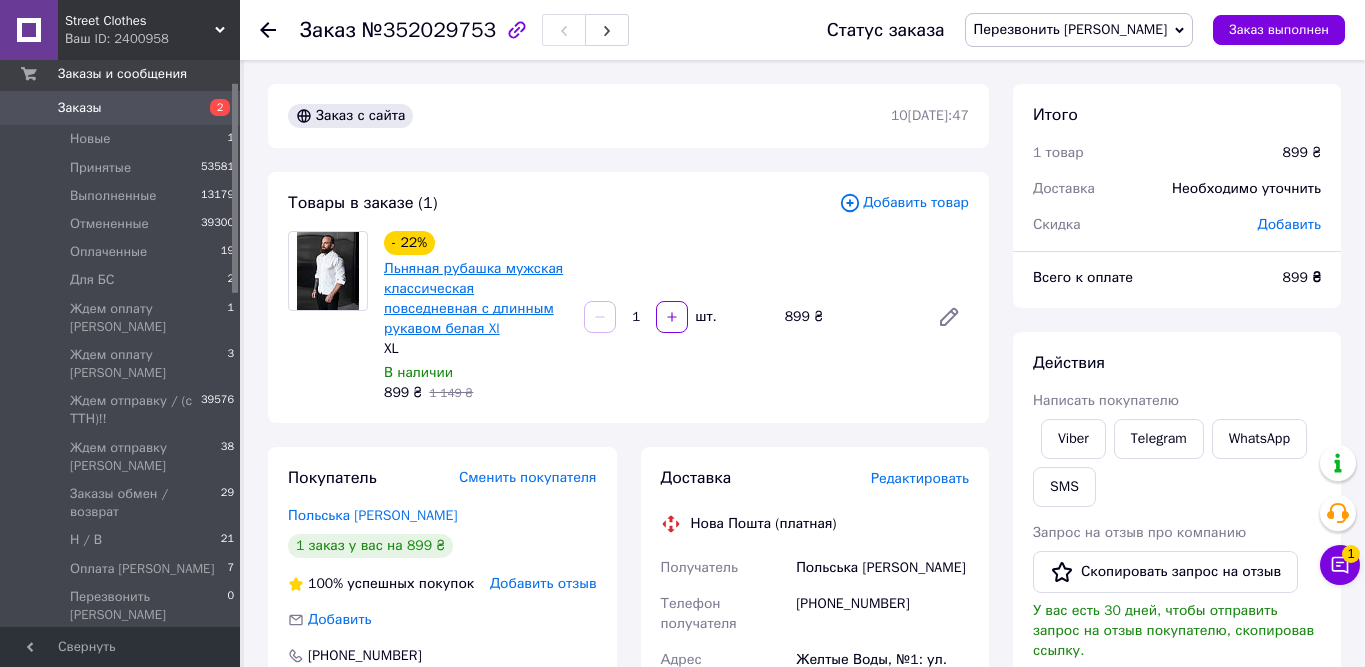click on "Льняная рубашка мужская классическая повседневная с длинным рукавом белая Xl" at bounding box center (473, 298) 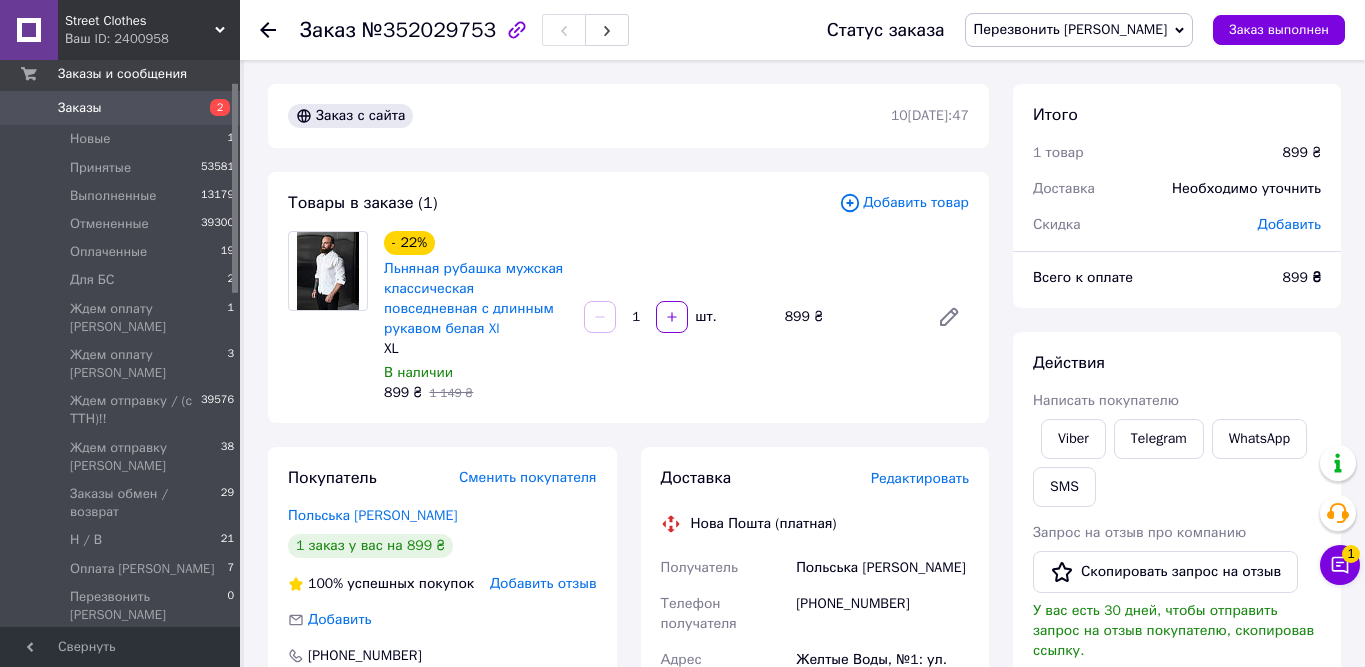 click on "Заказы" at bounding box center [121, 108] 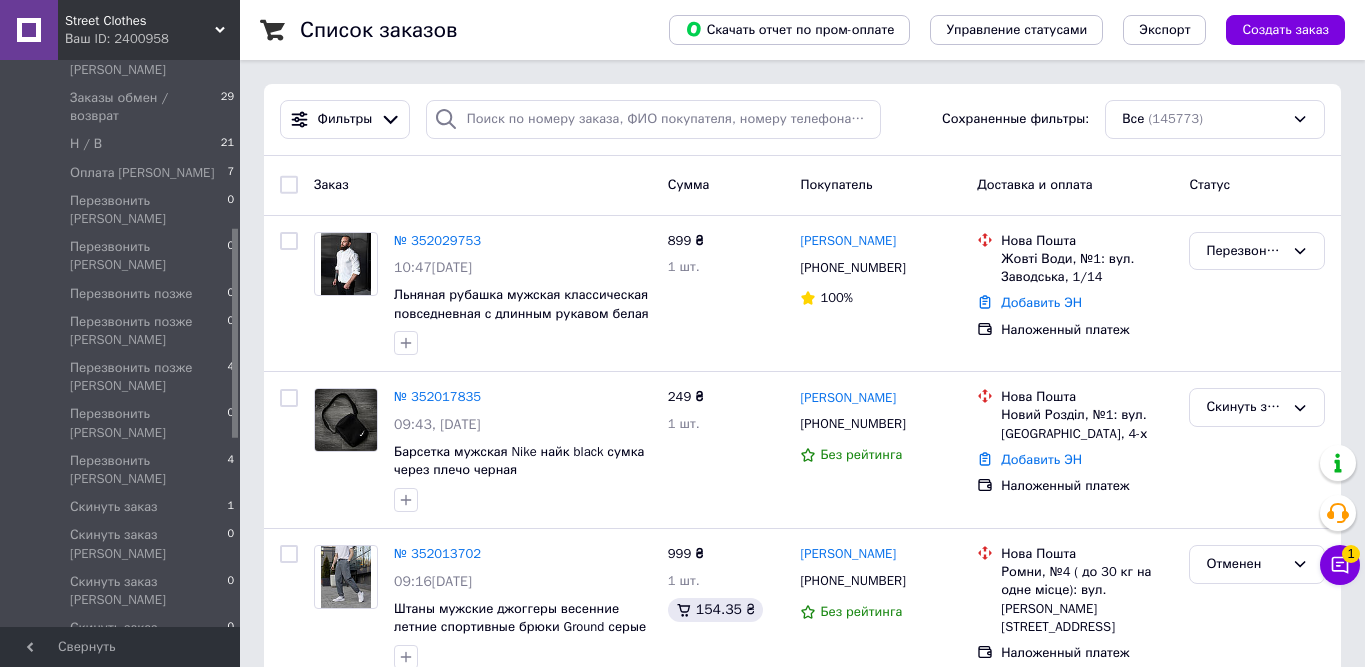 scroll, scrollTop: 534, scrollLeft: 0, axis: vertical 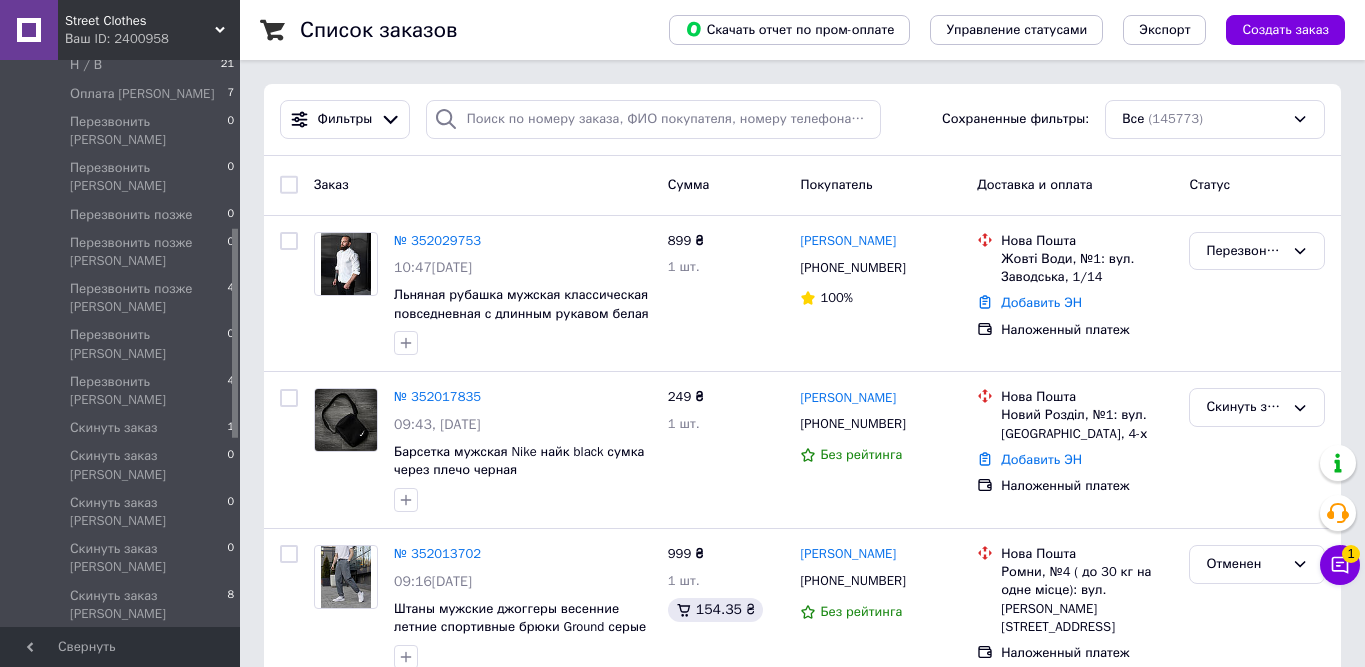 drag, startPoint x: 236, startPoint y: 98, endPoint x: 235, endPoint y: 272, distance: 174.00287 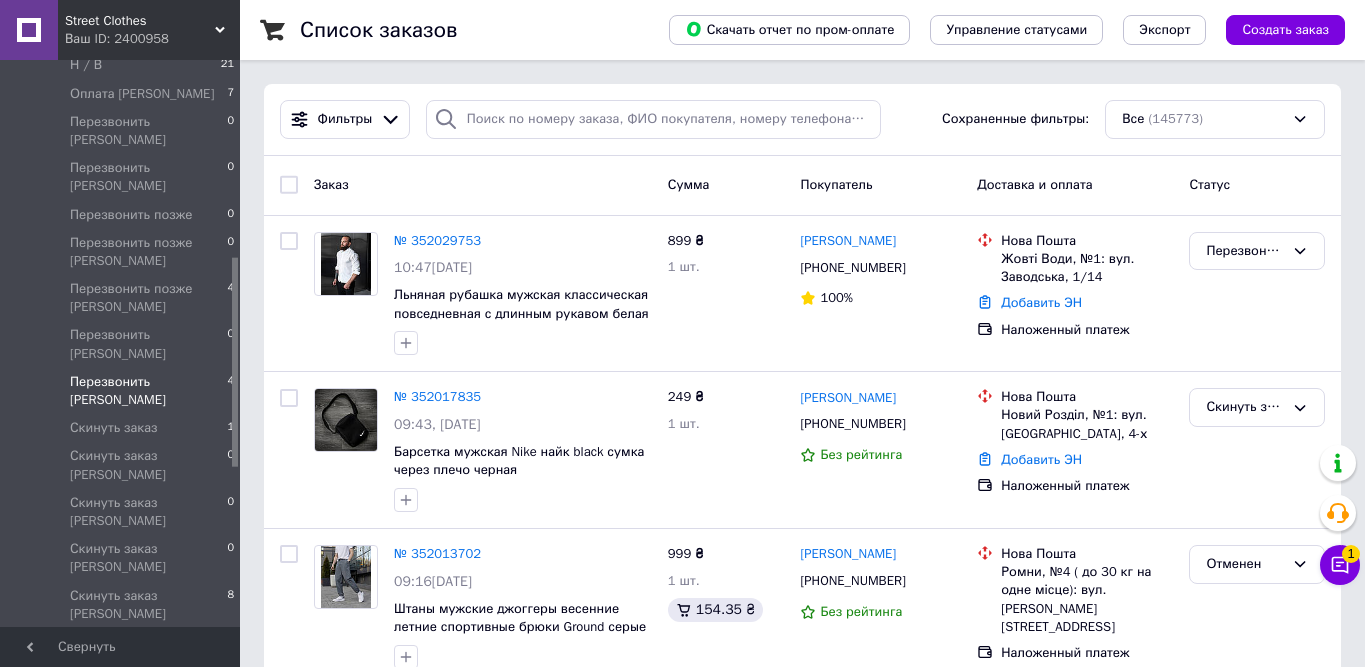 click on "Перезвонить [PERSON_NAME]" at bounding box center [148, 391] 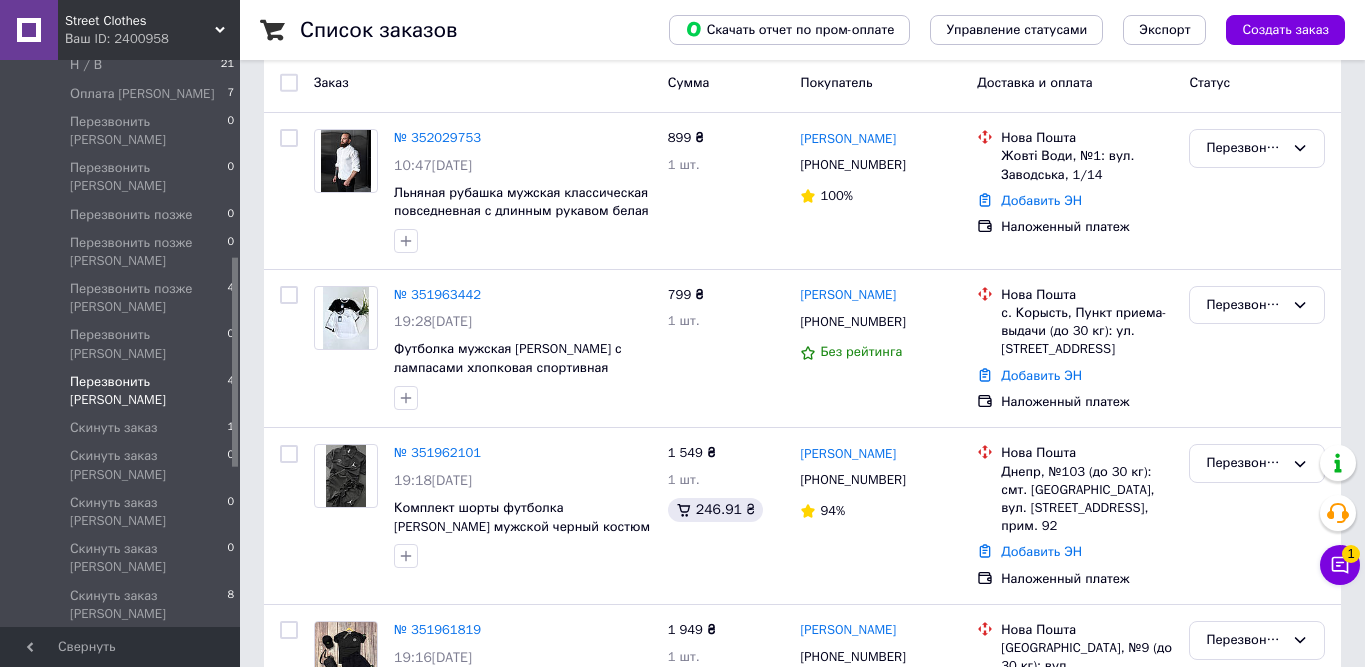 scroll, scrollTop: 294, scrollLeft: 0, axis: vertical 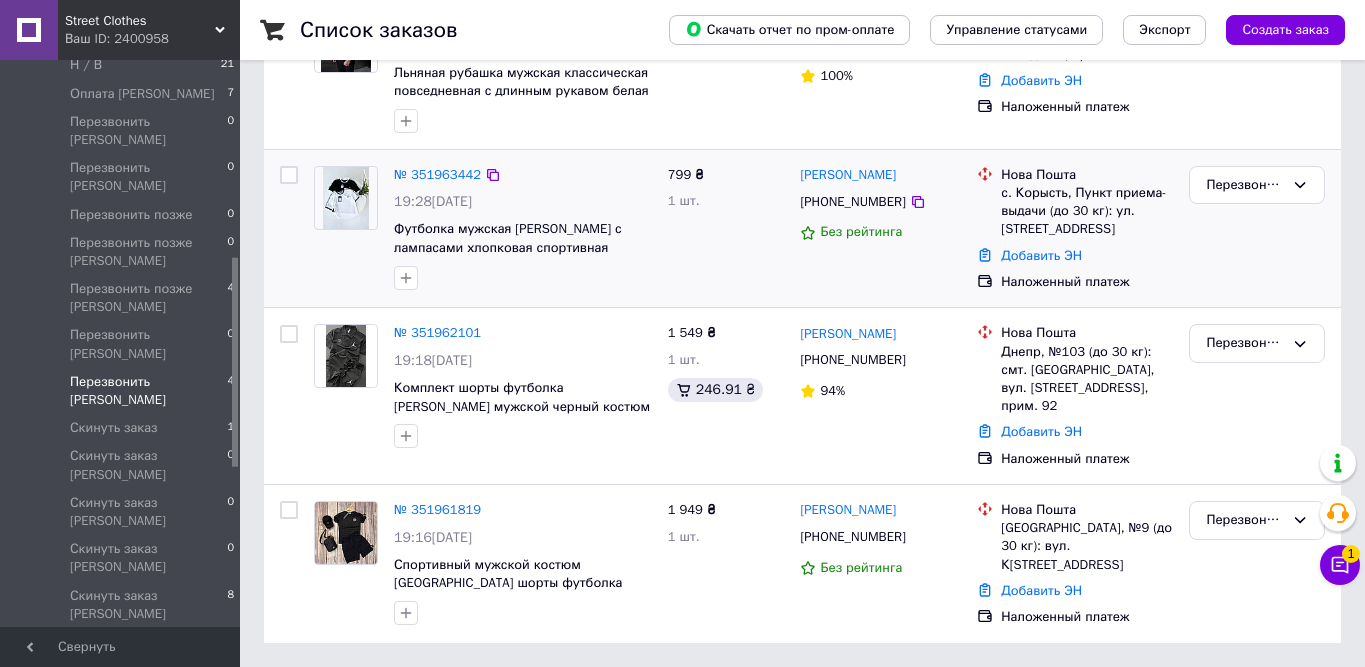 click on "Перезвонить [PERSON_NAME]" at bounding box center (1257, 229) 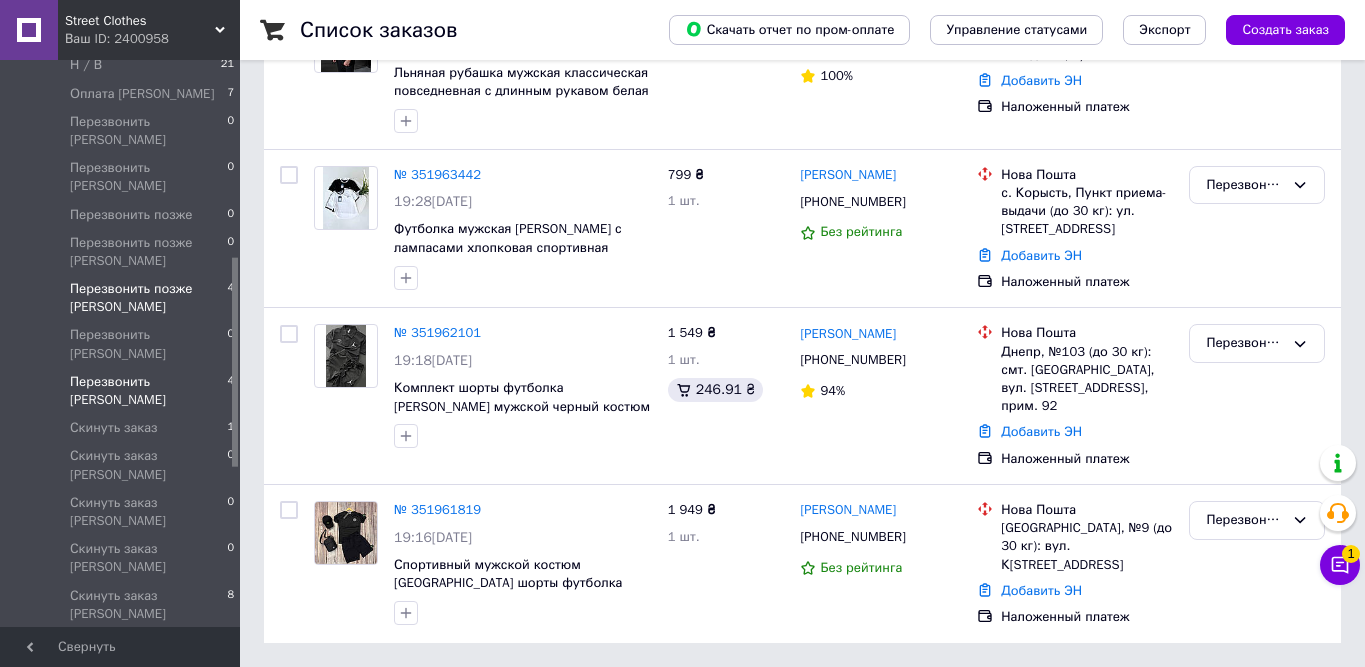 click on "Перезвонить позже [PERSON_NAME]" at bounding box center (148, 298) 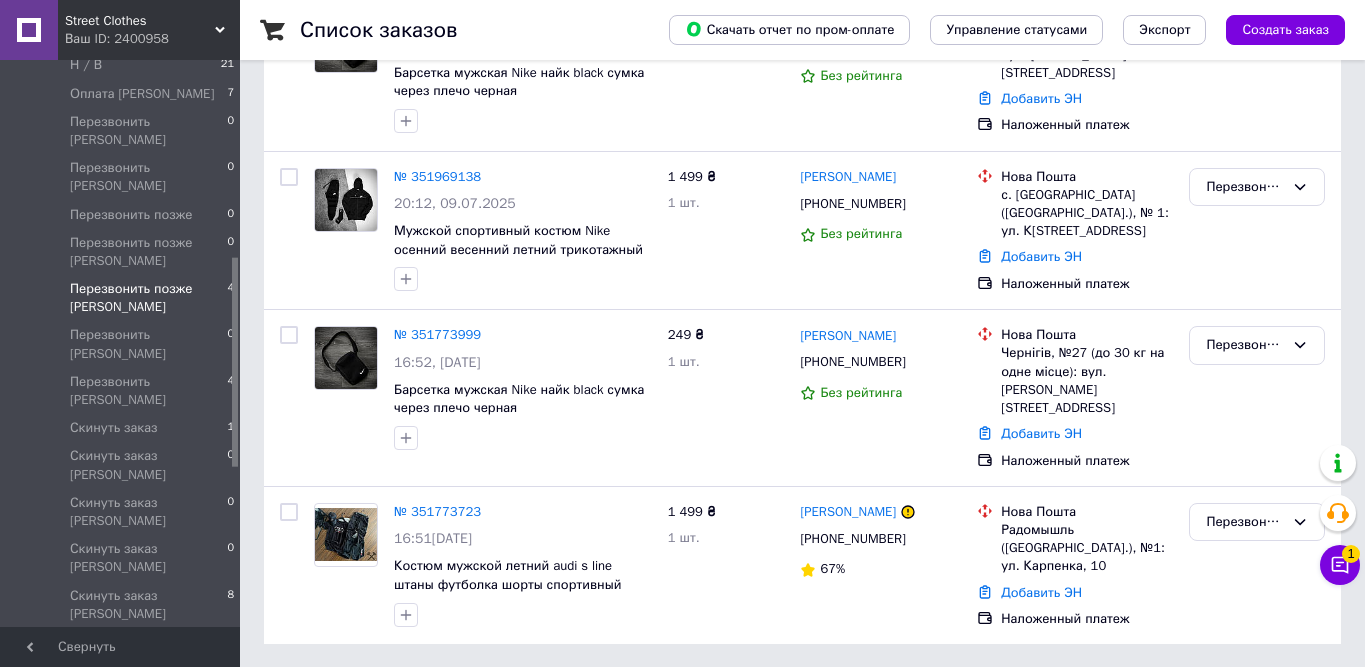 scroll, scrollTop: 0, scrollLeft: 0, axis: both 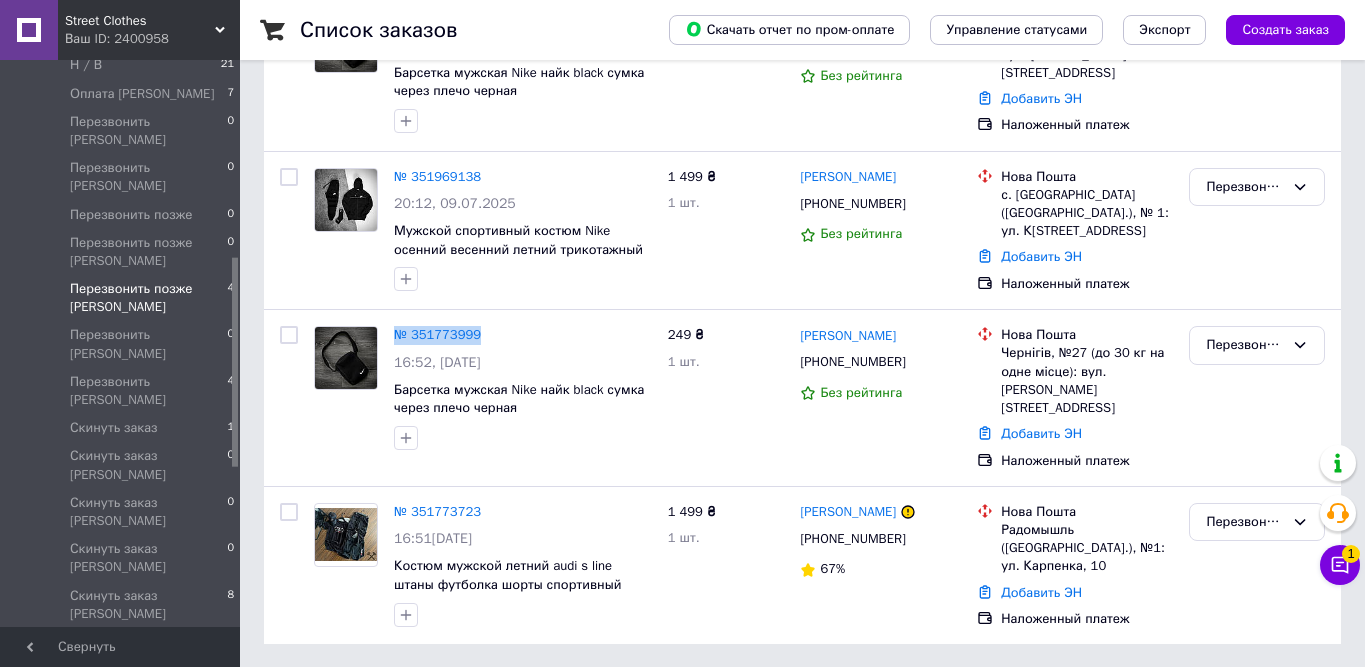 click at bounding box center [235, 362] 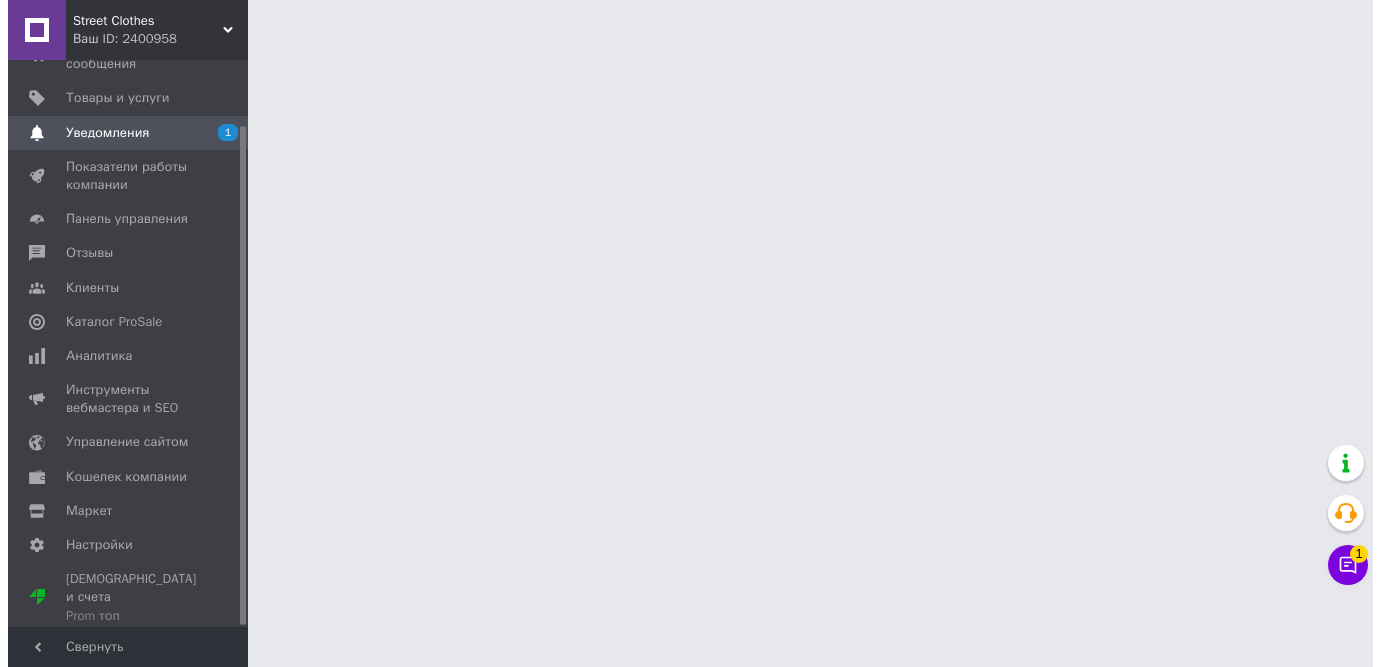 scroll, scrollTop: 0, scrollLeft: 0, axis: both 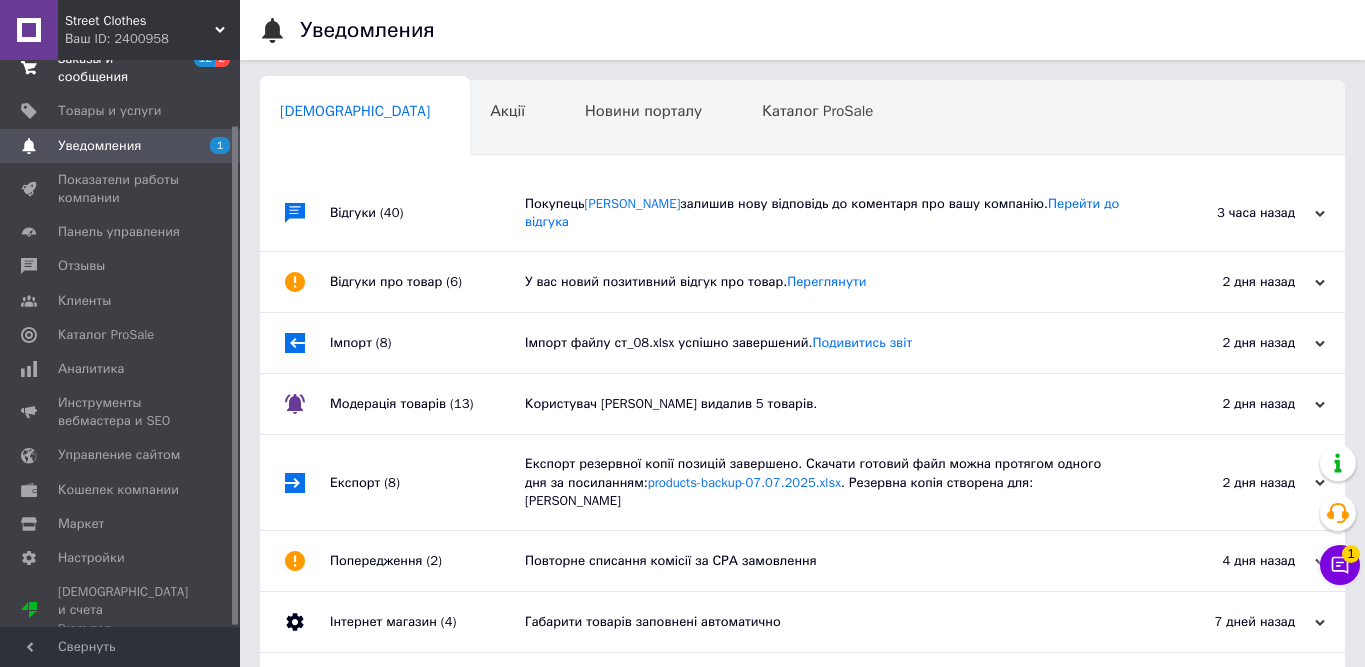 click on "Заказы и сообщения" at bounding box center (121, 68) 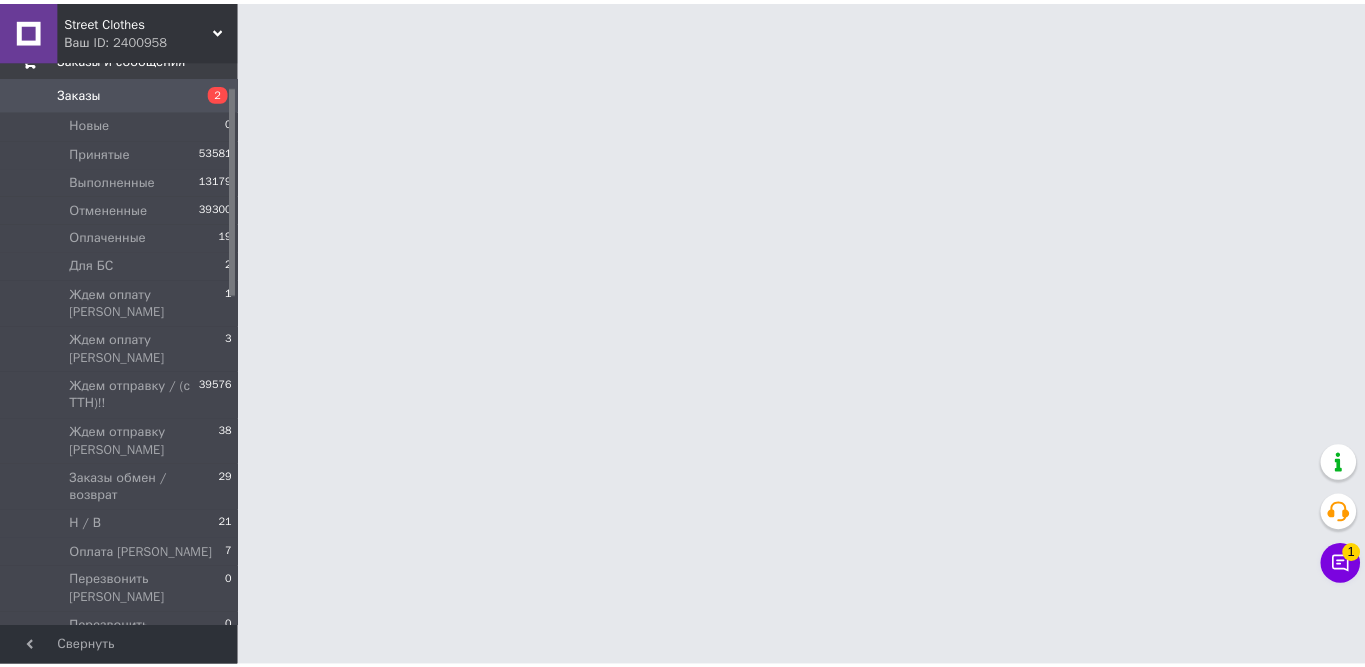 scroll, scrollTop: 65, scrollLeft: 0, axis: vertical 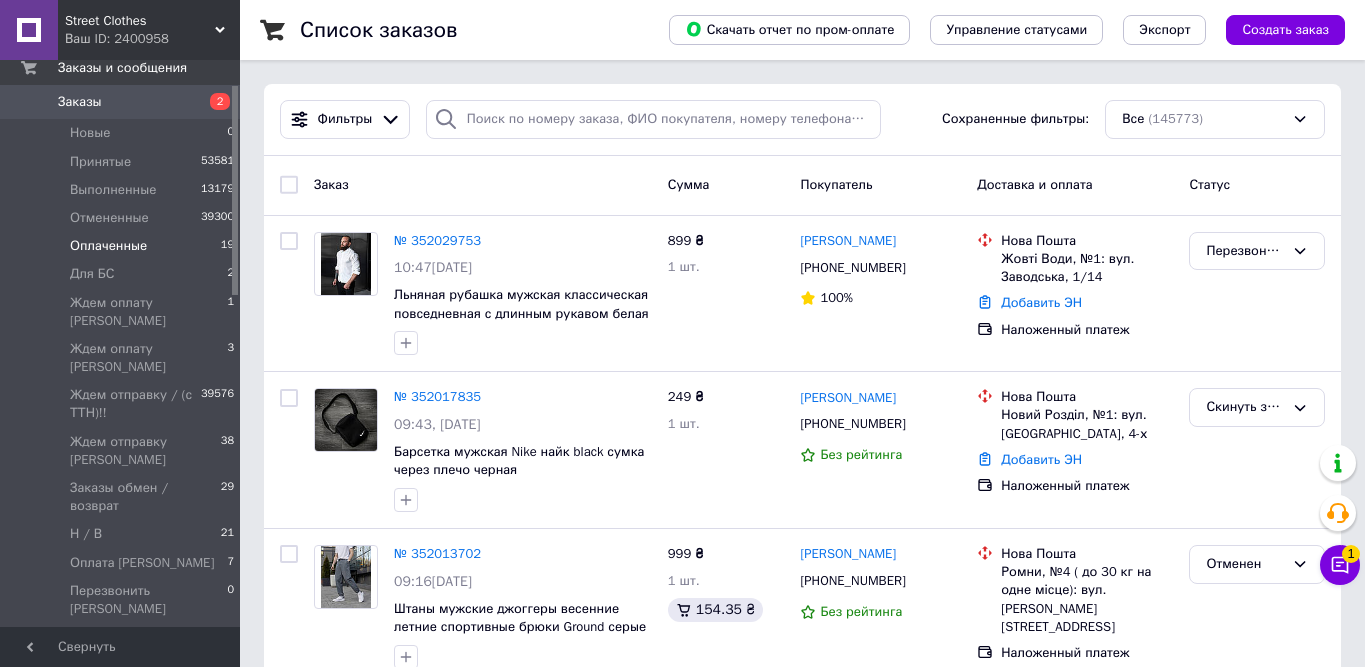 click on "Оплаченные 19" at bounding box center [123, 246] 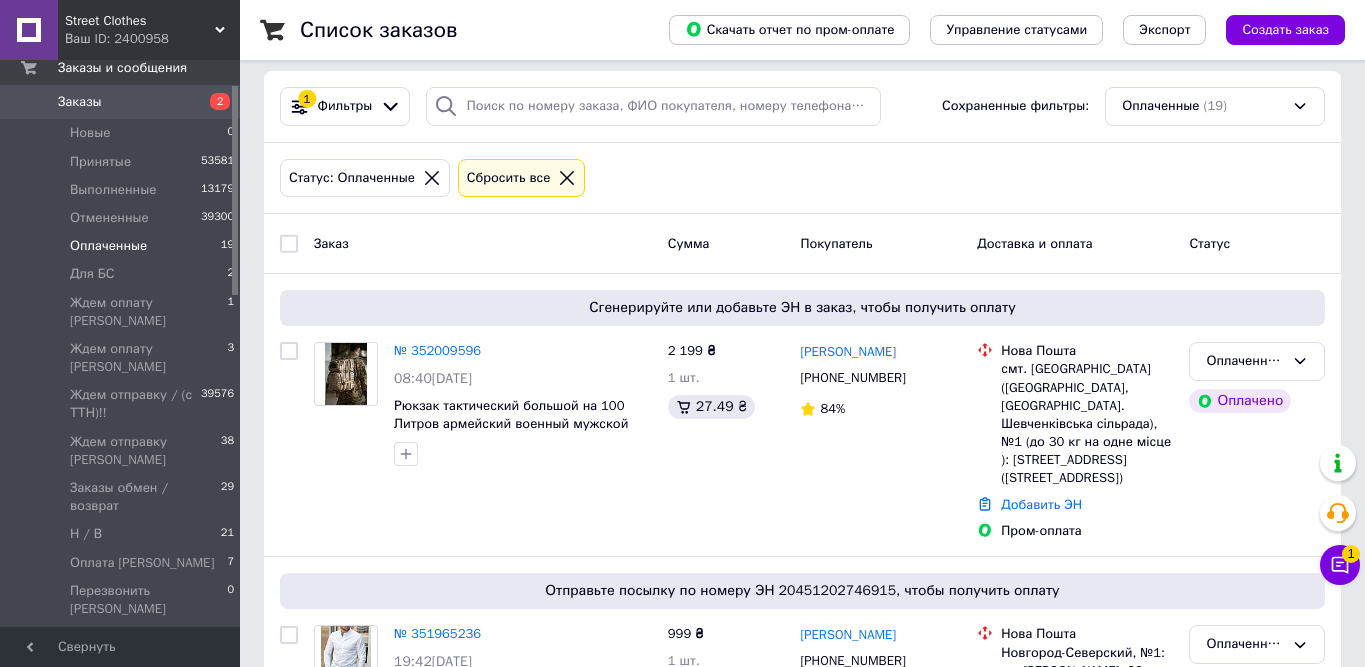 scroll, scrollTop: 0, scrollLeft: 0, axis: both 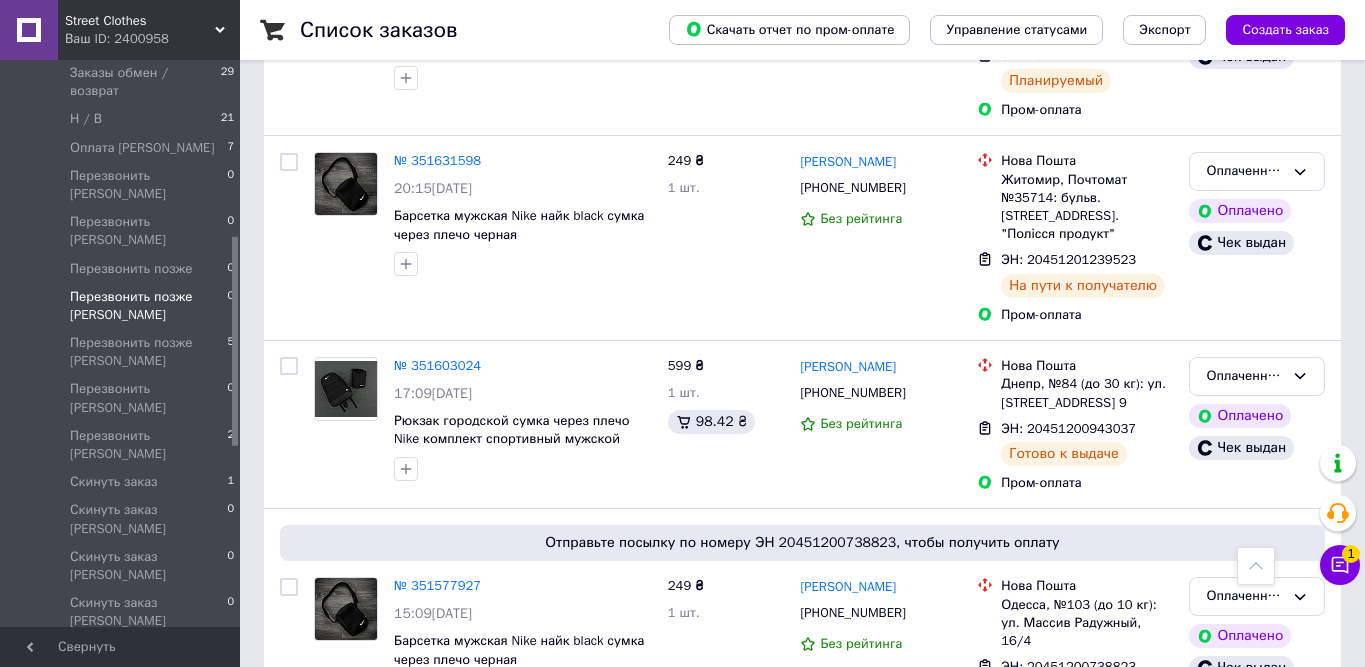 drag, startPoint x: 232, startPoint y: 104, endPoint x: 226, endPoint y: 261, distance: 157.11461 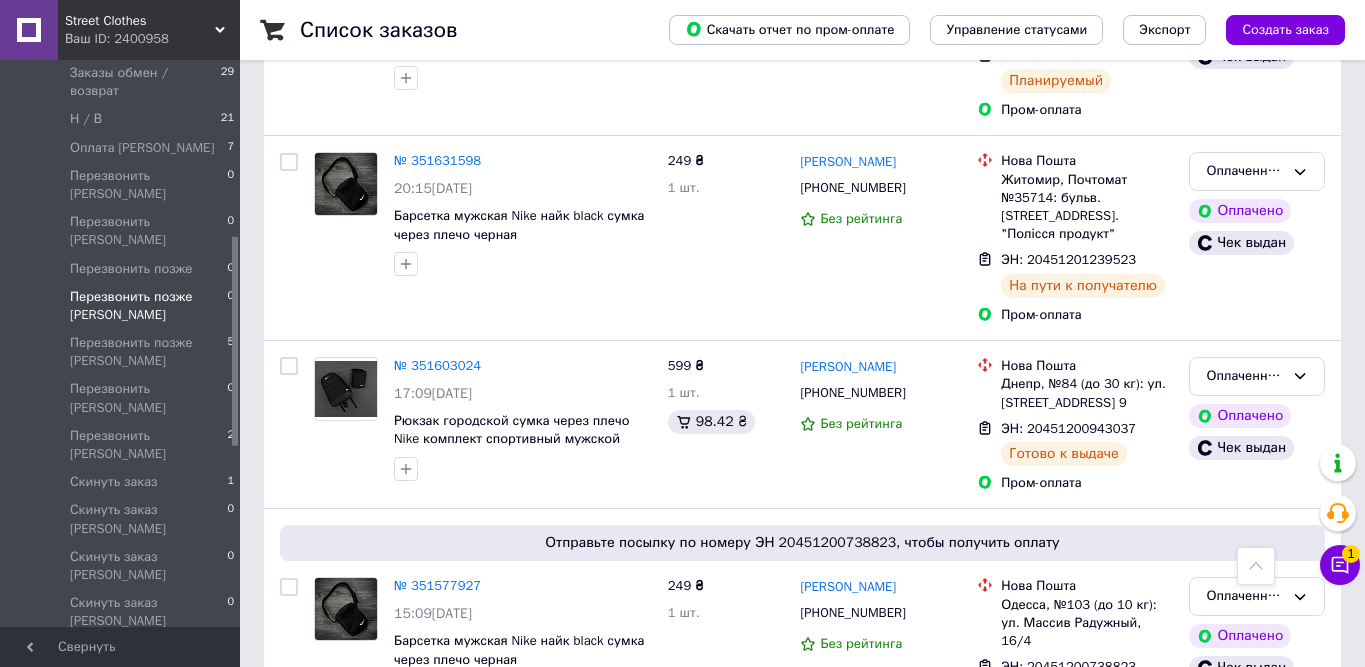 click at bounding box center (235, 341) 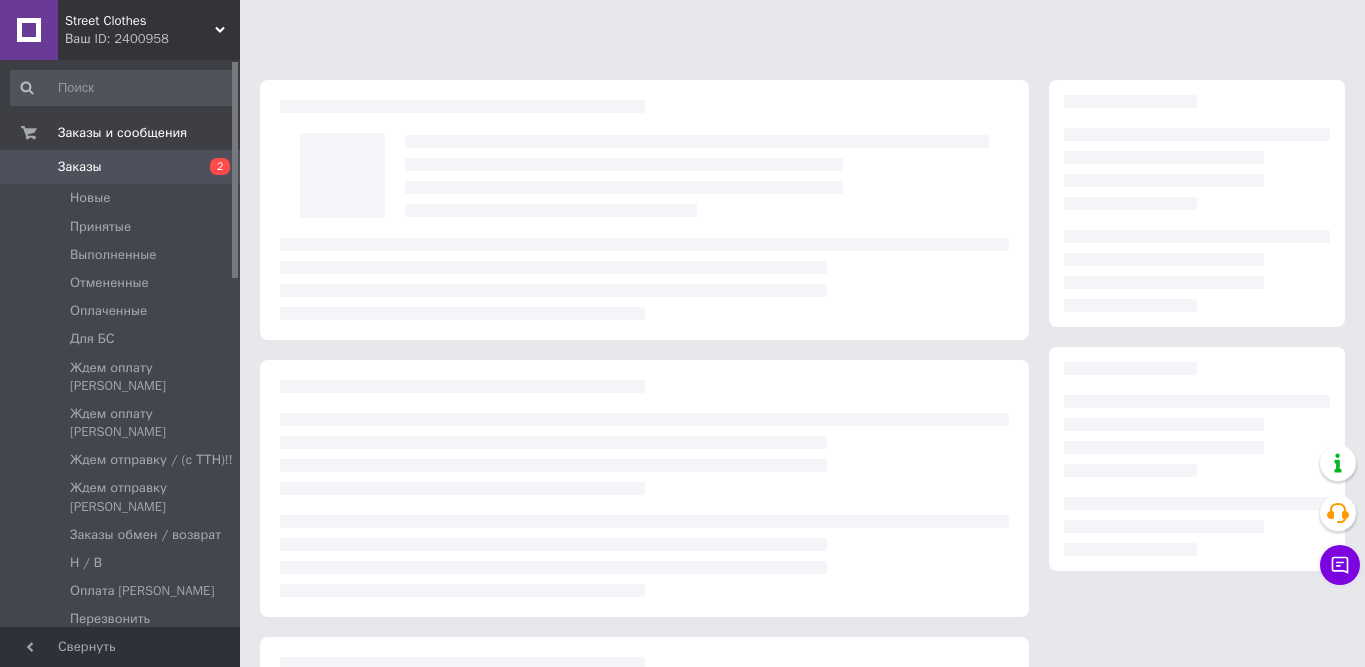 scroll, scrollTop: 0, scrollLeft: 0, axis: both 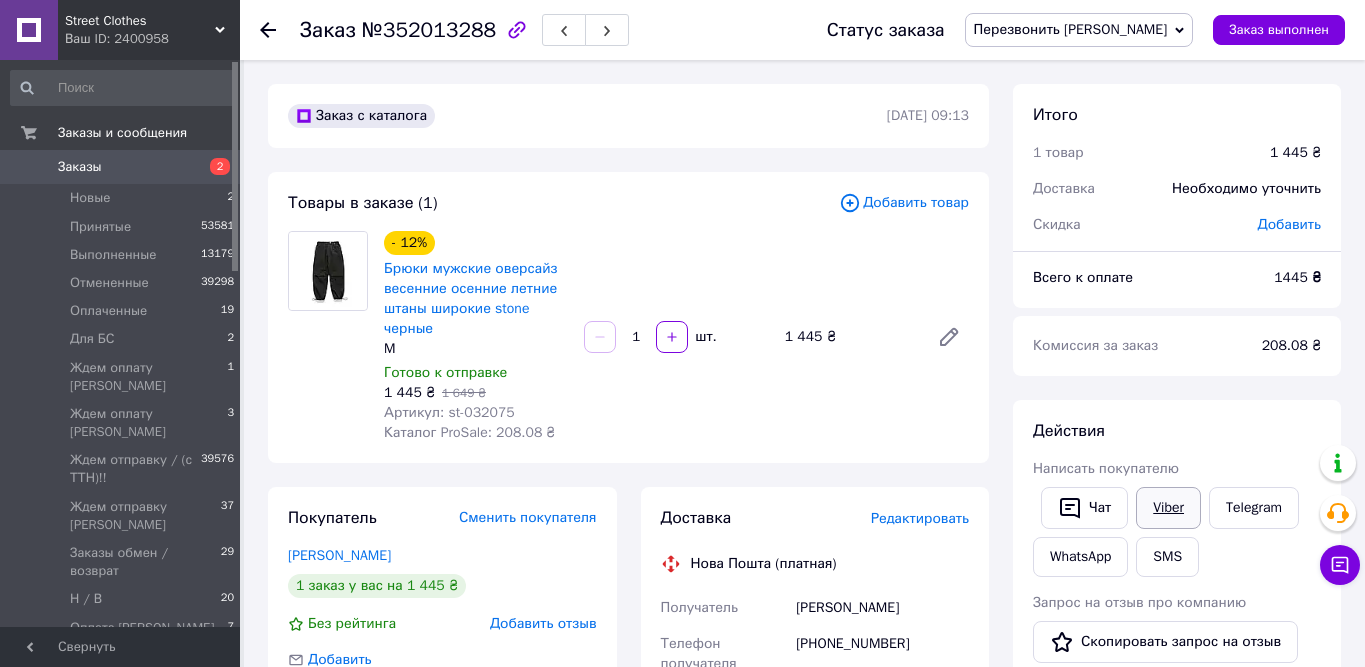 click on "Viber" at bounding box center [1168, 508] 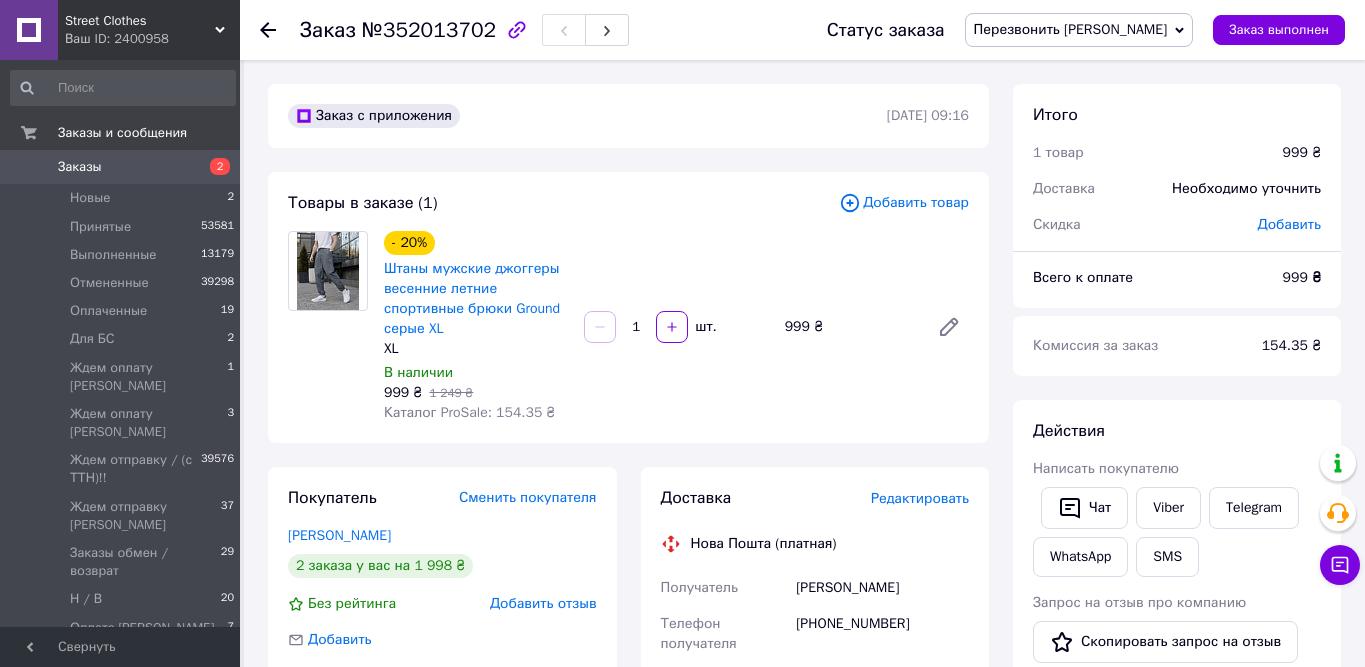 scroll, scrollTop: 0, scrollLeft: 0, axis: both 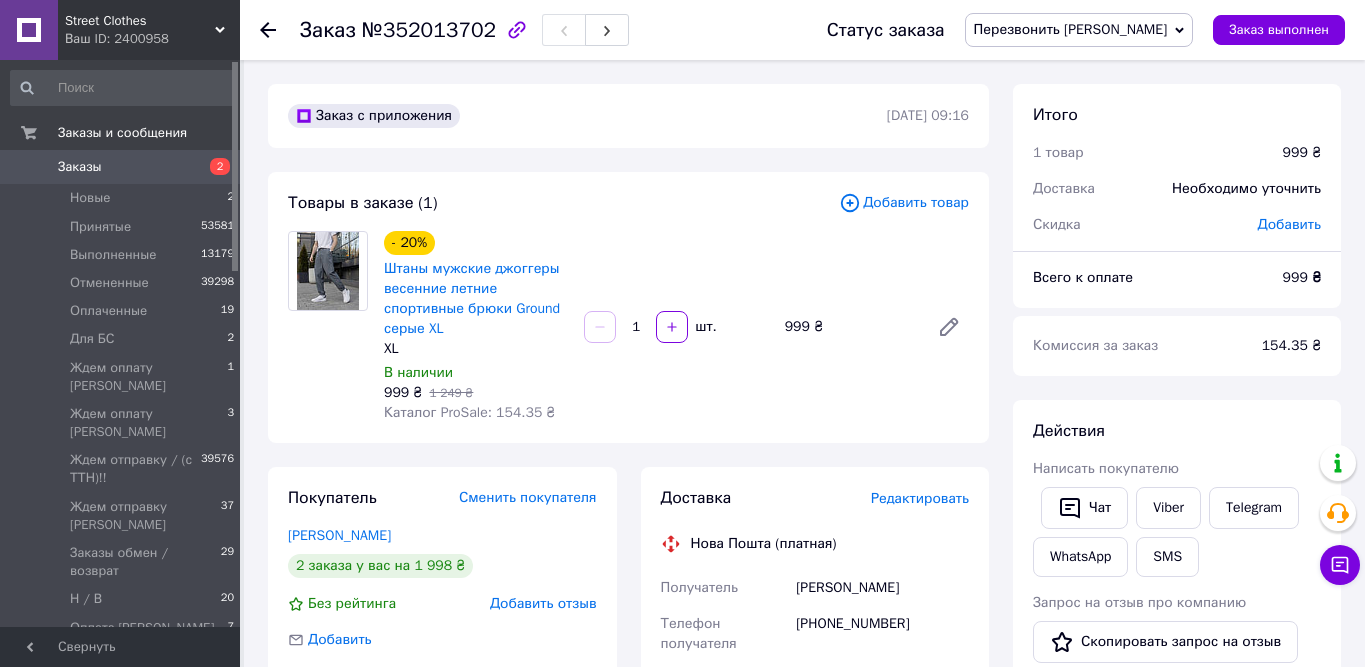 click on "Действия Написать покупателю   Чат Viber Telegram WhatsApp SMS Запрос на отзыв про компанию   Скопировать запрос на отзыв У вас есть 30 дней, чтобы отправить запрос на отзыв покупателю, скопировав ссылку.   Выдать чек   Скачать PDF   Печать PDF   Дублировать заказ" at bounding box center [1177, 687] 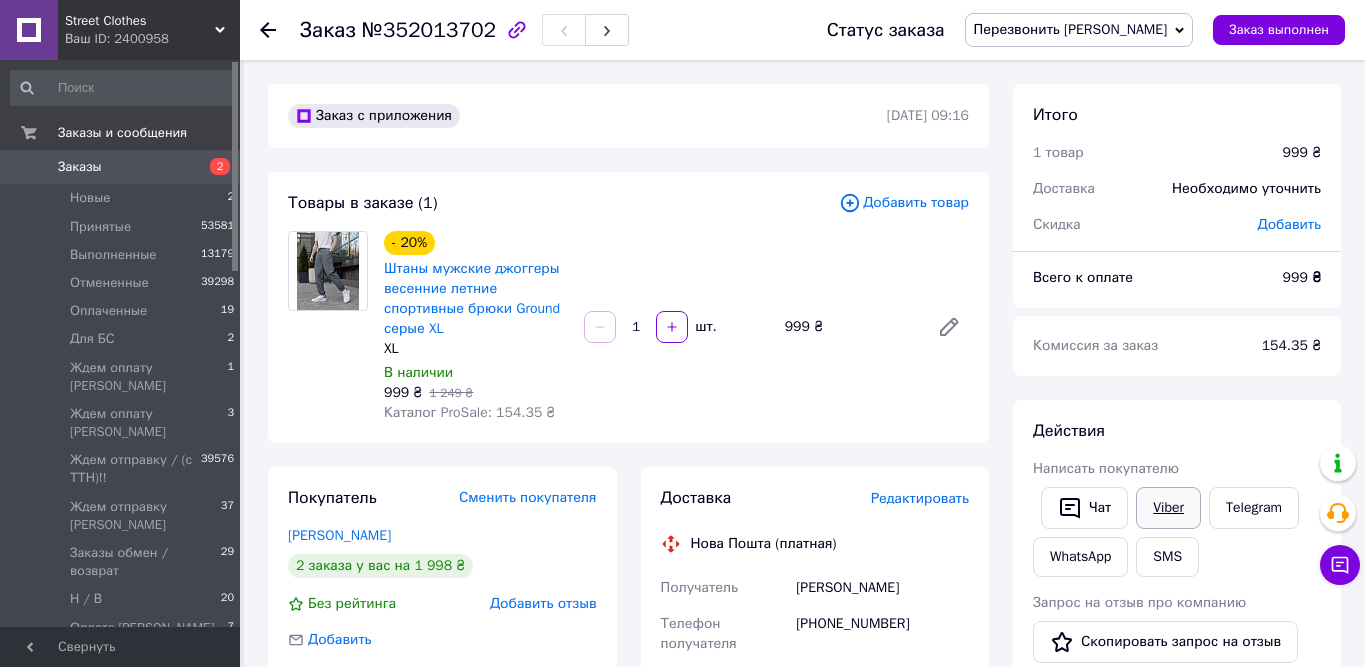 click on "Viber" at bounding box center [1168, 508] 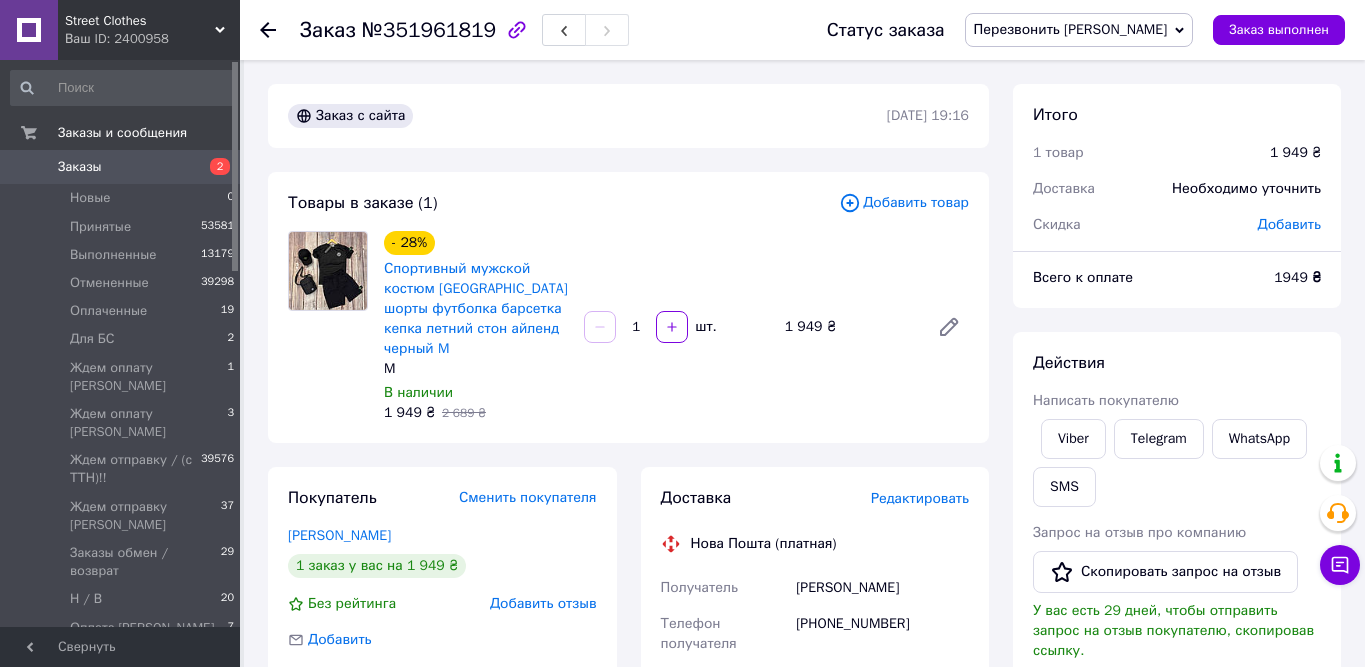 scroll, scrollTop: 0, scrollLeft: 0, axis: both 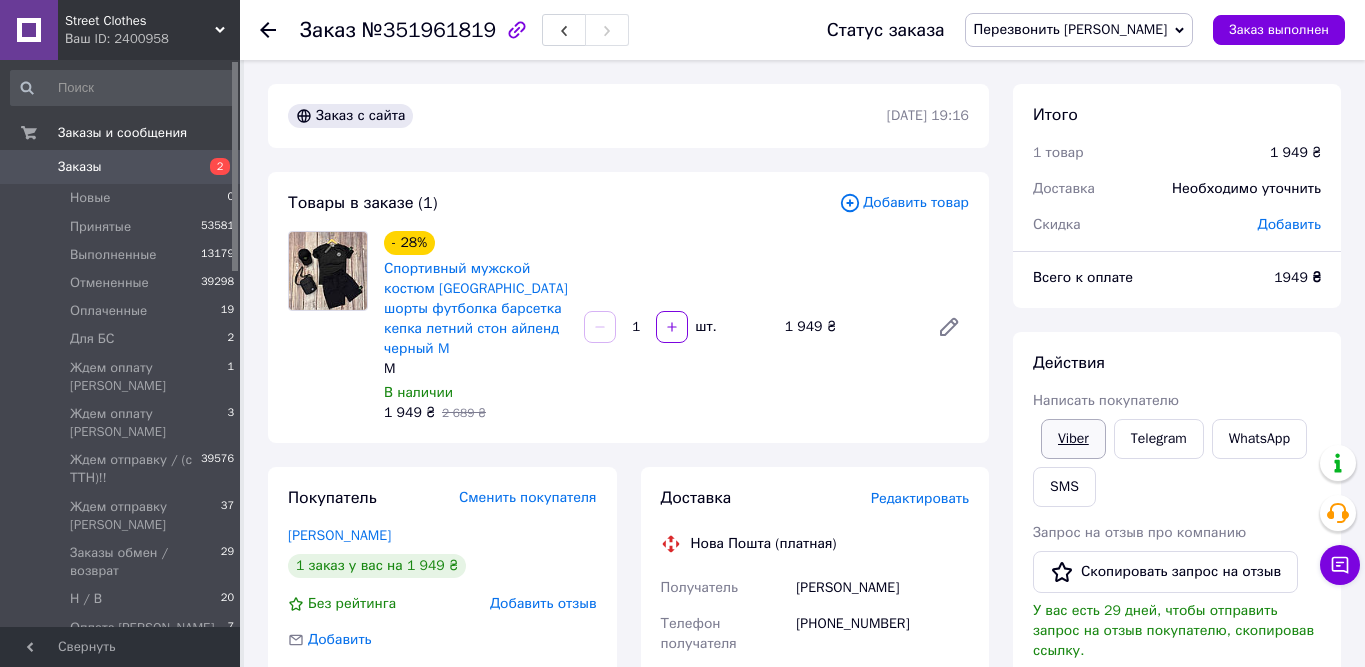 click on "Viber" at bounding box center (1073, 439) 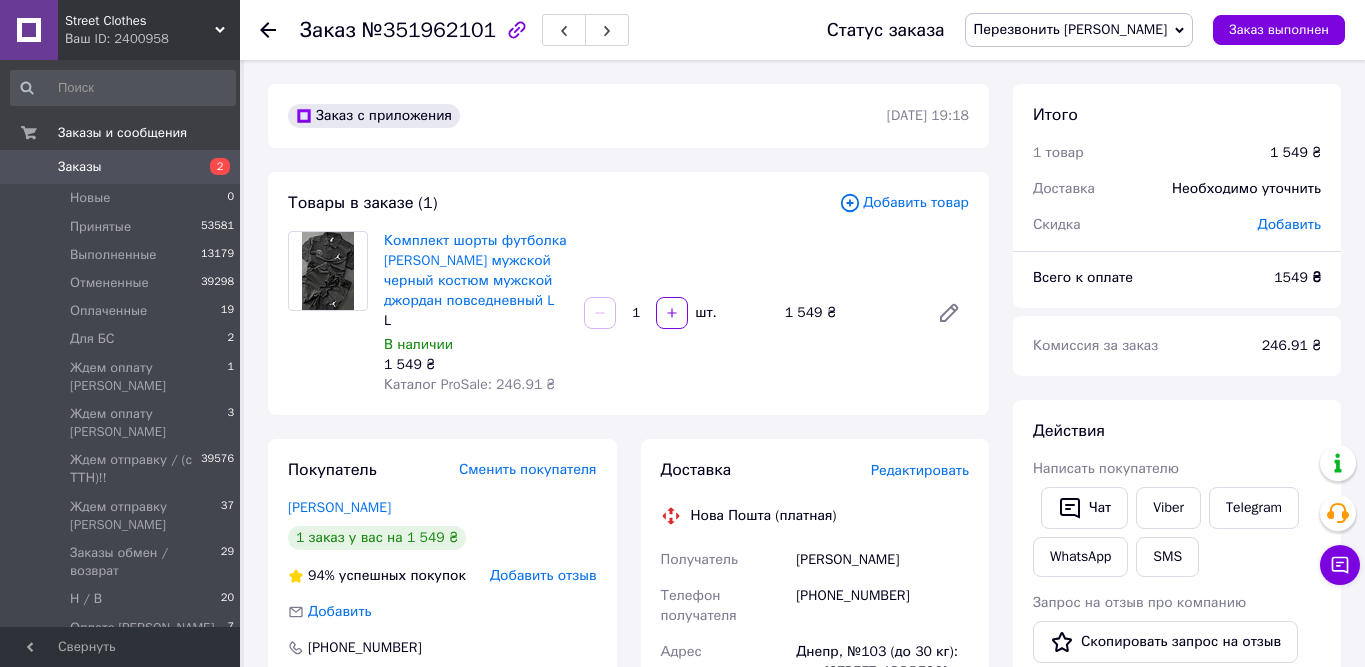 scroll, scrollTop: 0, scrollLeft: 0, axis: both 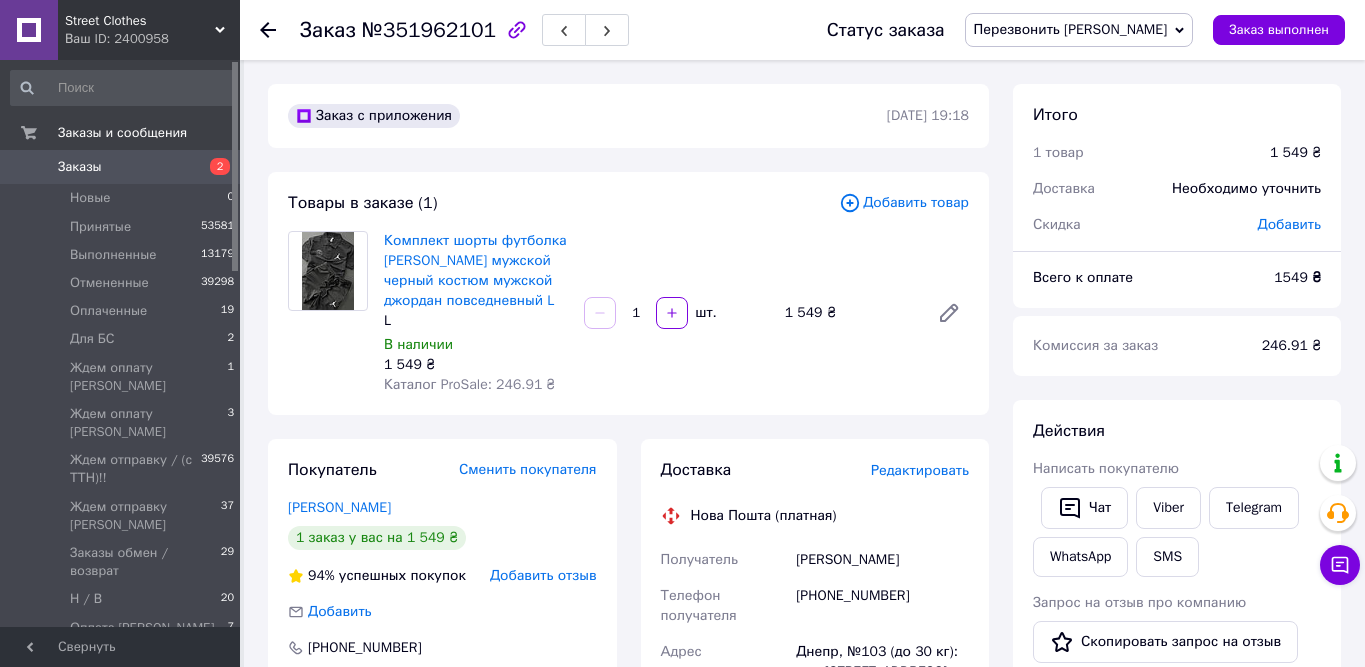 click on "Итого 1 товар 1 549 ₴ Доставка Необходимо уточнить Скидка [PERSON_NAME] Всего к оплате 1549 ₴ Комиссия за заказ 246.91 ₴ Действия Написать покупателю   Чат Viber Telegram WhatsApp SMS Запрос на отзыв про компанию   Скопировать запрос на отзыв У вас есть 29 дней, чтобы отправить запрос на отзыв покупателю, скопировав ссылку.   Выдать чек   Скачать PDF   Печать PDF   Дублировать заказ Метки Личные заметки, которые видите только вы. По ним можно фильтровать заказы Примечания Осталось 300 символов Очистить Сохранить" at bounding box center [1177, 761] 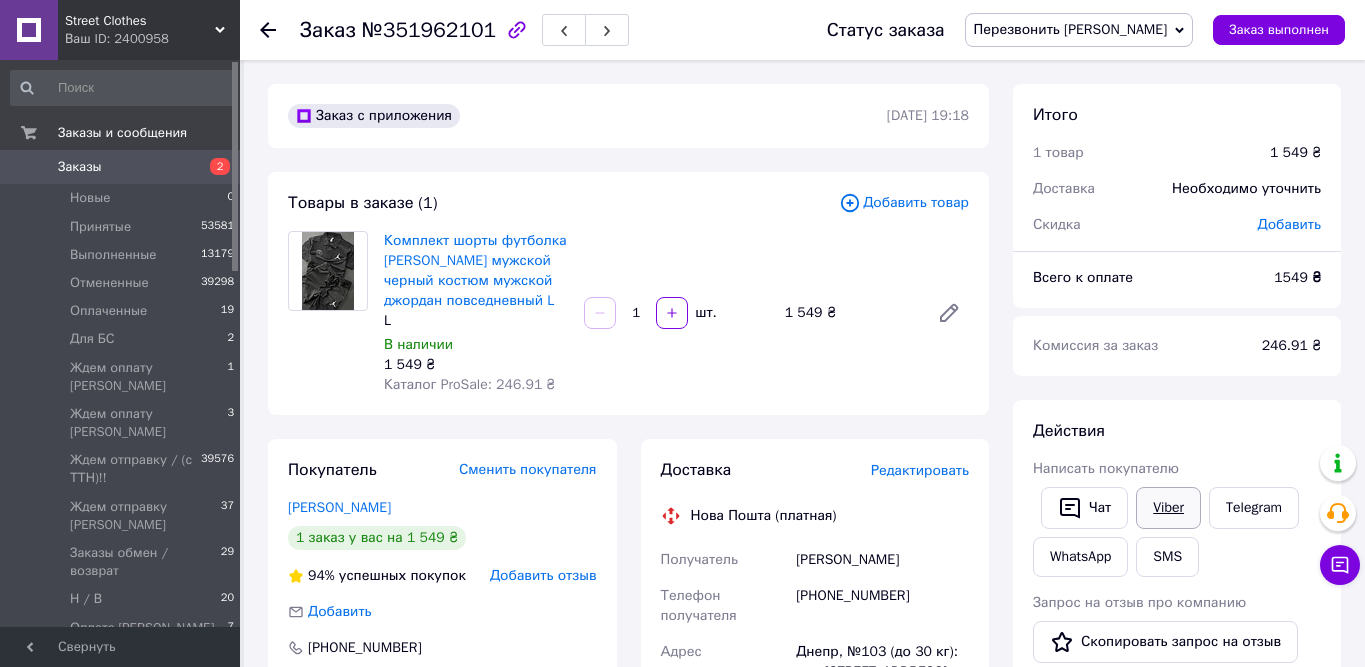 click on "Viber" at bounding box center [1168, 508] 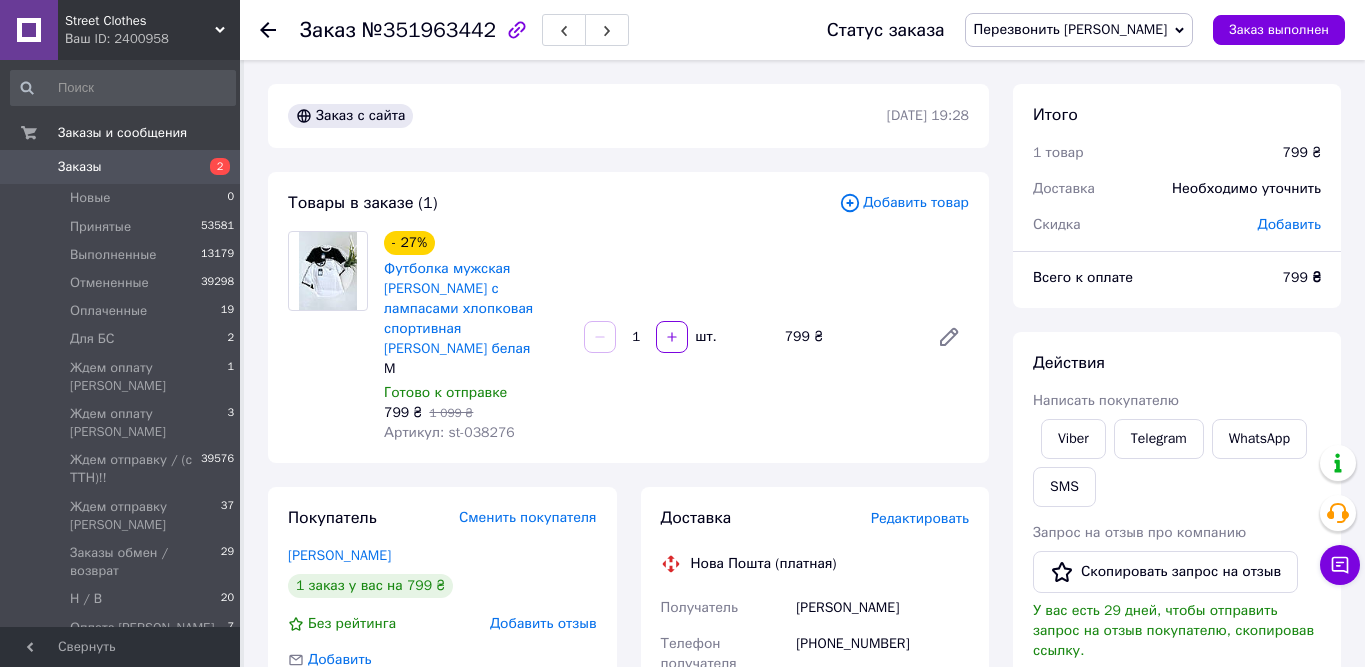 scroll, scrollTop: 0, scrollLeft: 0, axis: both 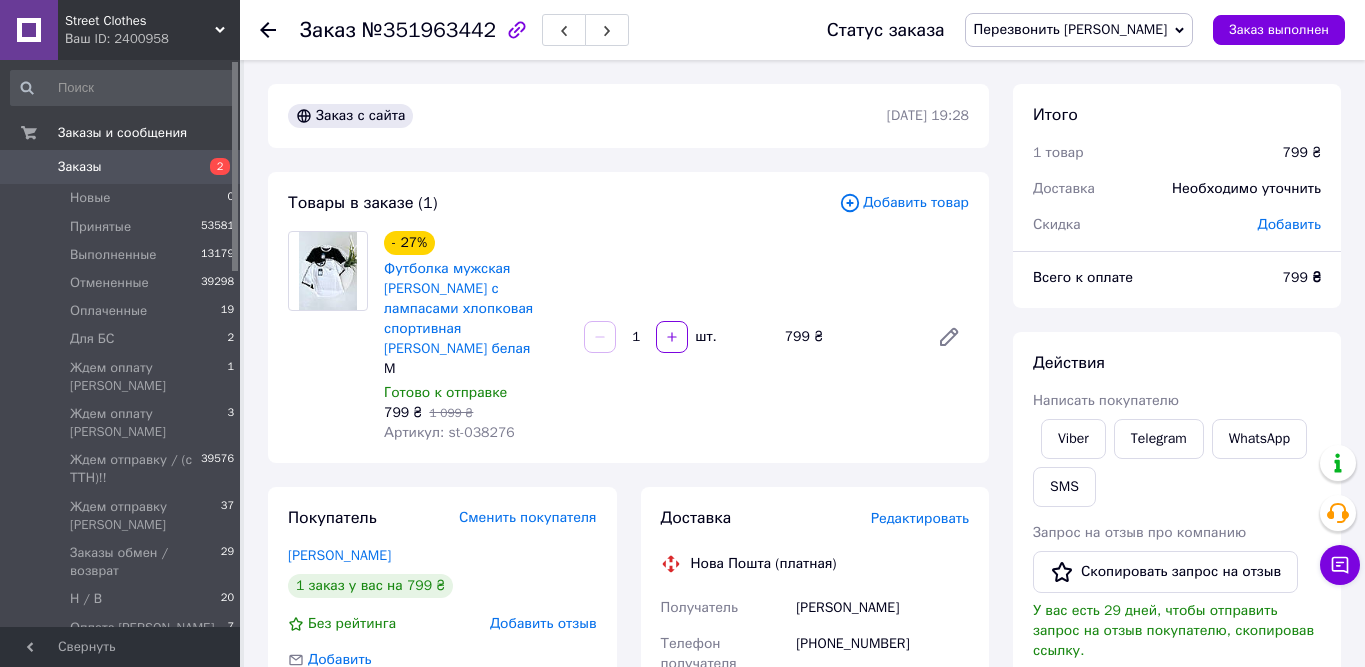 click on "Действия Написать покупателю Viber Telegram WhatsApp SMS Запрос на отзыв про компанию   Скопировать запрос на отзыв У вас есть 29 дней, чтобы отправить запрос на отзыв покупателю, скопировав ссылку.   Выдать чек   Скачать PDF   Печать PDF   Дублировать заказ" at bounding box center [1177, 618] 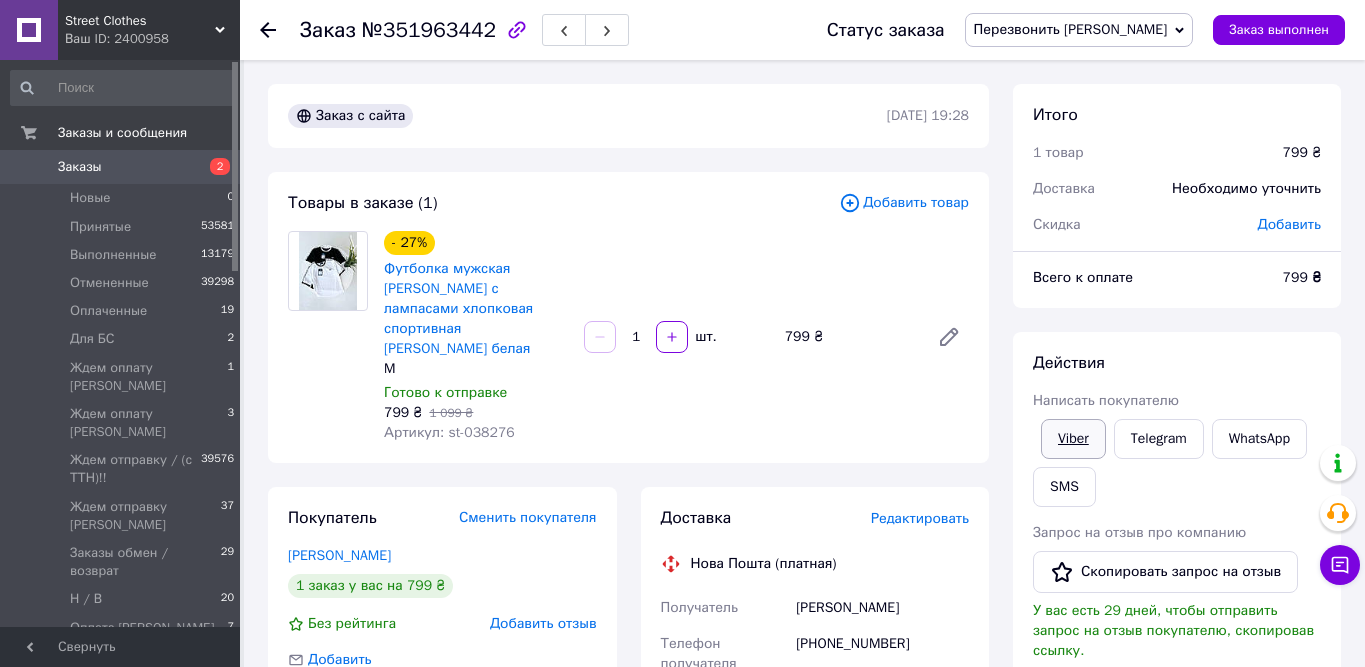 click on "Viber" at bounding box center [1073, 439] 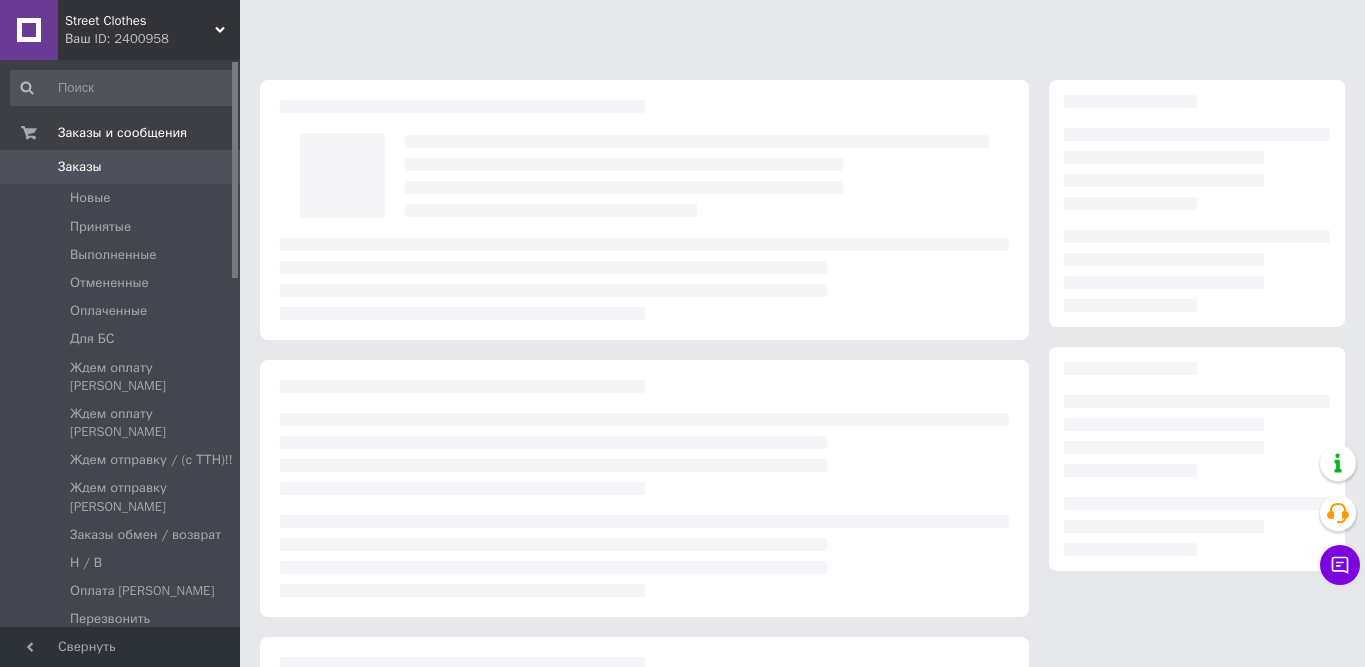 scroll, scrollTop: 0, scrollLeft: 0, axis: both 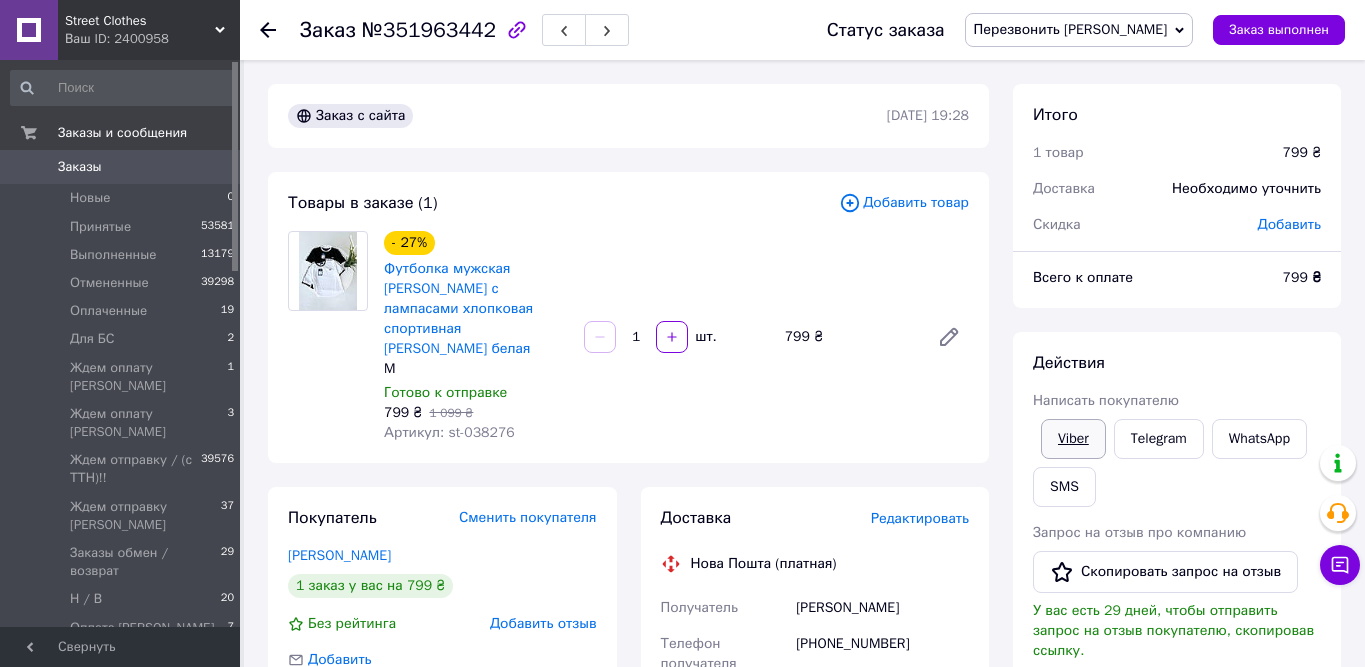 click on "Viber" at bounding box center (1073, 439) 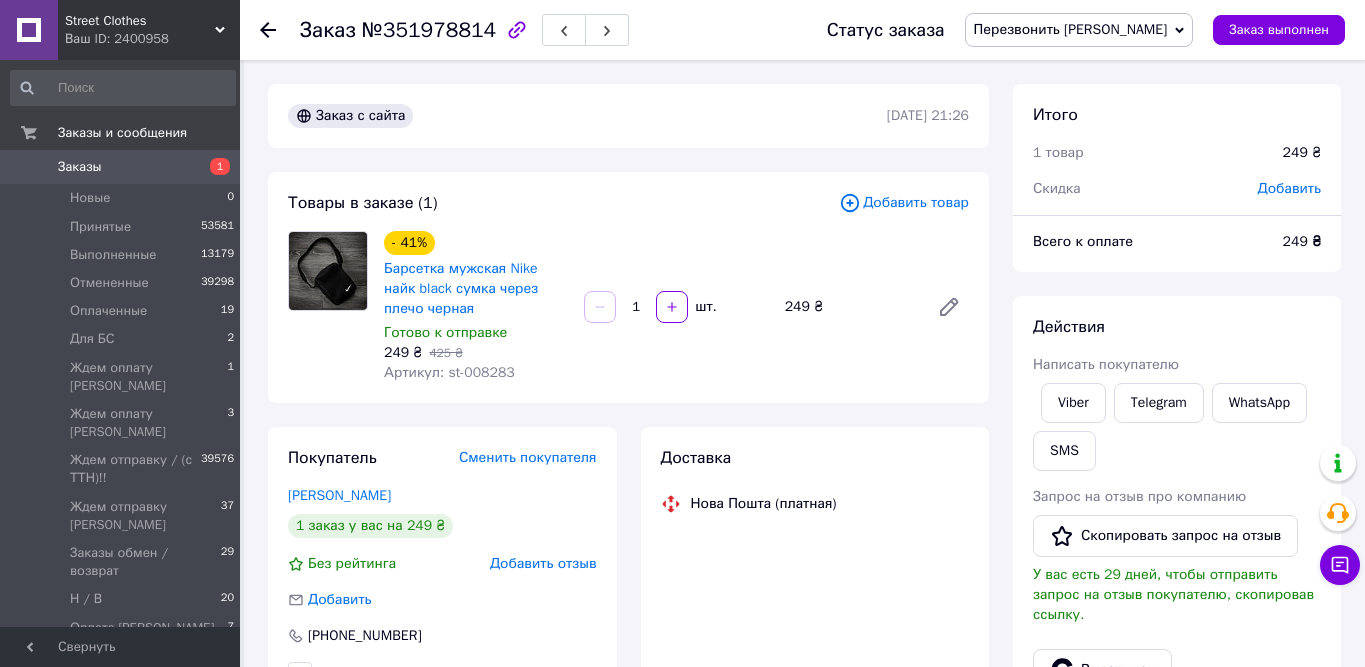 scroll, scrollTop: 0, scrollLeft: 0, axis: both 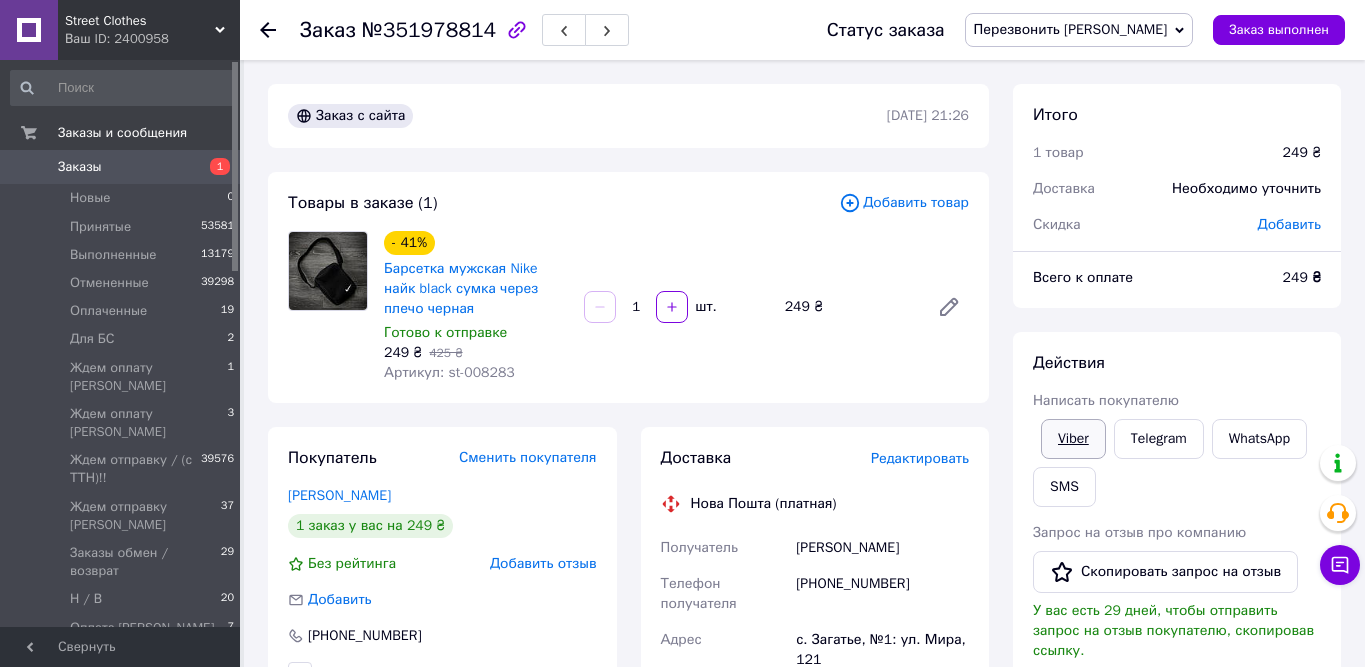 click on "Viber" at bounding box center [1073, 439] 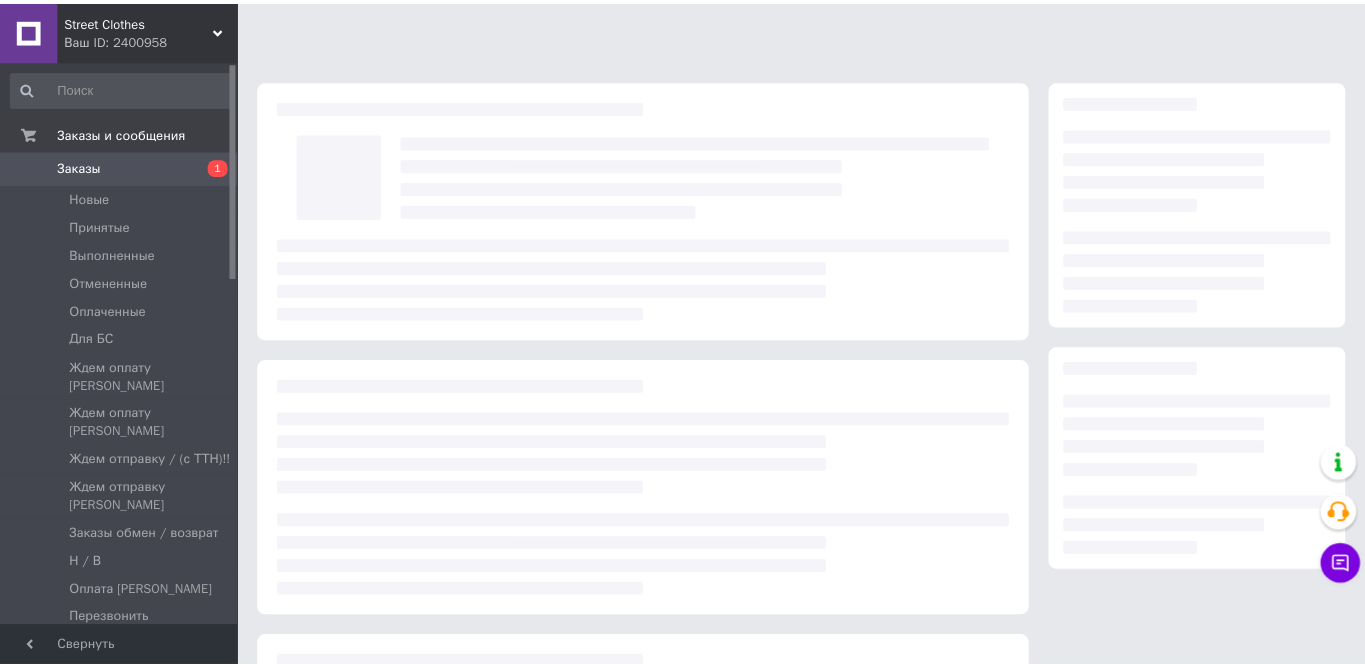 scroll, scrollTop: 0, scrollLeft: 0, axis: both 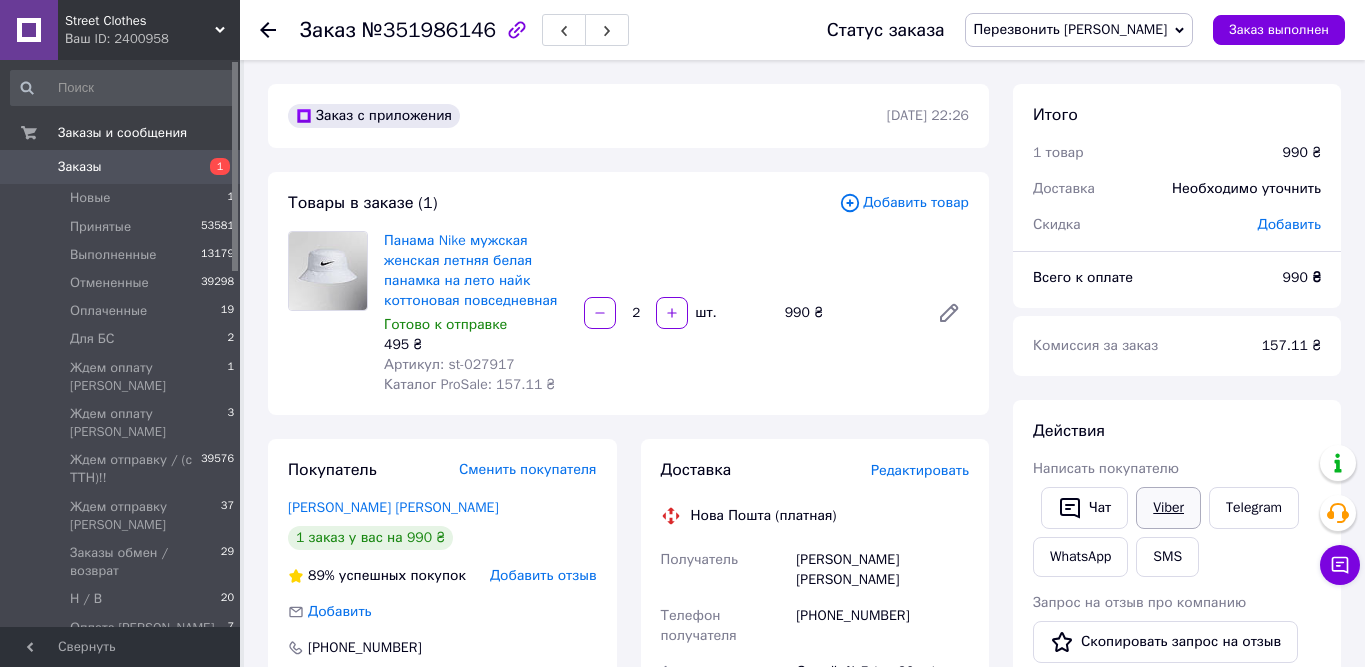 click on "Viber" at bounding box center [1168, 508] 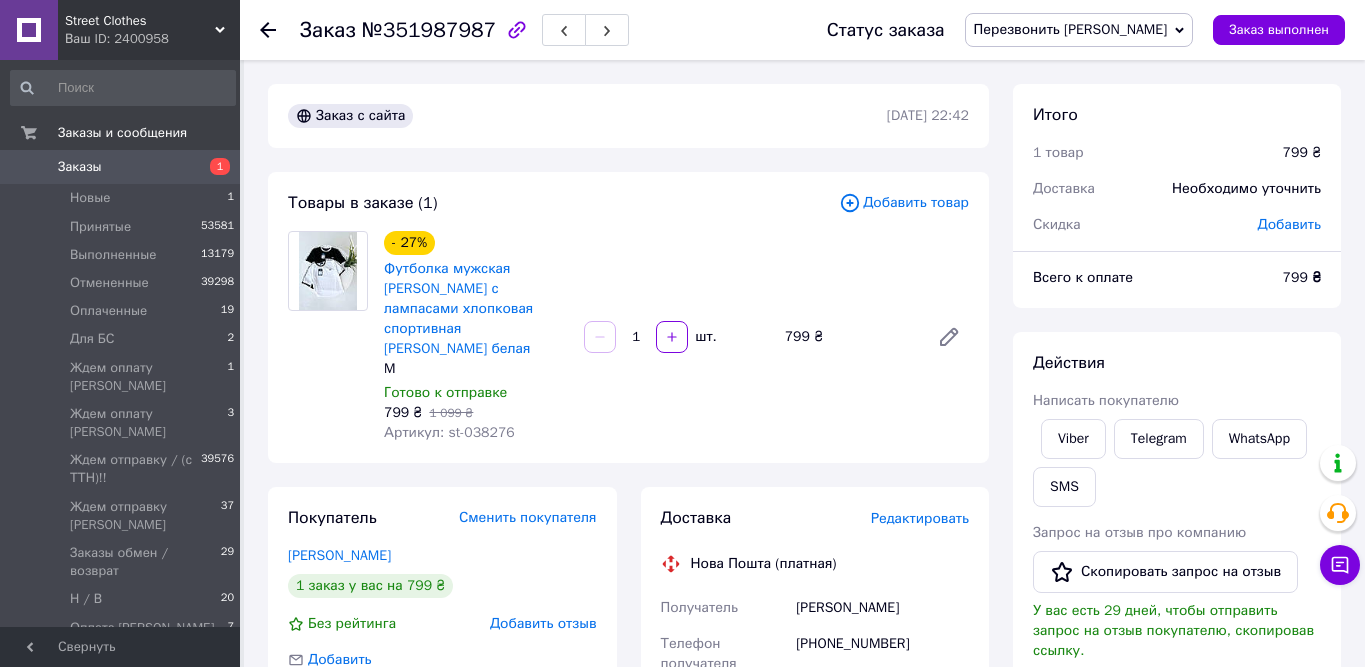 scroll, scrollTop: 0, scrollLeft: 0, axis: both 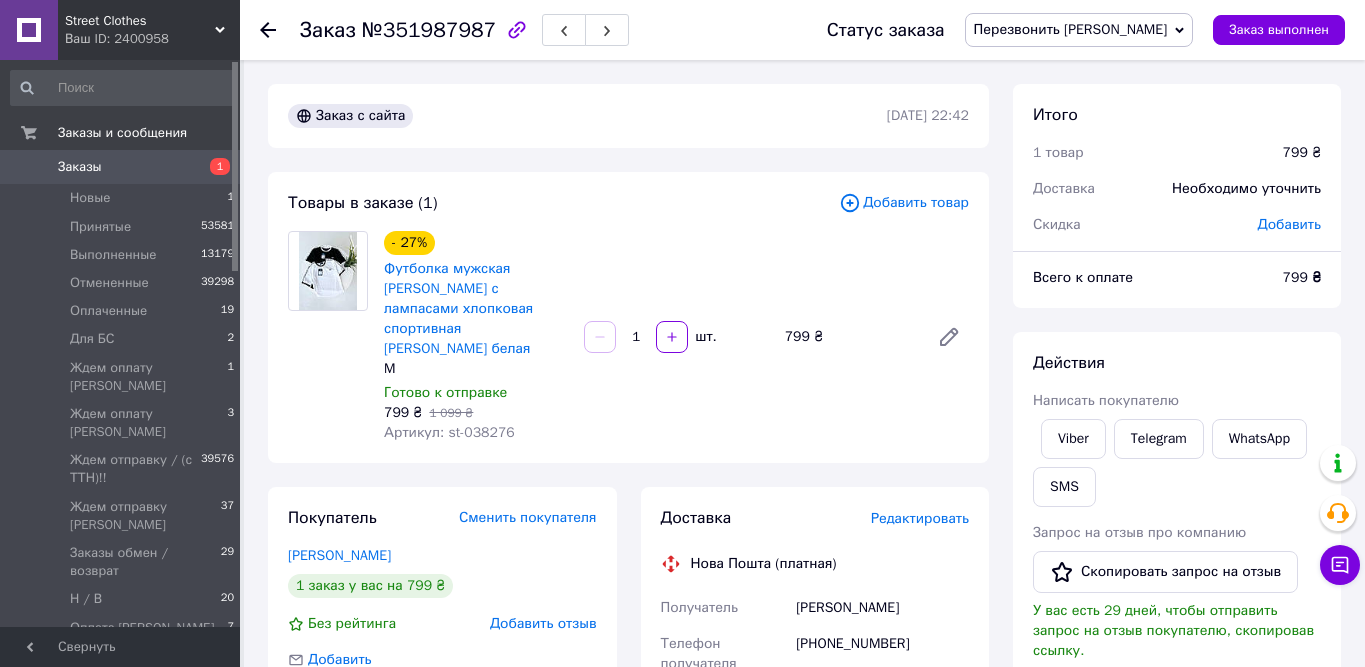 click on "Итого 1 товар 799 ₴ Доставка Необходимо уточнить Скидка Добавить Всего к оплате 799 ₴ Действия Написать покупателю Viber Telegram WhatsApp SMS Запрос на отзыв про компанию   Скопировать запрос на отзыв У вас есть 29 дней, чтобы отправить запрос на отзыв покупателю, скопировав ссылку.   Выдать чек   Скачать PDF   Печать PDF   Дублировать заказ Метки Личные заметки, которые видите только вы. По ним можно фильтровать заказы Примечания Осталось 300 символов Очистить Сохранить" at bounding box center (1177, 726) 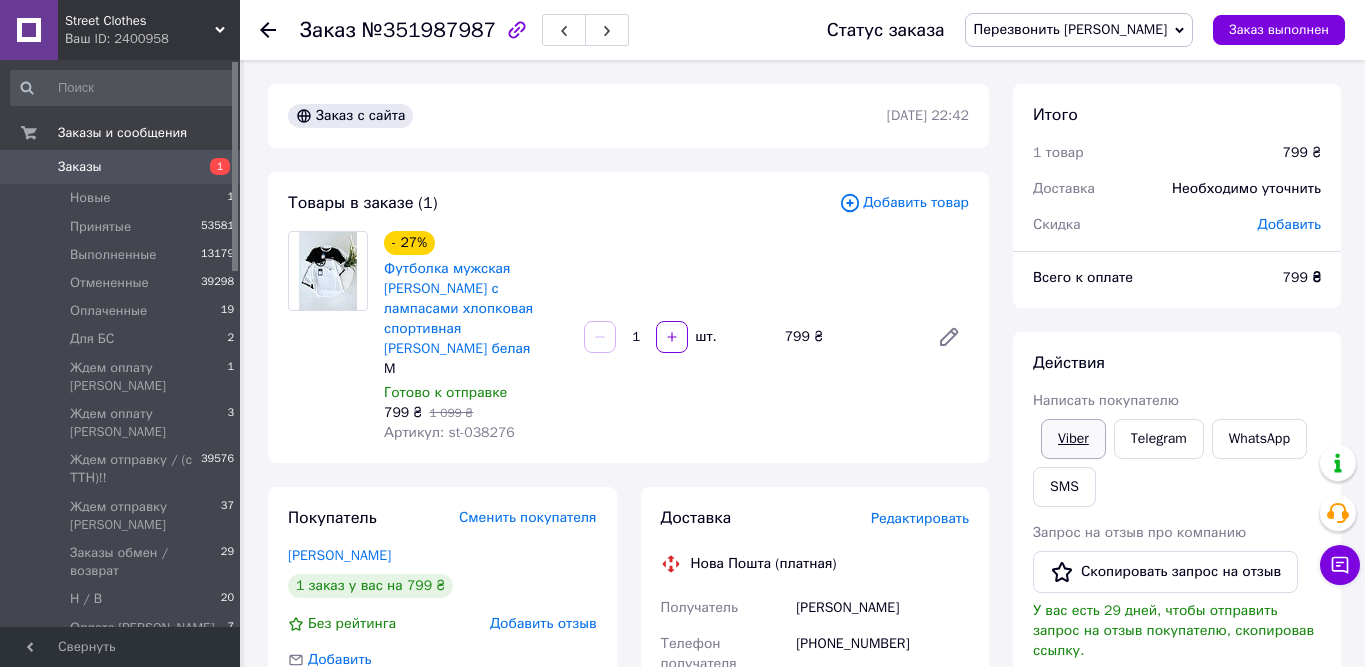 click on "Viber" at bounding box center [1073, 439] 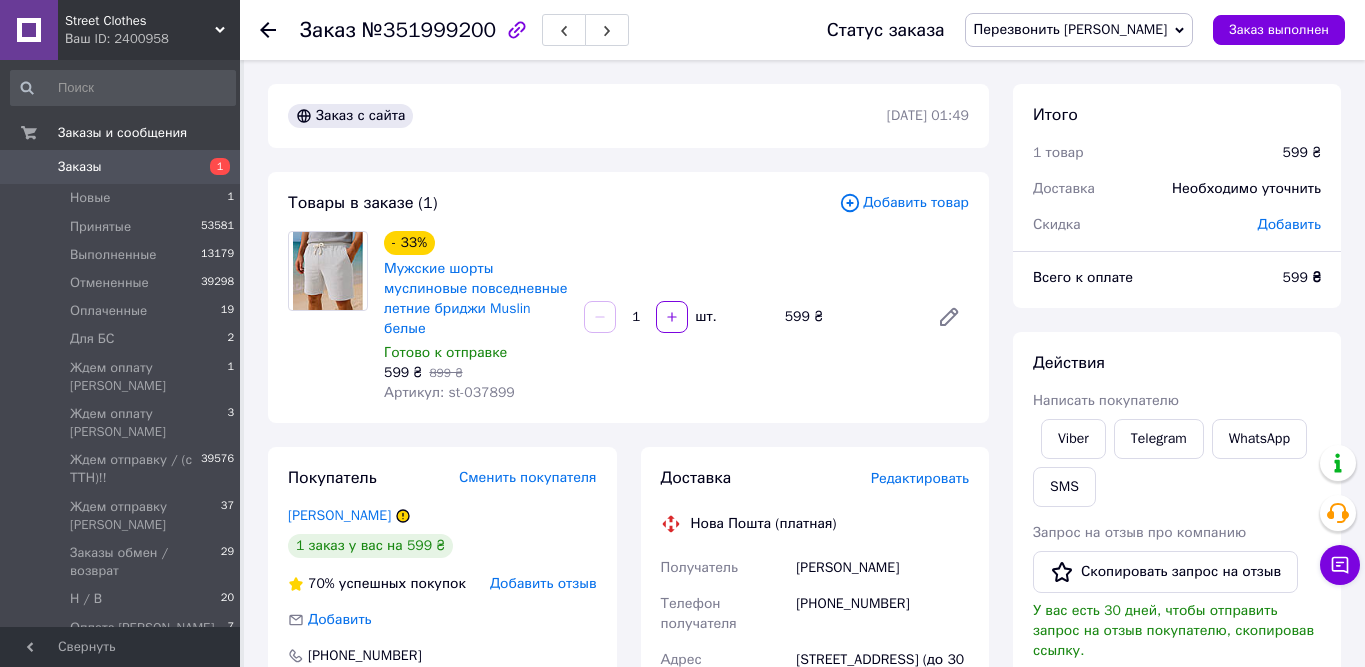 scroll, scrollTop: 0, scrollLeft: 0, axis: both 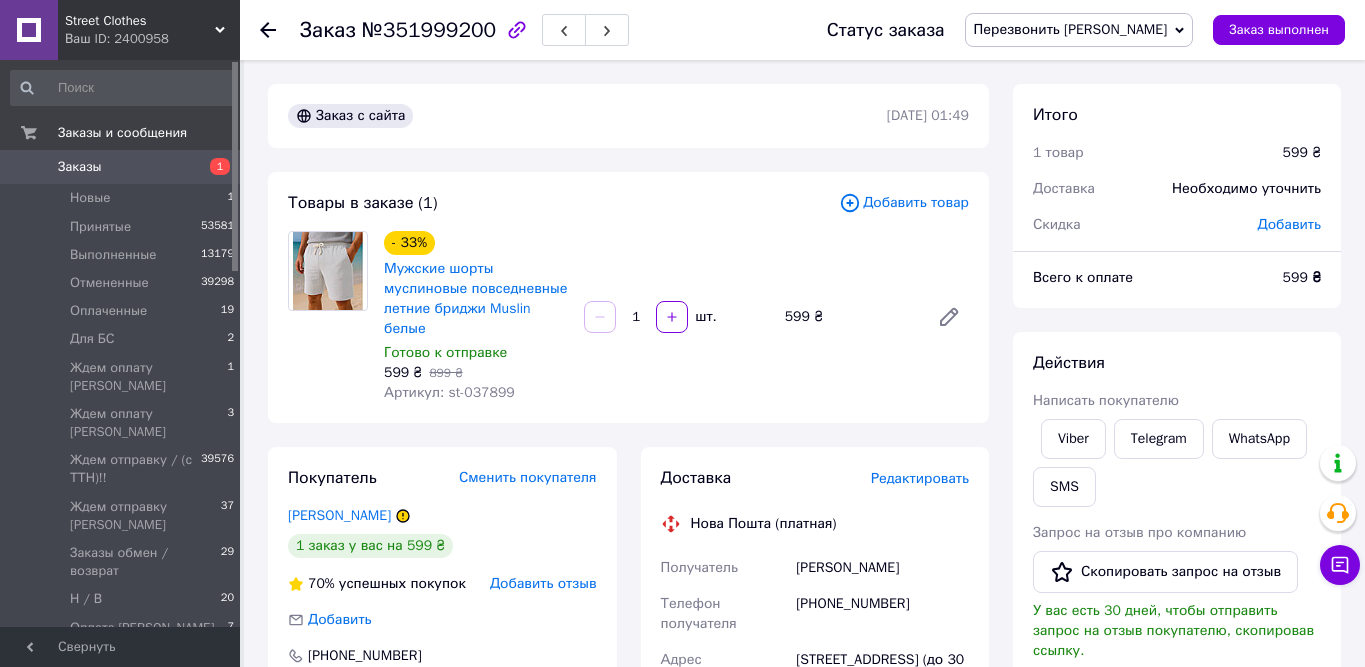 click on "Действия Написать покупателю Viber Telegram WhatsApp SMS Запрос на отзыв про компанию   Скопировать запрос на отзыв У вас есть 30 дней, чтобы отправить запрос на отзыв покупателю, скопировав ссылку.   Выдать чек   Скачать PDF   Печать PDF   Дублировать заказ" at bounding box center [1177, 618] 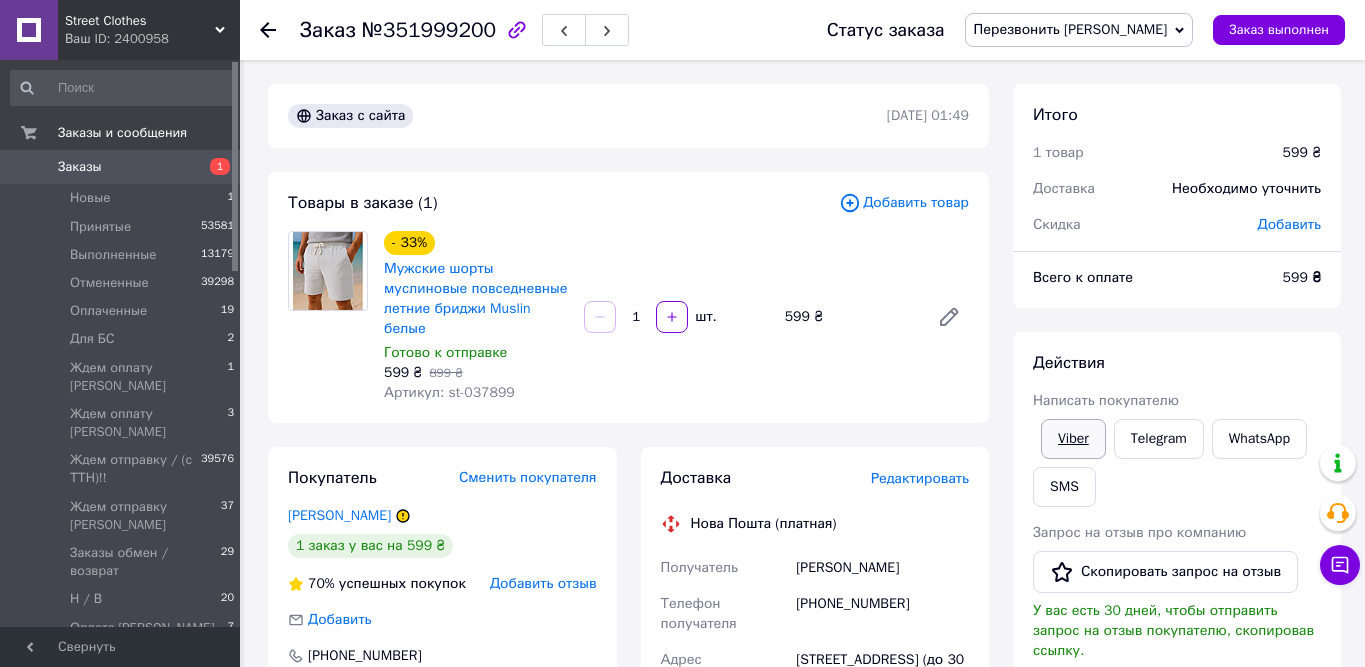 click on "Viber" at bounding box center (1073, 439) 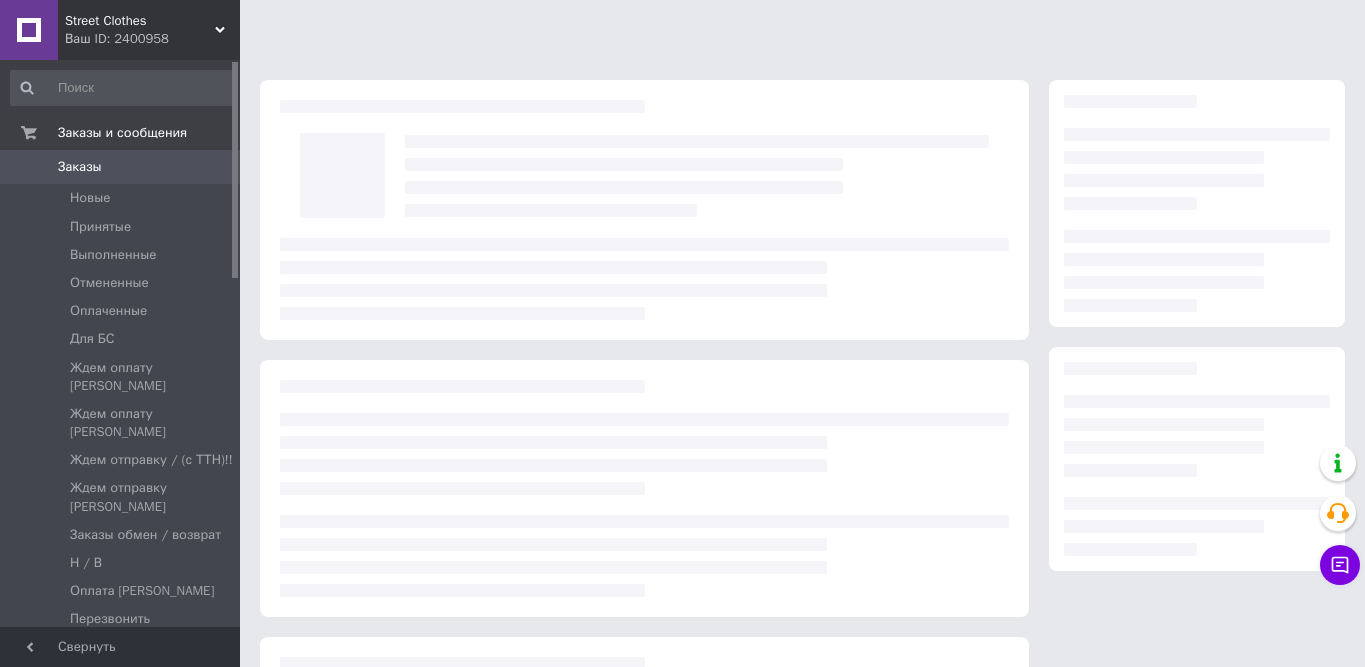 scroll, scrollTop: 0, scrollLeft: 0, axis: both 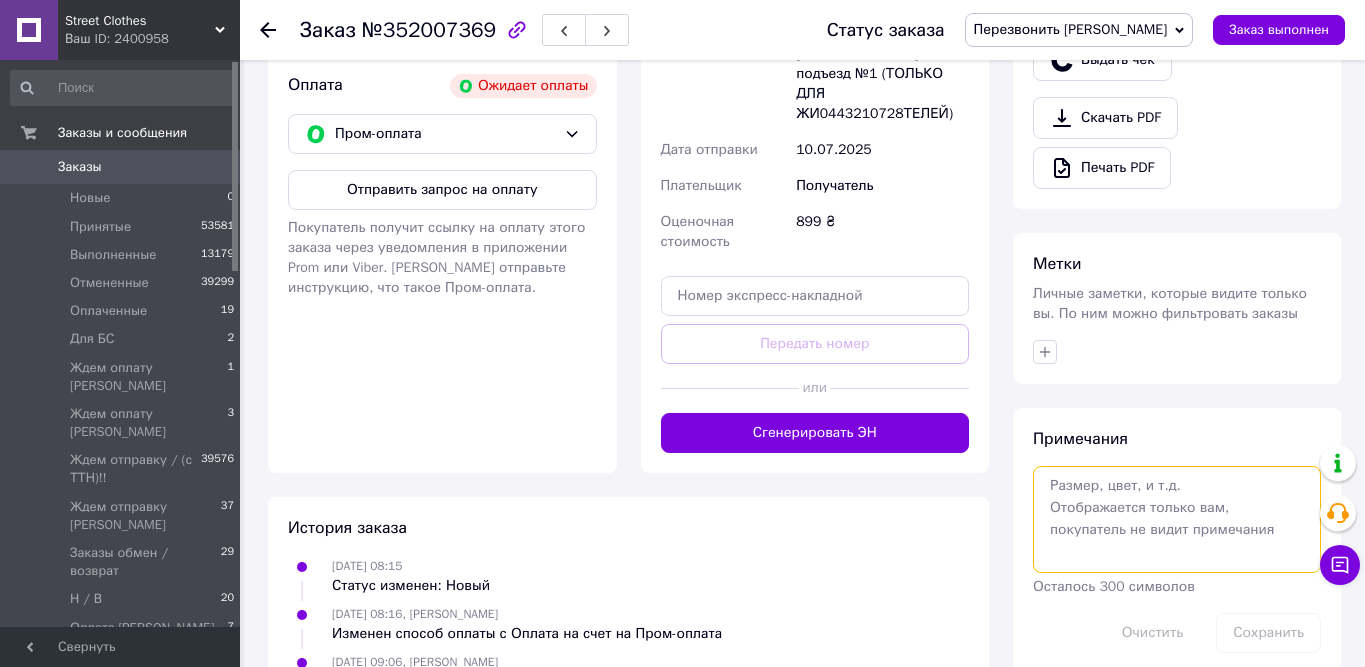click at bounding box center [1177, 519] 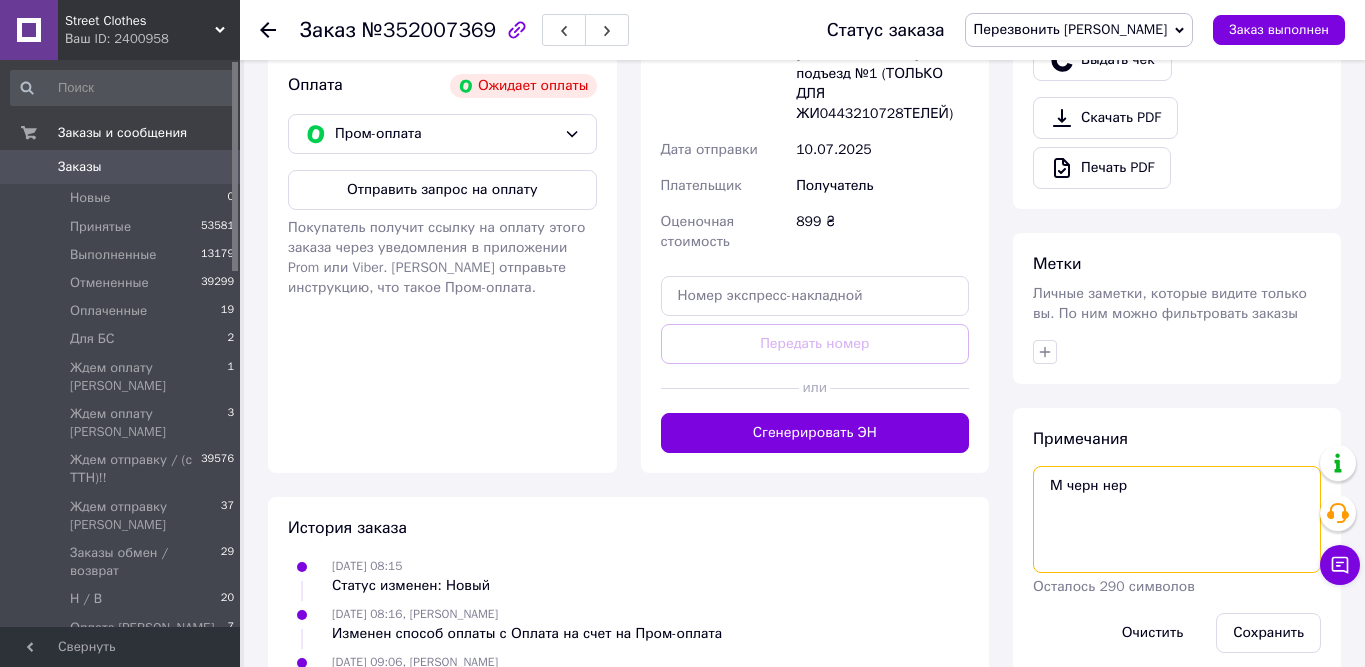 drag, startPoint x: 1117, startPoint y: 486, endPoint x: 1137, endPoint y: 482, distance: 20.396078 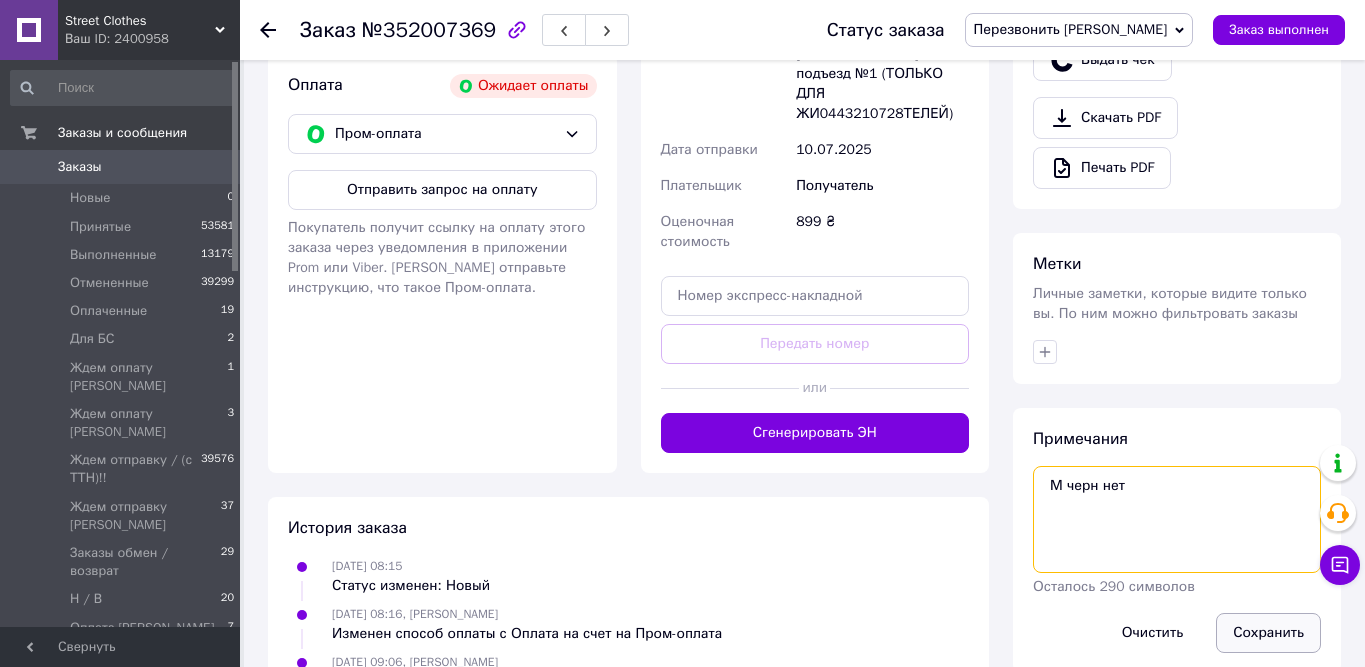 type on "М черн нет" 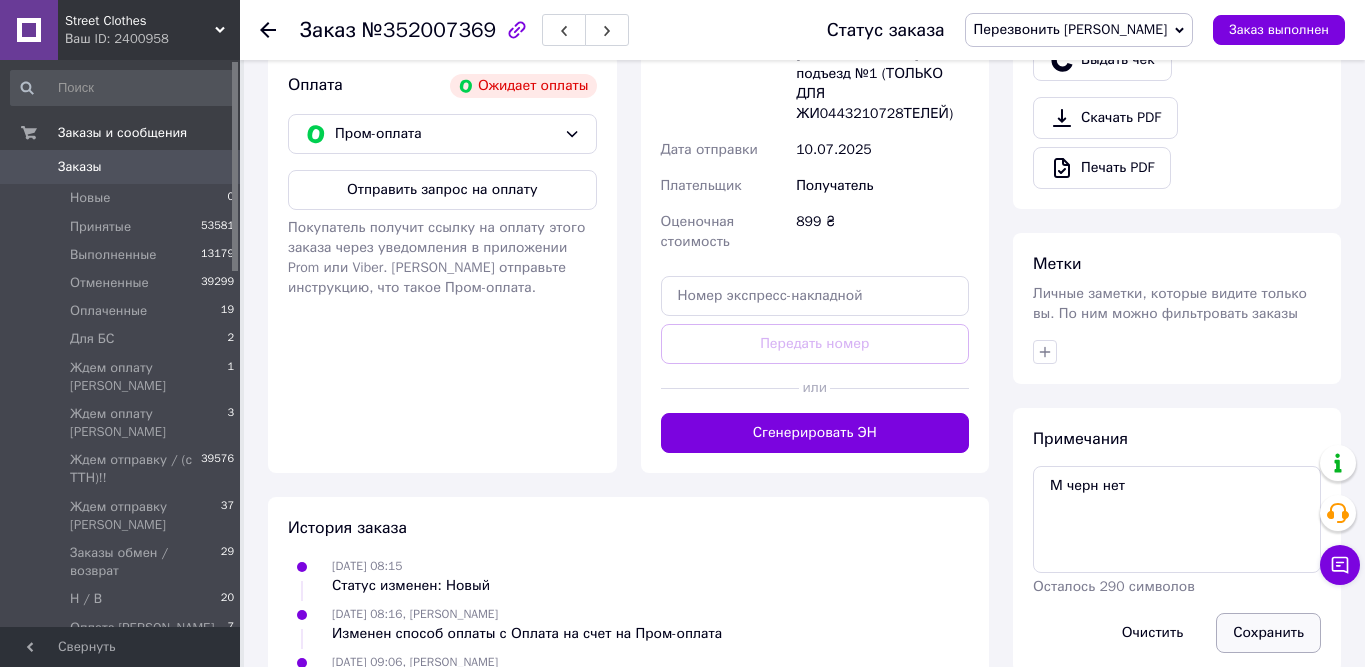 click on "Сохранить" at bounding box center (1268, 633) 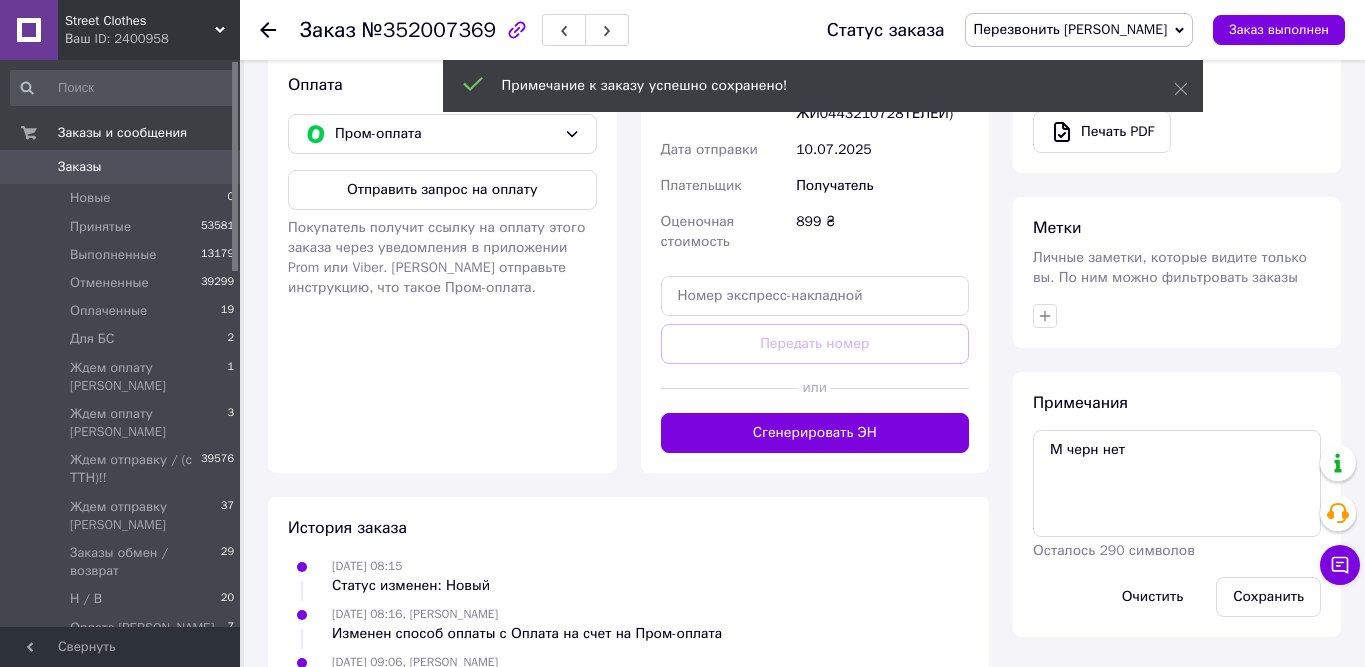 click on "Перезвонить [PERSON_NAME]" at bounding box center [1071, 29] 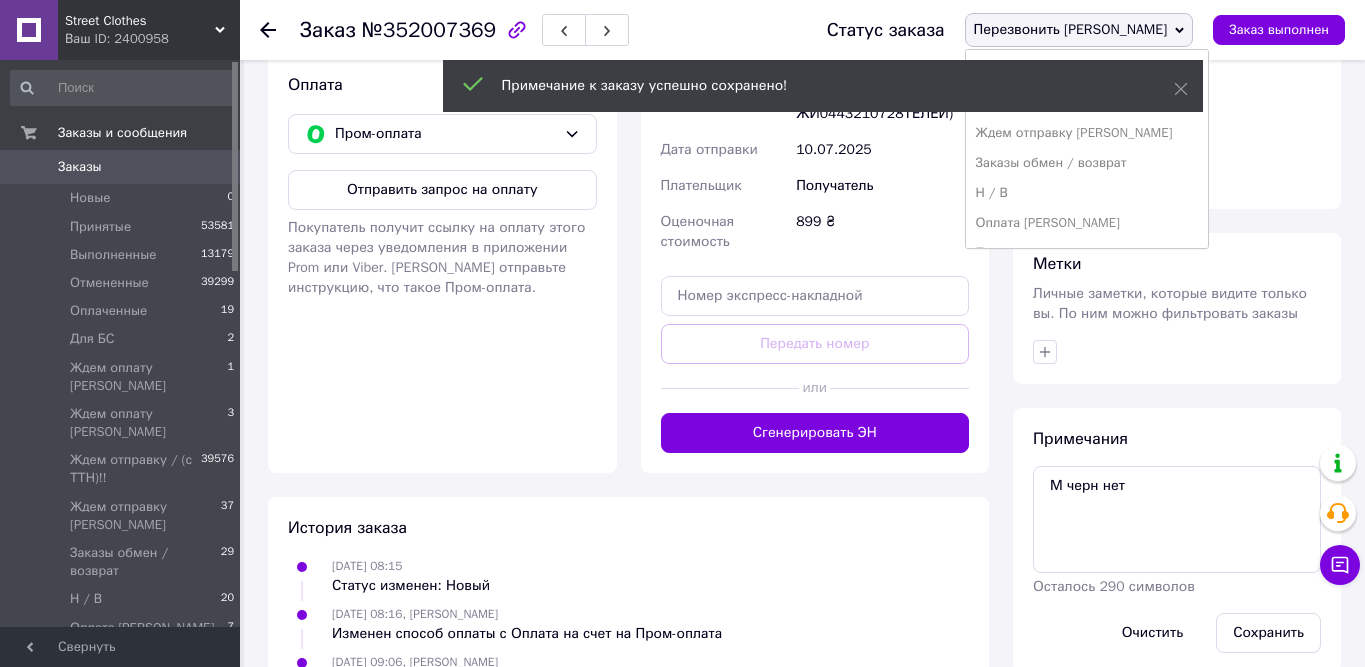 scroll, scrollTop: 187, scrollLeft: 0, axis: vertical 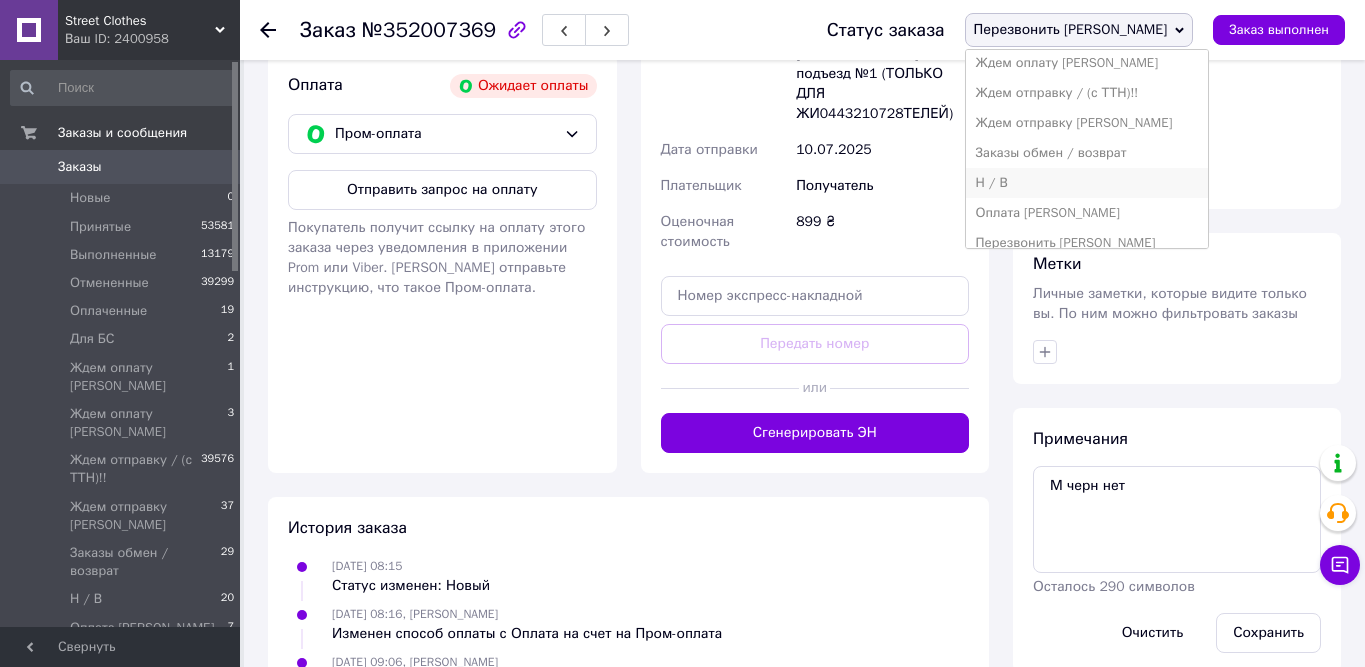 click on "Н / В" at bounding box center (1087, 183) 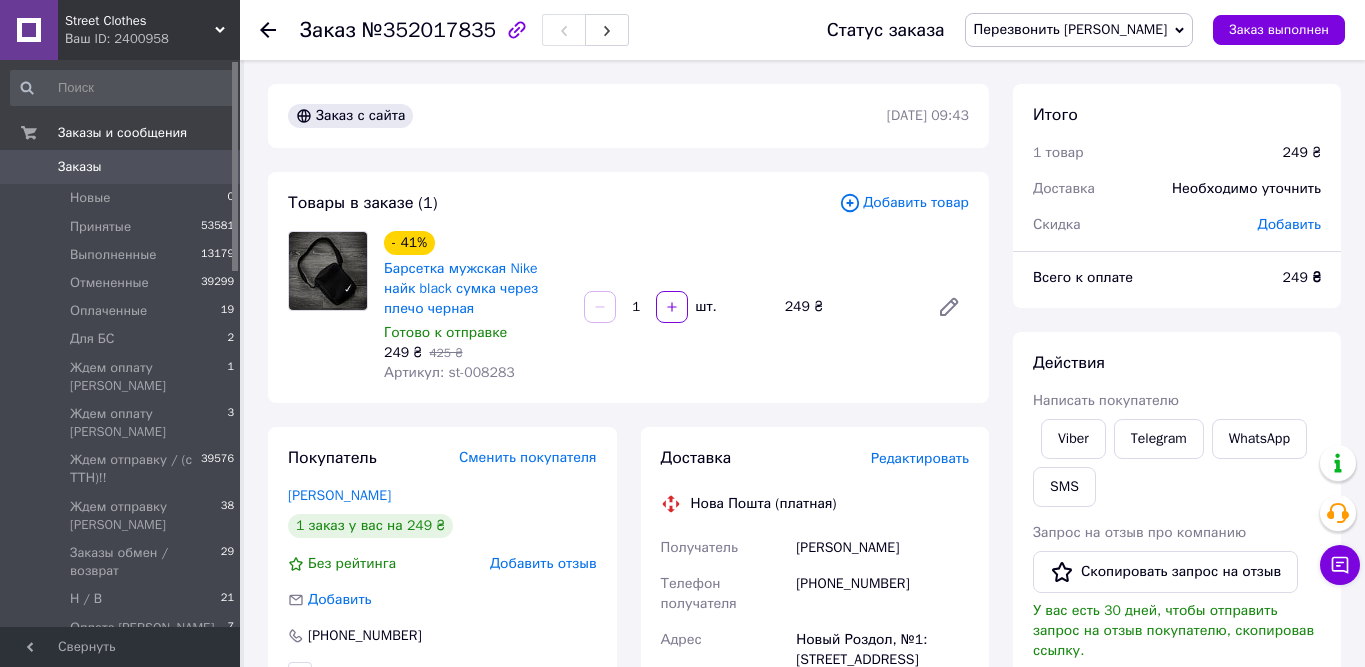 scroll, scrollTop: 0, scrollLeft: 0, axis: both 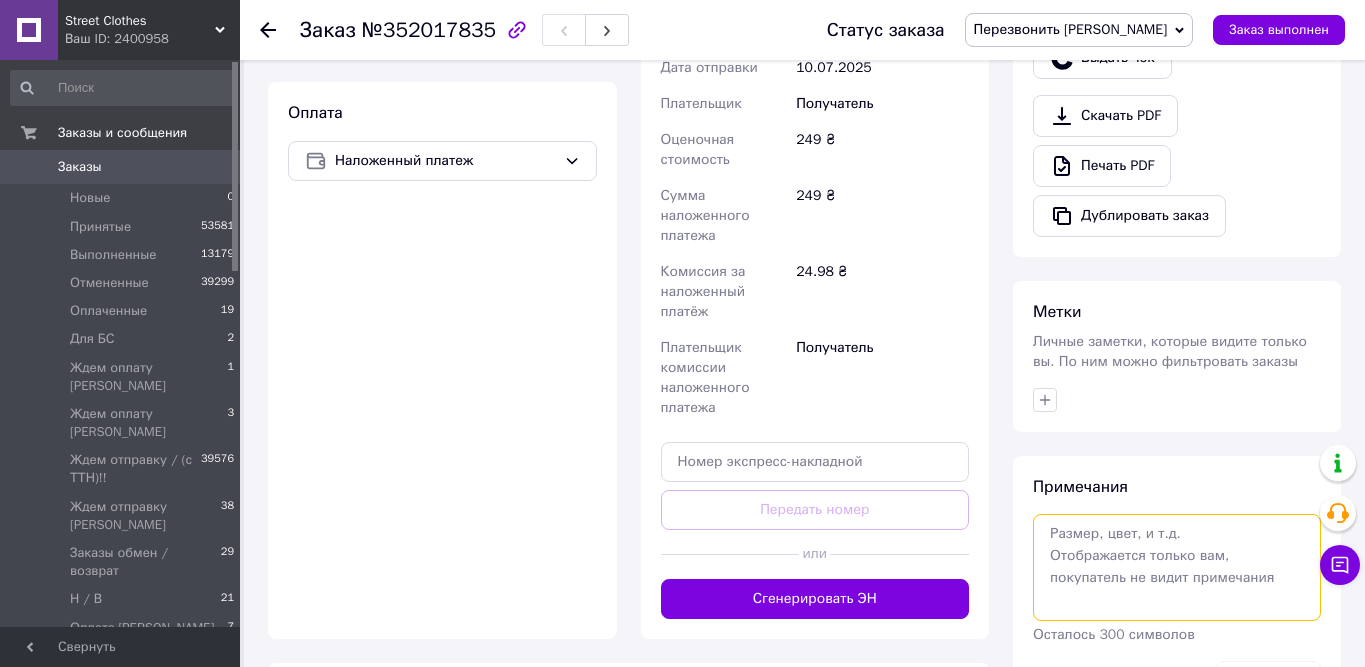 click at bounding box center [1177, 567] 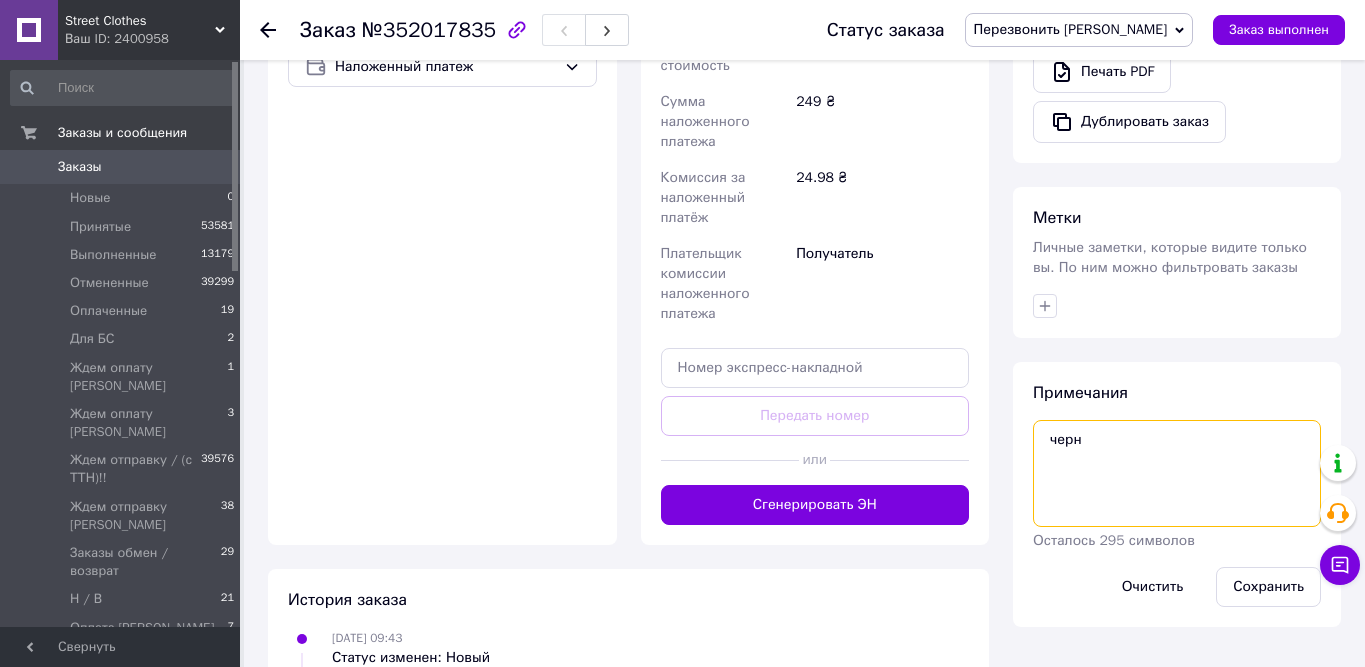 scroll, scrollTop: 815, scrollLeft: 0, axis: vertical 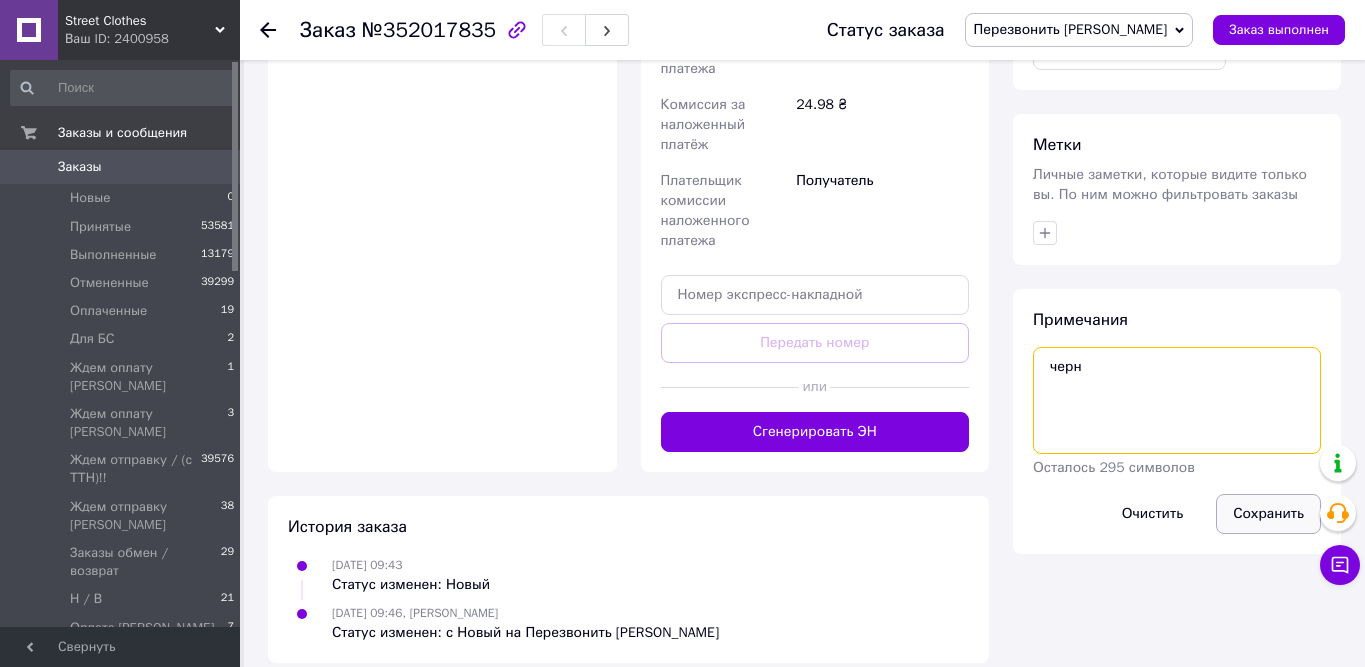 type on "черн" 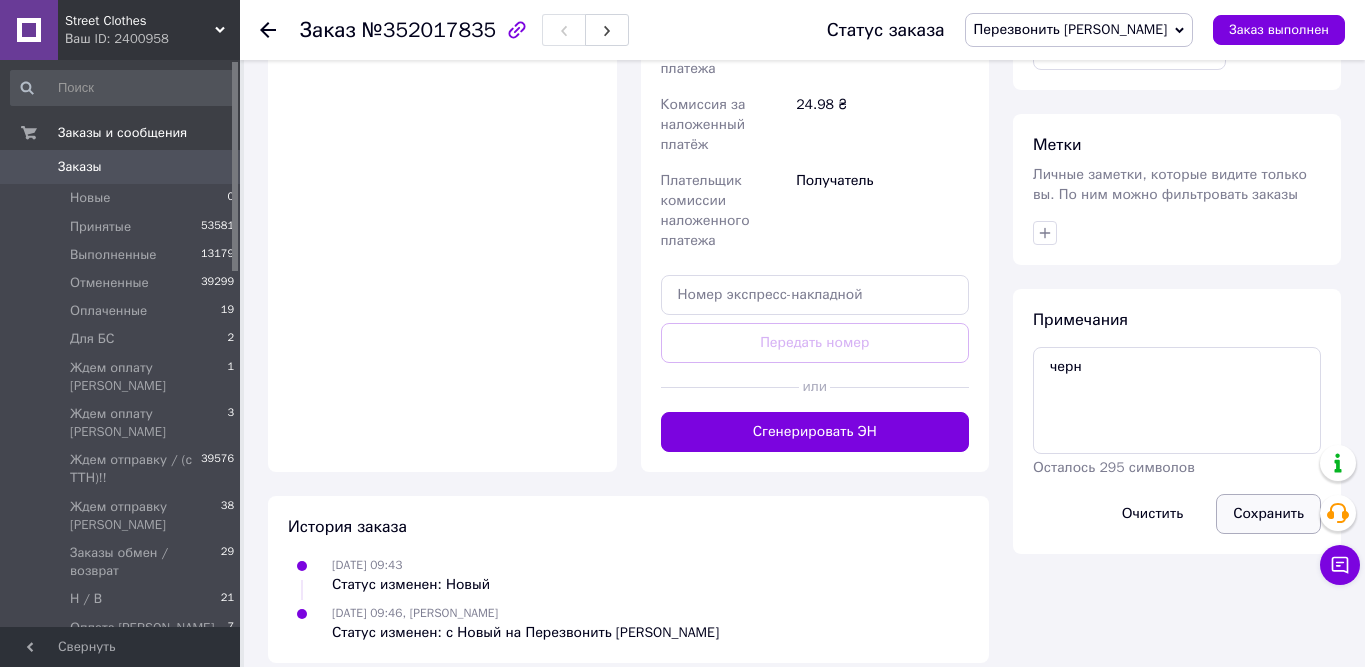 click on "Сохранить" at bounding box center [1268, 514] 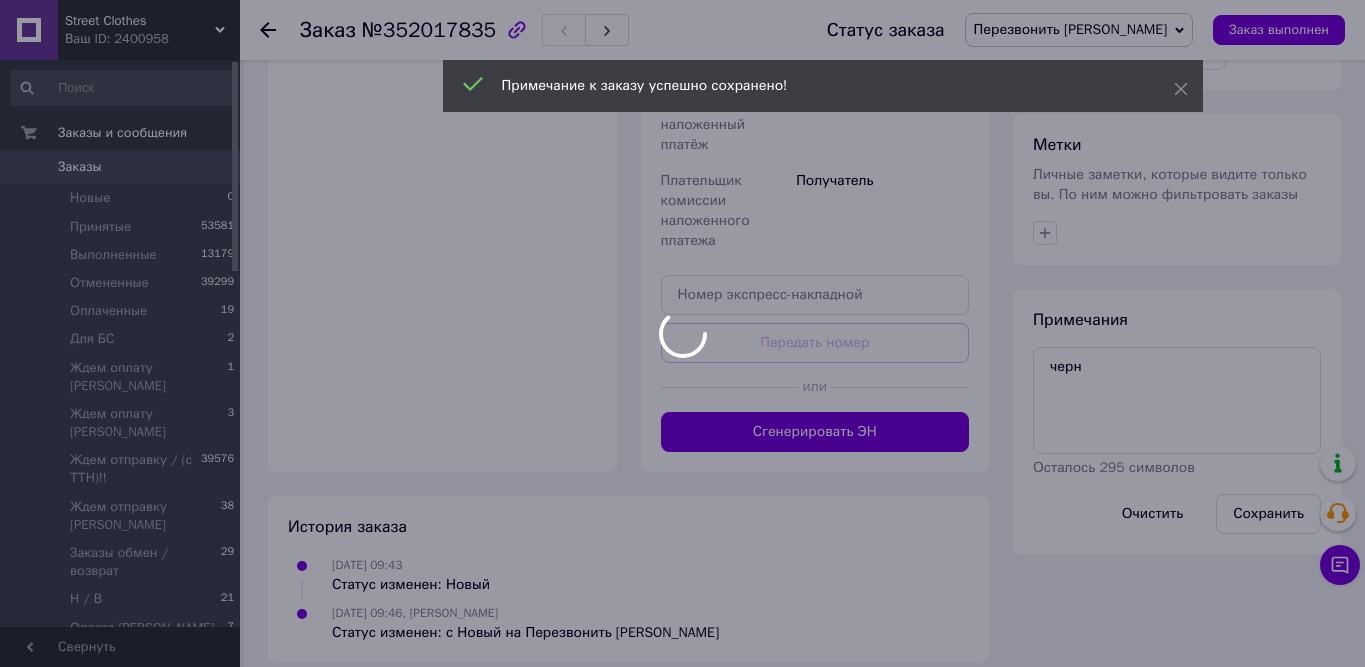 click at bounding box center (682, 333) 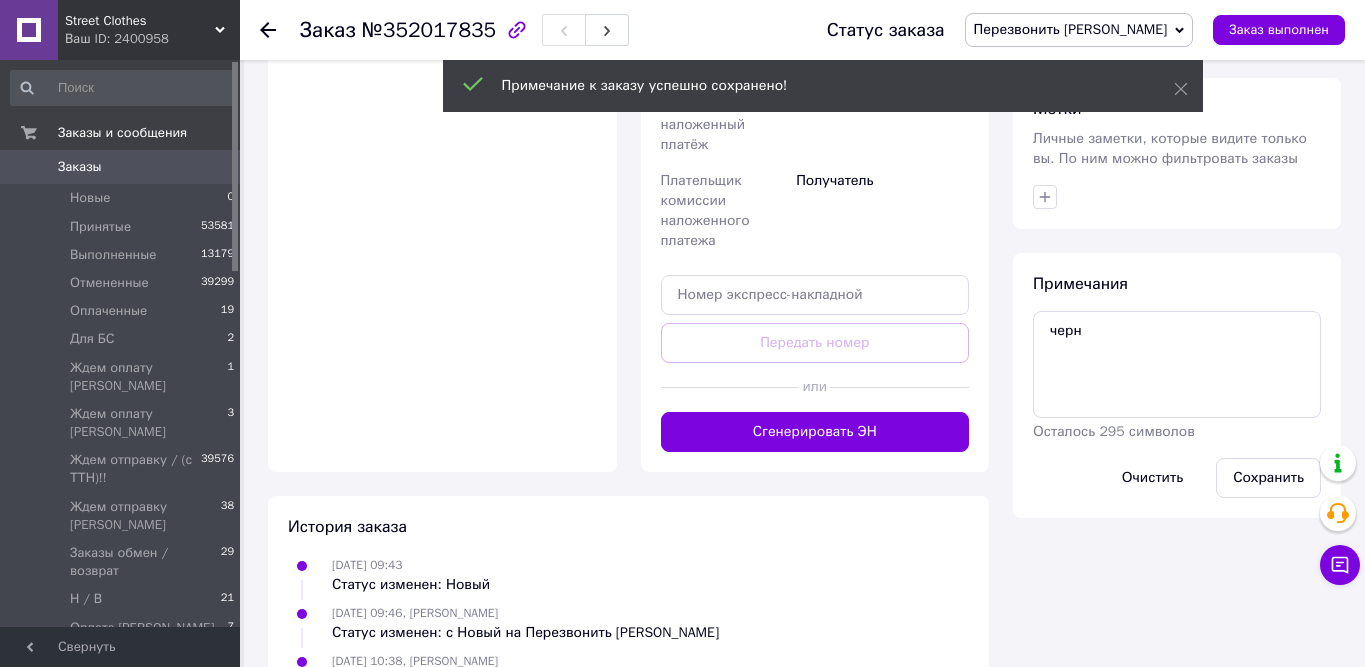 click on "Перезвонить [PERSON_NAME]" at bounding box center [1071, 29] 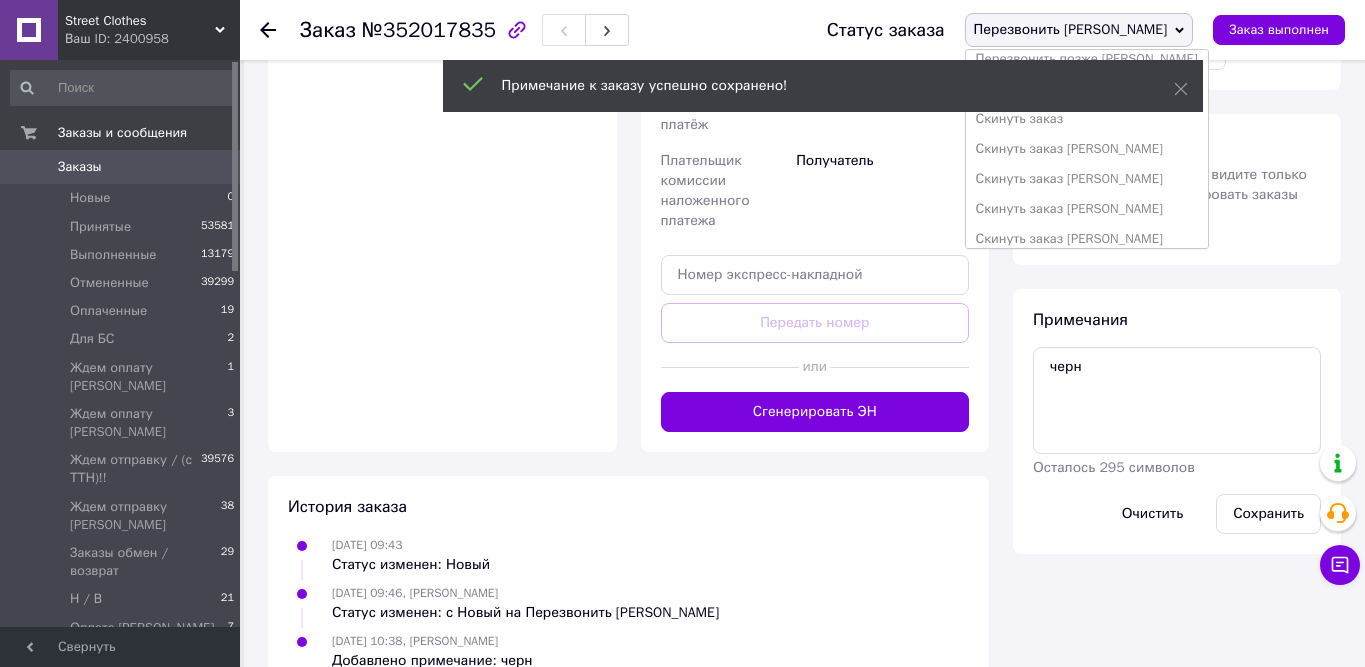 scroll, scrollTop: 502, scrollLeft: 0, axis: vertical 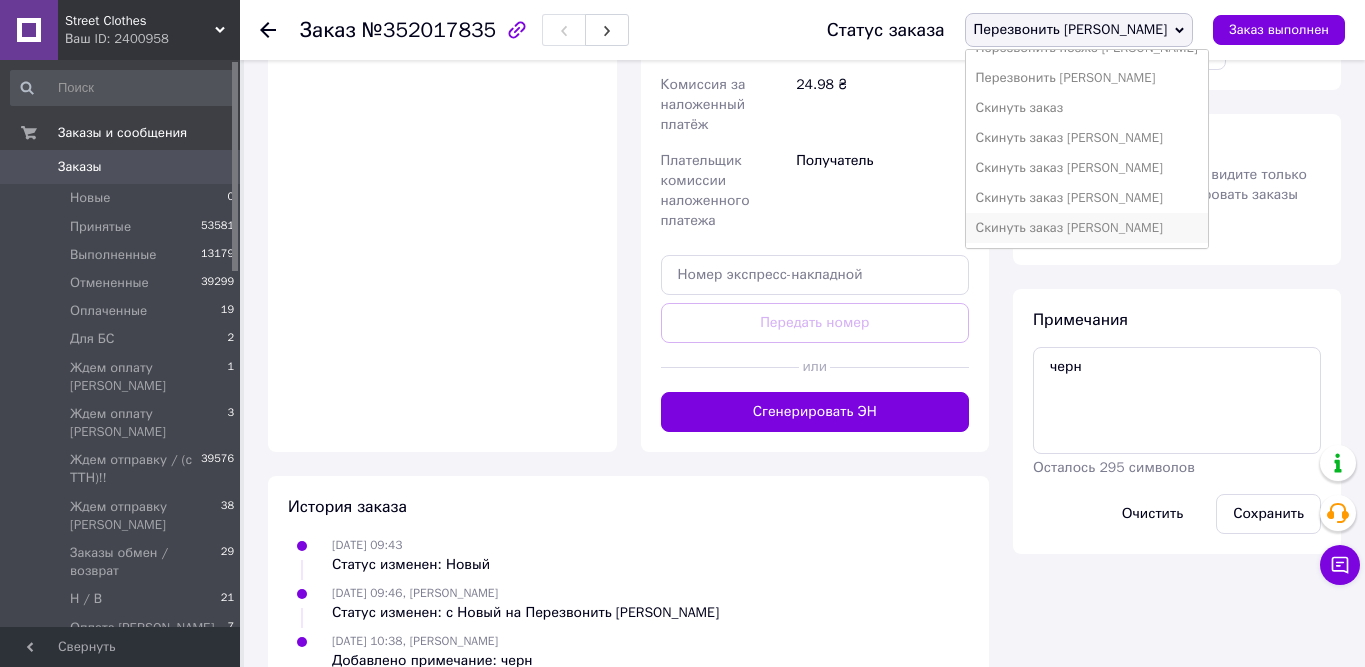 click on "Скинуть заказ [PERSON_NAME]" at bounding box center (1087, 228) 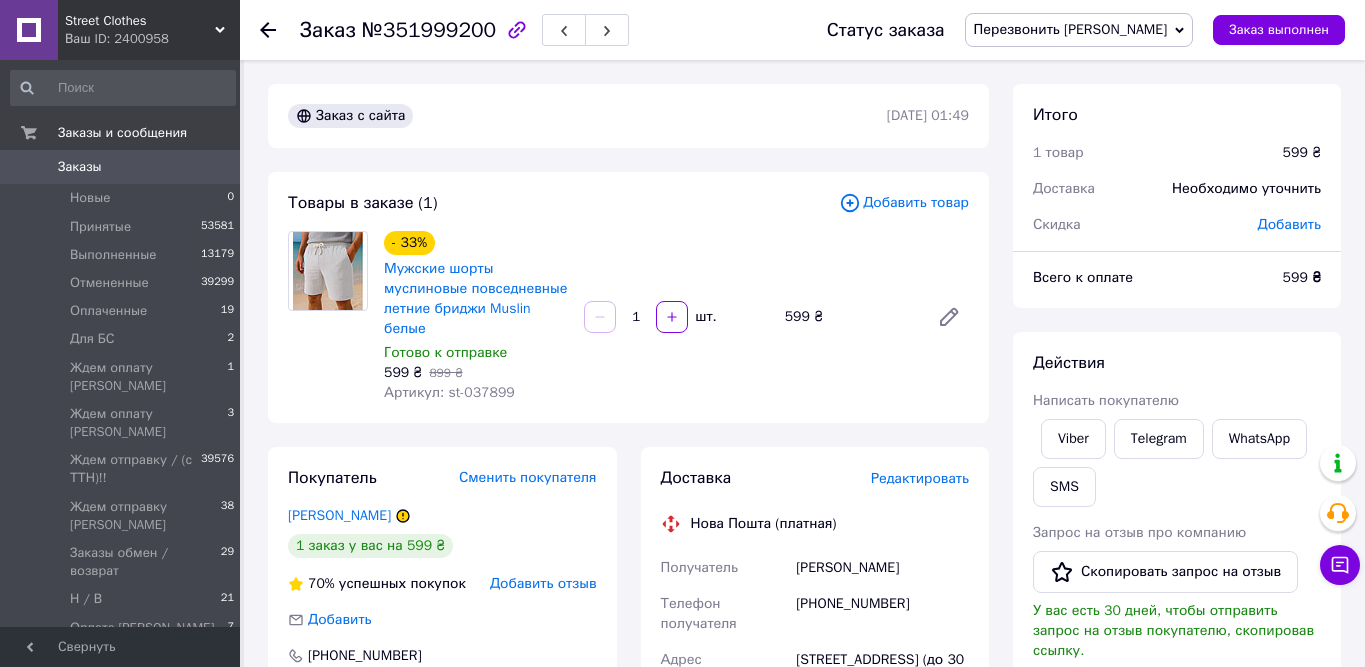 scroll, scrollTop: 0, scrollLeft: 0, axis: both 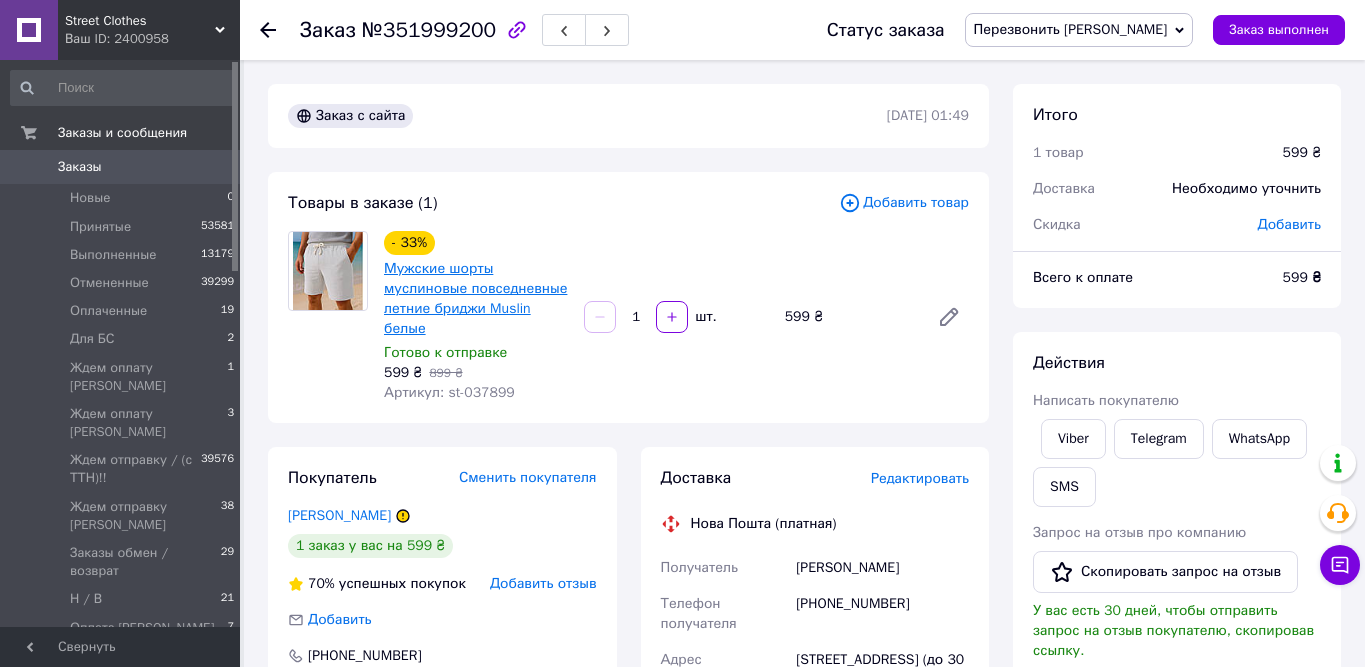 click on "Мужские шорты муслиновые повседневные летние бриджи Muslin белые" at bounding box center [475, 298] 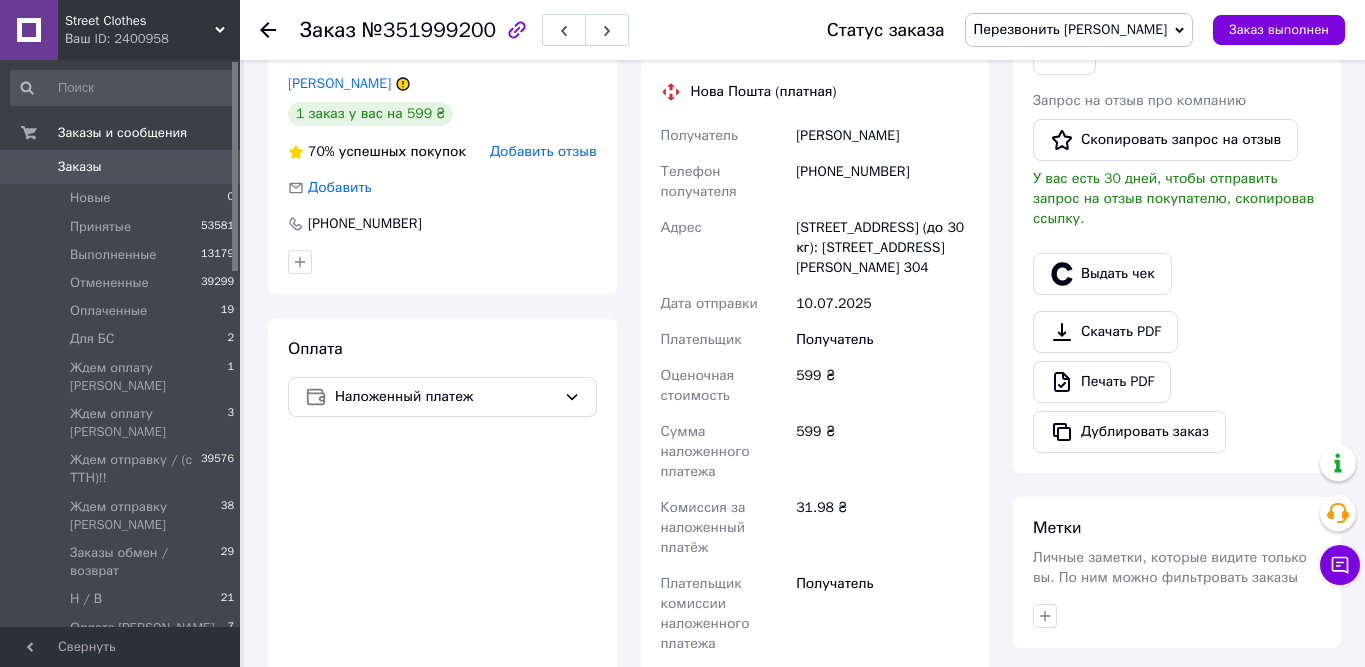 scroll, scrollTop: 428, scrollLeft: 0, axis: vertical 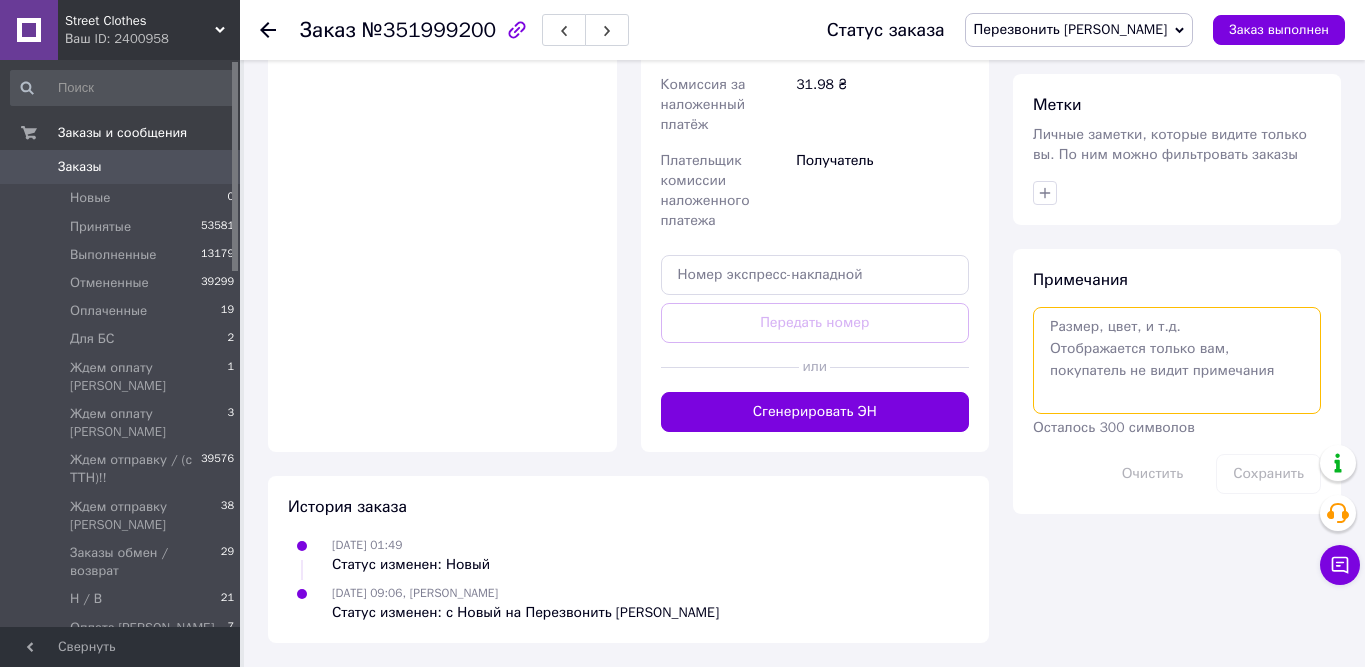 click at bounding box center [1177, 360] 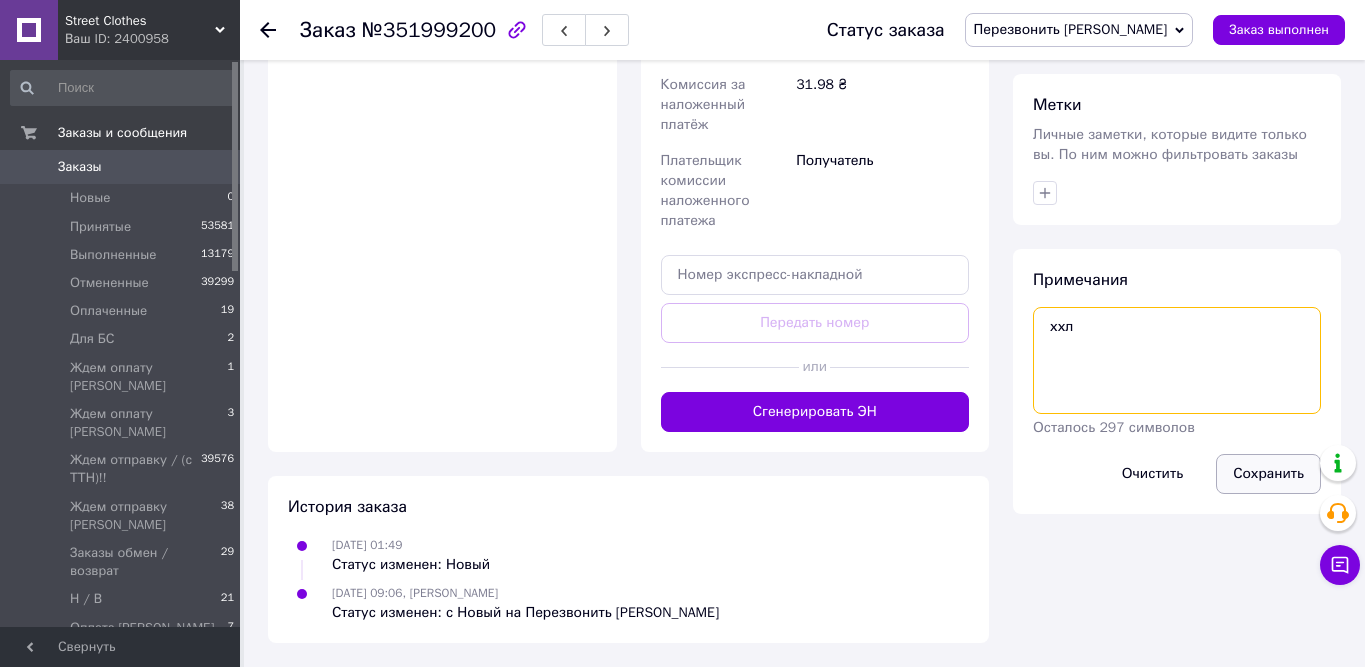 type on "ххл" 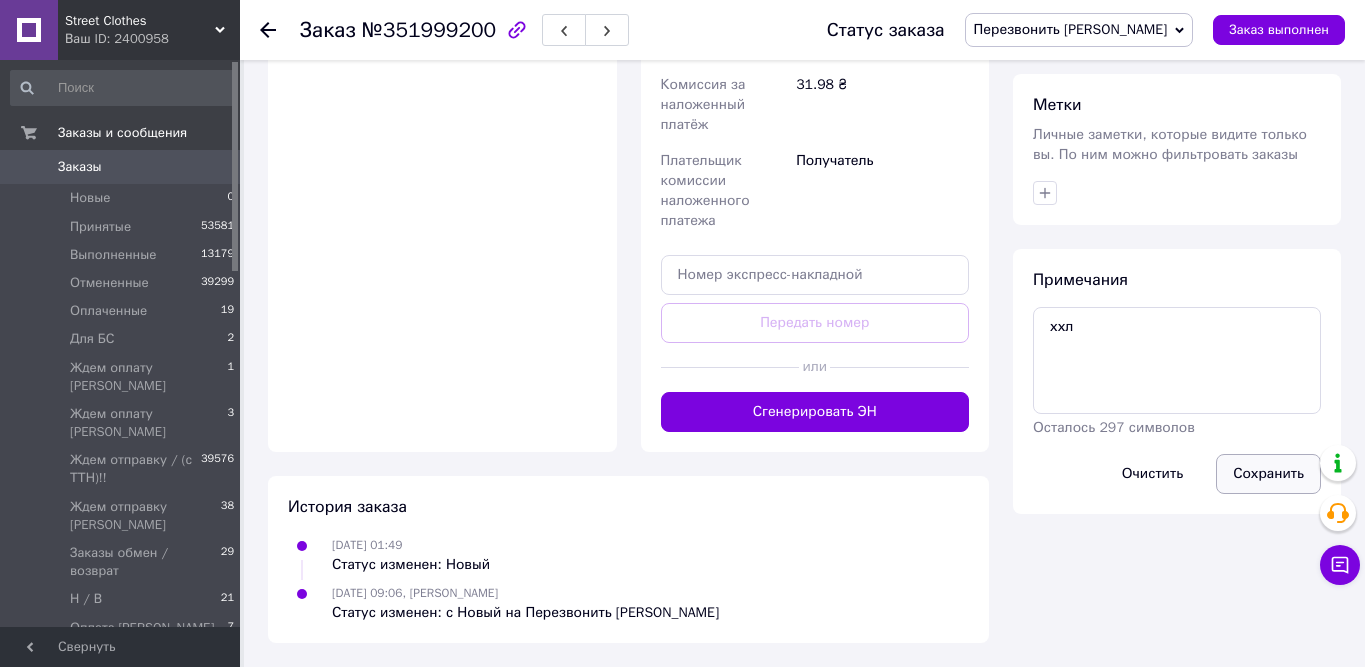 click on "Сохранить" at bounding box center [1268, 474] 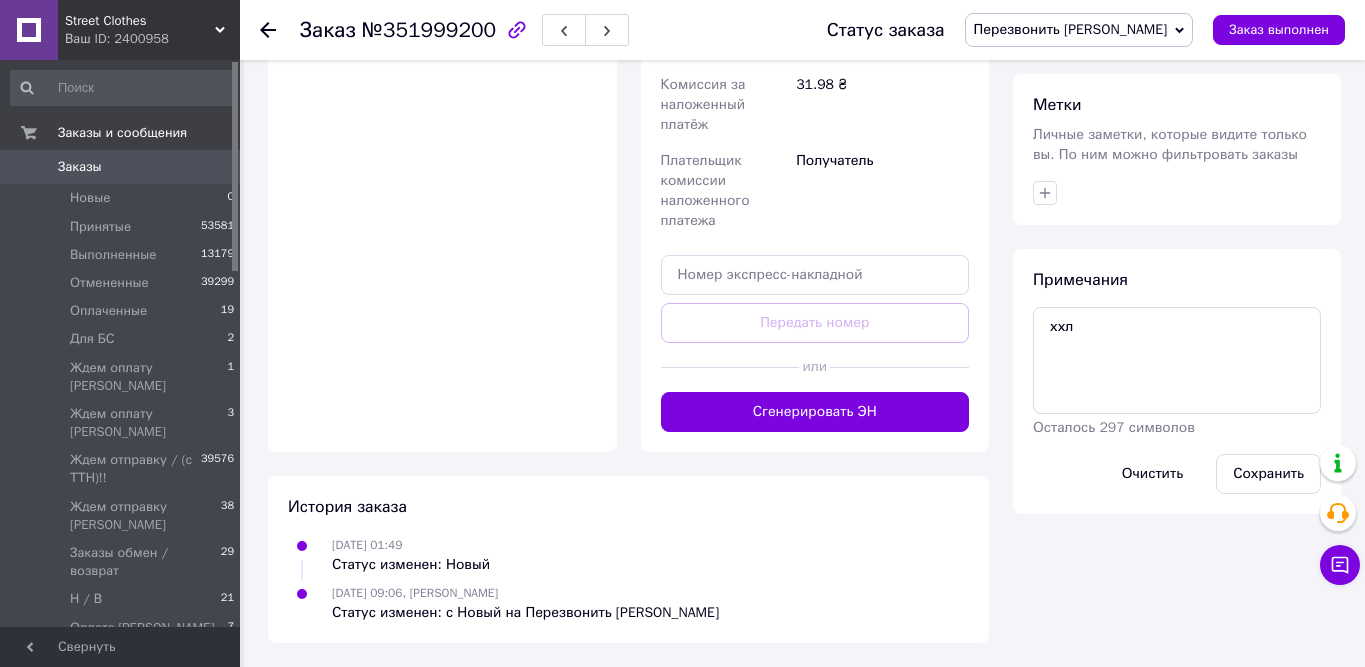 click on "Перезвонить [PERSON_NAME]" at bounding box center [1079, 30] 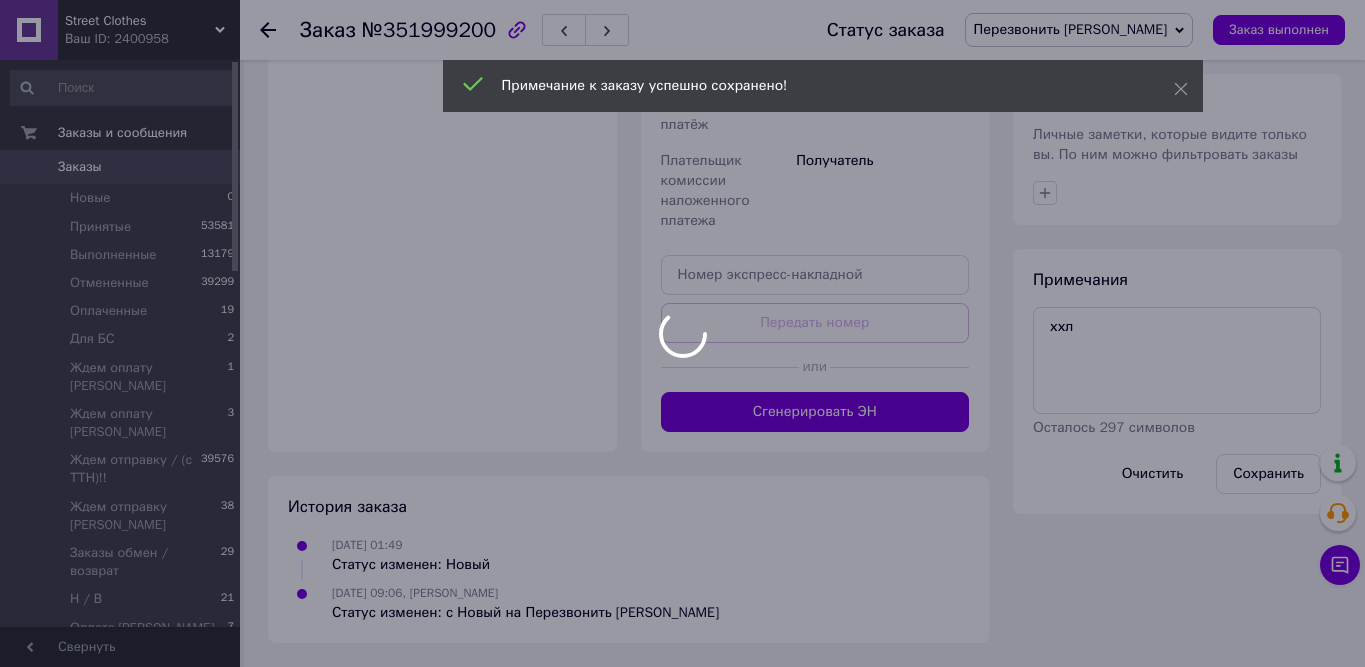 click on "Street Clothes Ваш ID: 2400958 Сайт Street Clothes Кабинет покупателя Проверить состояние системы Страница на портале Справка Выйти Заказы и сообщения Заказы 0 Новые 0 Принятые 53581 Выполненные 13179 Отмененные 39299 Оплаченные 19 Для БС 2 Ждем оплату [PERSON_NAME] 1 Ждем оплату [PERSON_NAME] 3 Ждем отправку / (с ТТН)!! 39576 Ждем отправку [PERSON_NAME] 38 Заказы обмен / возврат 29 Н / В 21 Оплата [PERSON_NAME] 7 Перезвонить [PERSON_NAME] 0 Перезвонить [PERSON_NAME] 0 Перезвонить позже 0 Перезвонить позже [PERSON_NAME] 0 Перезвонить позже [PERSON_NAME] 2 Перезвонить [PERSON_NAME] 0 Перезвонить [PERSON_NAME] 11 1 0 0 0 3 0" at bounding box center (682, -94) 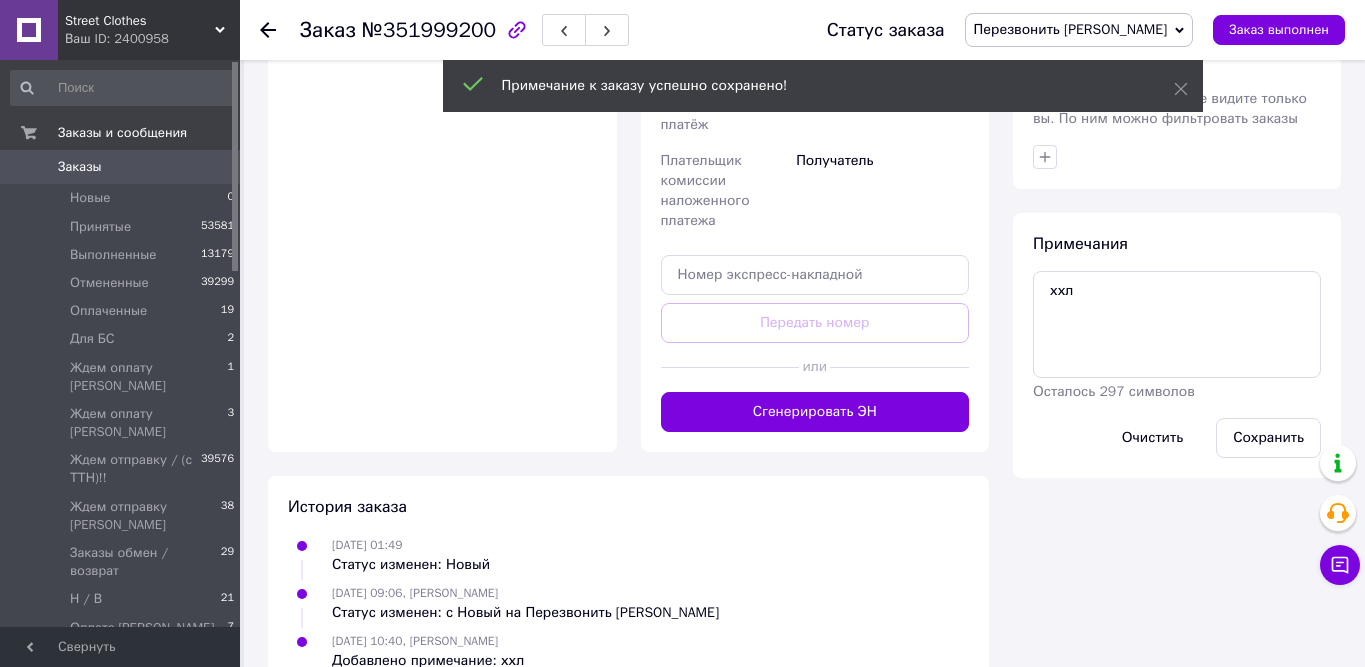 click on "Перезвонить [PERSON_NAME]" at bounding box center [1079, 30] 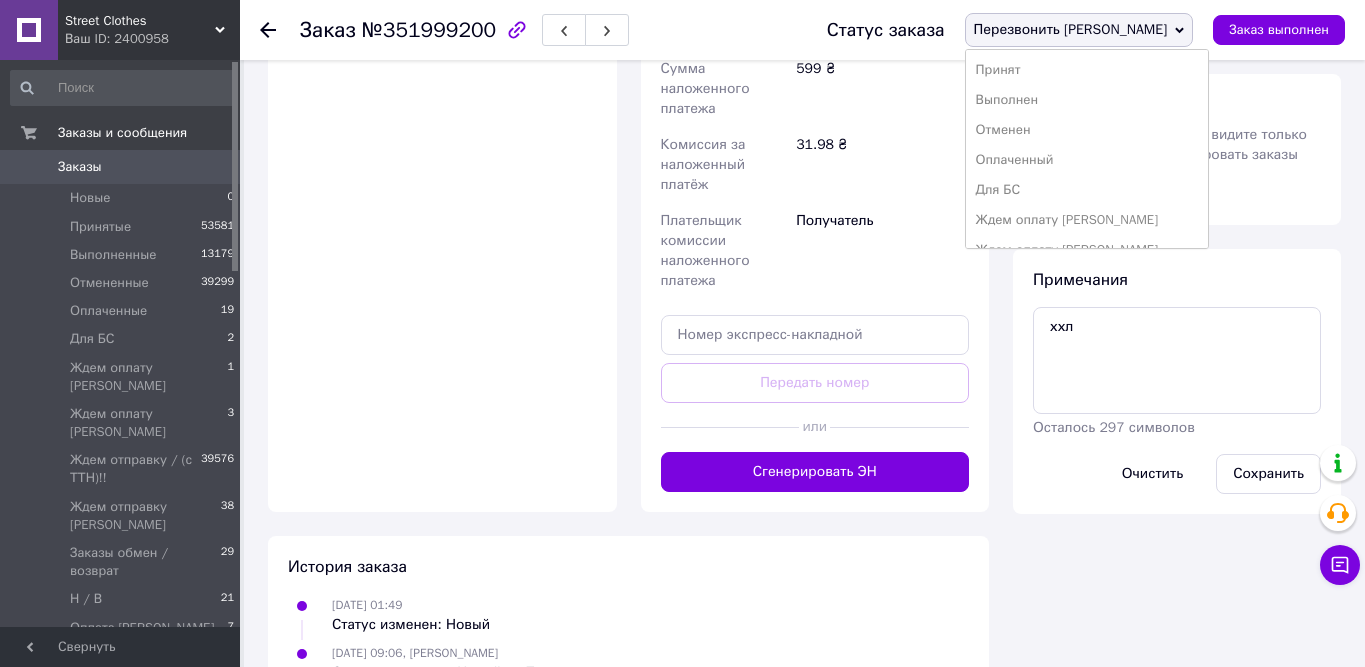 scroll, scrollTop: 502, scrollLeft: 0, axis: vertical 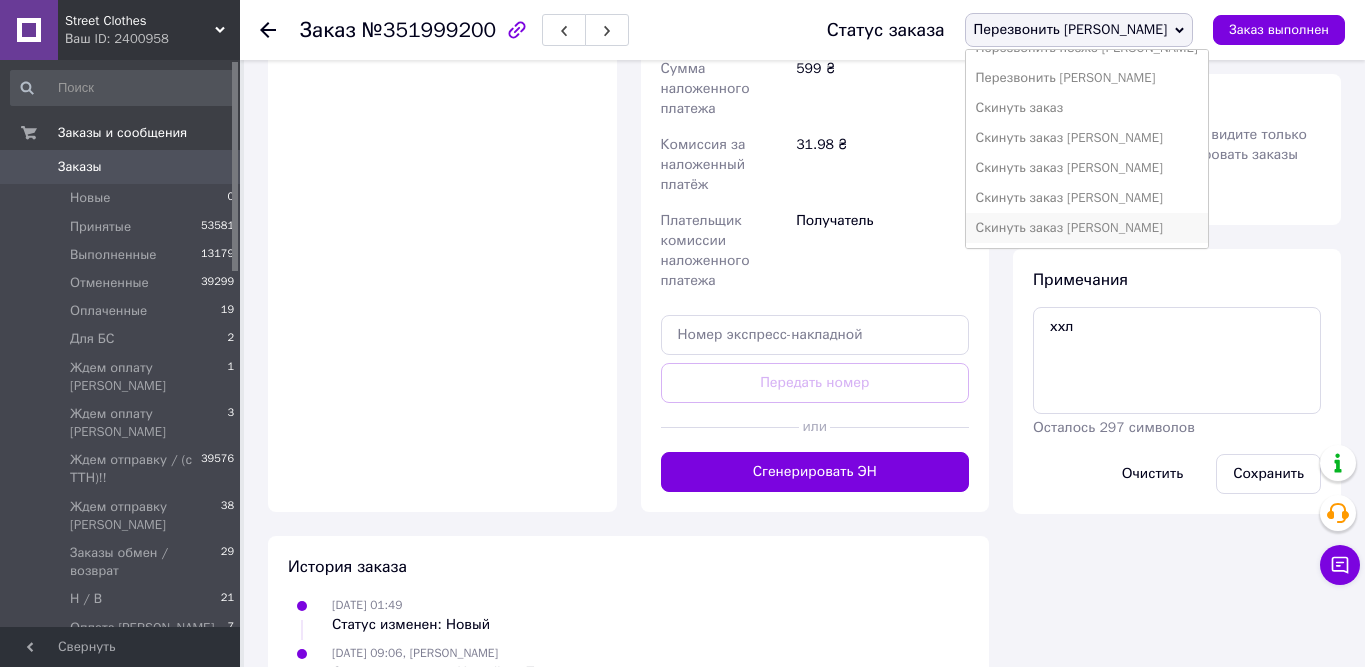 click on "Скинуть заказ [PERSON_NAME]" at bounding box center [1087, 228] 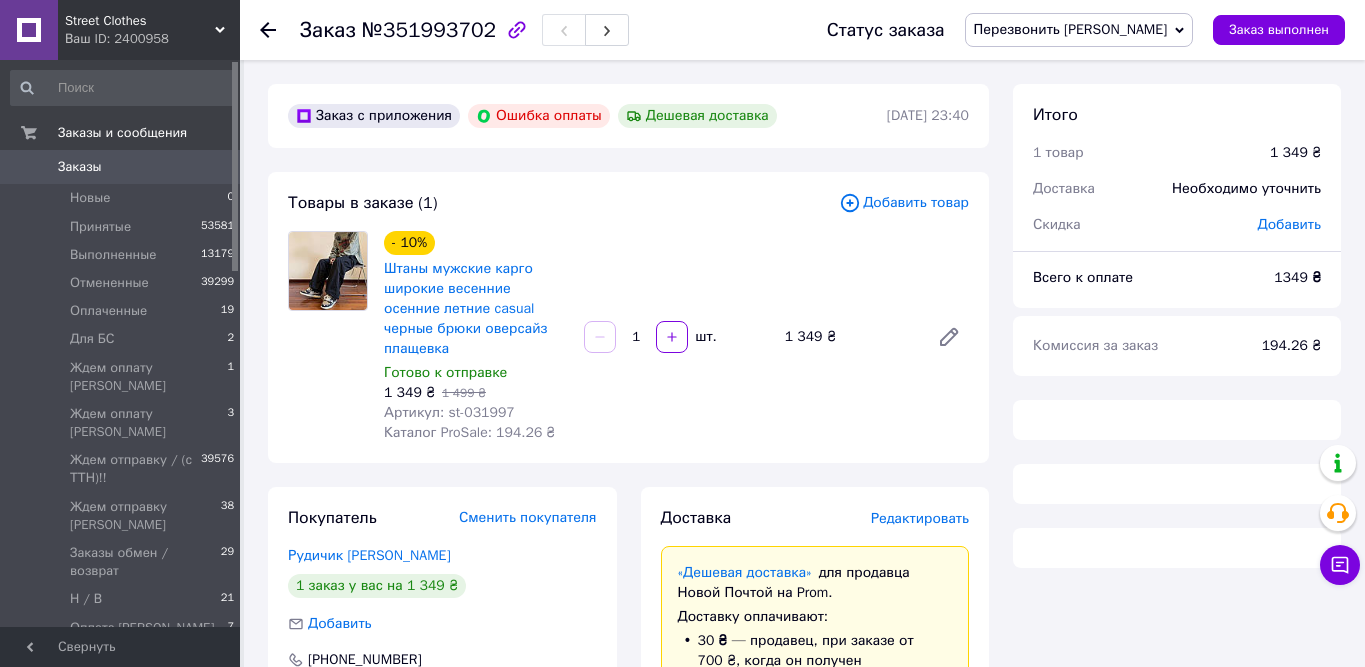 scroll, scrollTop: 0, scrollLeft: 0, axis: both 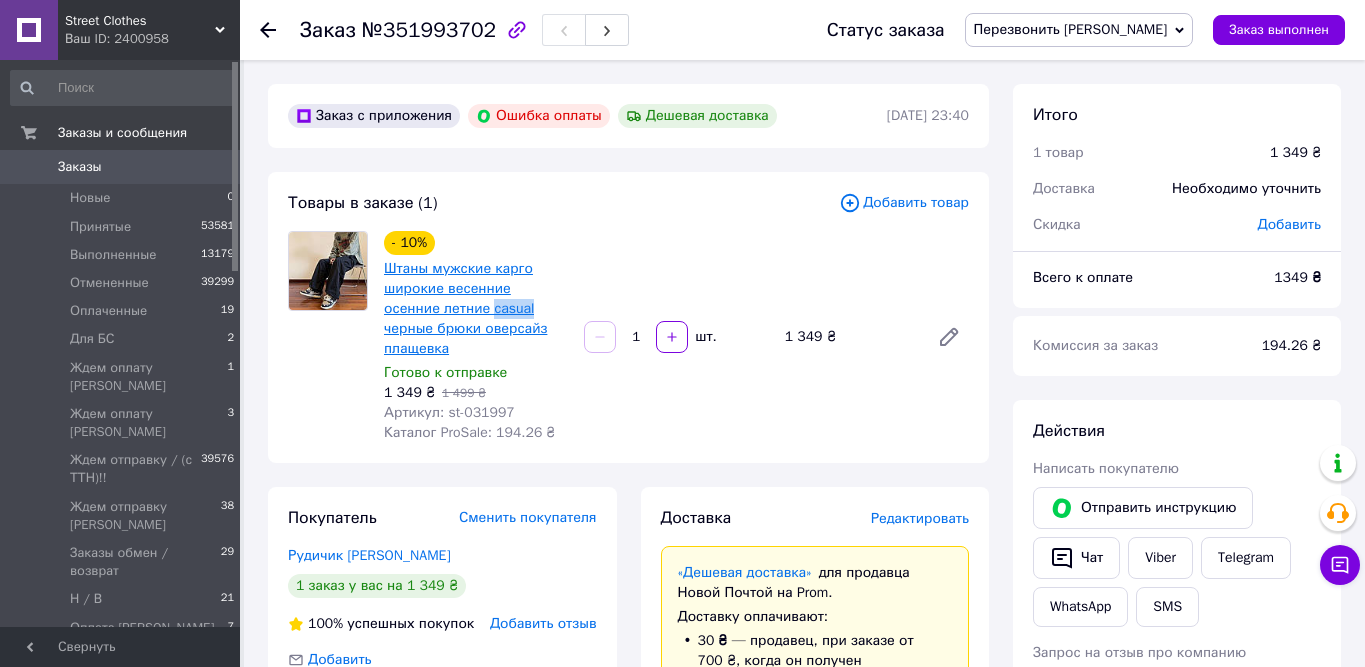 drag, startPoint x: 540, startPoint y: 308, endPoint x: 497, endPoint y: 312, distance: 43.185646 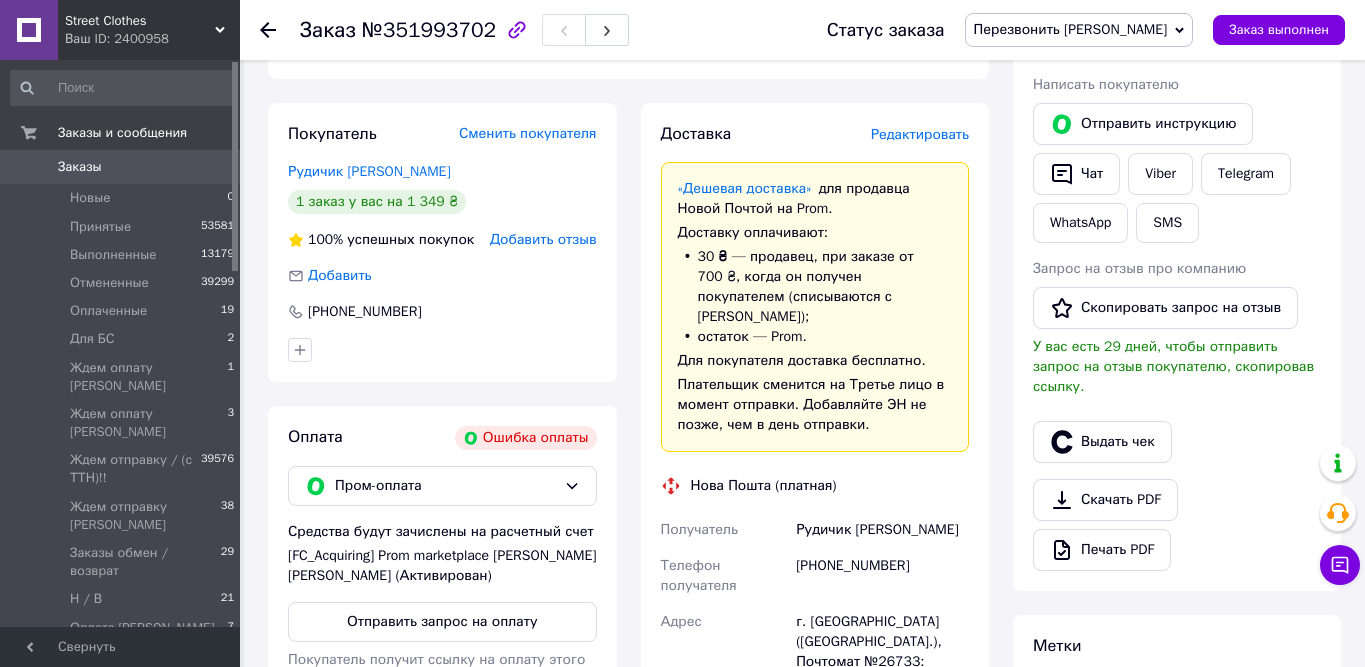 scroll, scrollTop: 396, scrollLeft: 0, axis: vertical 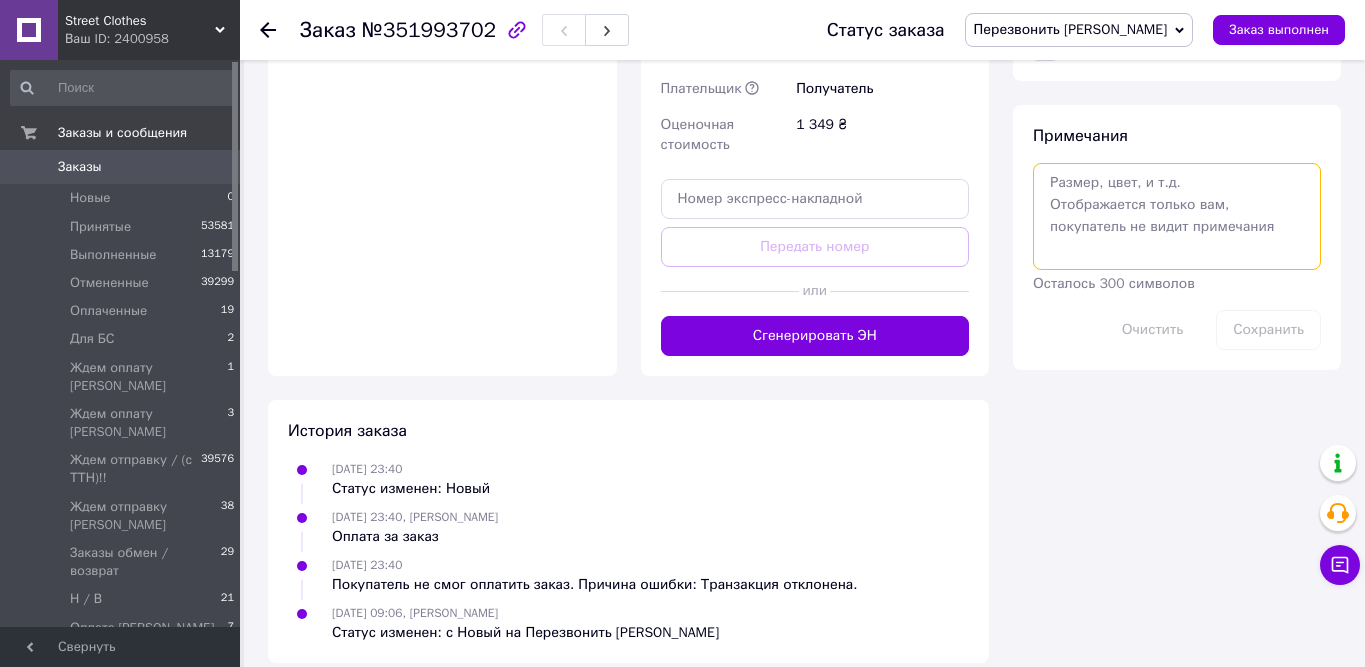 click at bounding box center [1177, 216] 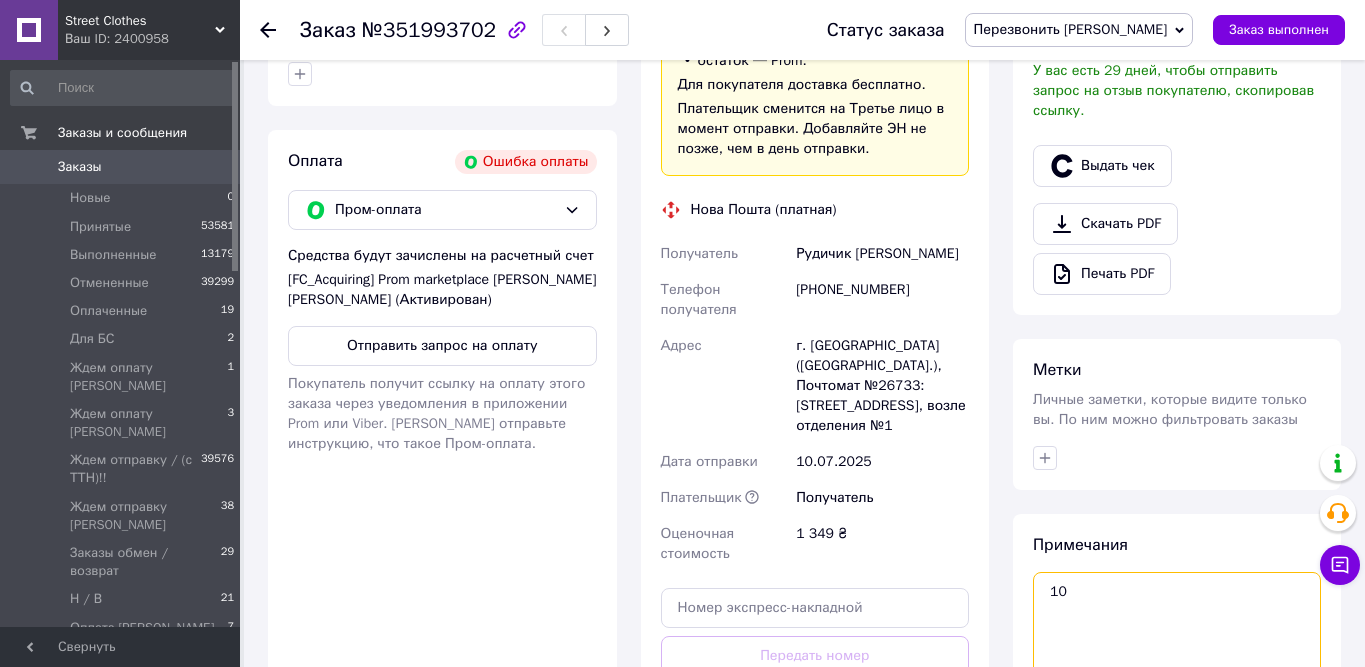 scroll, scrollTop: 1069, scrollLeft: 0, axis: vertical 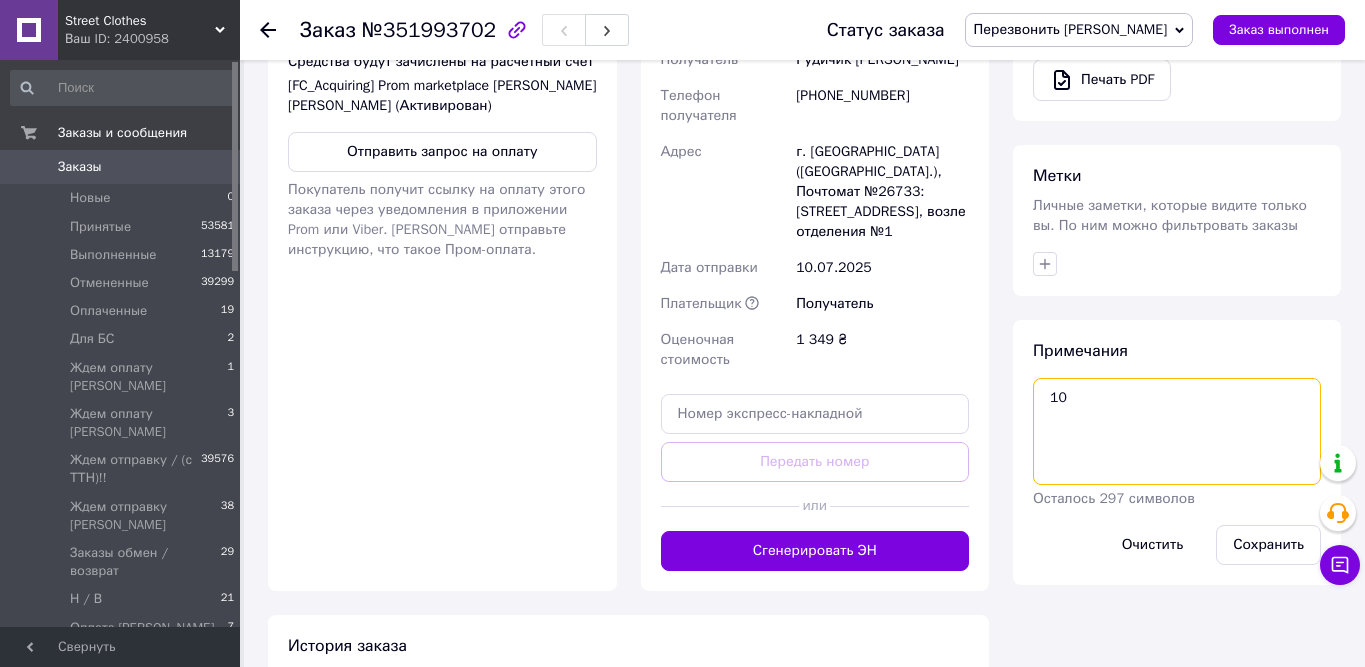 drag, startPoint x: 1089, startPoint y: 394, endPoint x: 986, endPoint y: 399, distance: 103.121284 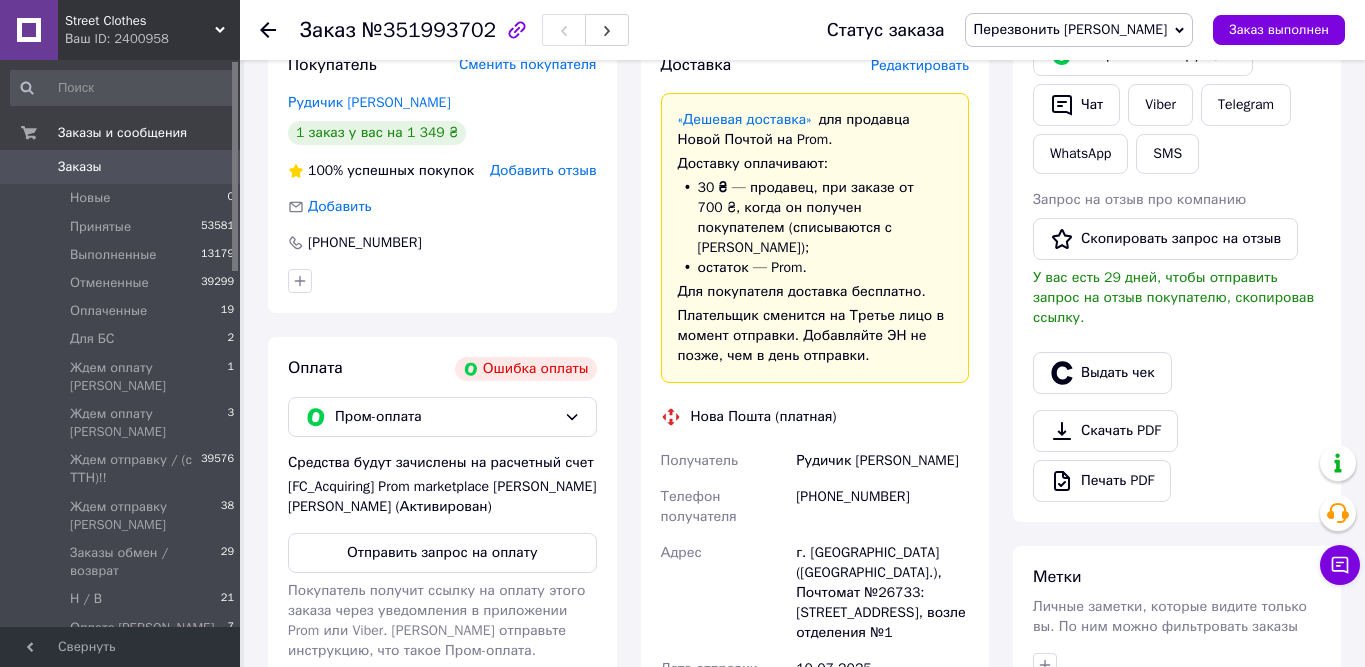 scroll, scrollTop: 455, scrollLeft: 0, axis: vertical 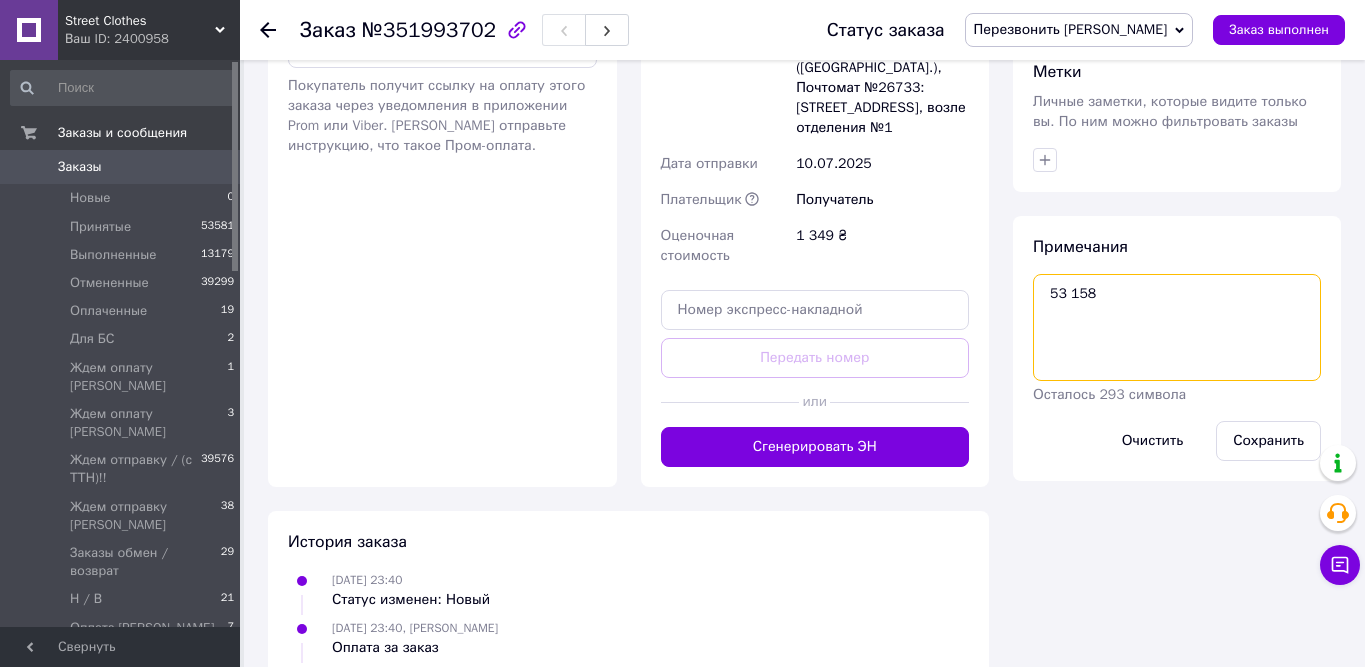 drag, startPoint x: 1109, startPoint y: 300, endPoint x: 1011, endPoint y: 283, distance: 99.46356 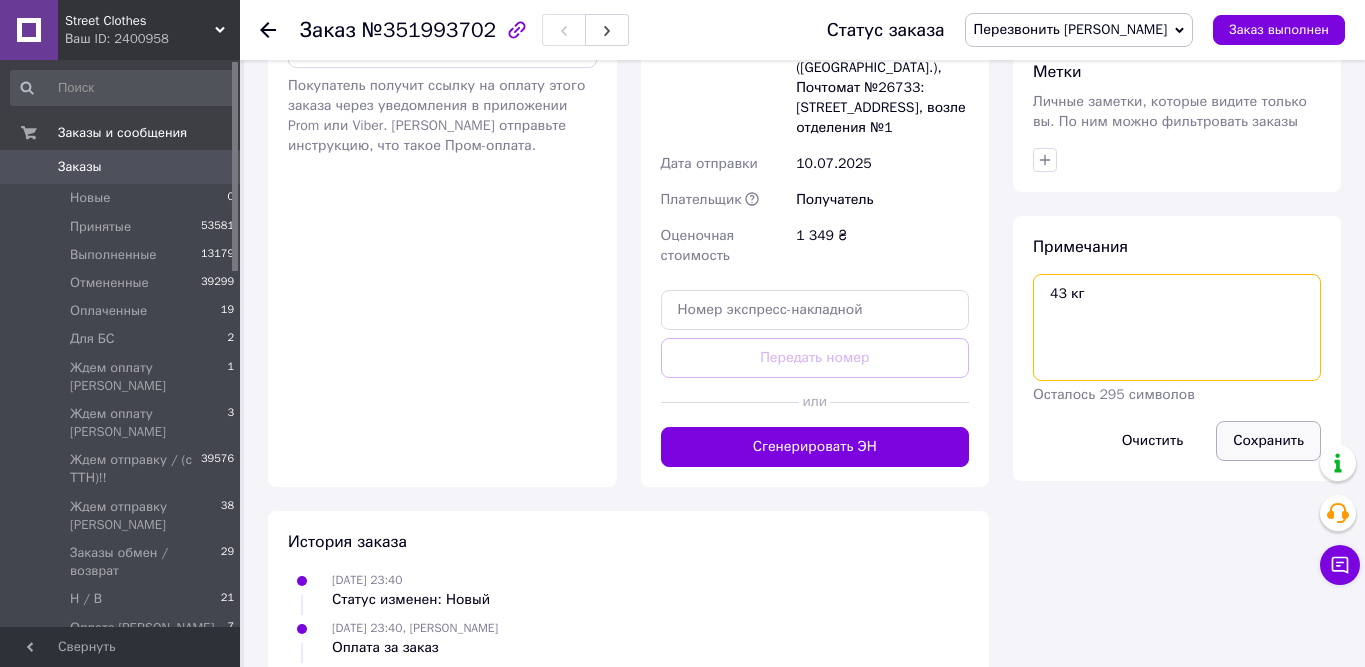 type on "43 кг" 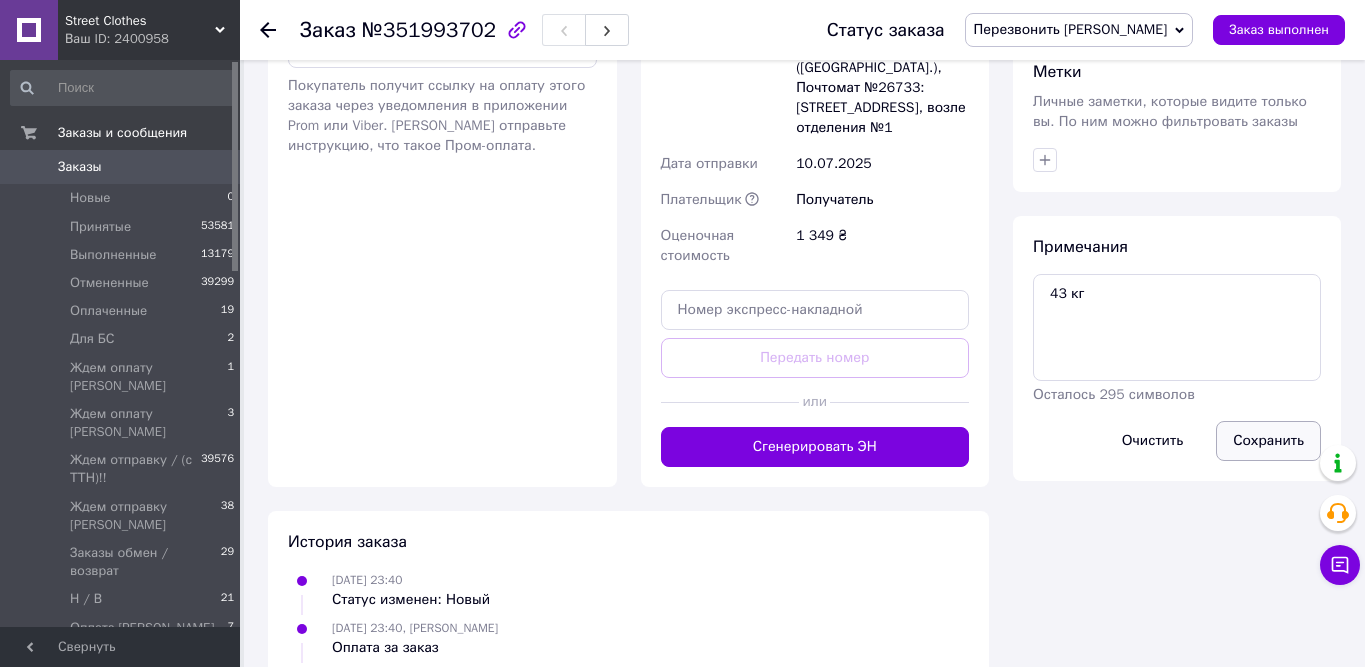 click on "Сохранить" at bounding box center (1268, 441) 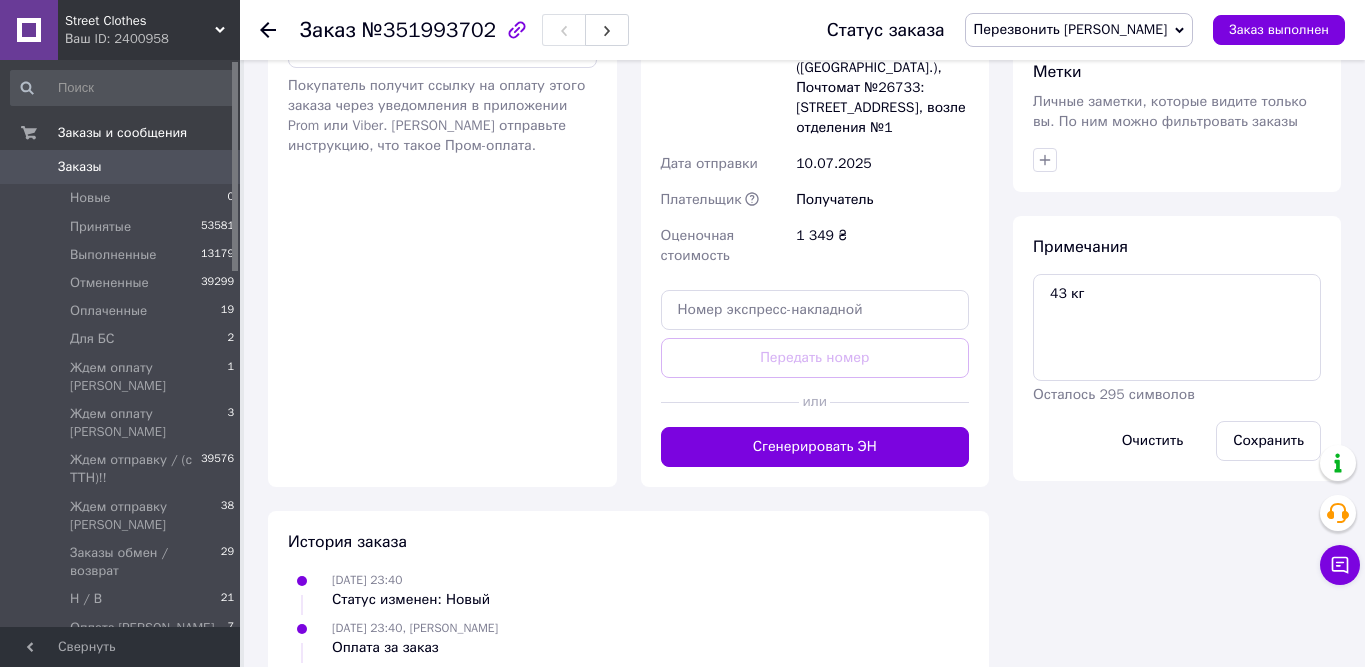 click on "Перезвонить [PERSON_NAME]" at bounding box center (1071, 29) 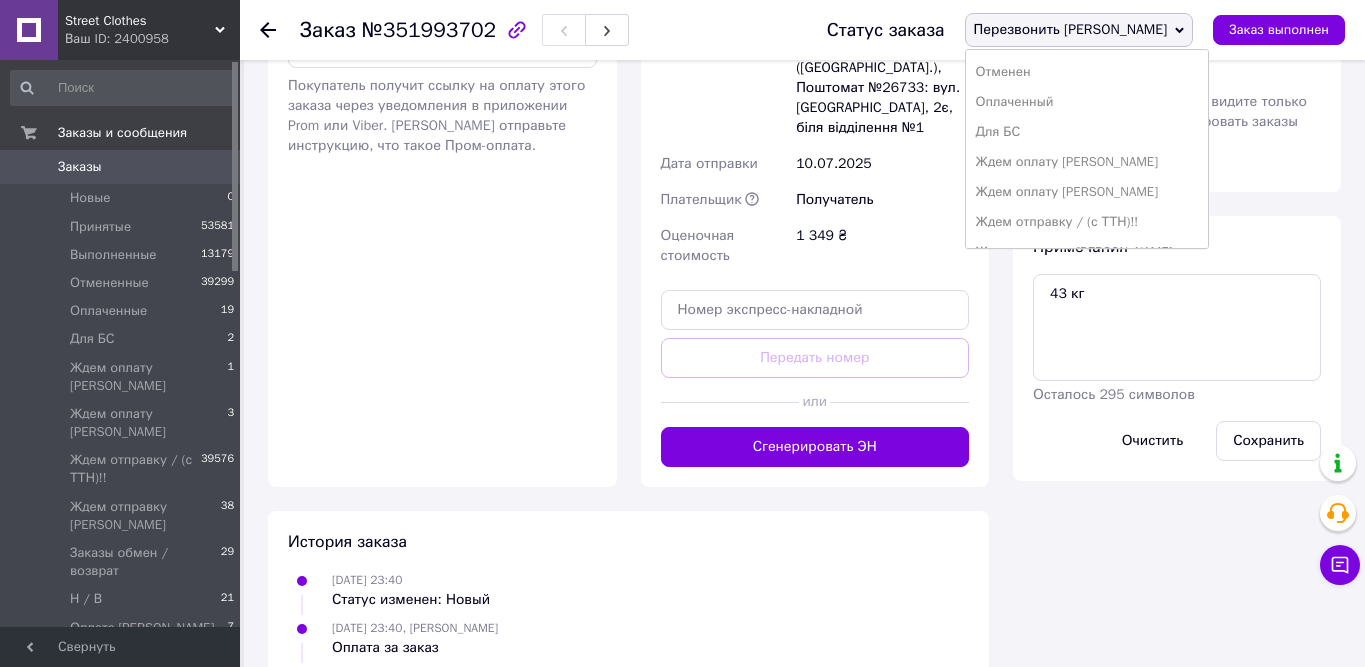 scroll, scrollTop: 12, scrollLeft: 0, axis: vertical 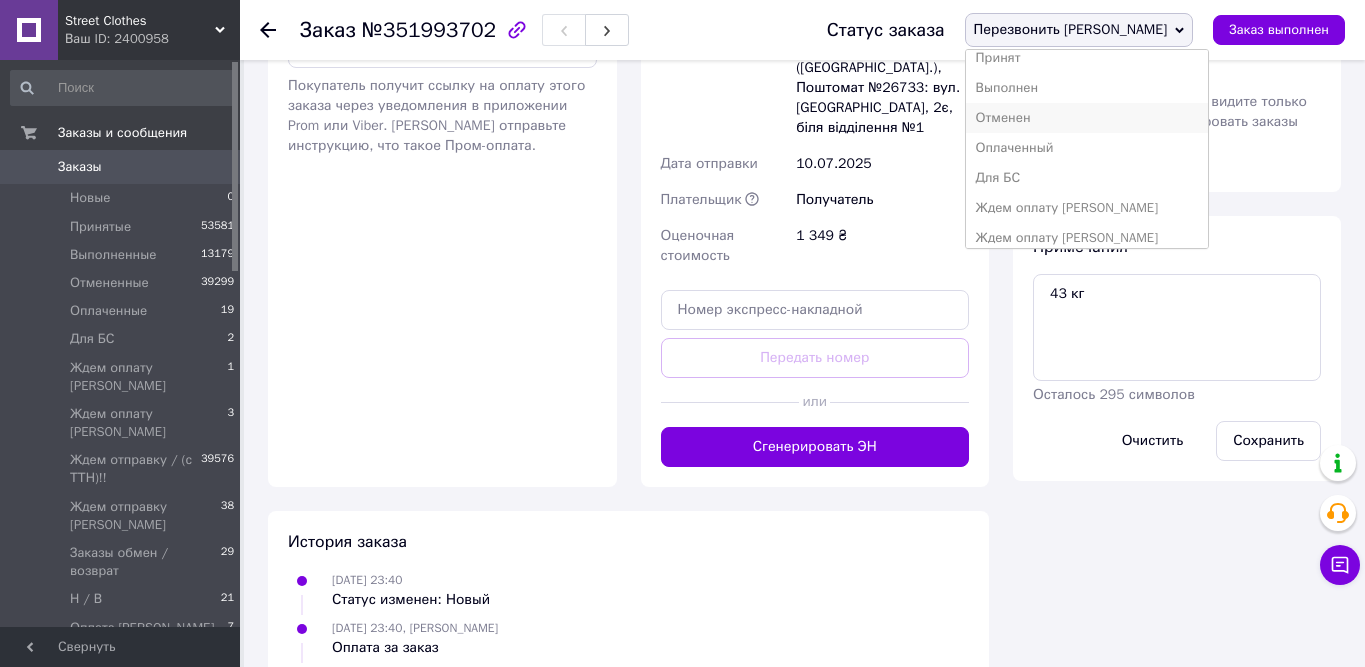 click on "Отменен" at bounding box center (1087, 118) 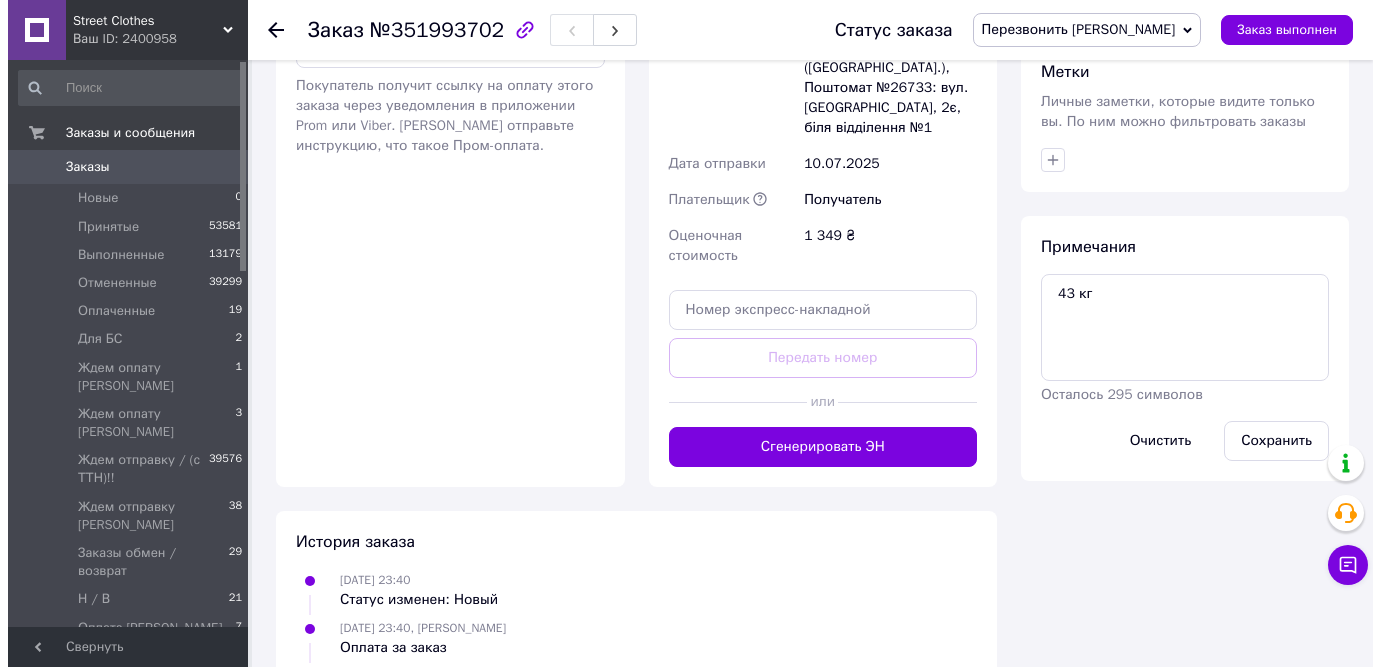 scroll, scrollTop: 918, scrollLeft: 0, axis: vertical 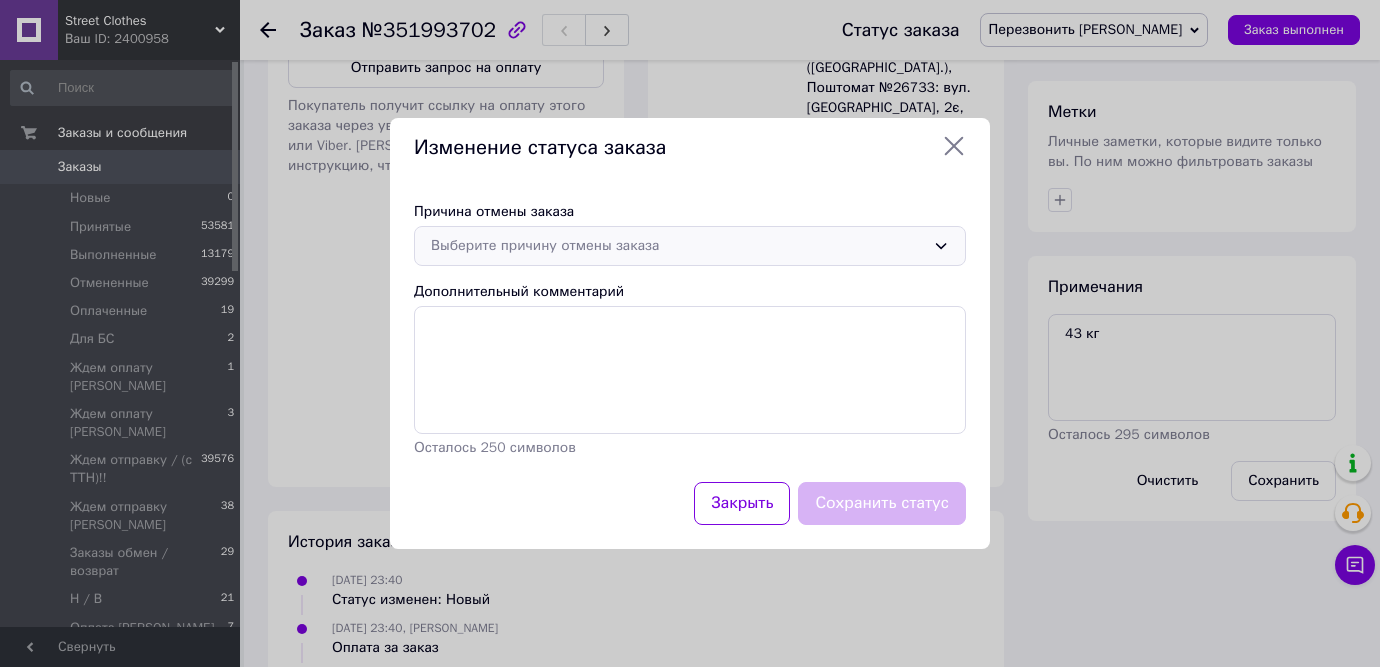 click on "Причина отмены заказа Выберите причину отмены заказа Дополнительный комментарий Осталось 250 символов" at bounding box center (690, 330) 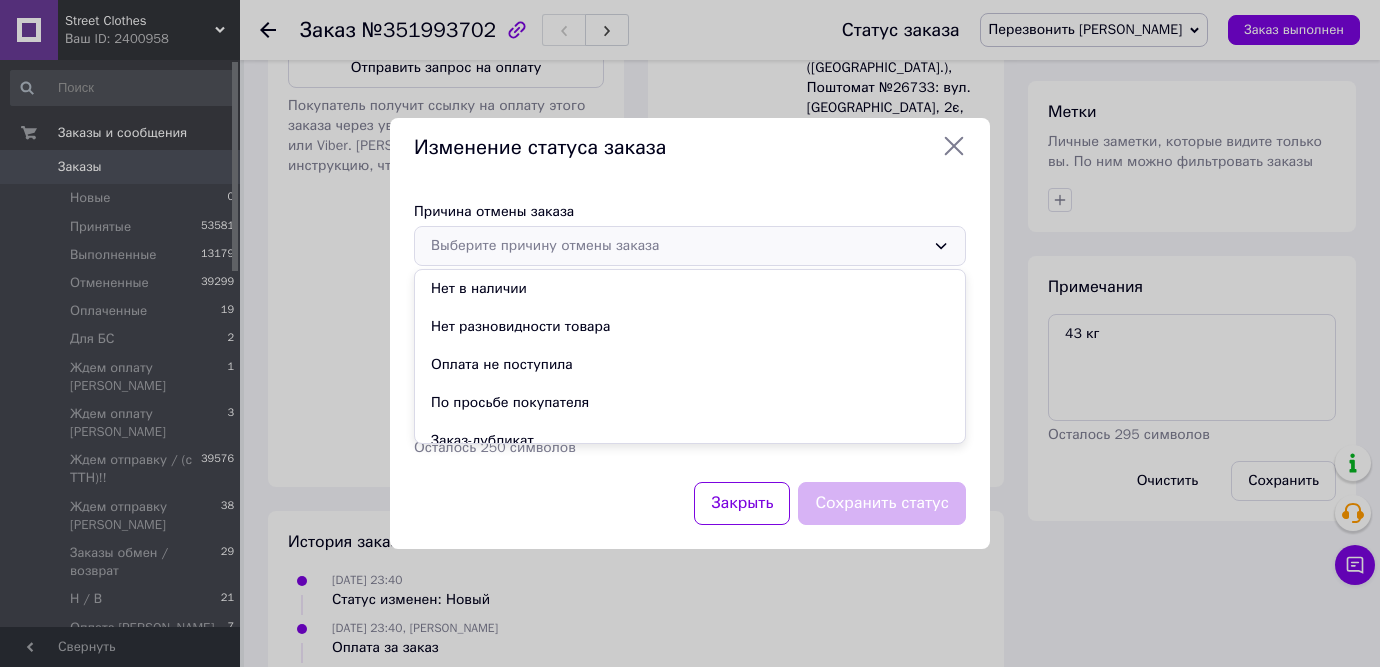 scroll, scrollTop: 94, scrollLeft: 0, axis: vertical 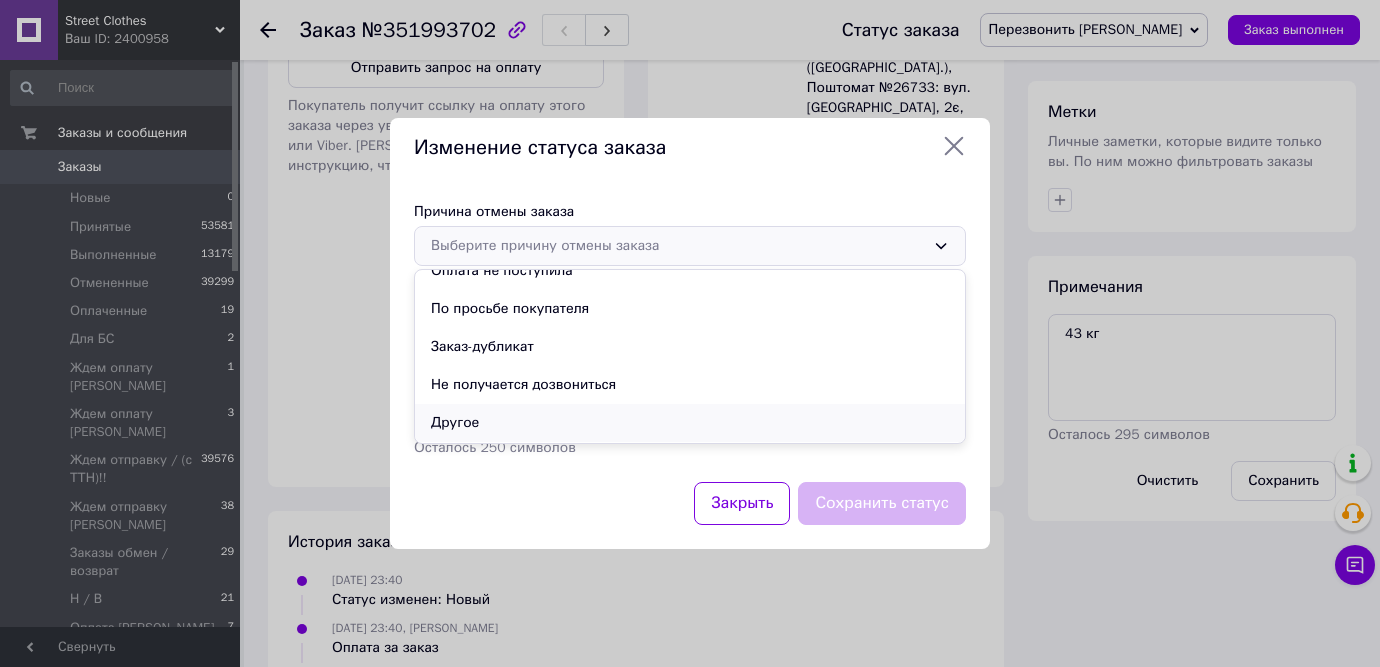 click on "Другое" at bounding box center [690, 423] 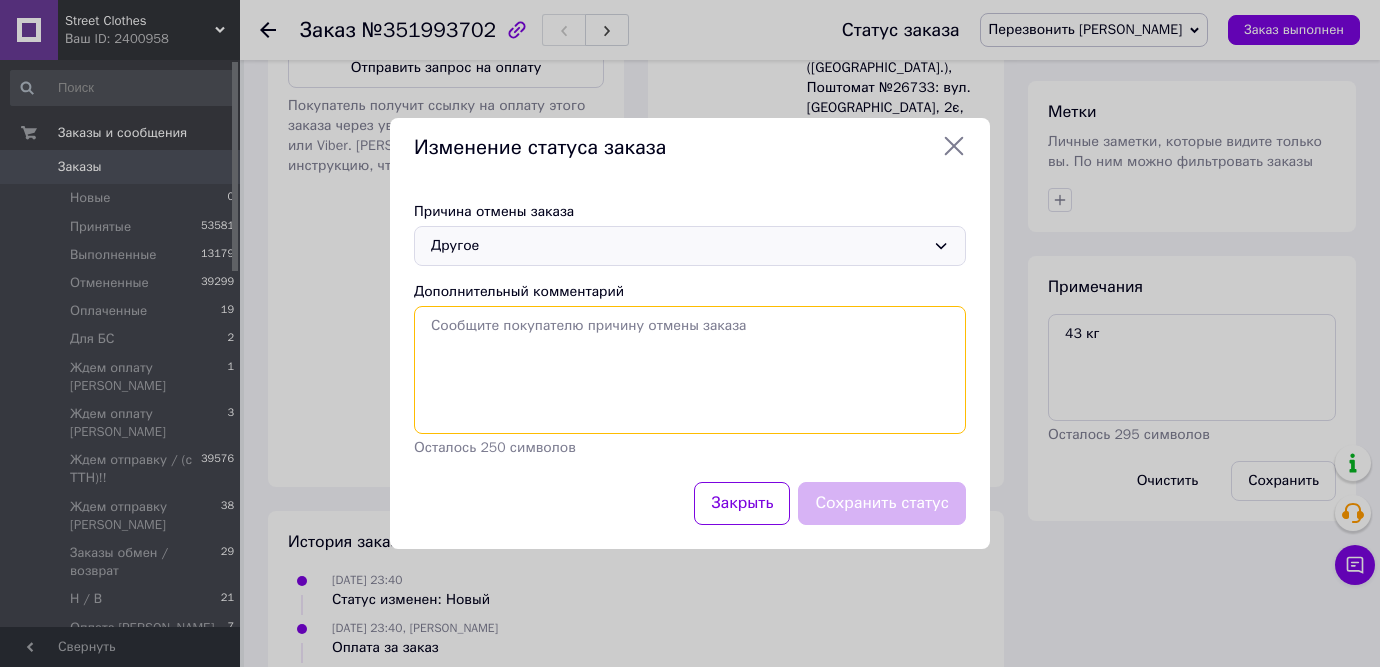 click on "Дополнительный комментарий" at bounding box center (690, 370) 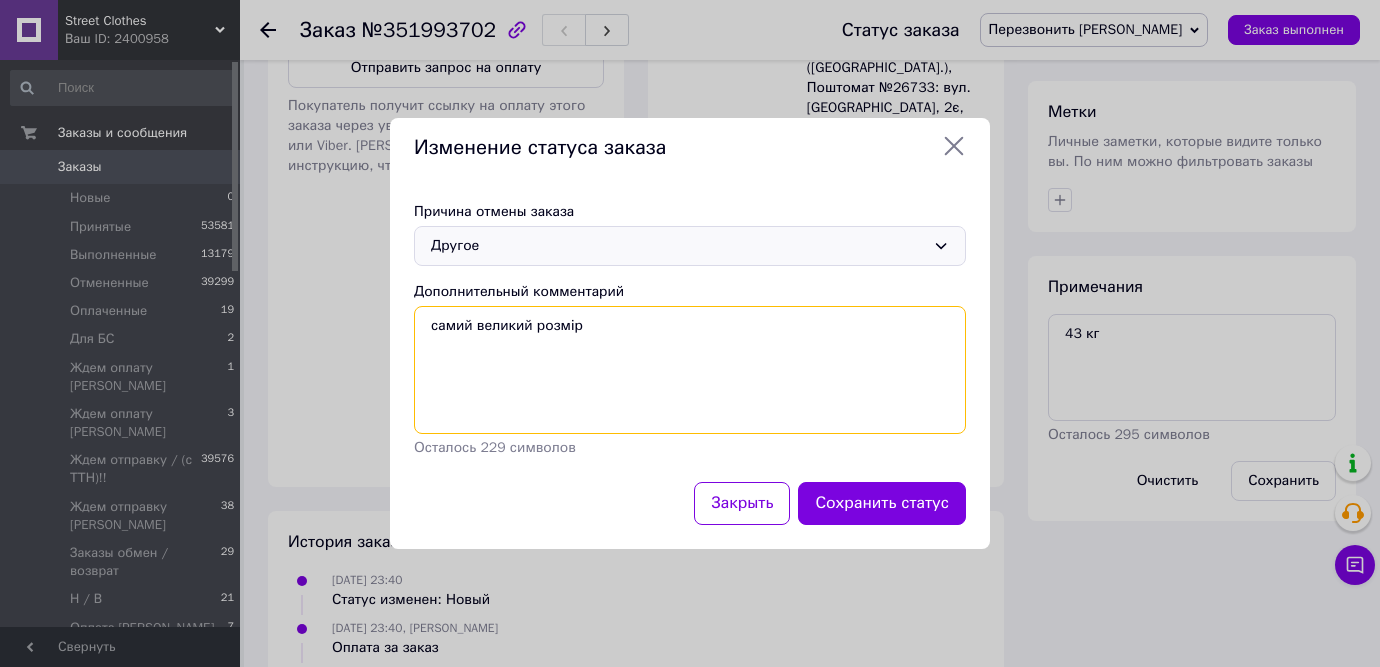 drag, startPoint x: 530, startPoint y: 326, endPoint x: 482, endPoint y: 325, distance: 48.010414 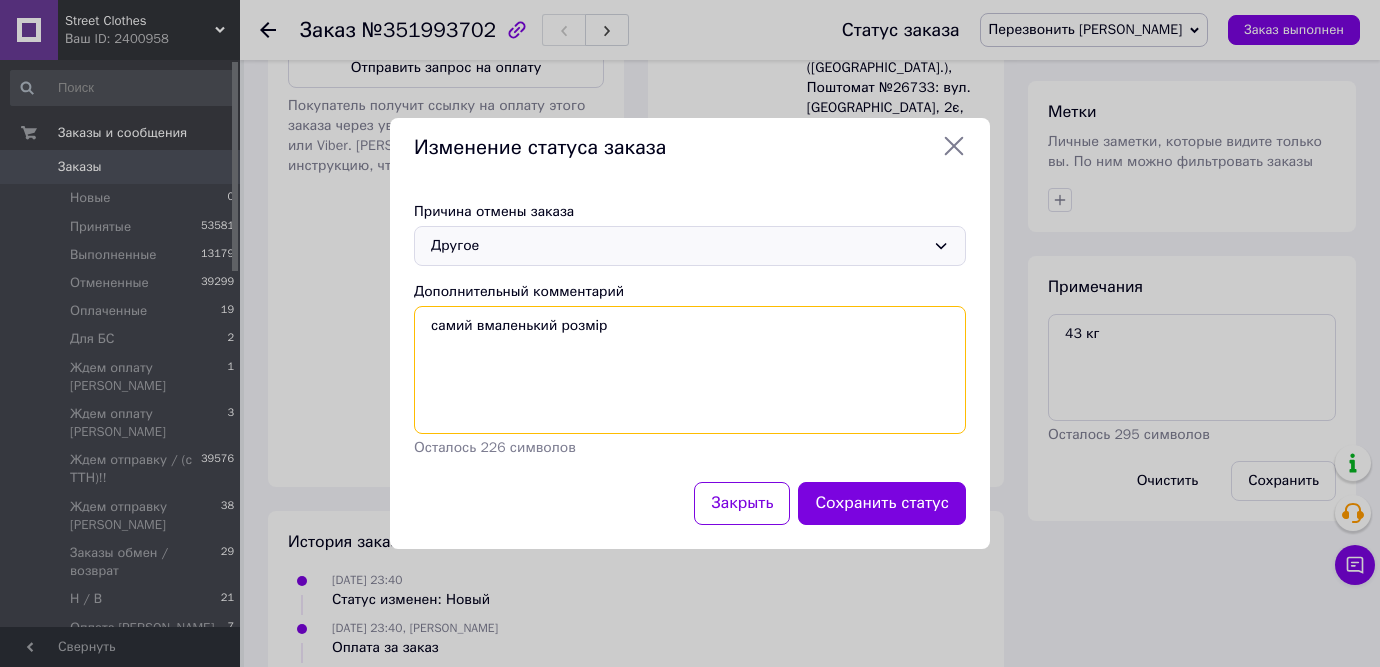 click on "самий вмаленький розмір" at bounding box center [690, 370] 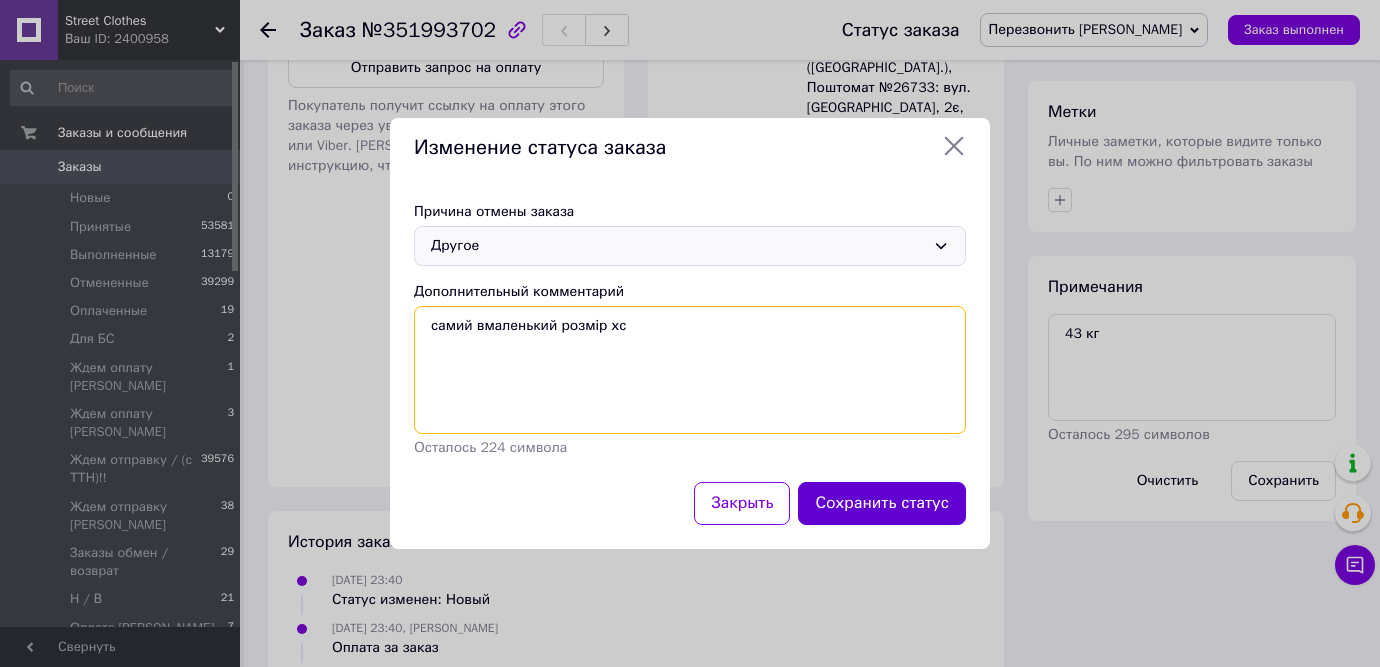 type on "самий вмаленький розмір хс" 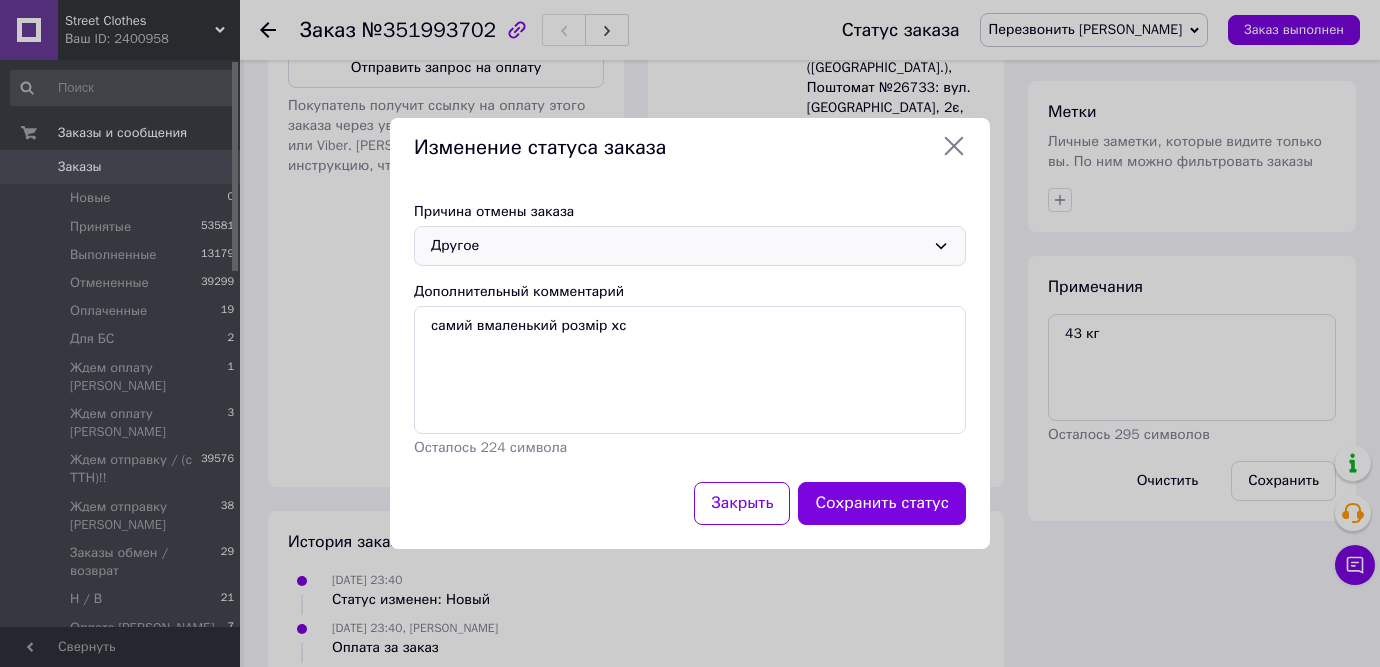 drag, startPoint x: 841, startPoint y: 515, endPoint x: 766, endPoint y: 437, distance: 108.20813 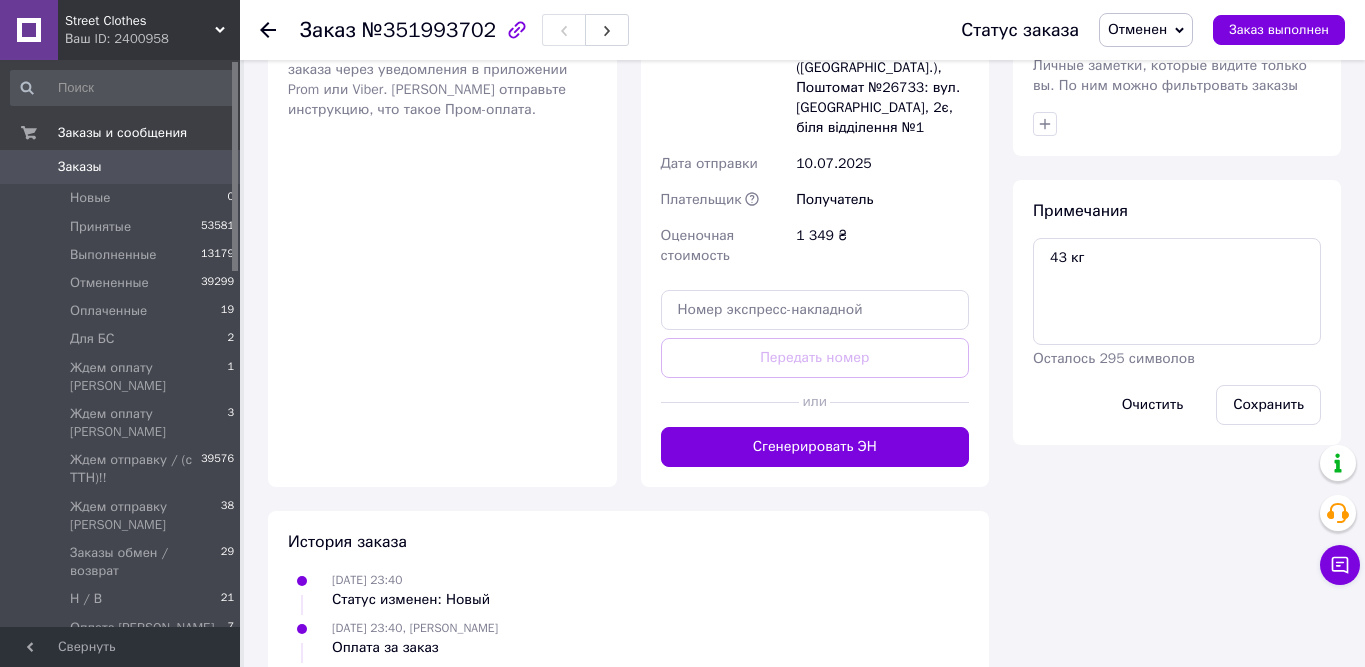scroll, scrollTop: 922, scrollLeft: 0, axis: vertical 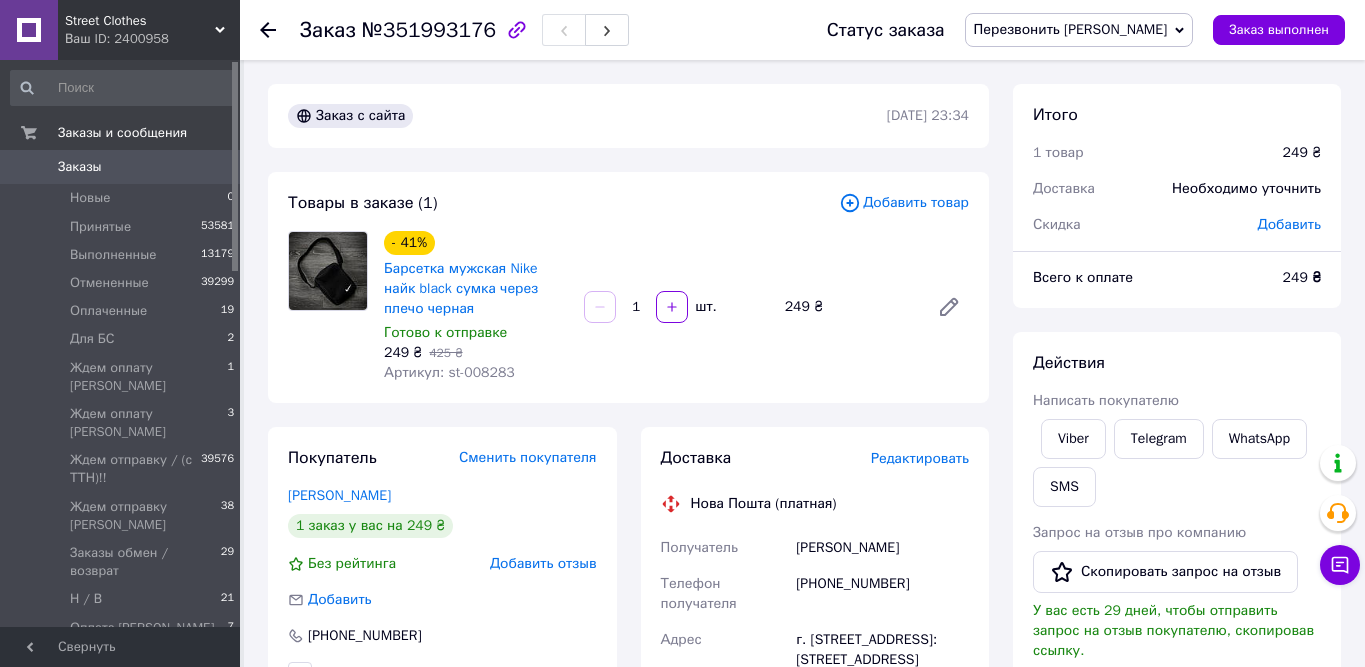 click on "Действия" at bounding box center (1177, 363) 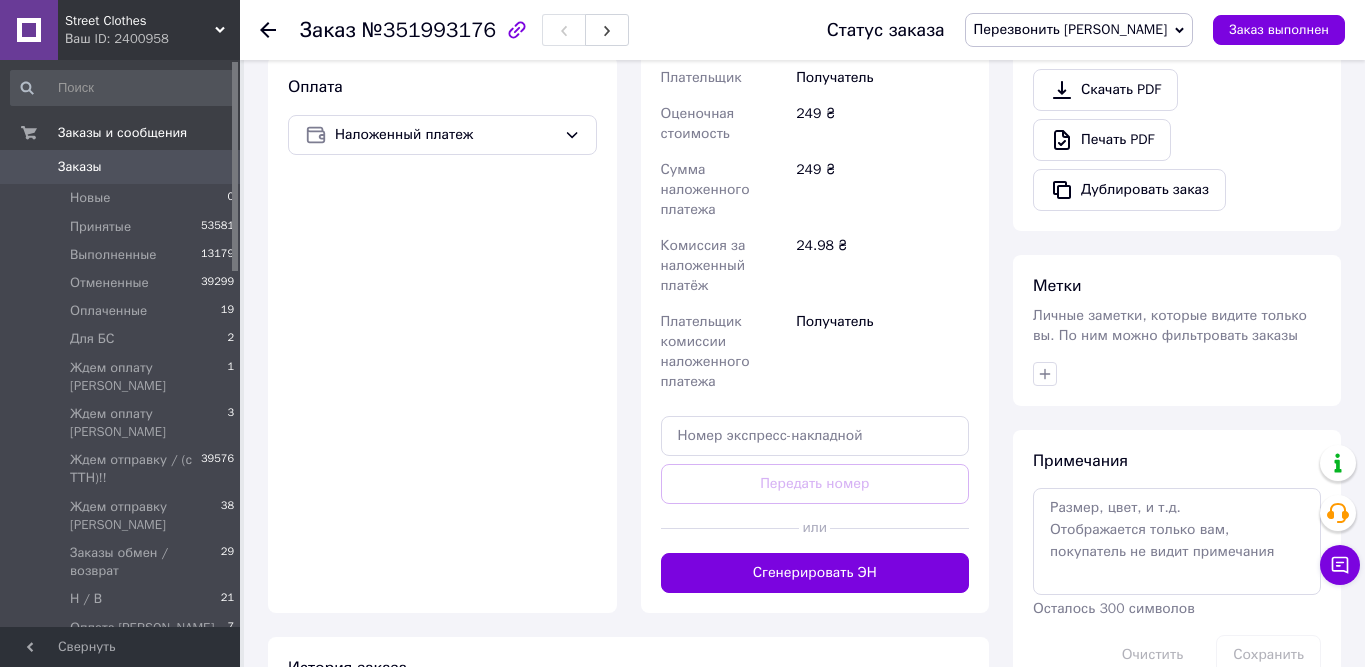 scroll, scrollTop: 689, scrollLeft: 0, axis: vertical 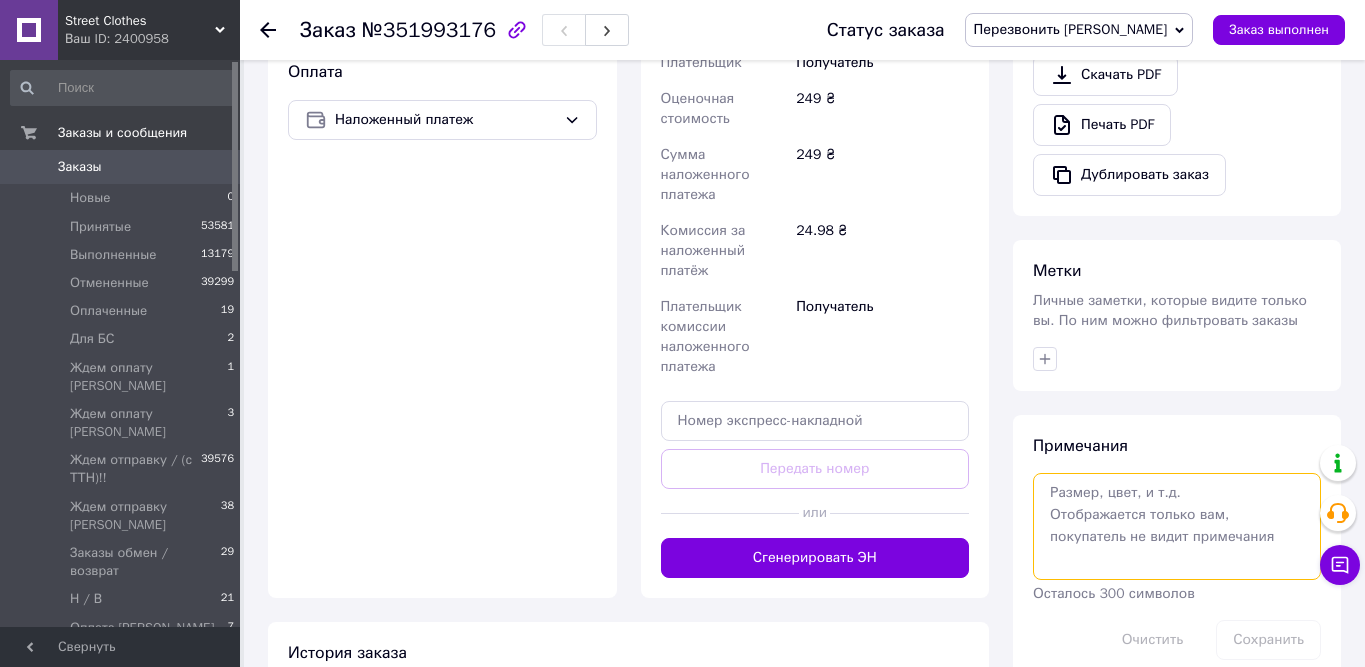 click at bounding box center (1177, 526) 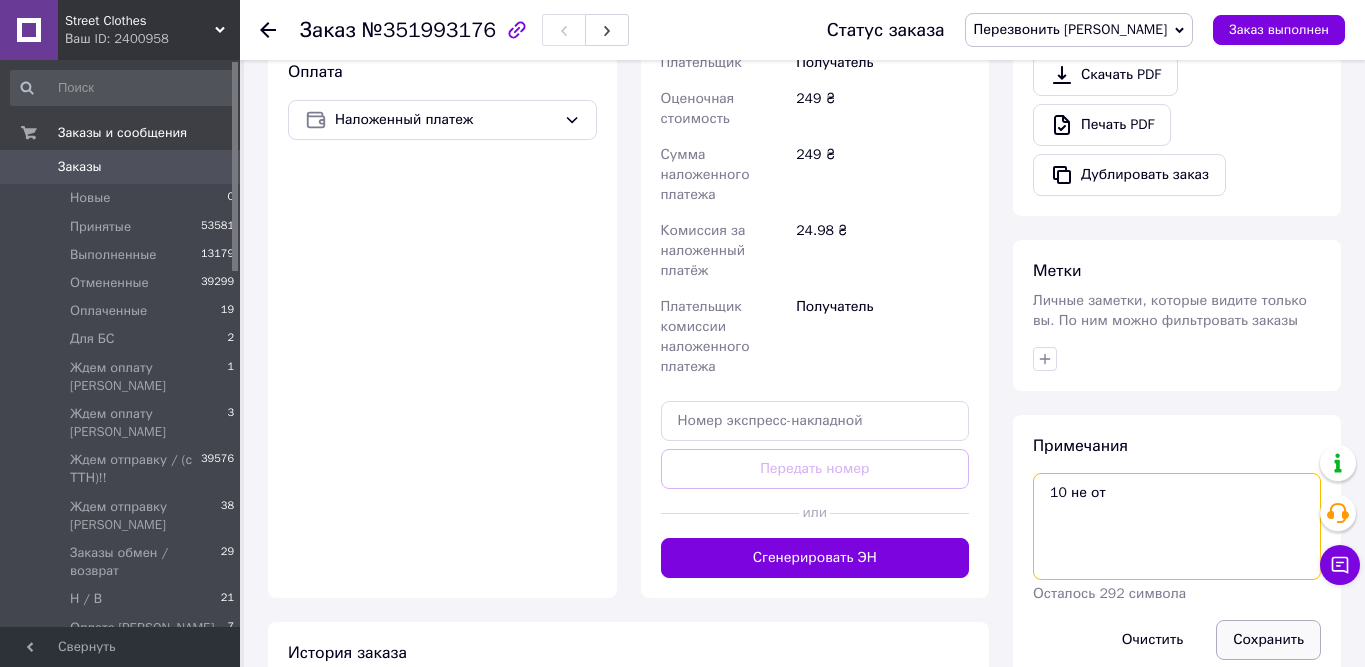type on "10 не от" 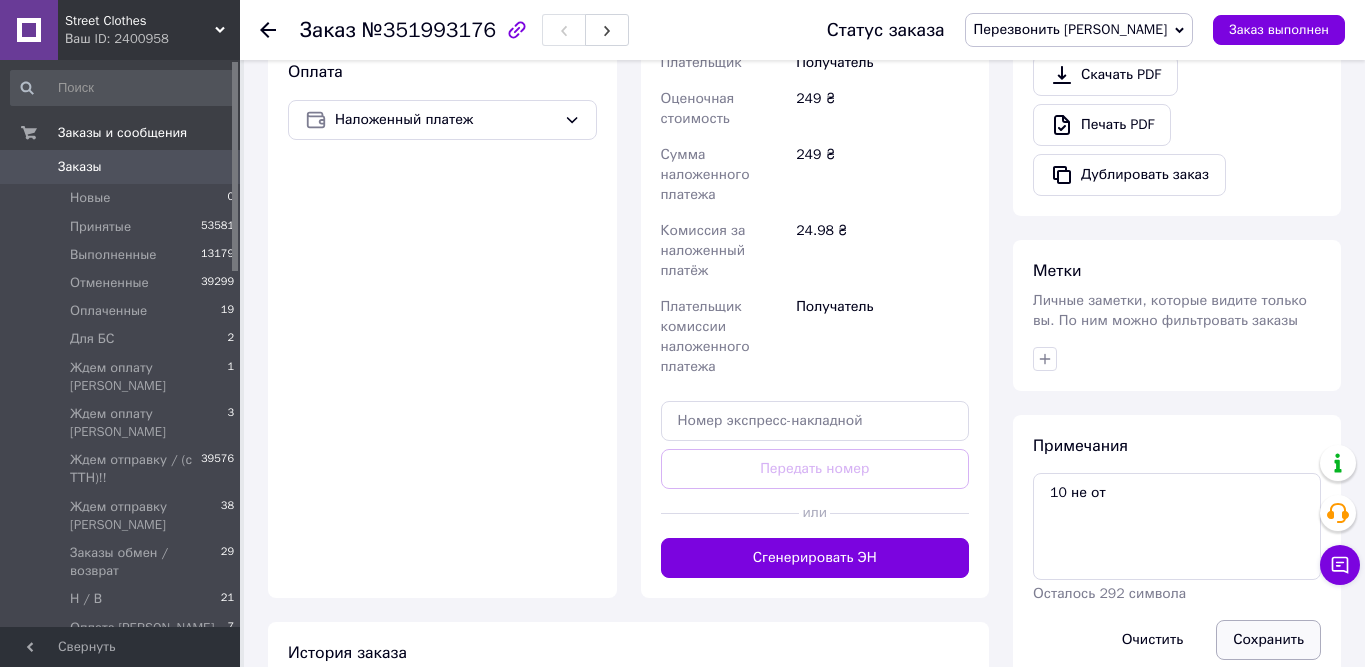 drag, startPoint x: 1260, startPoint y: 646, endPoint x: 1303, endPoint y: 512, distance: 140.73024 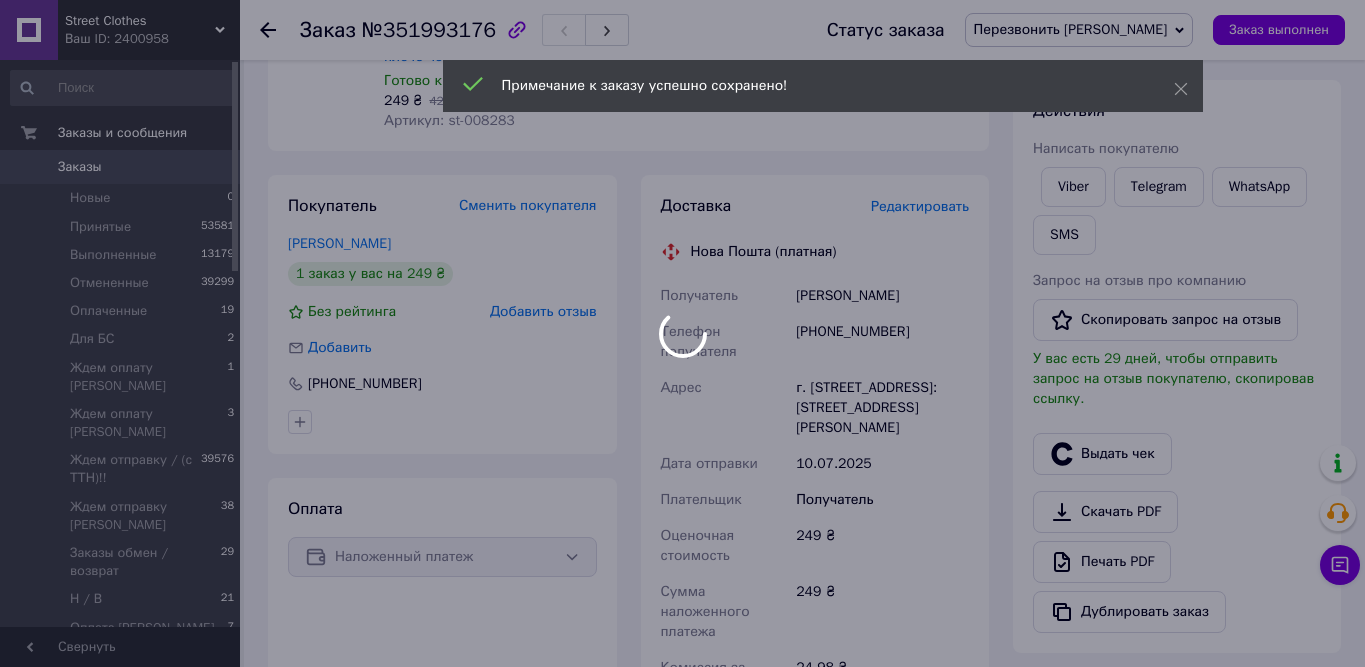 scroll, scrollTop: 243, scrollLeft: 0, axis: vertical 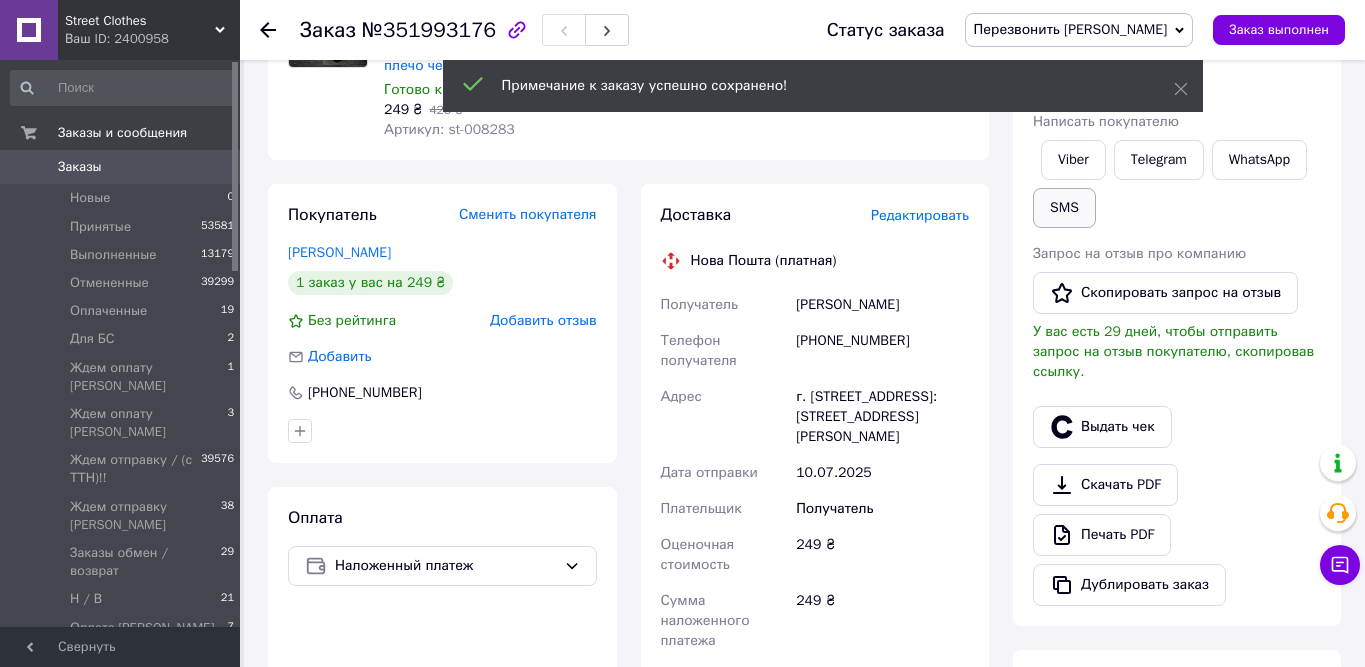 click on "SMS" at bounding box center (1064, 208) 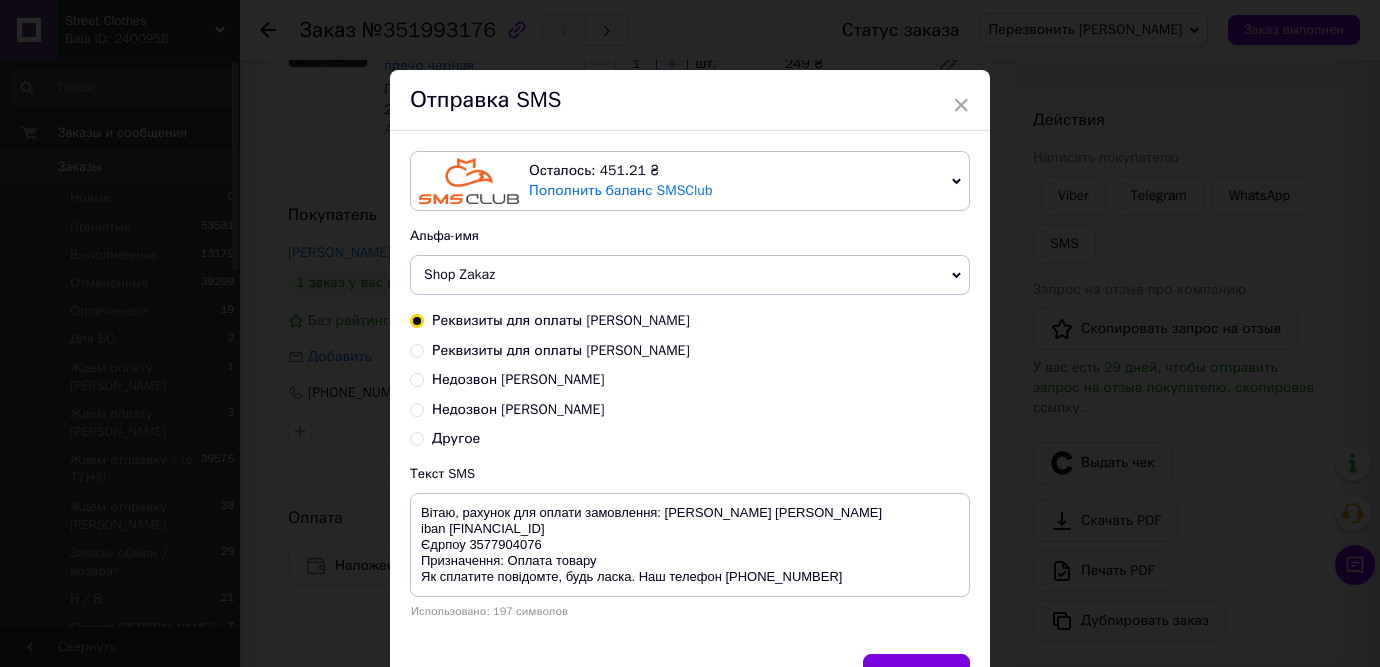 click on "Недозвон [PERSON_NAME]" at bounding box center (518, 409) 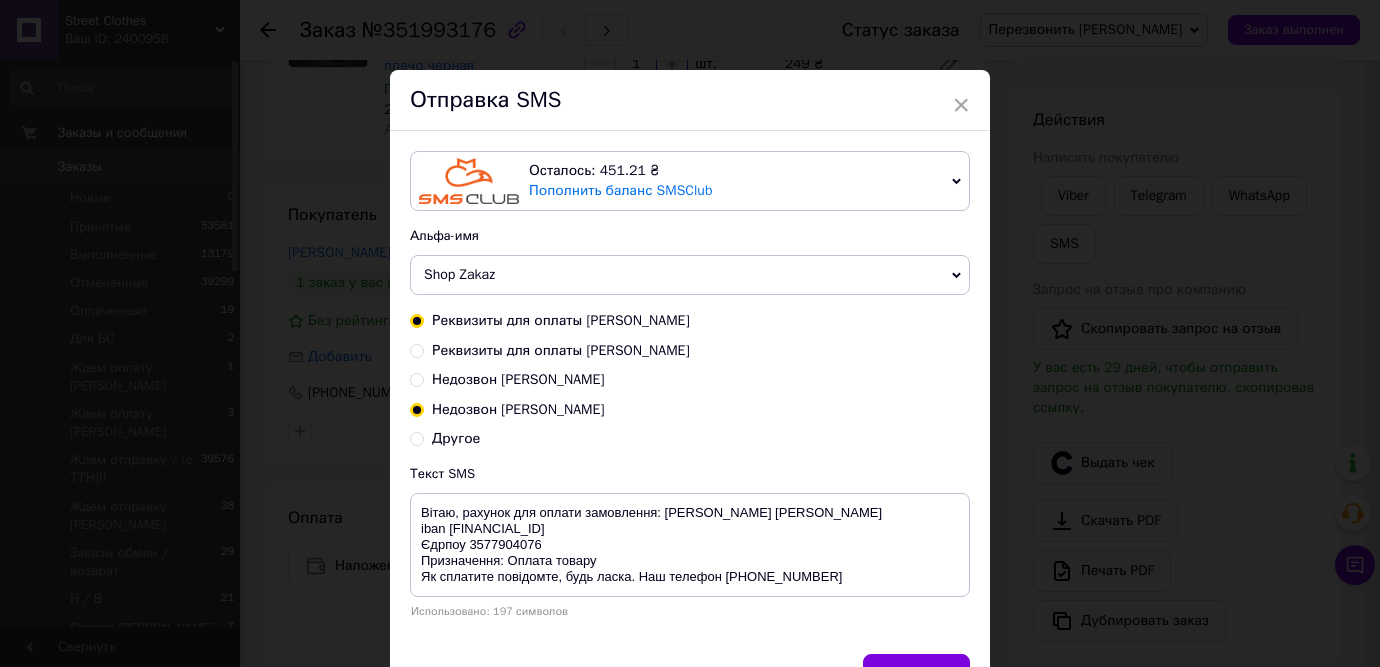 radio on "false" 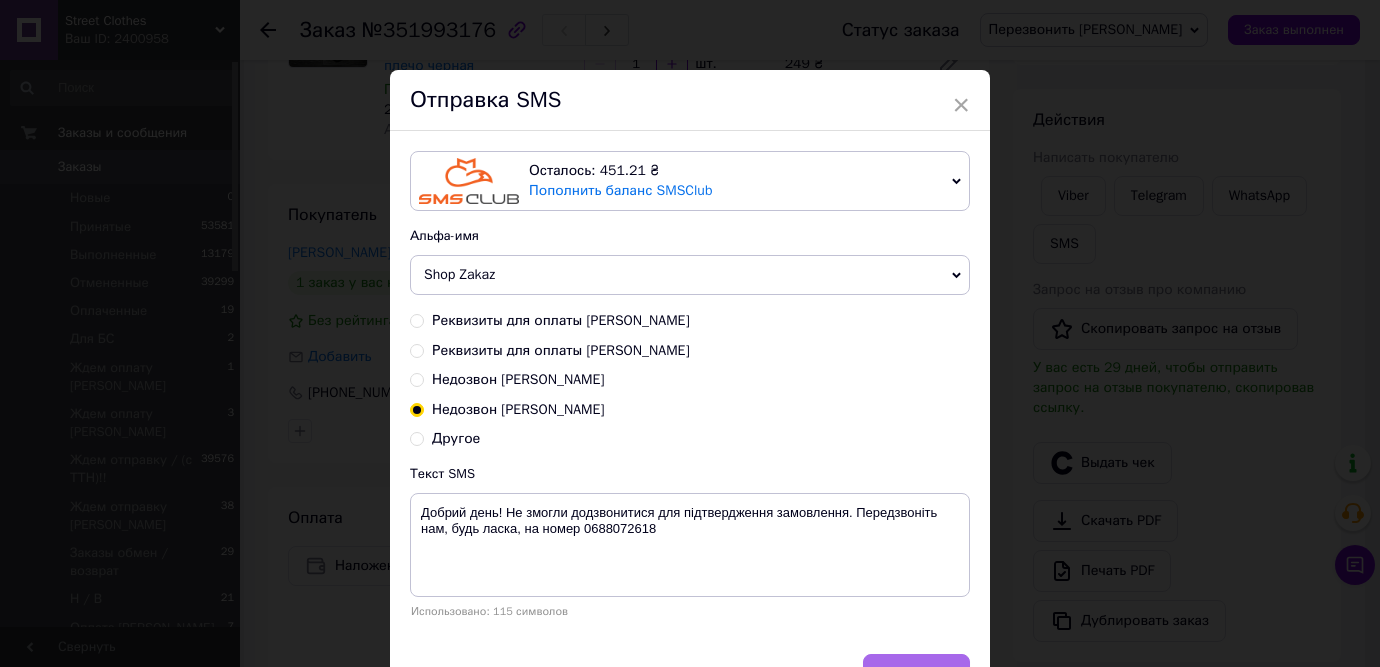 click on "Отправить" at bounding box center (916, 674) 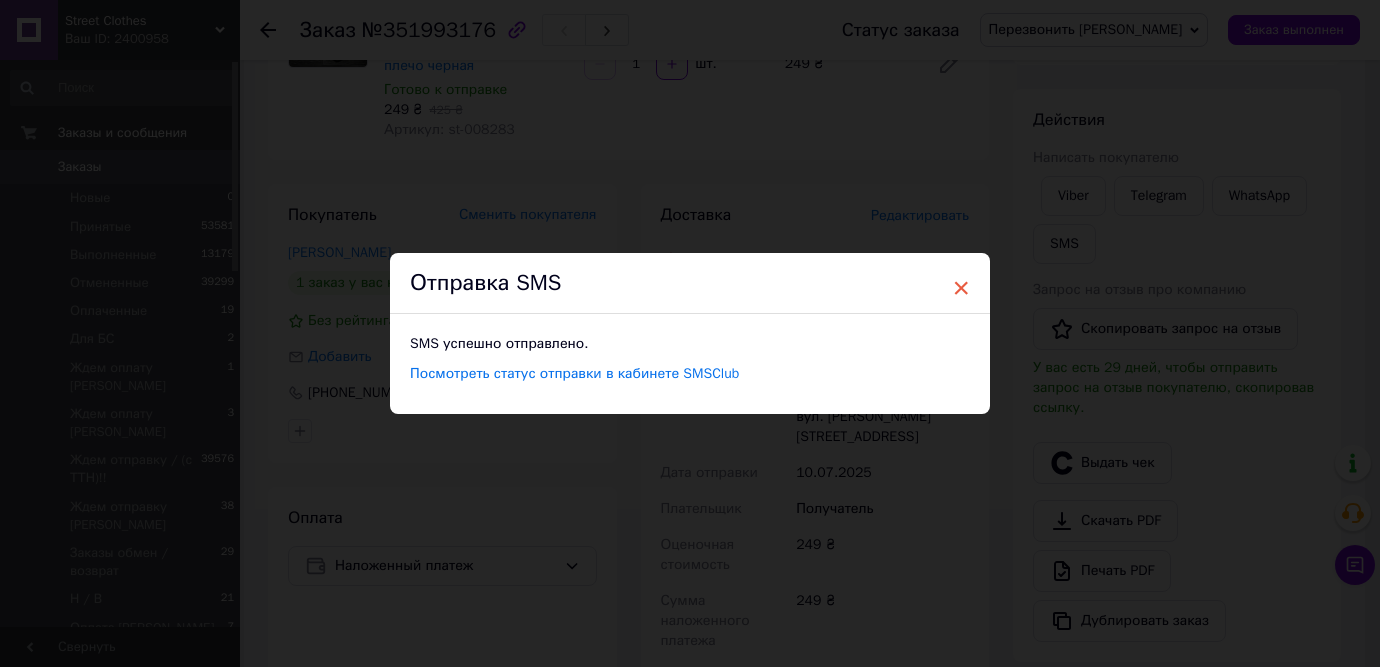 click on "×" at bounding box center (961, 288) 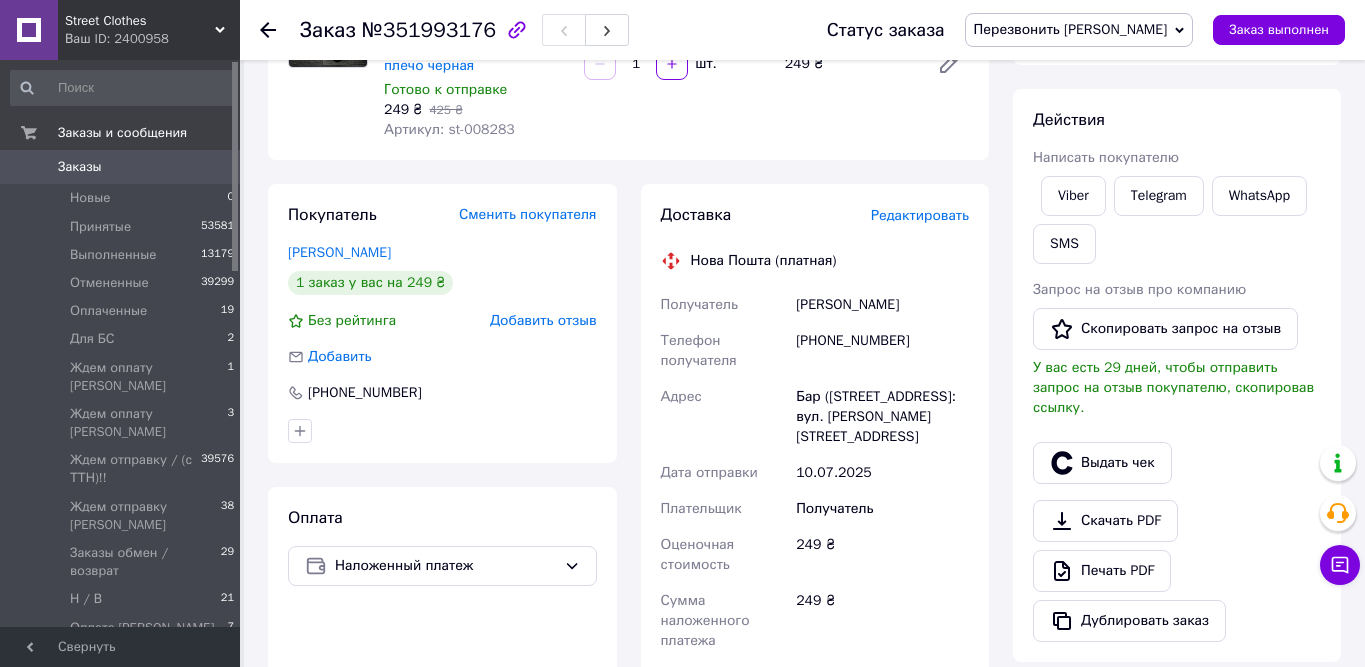 click on "Перезвонить [PERSON_NAME]" at bounding box center [1071, 29] 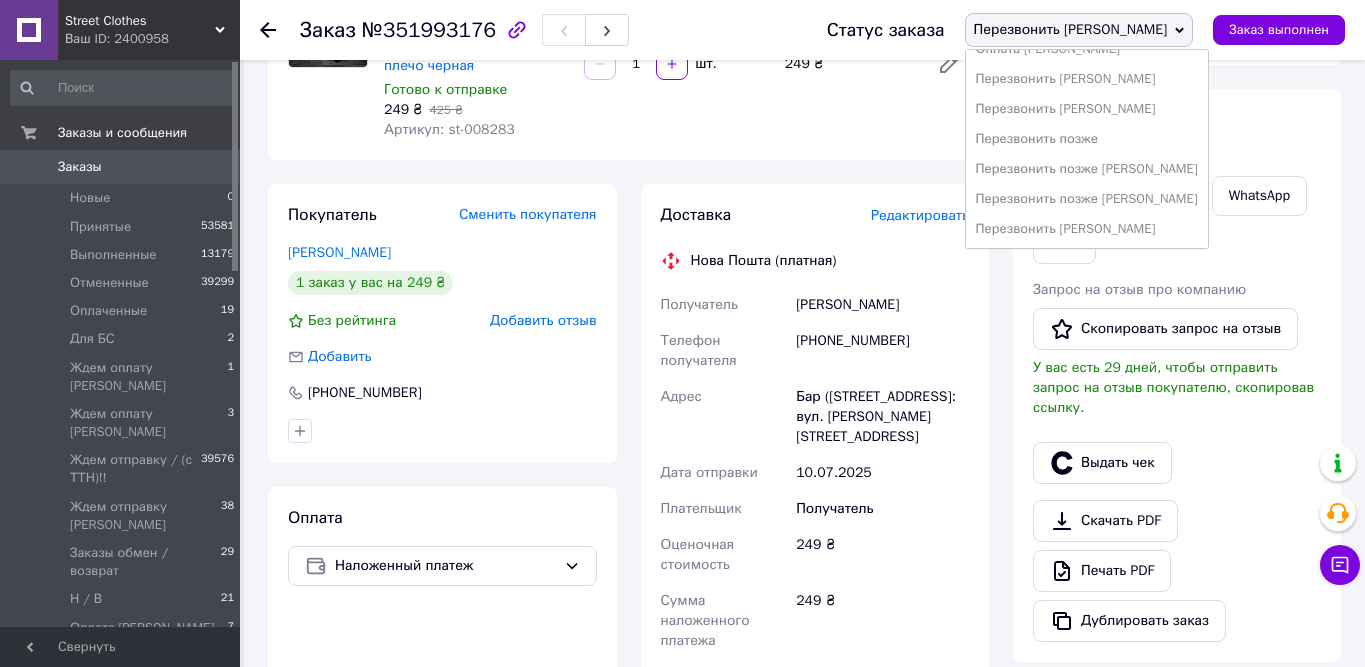 scroll, scrollTop: 355, scrollLeft: 0, axis: vertical 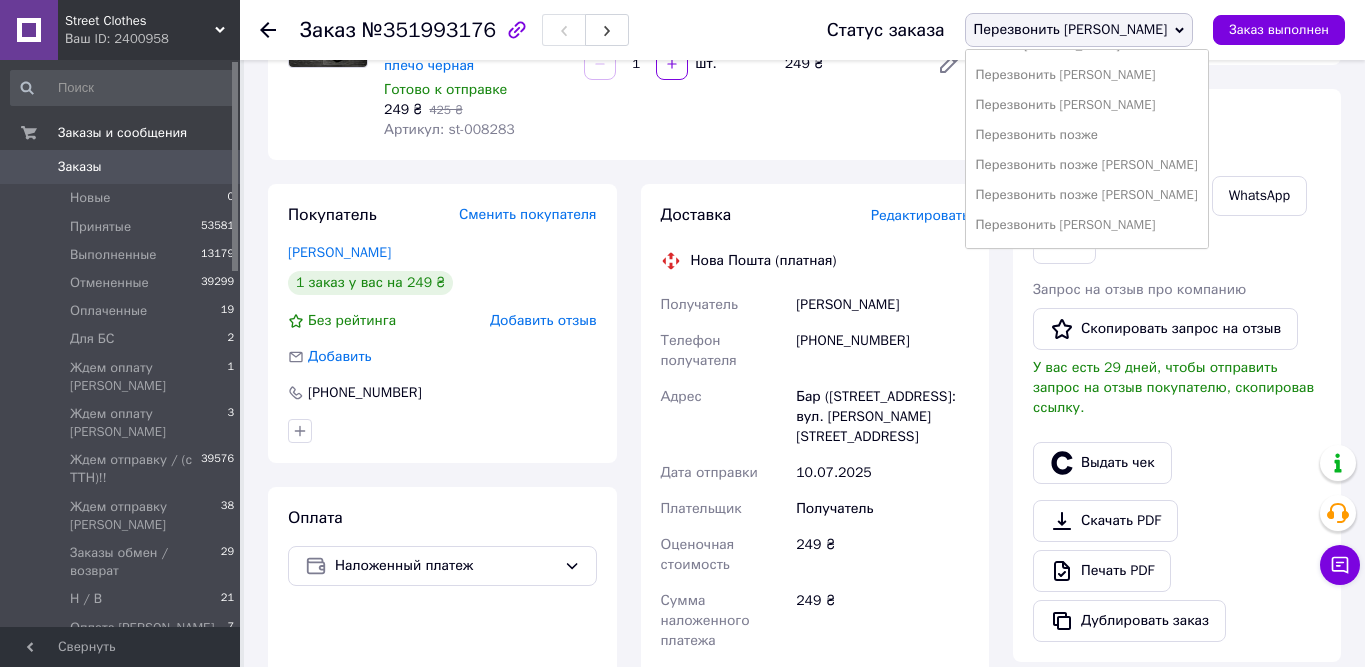 drag, startPoint x: 1194, startPoint y: 196, endPoint x: 1156, endPoint y: 189, distance: 38.63936 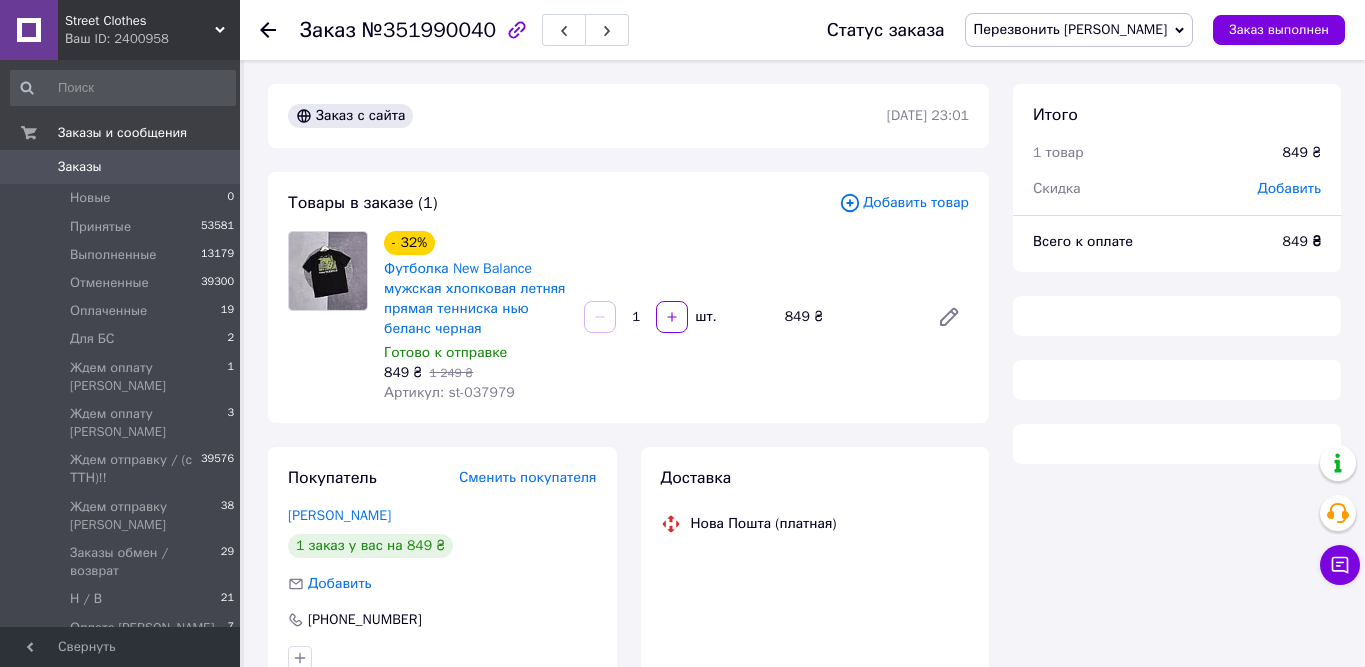scroll, scrollTop: 0, scrollLeft: 0, axis: both 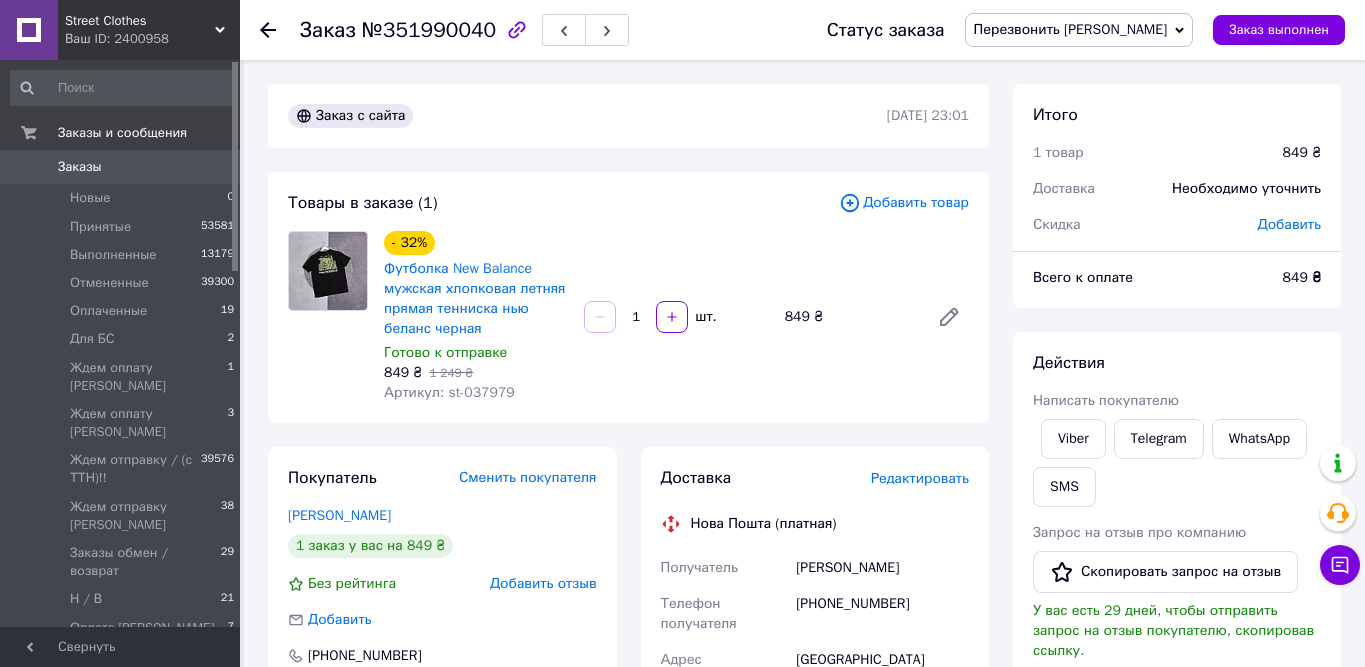 click on "Футболка New Balance мужская хлопковая летняя прямая тенниска нью беланс черная" at bounding box center (476, 299) 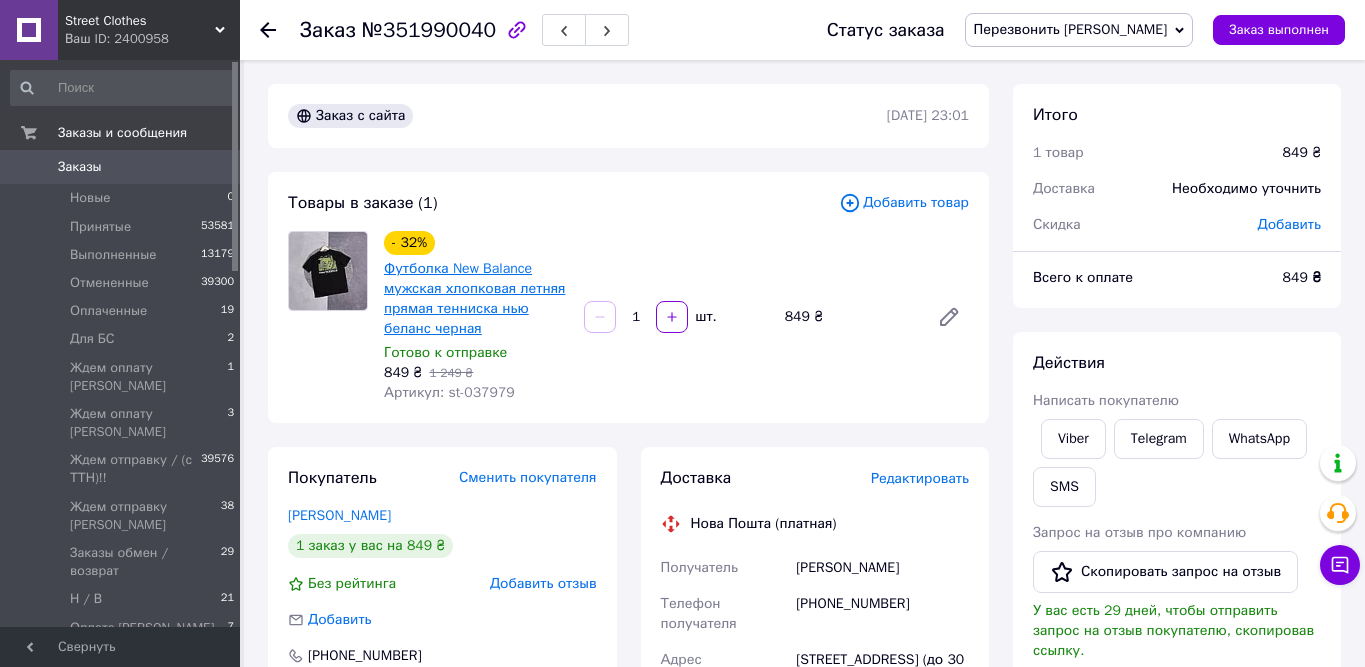 click on "Футболка New Balance мужская хлопковая летняя прямая тенниска нью беланс черная" at bounding box center (475, 298) 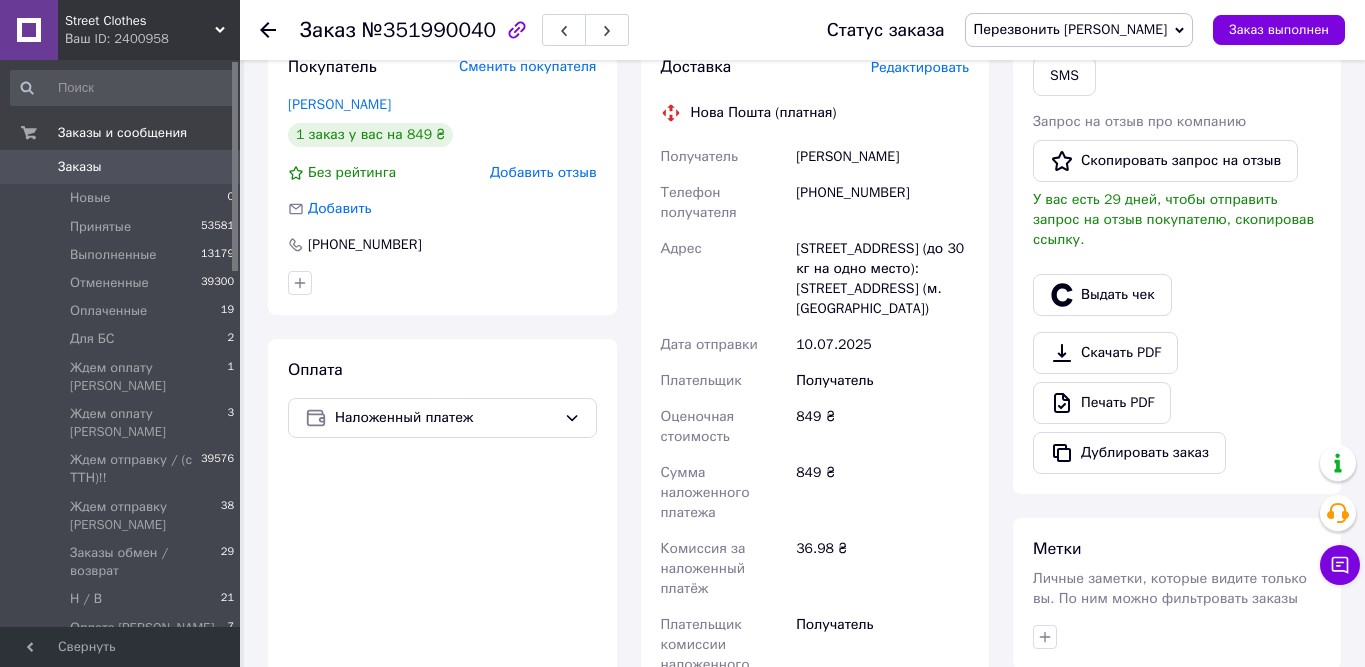 scroll, scrollTop: 460, scrollLeft: 0, axis: vertical 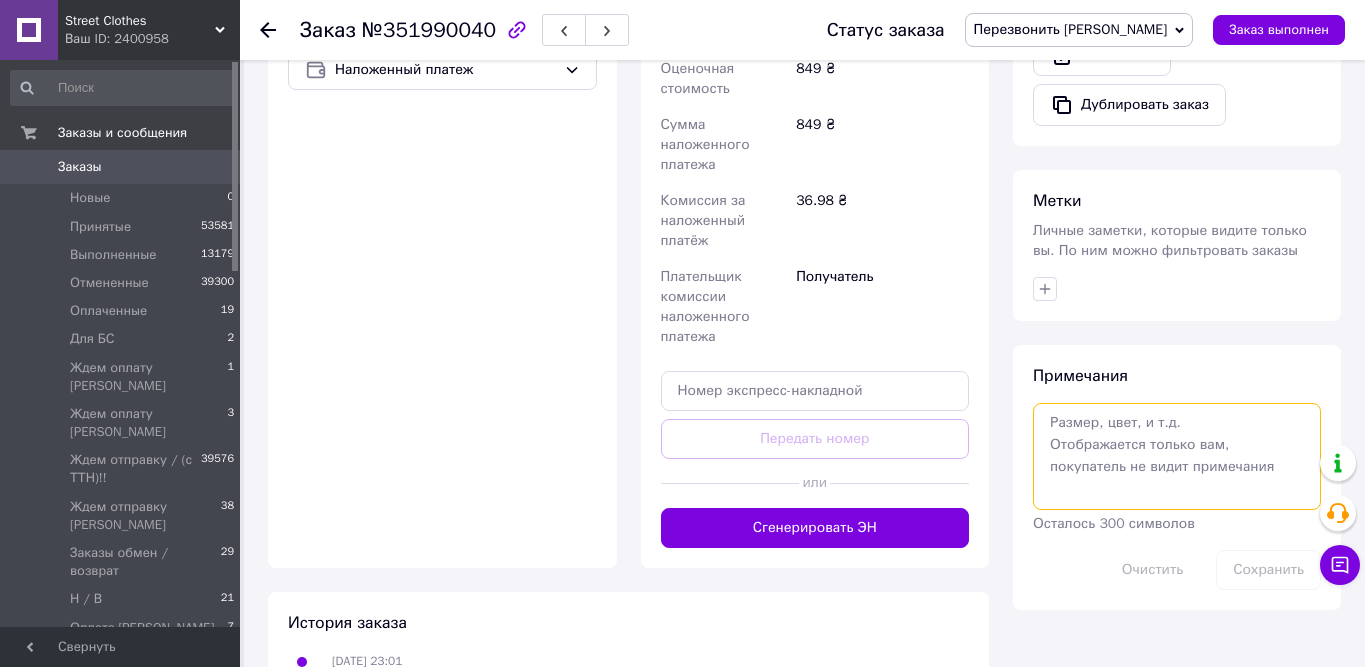 click at bounding box center (1177, 456) 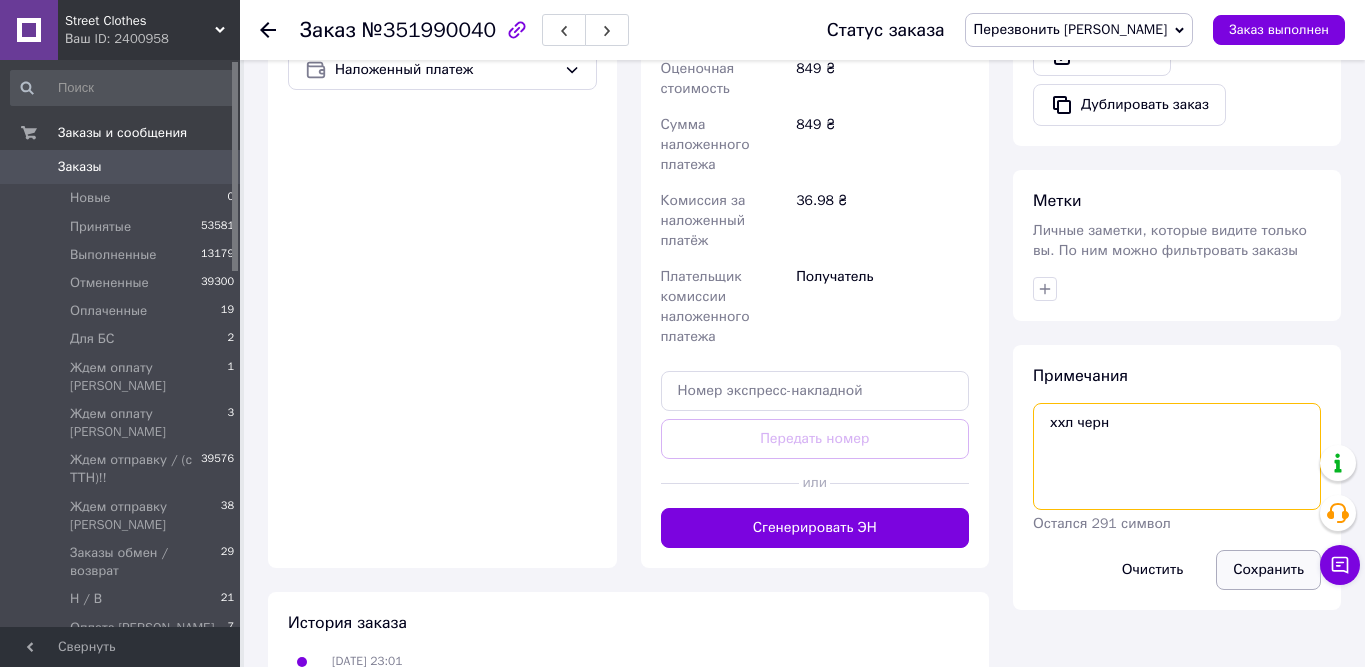 type on "ххл черн" 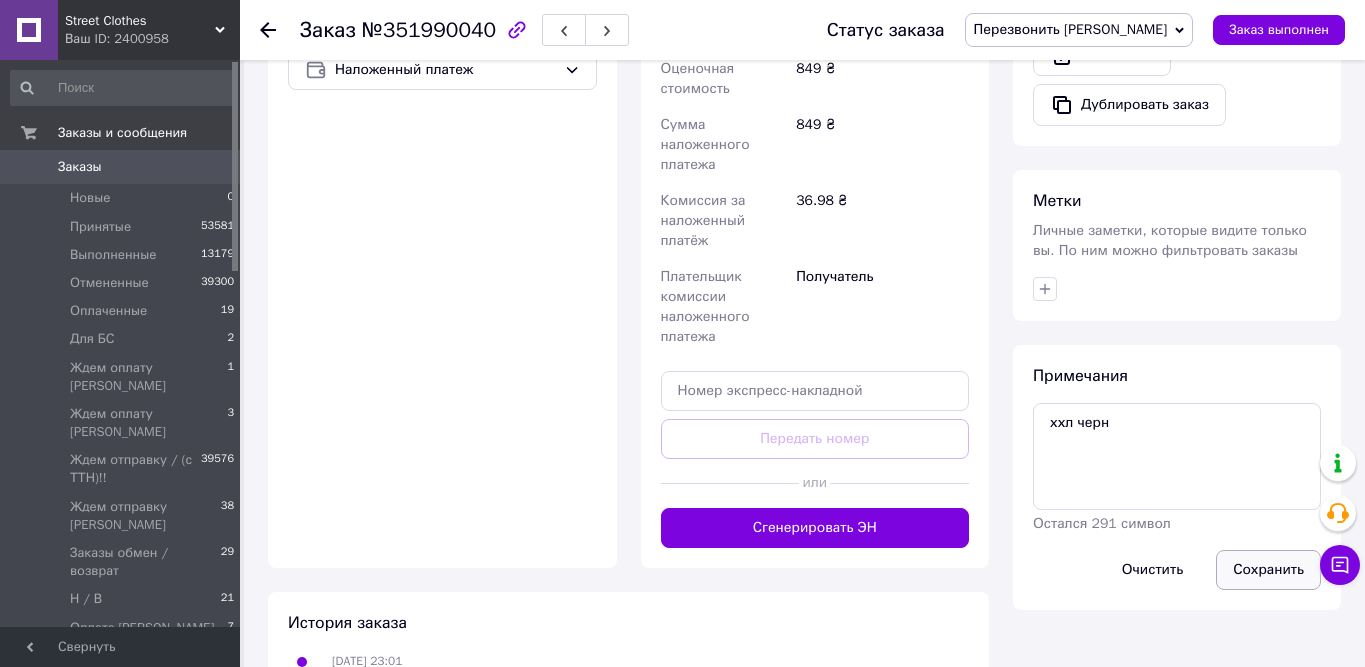 click on "Сохранить" at bounding box center [1268, 570] 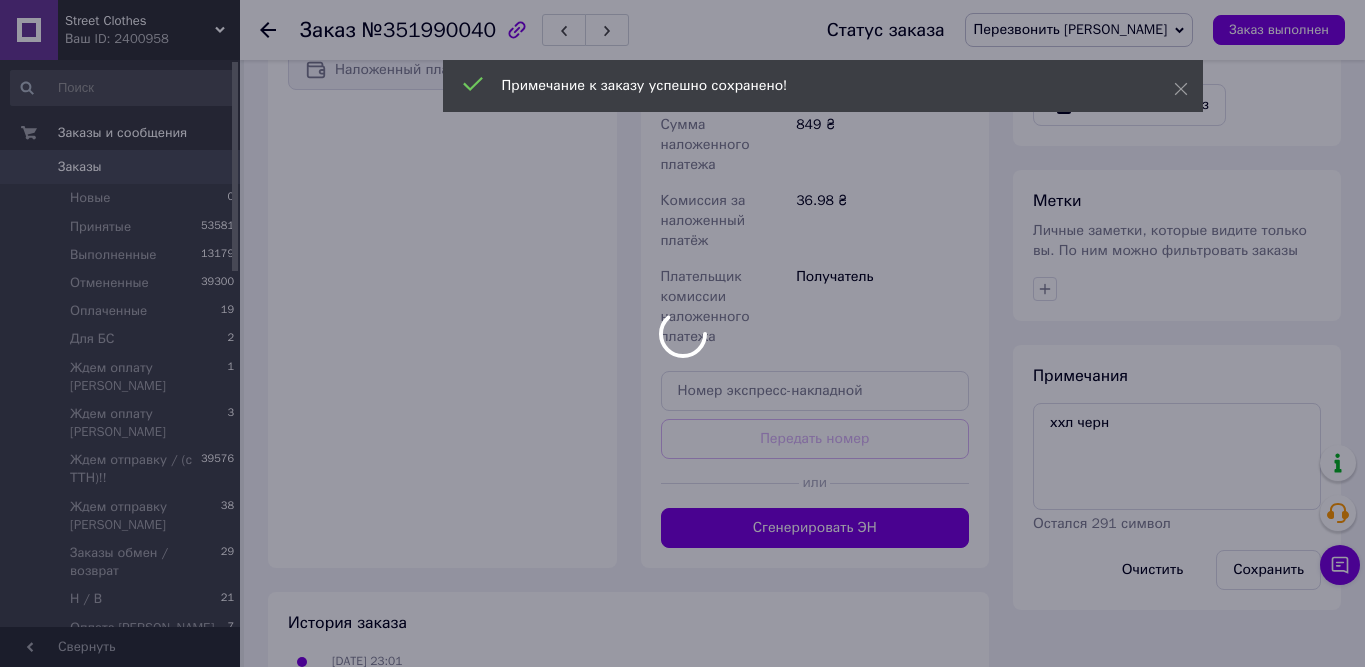 click at bounding box center [682, 333] 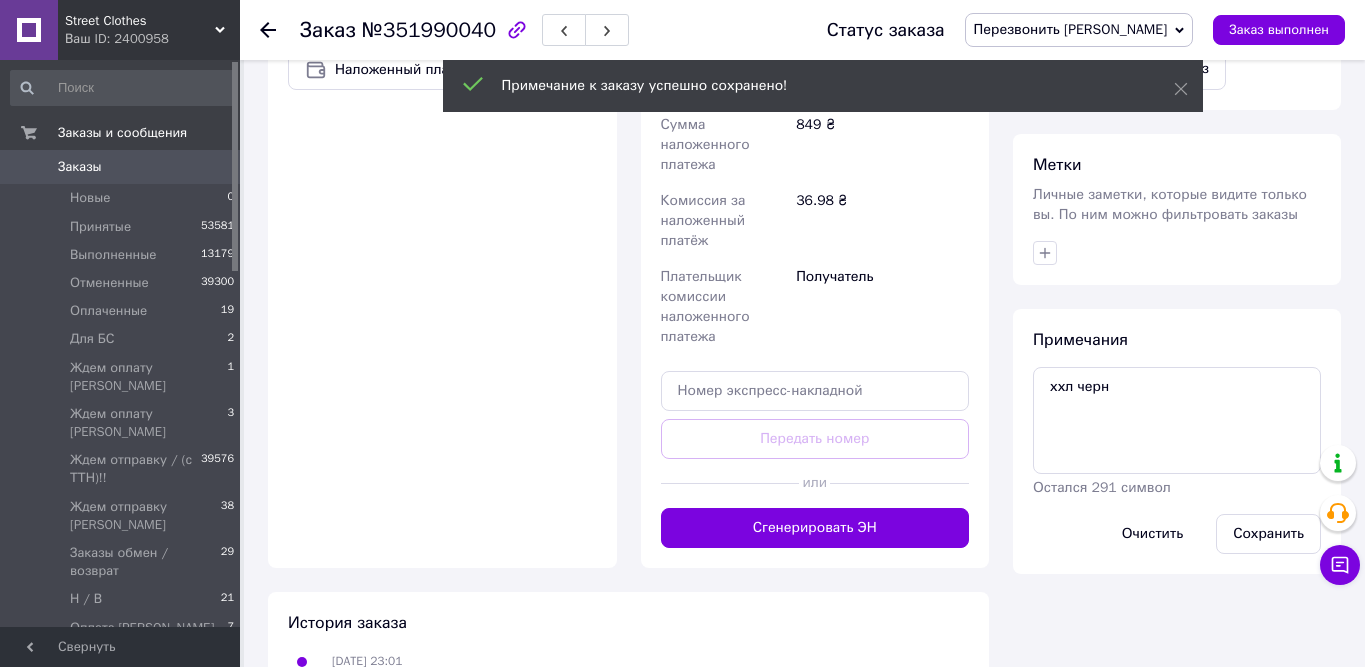 click on "Перезвонить [PERSON_NAME]" at bounding box center [1071, 29] 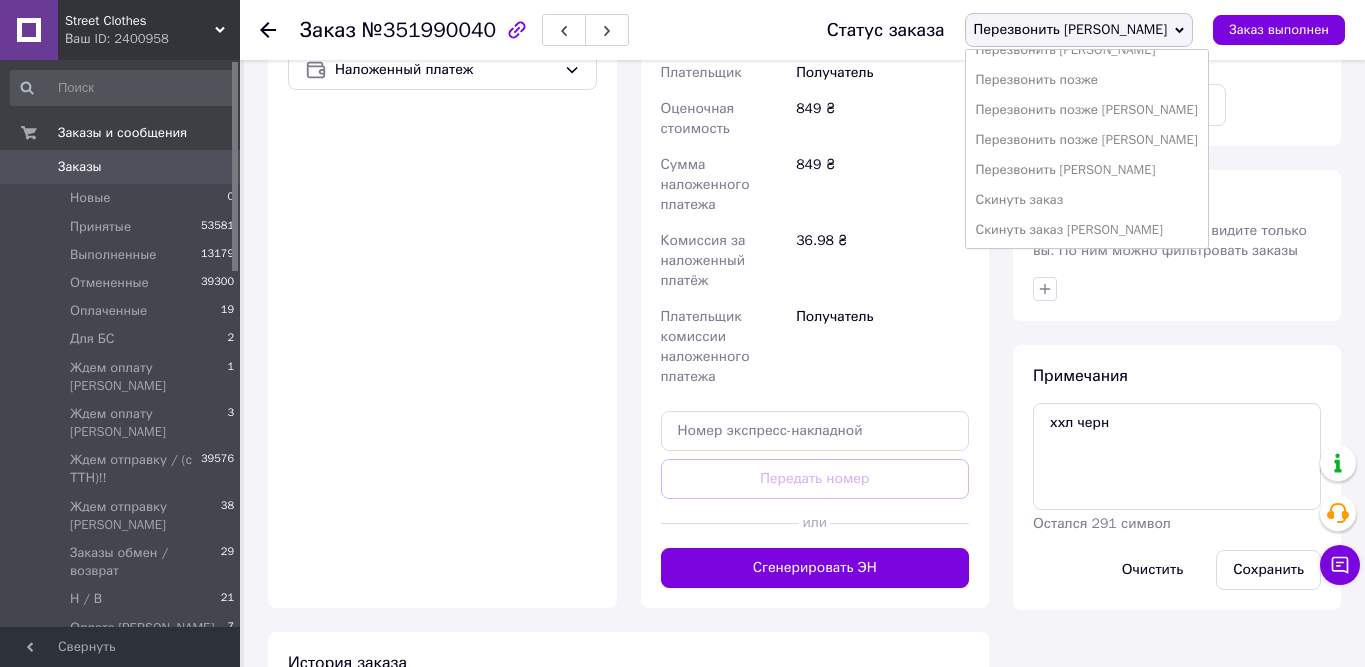 scroll, scrollTop: 502, scrollLeft: 0, axis: vertical 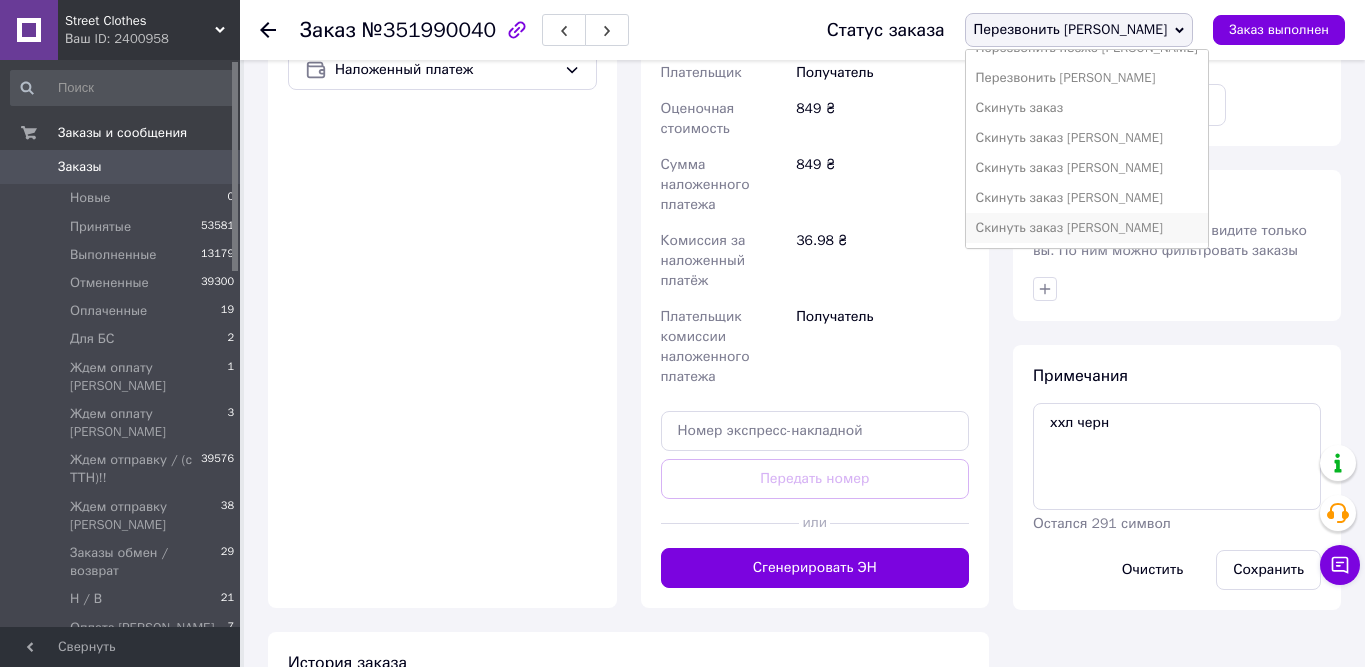 click on "Скинуть заказ [PERSON_NAME]" at bounding box center (1087, 228) 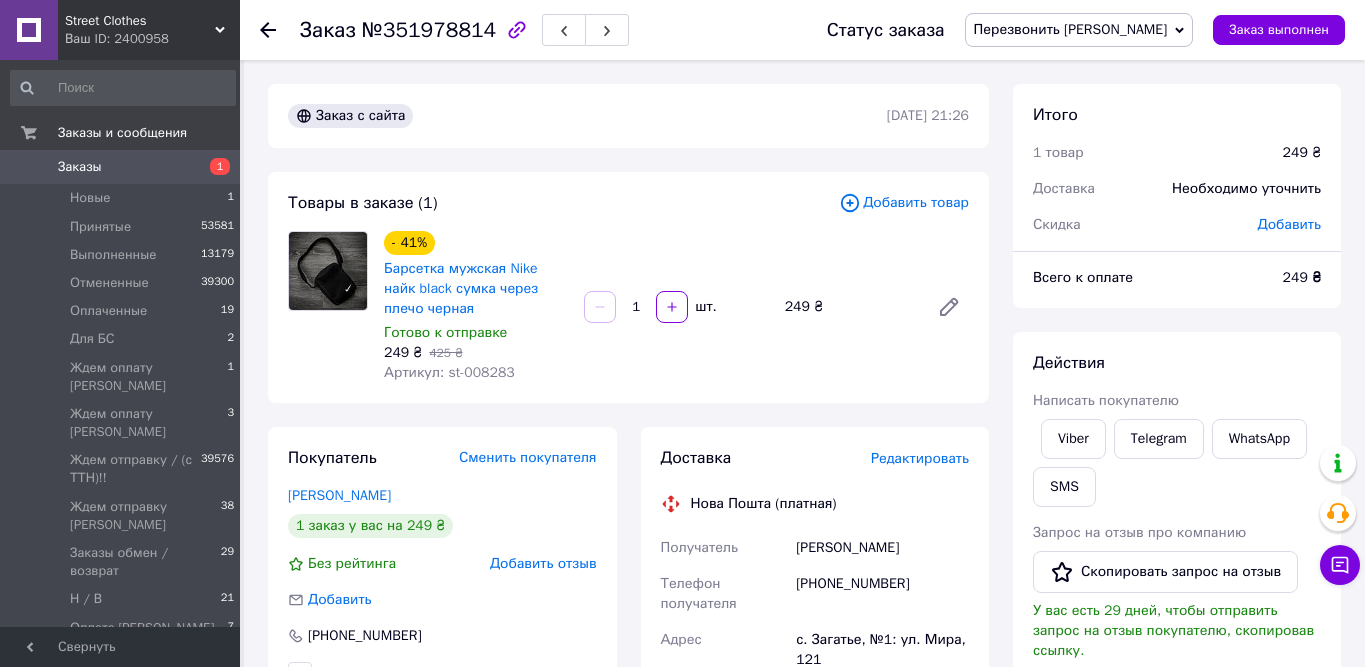 scroll, scrollTop: 0, scrollLeft: 0, axis: both 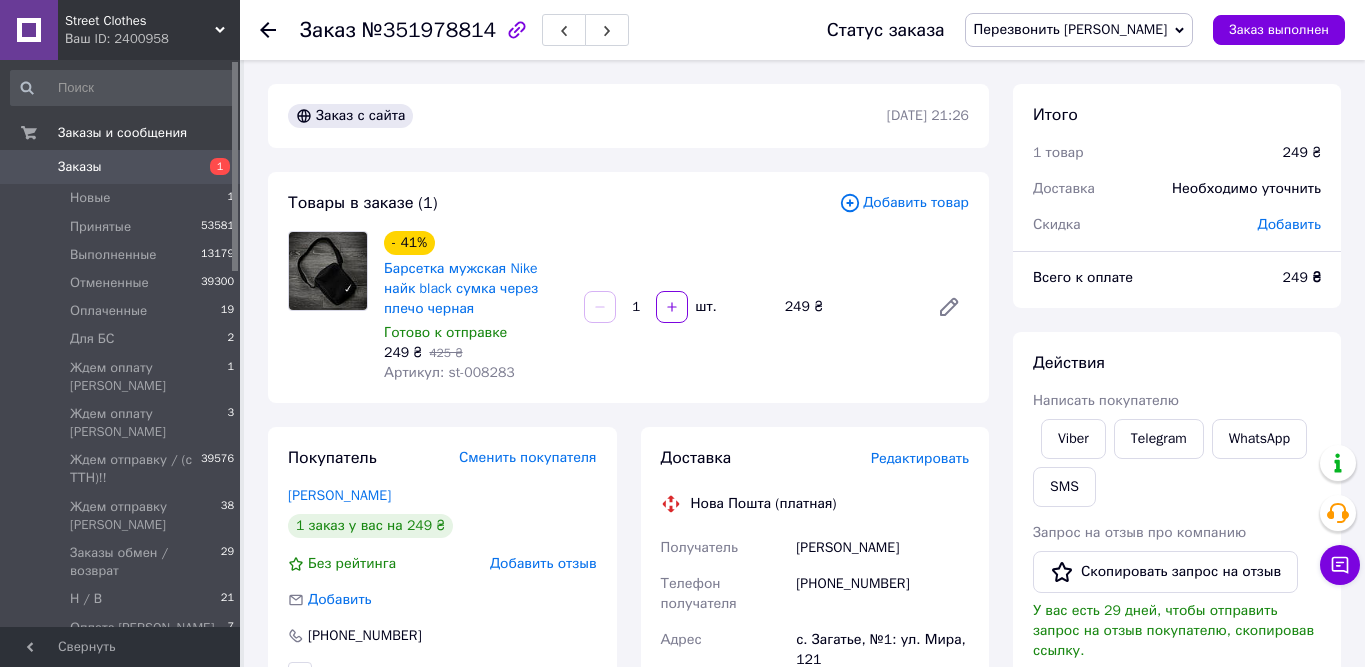 drag, startPoint x: 1150, startPoint y: 31, endPoint x: 1180, endPoint y: 45, distance: 33.105892 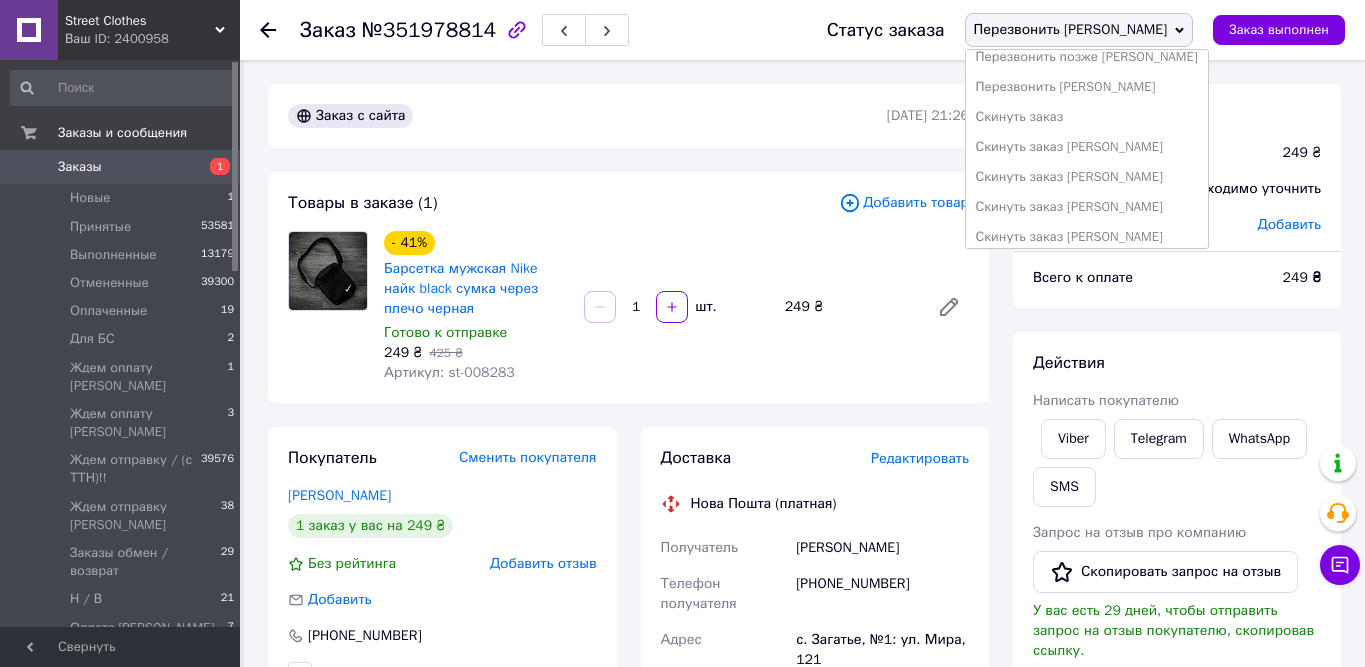 scroll, scrollTop: 502, scrollLeft: 0, axis: vertical 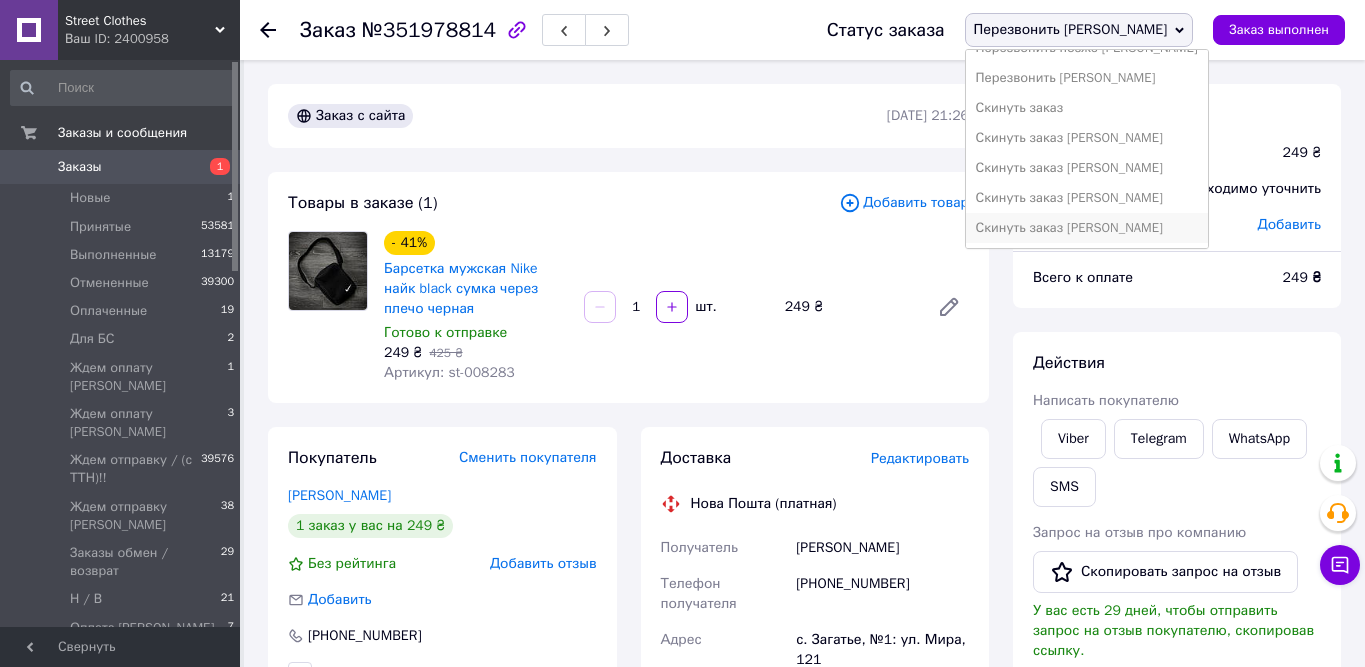 click on "Скинуть заказ [PERSON_NAME]" at bounding box center [1087, 228] 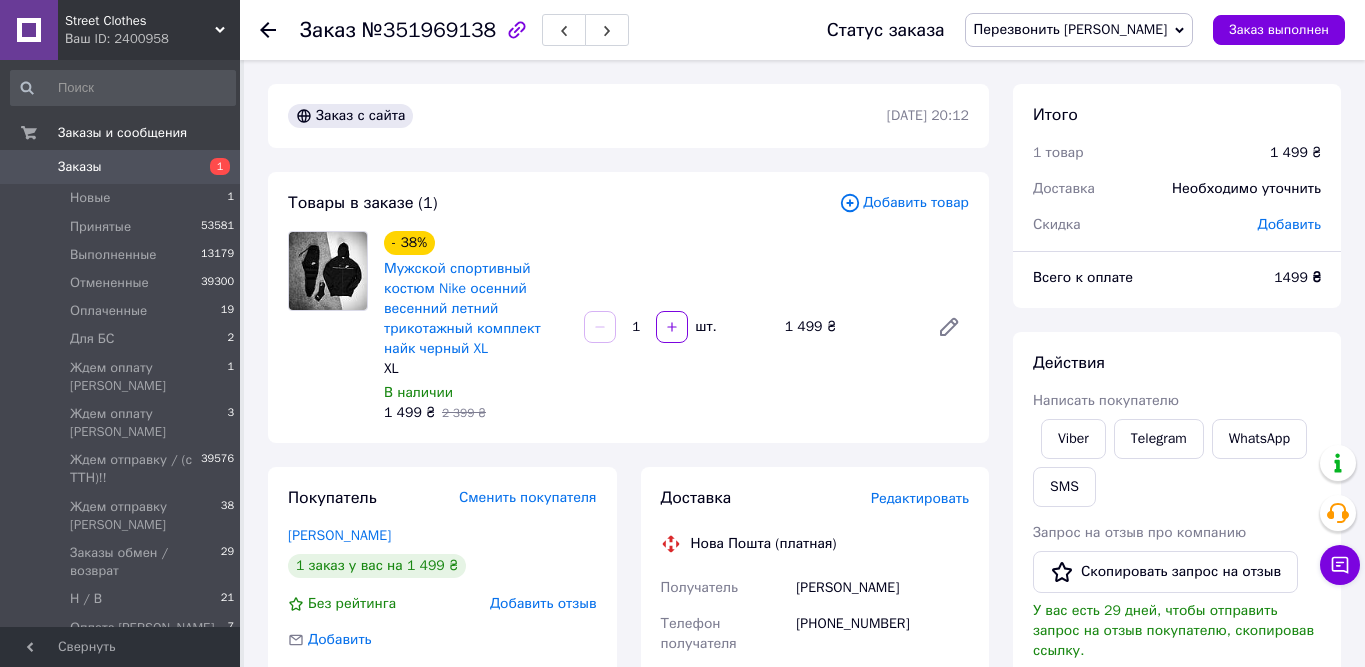 scroll, scrollTop: 0, scrollLeft: 0, axis: both 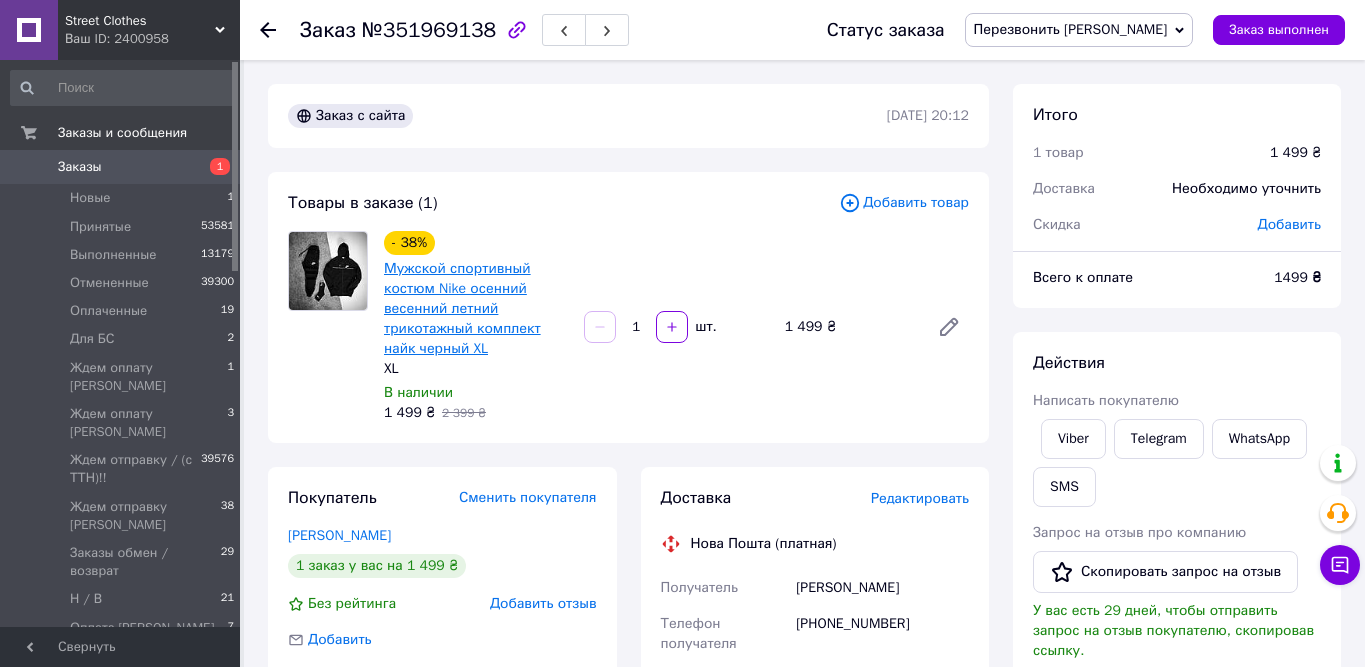 click on "Мужской спортивный костюм Nike осенний весенний летний трикотажный комплект найк черный XL" at bounding box center [462, 308] 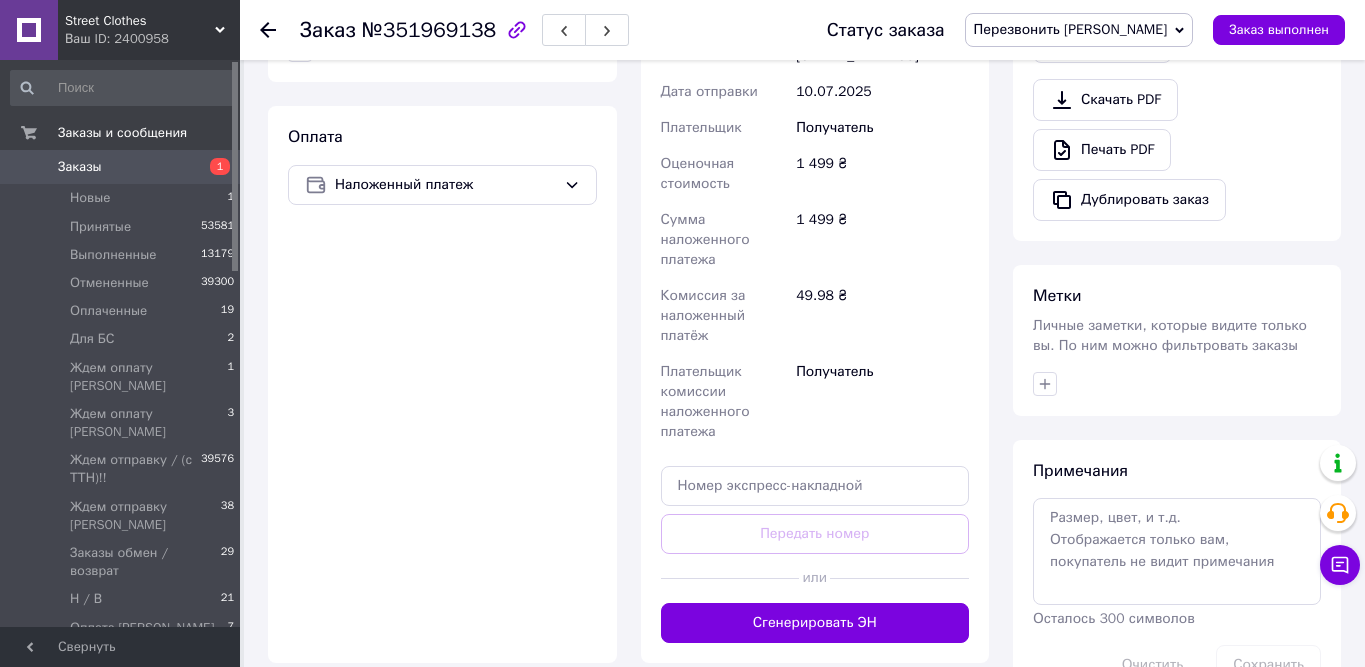 scroll, scrollTop: 676, scrollLeft: 0, axis: vertical 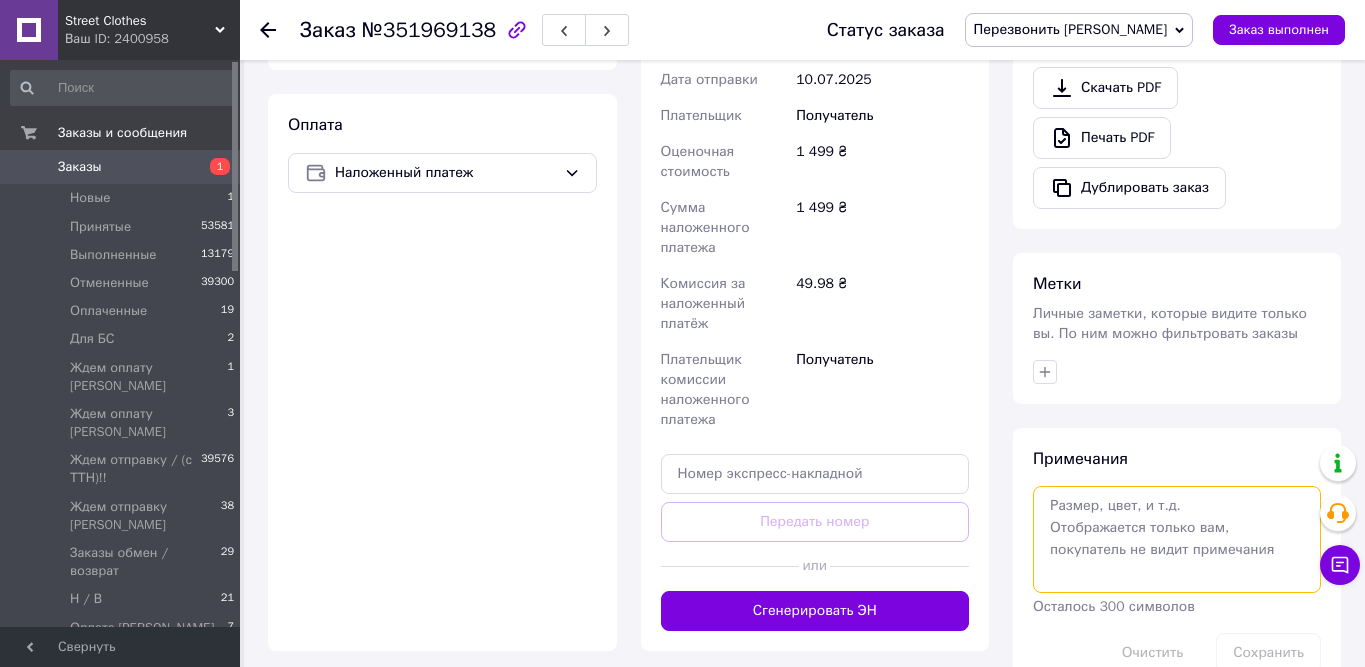 click at bounding box center [1177, 539] 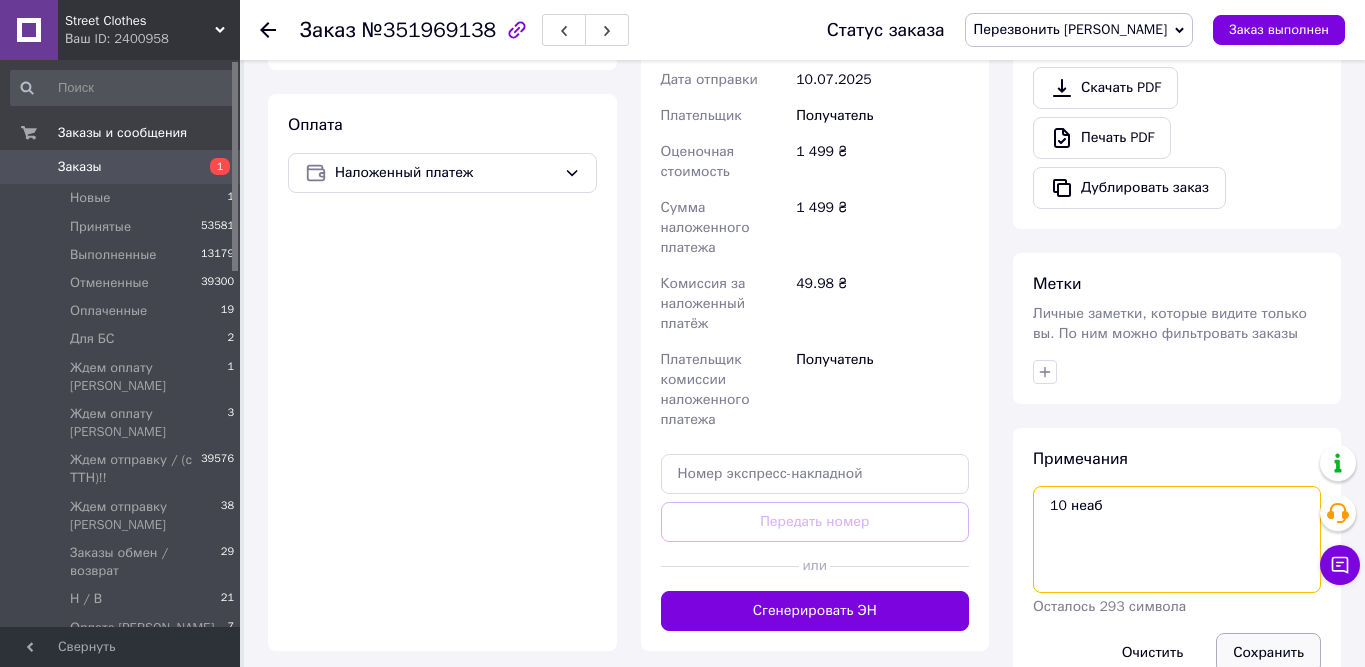 type on "10 неаб" 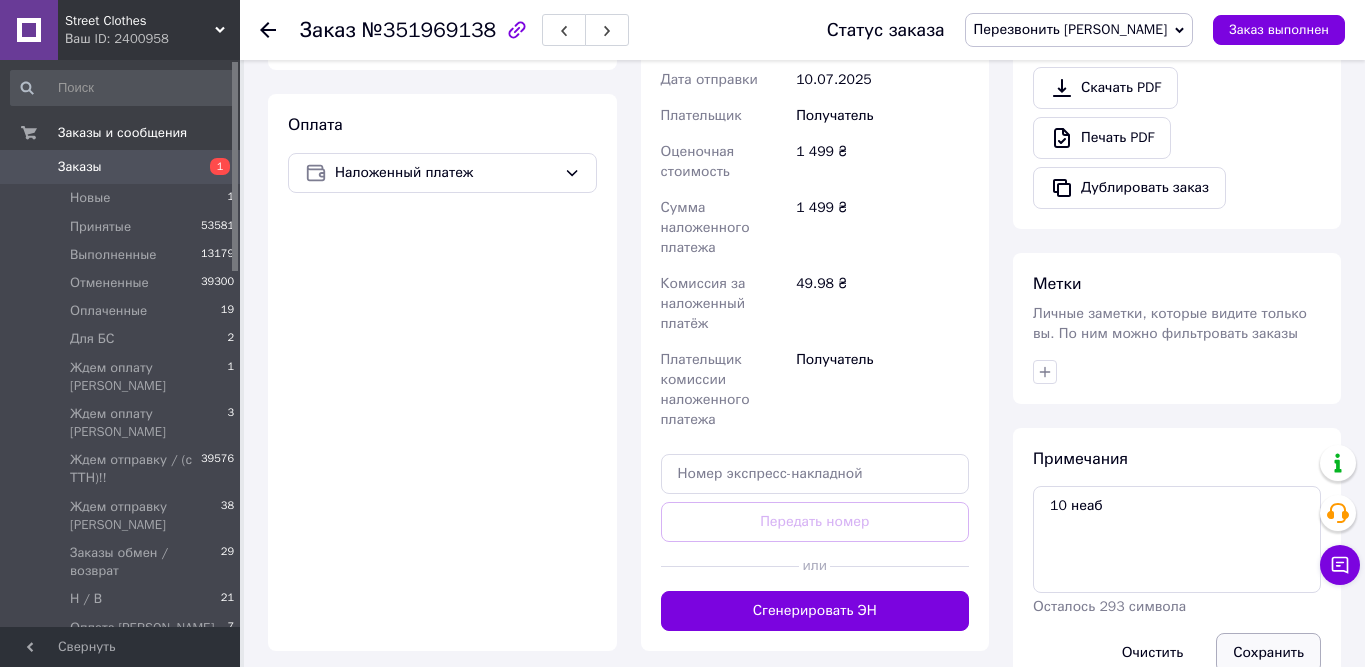 click on "Сохранить" at bounding box center (1268, 653) 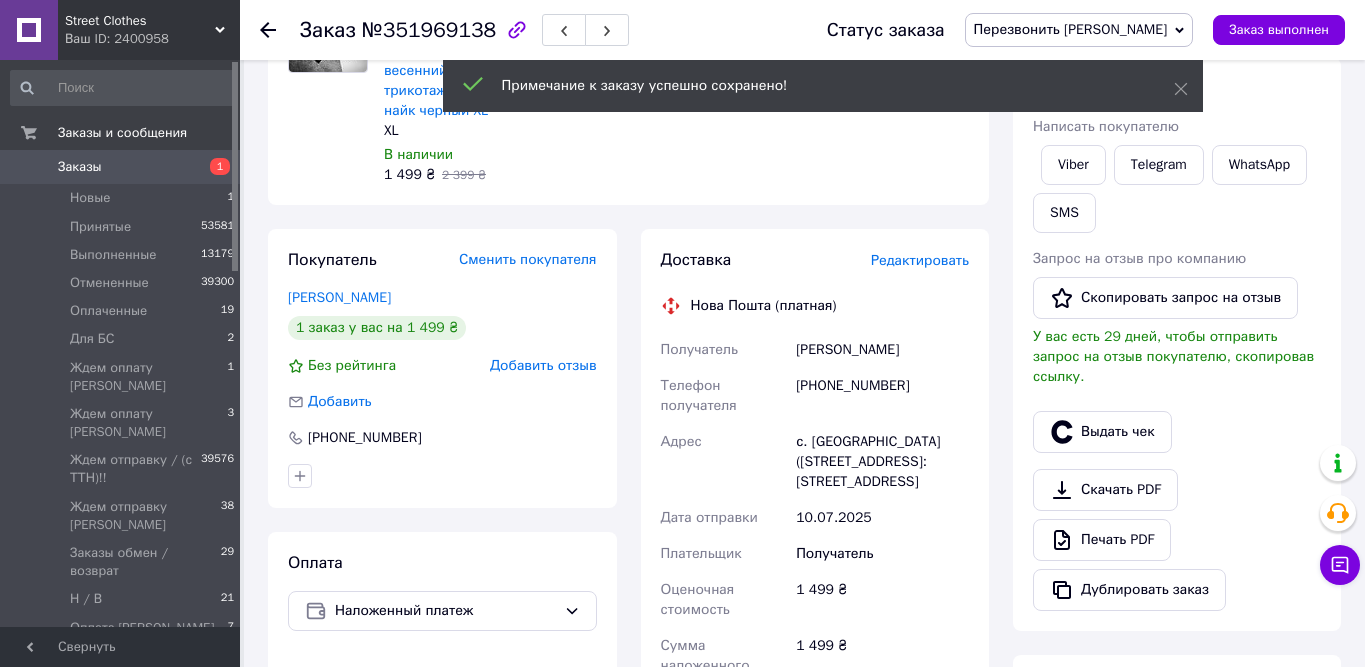 scroll, scrollTop: 224, scrollLeft: 0, axis: vertical 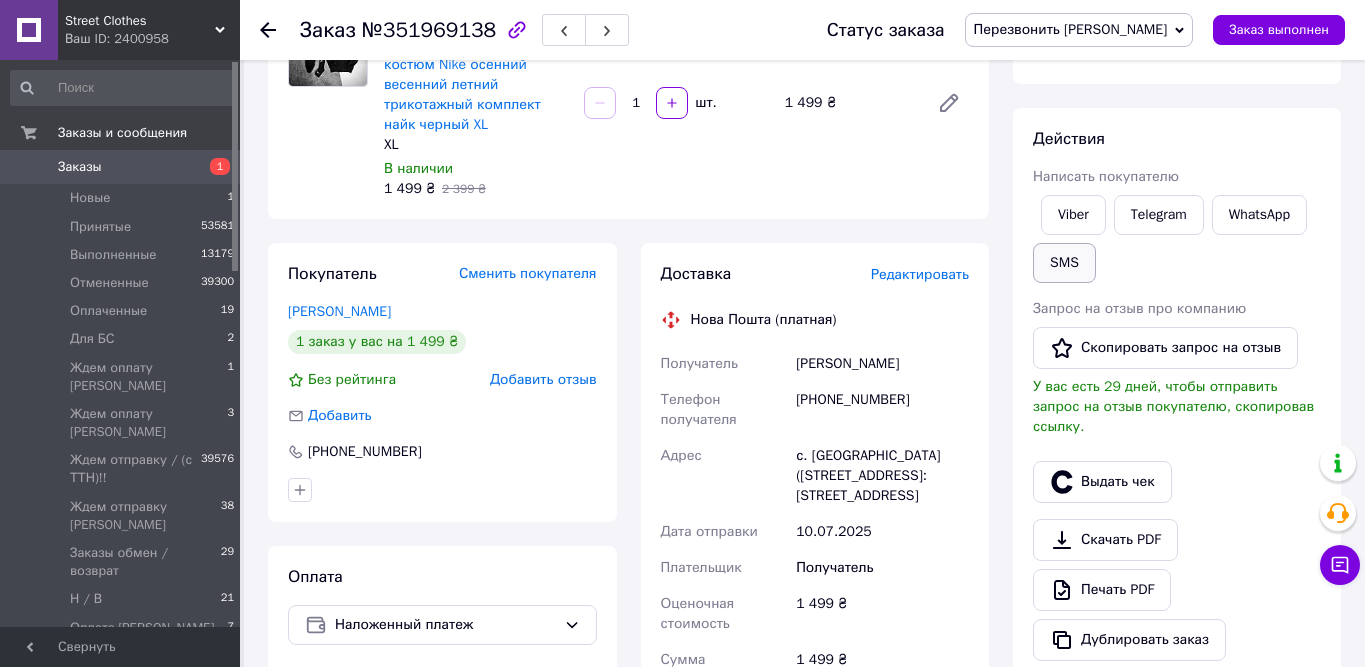 click on "SMS" at bounding box center (1064, 263) 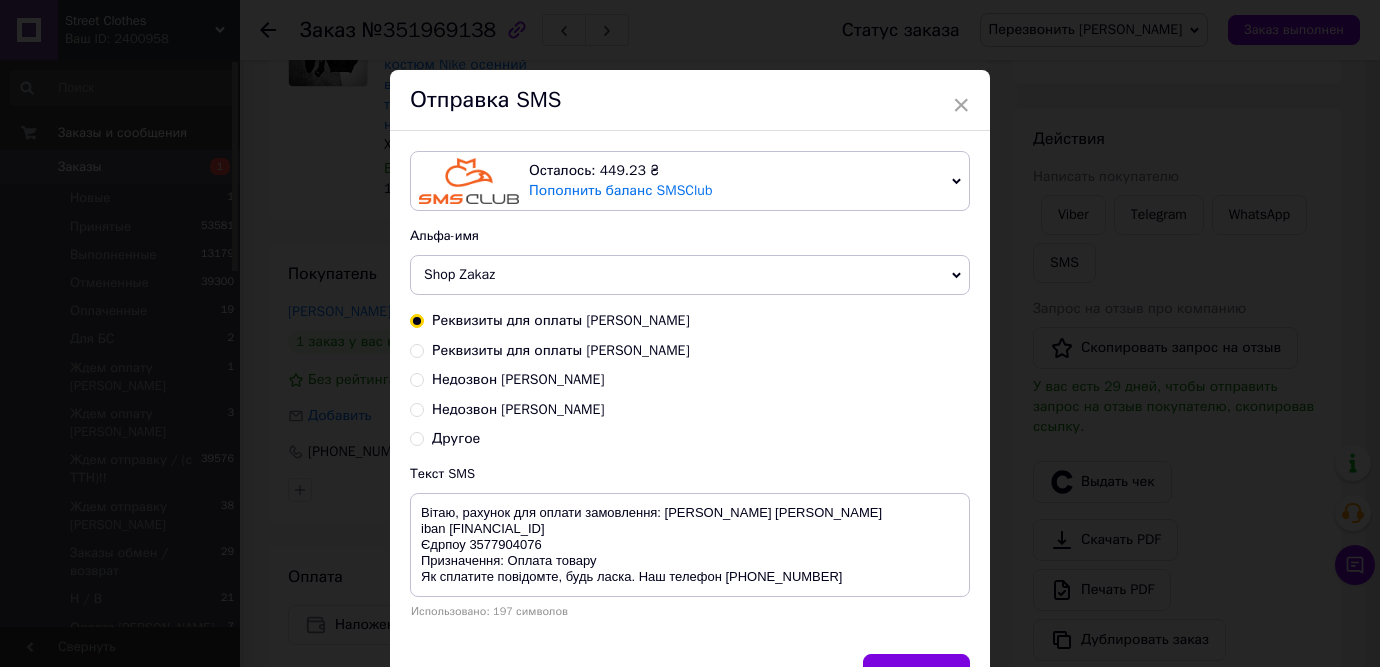click on "Реквизиты для оплаты Таня Реквизиты для оплаты Ирина Недозвон Ирина Недозвон Таня Другое" at bounding box center (690, 380) 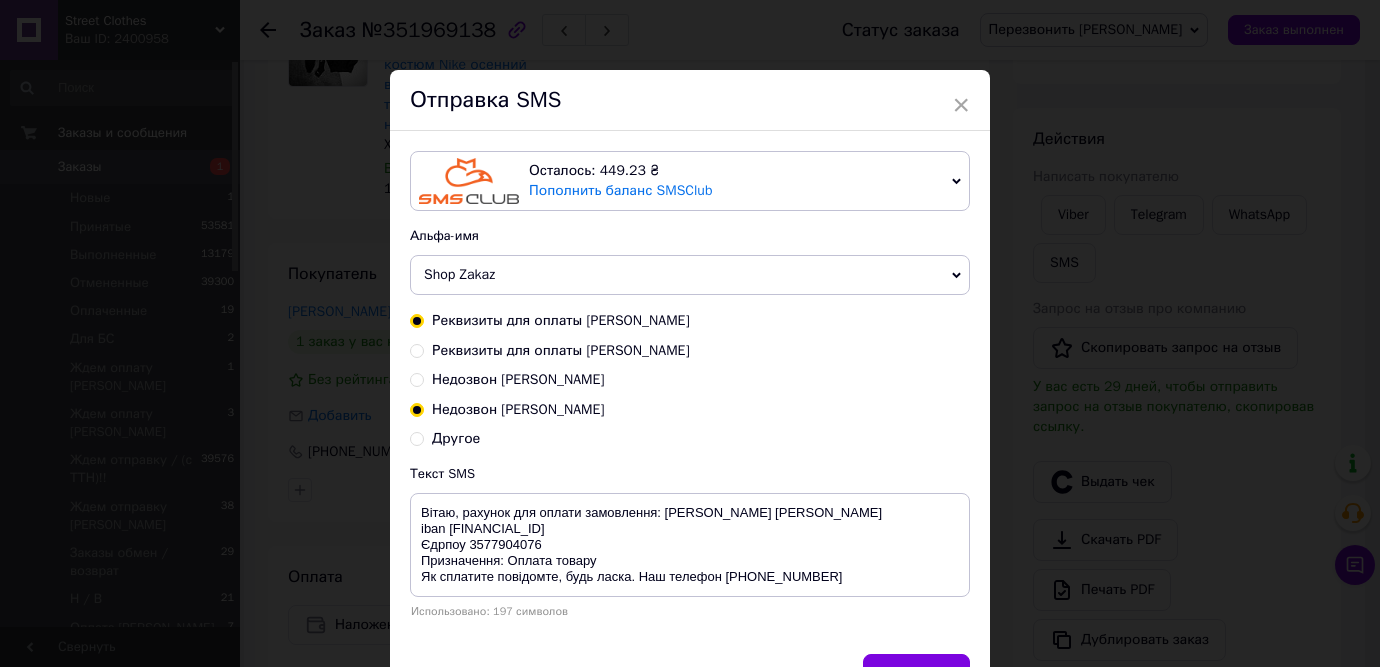 radio on "true" 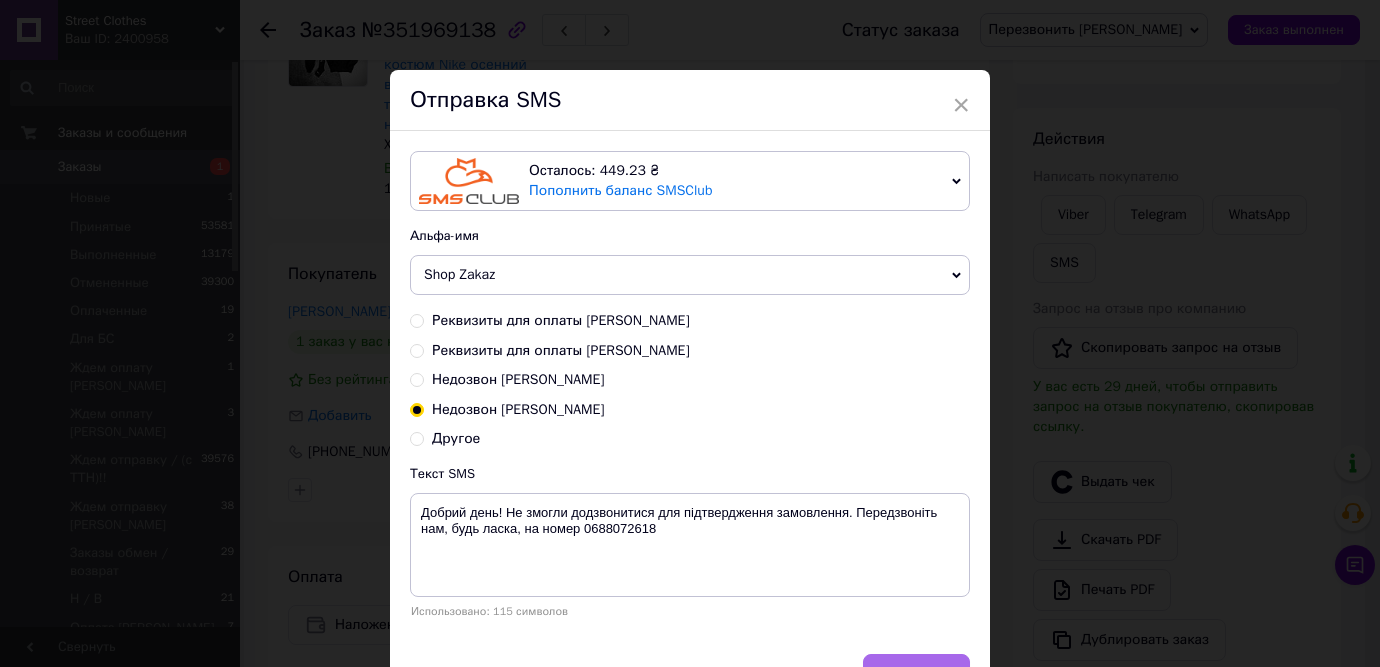 click on "Отправить" at bounding box center [916, 674] 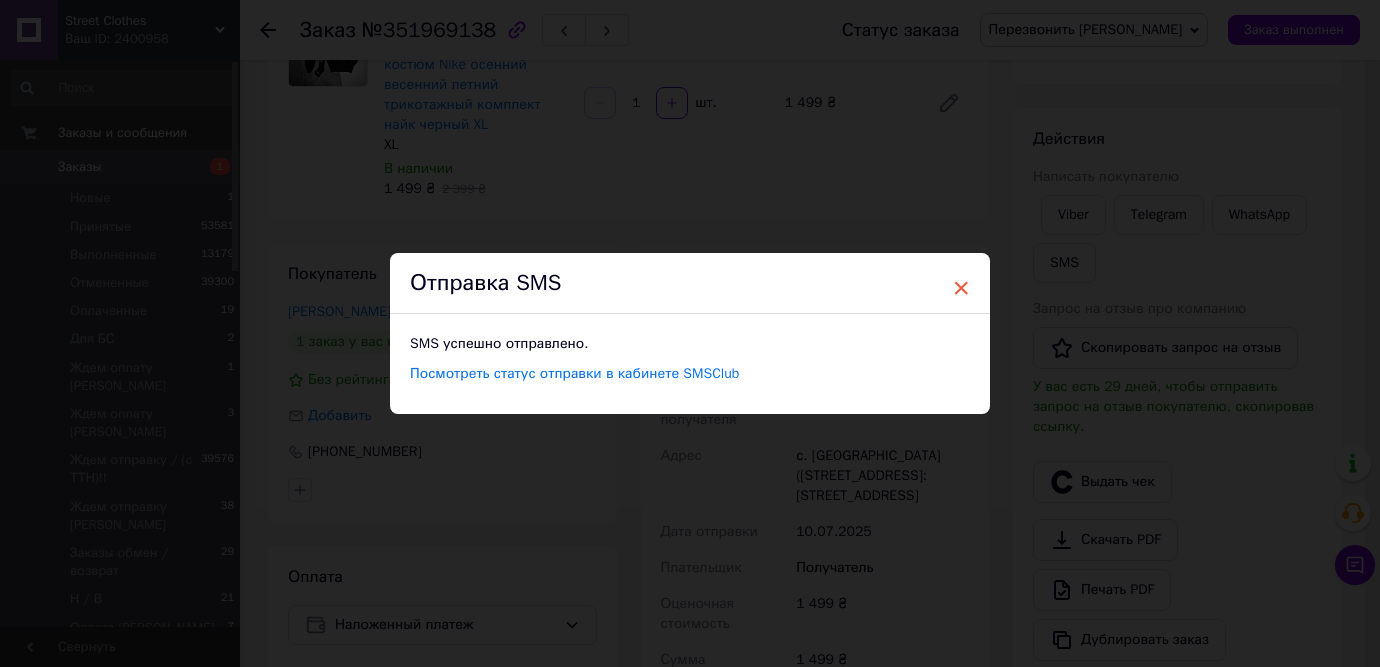 click on "×" at bounding box center [961, 288] 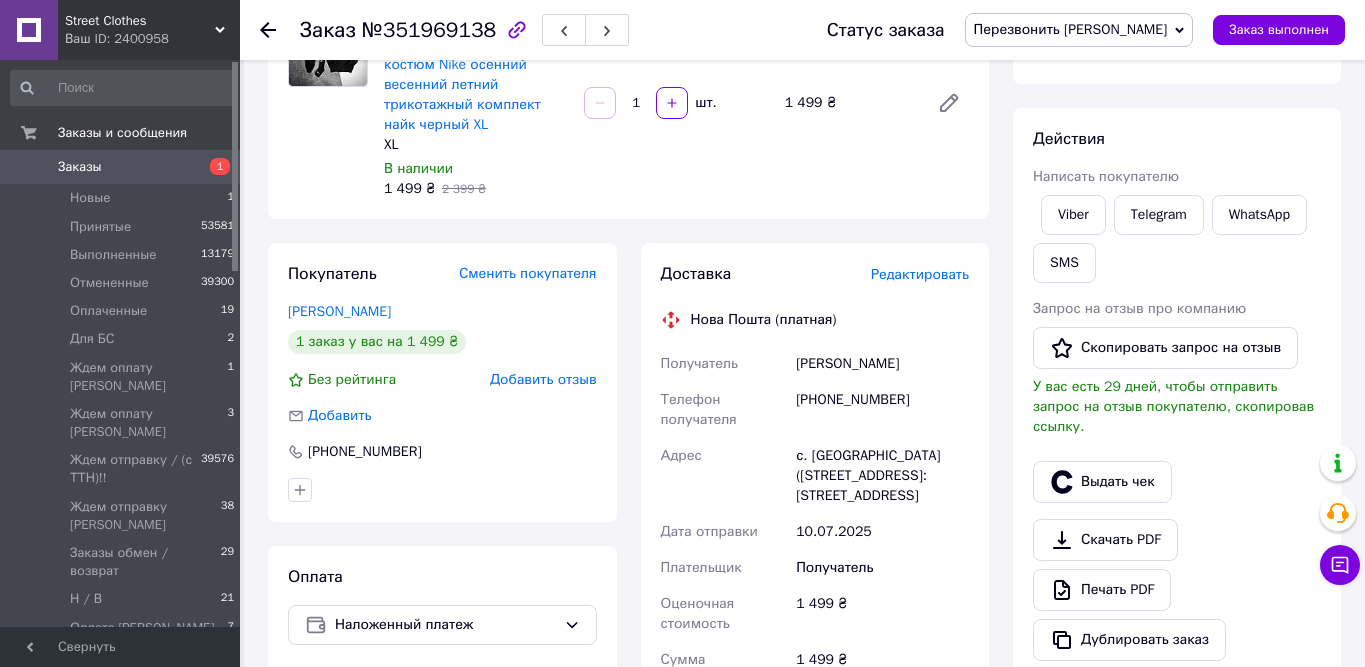 click on "Перезвонить [PERSON_NAME]" at bounding box center (1079, 30) 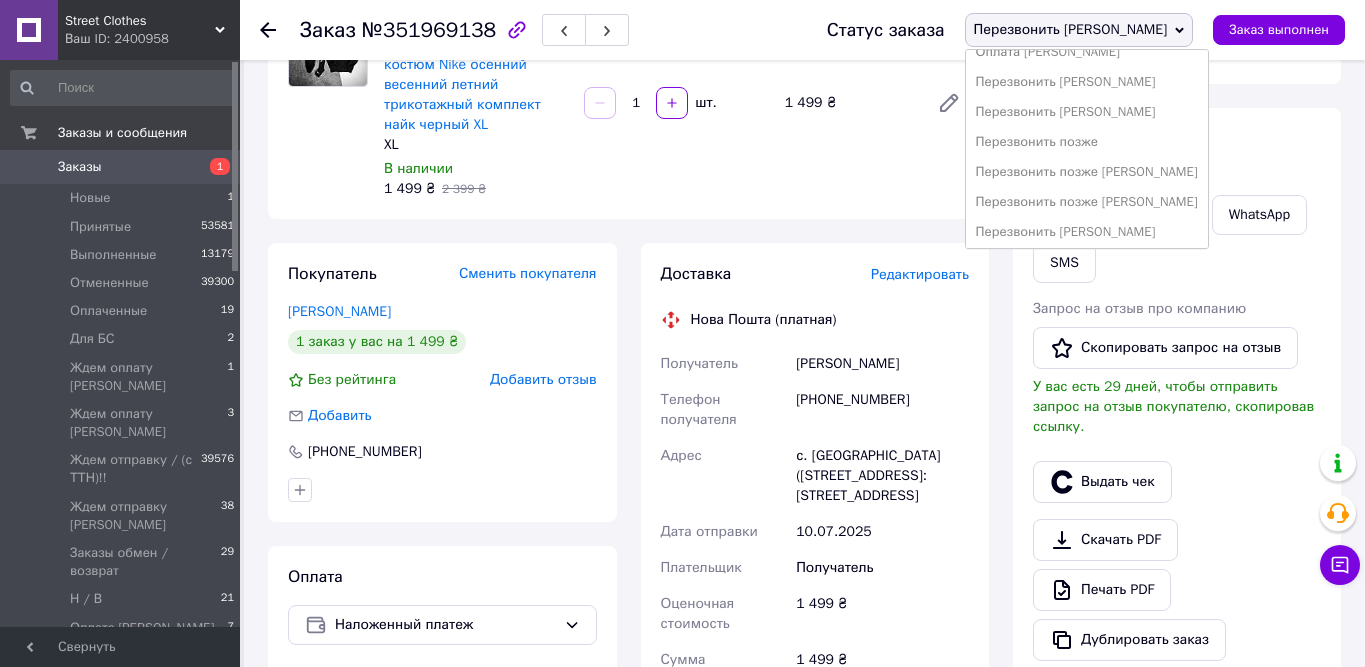 scroll, scrollTop: 397, scrollLeft: 0, axis: vertical 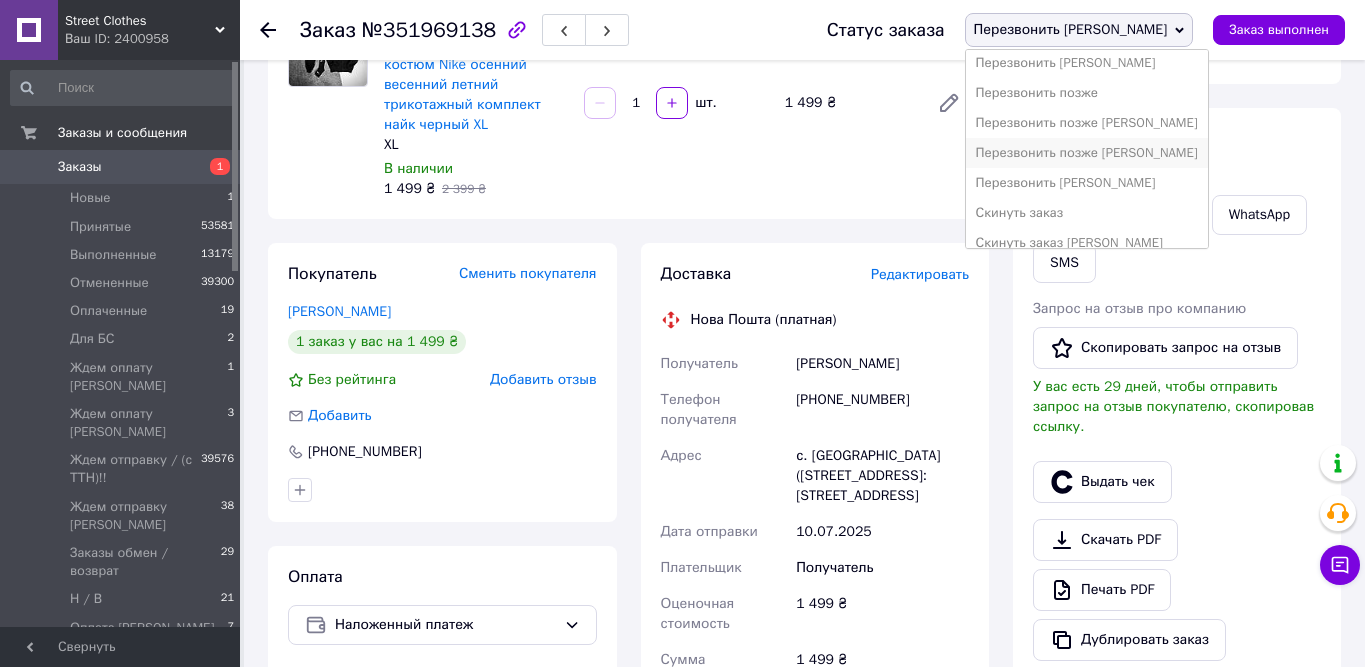 click on "Перезвонить позже [PERSON_NAME]" at bounding box center (1087, 153) 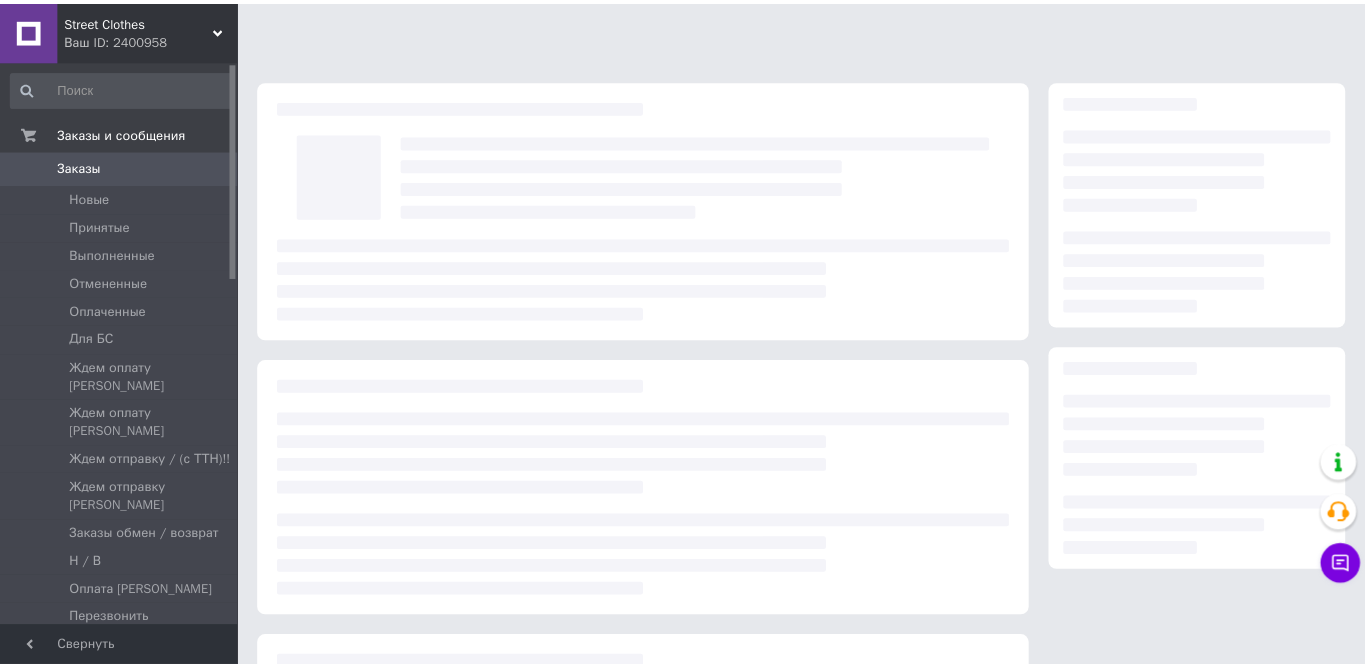 scroll, scrollTop: 0, scrollLeft: 0, axis: both 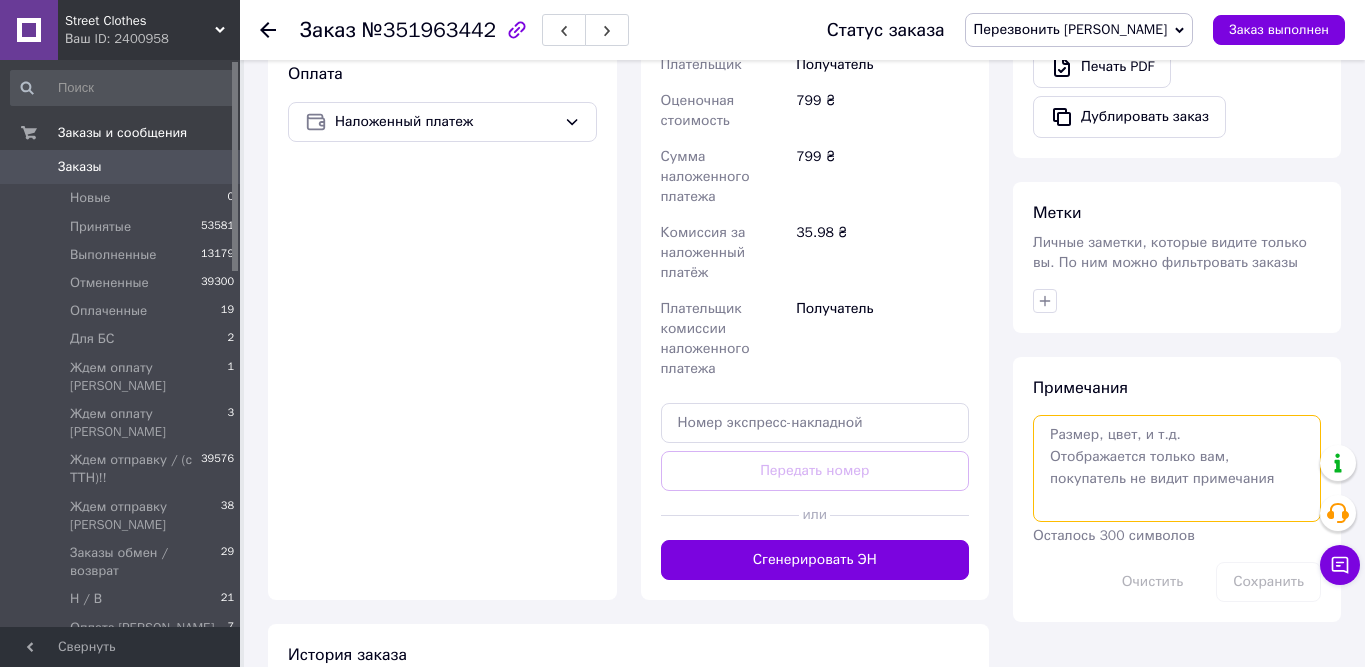 click at bounding box center [1177, 468] 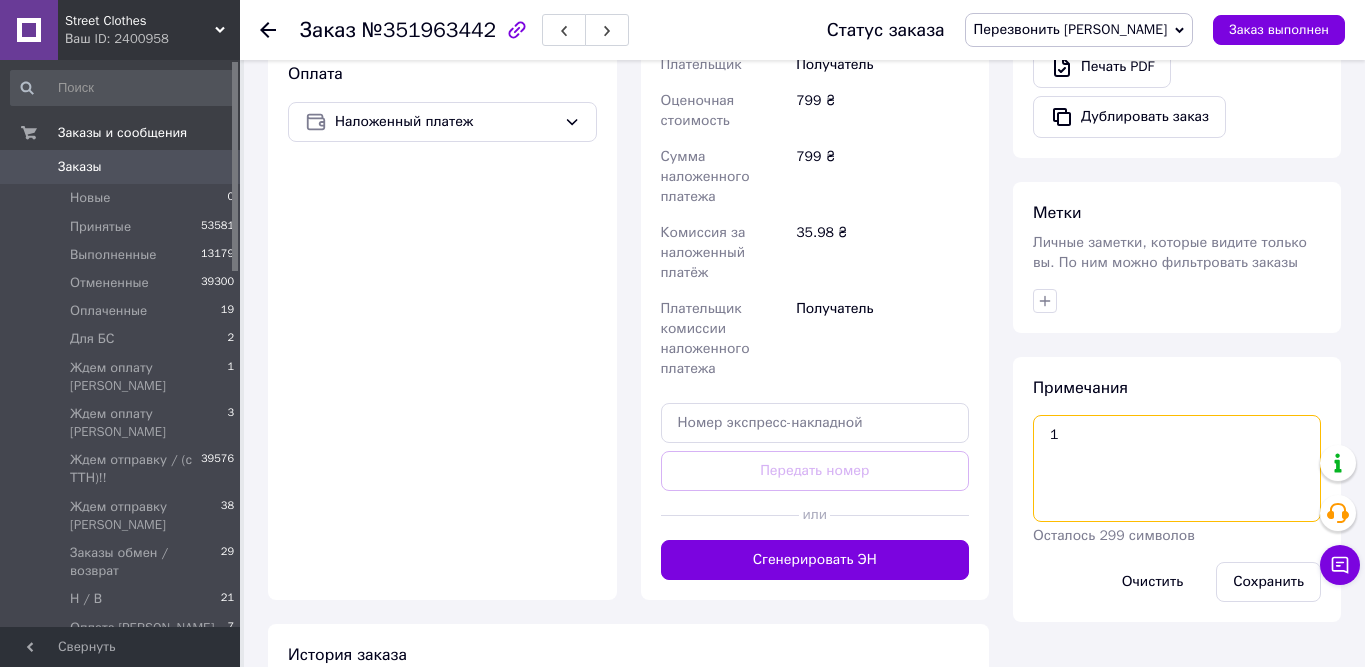drag, startPoint x: 1076, startPoint y: 422, endPoint x: 1048, endPoint y: 431, distance: 29.410883 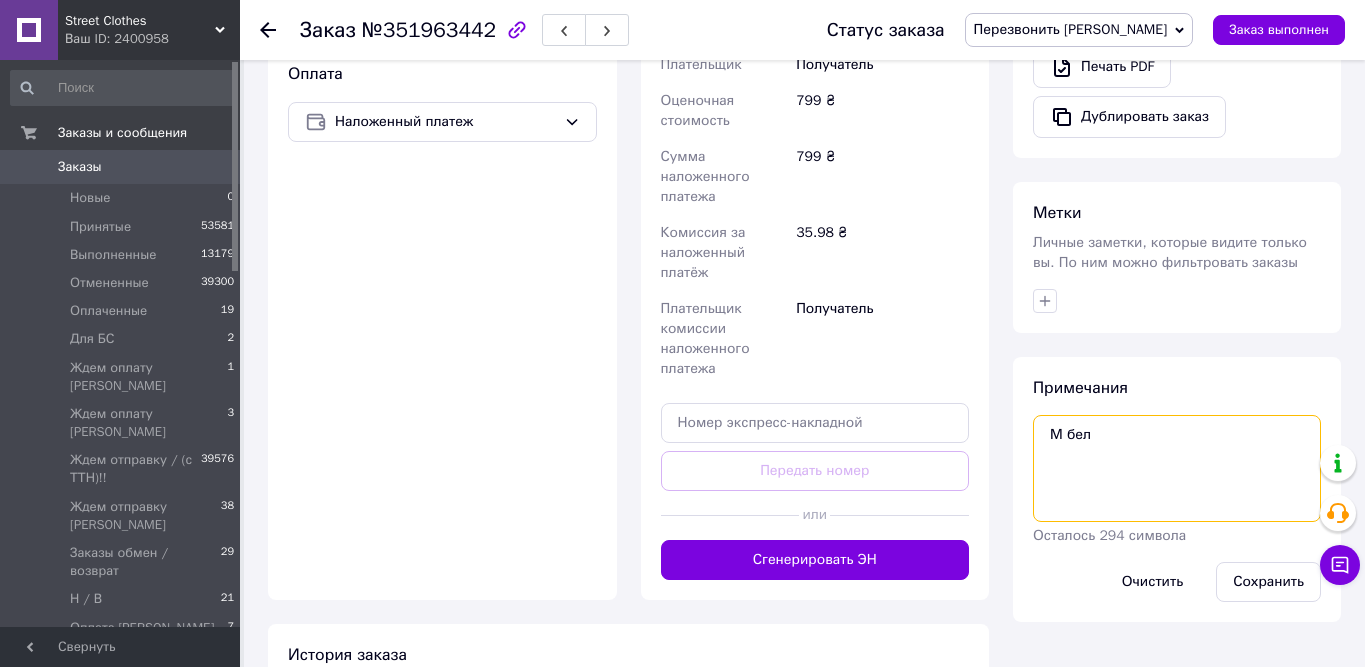 drag, startPoint x: 1098, startPoint y: 438, endPoint x: 1003, endPoint y: 444, distance: 95.189285 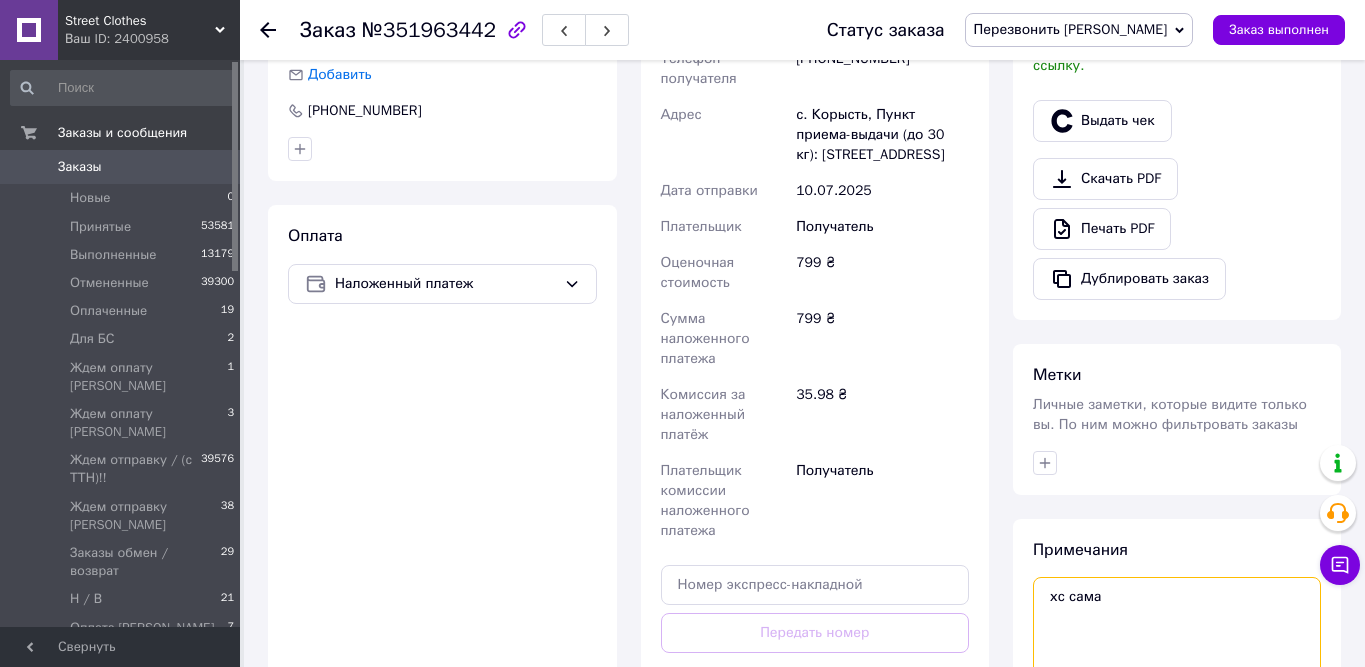 scroll, scrollTop: 432, scrollLeft: 0, axis: vertical 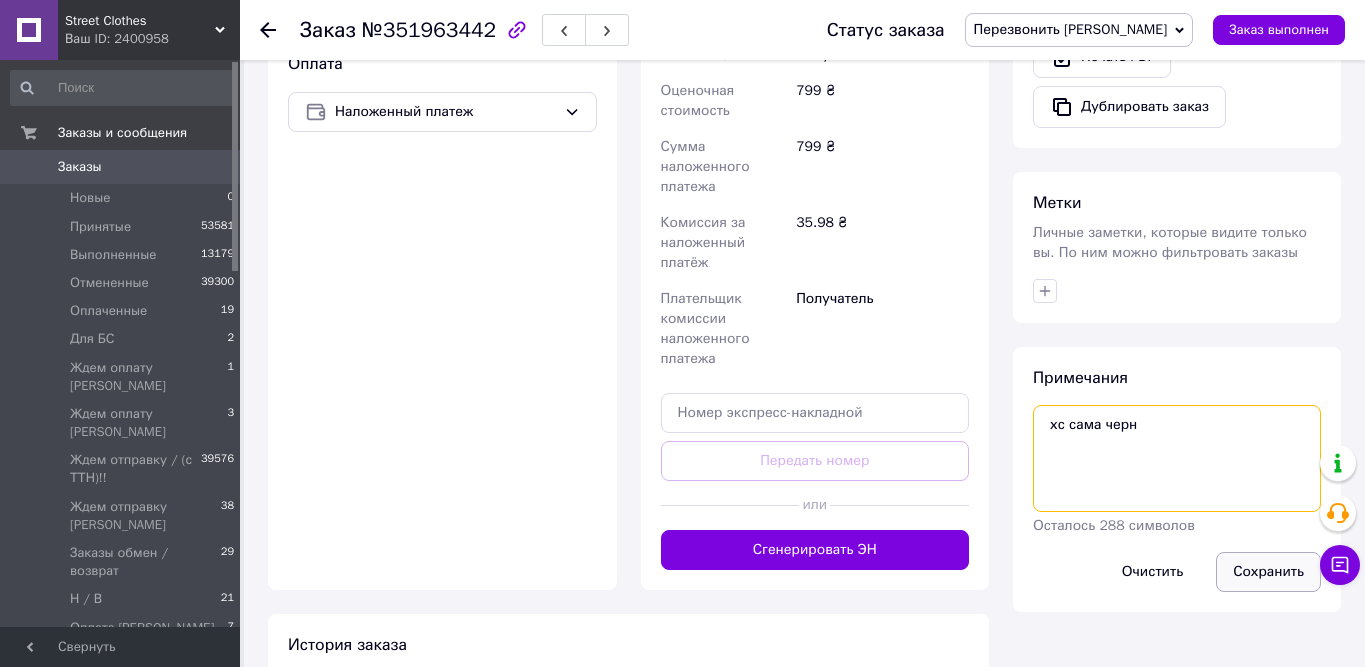 type on "хс сама черн" 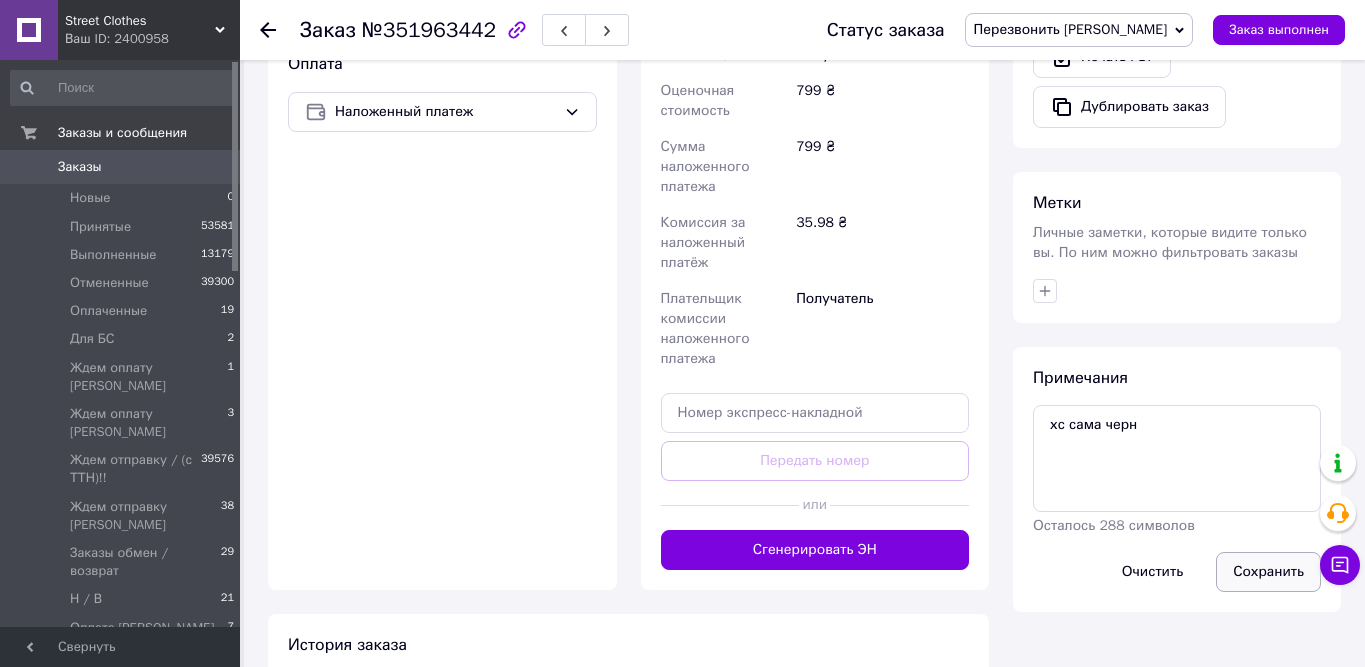 click on "Сохранить" at bounding box center [1268, 572] 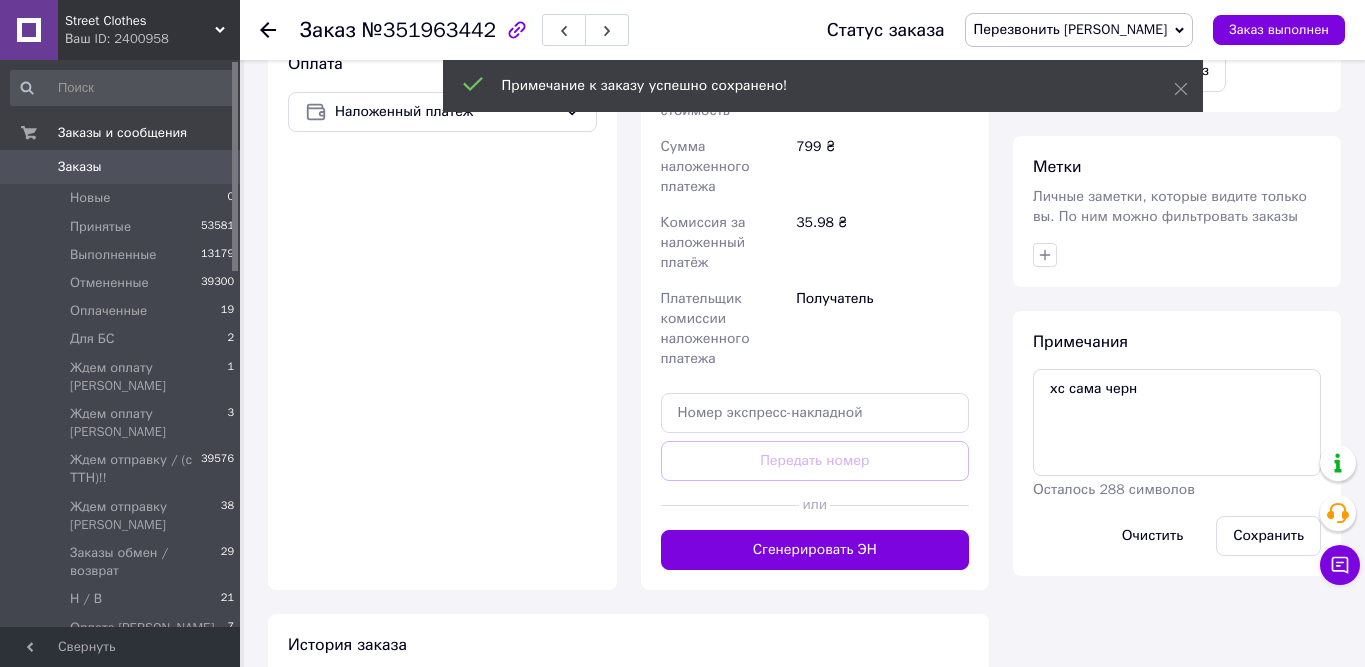 click on "Перезвонить [PERSON_NAME]" at bounding box center (1071, 29) 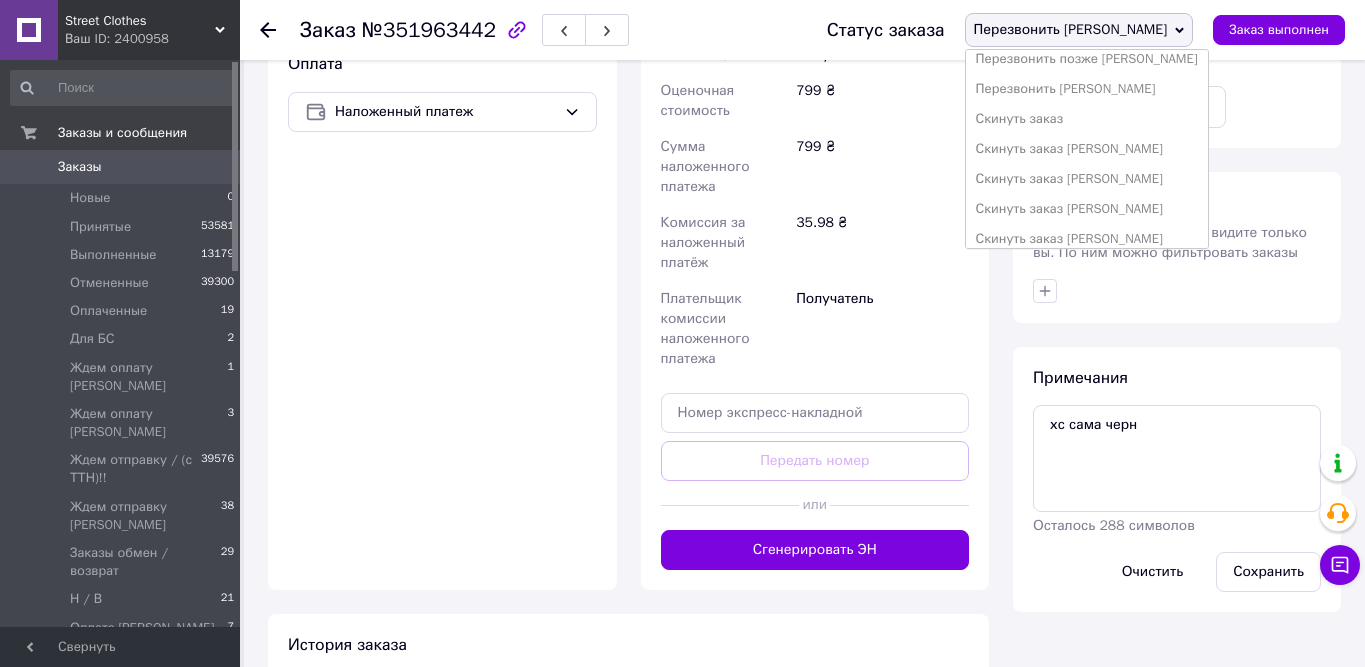 scroll, scrollTop: 502, scrollLeft: 0, axis: vertical 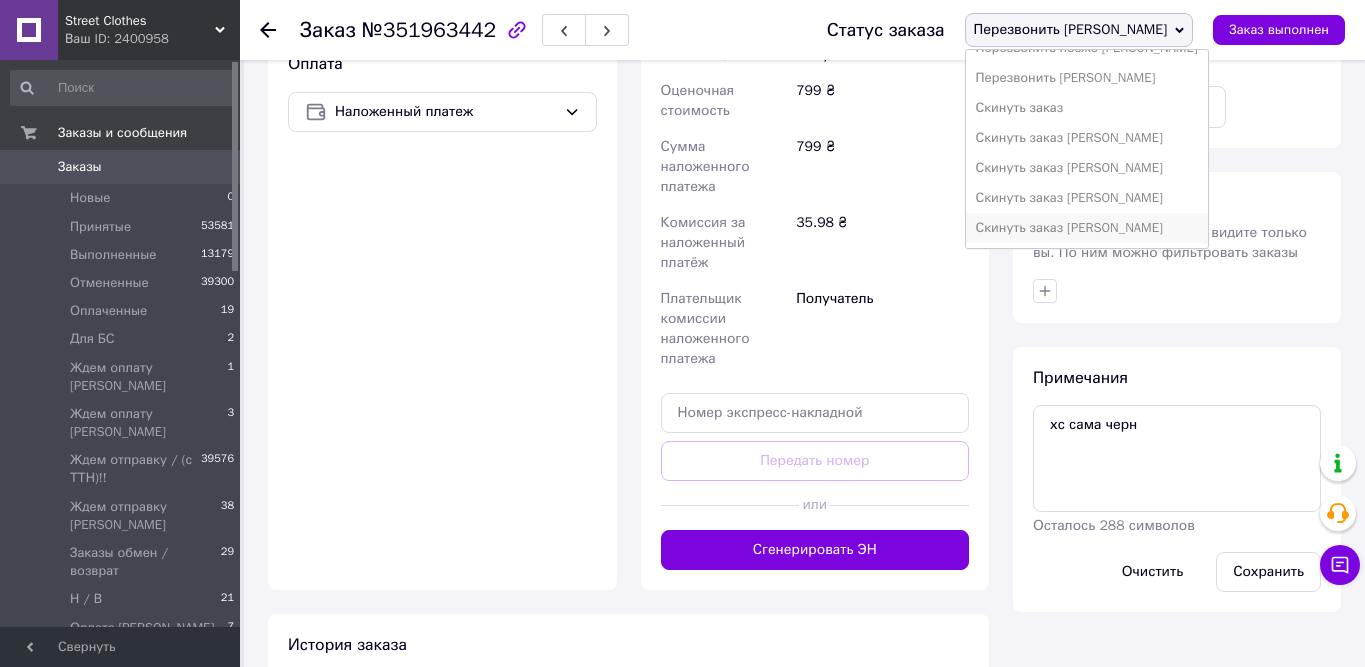 click on "Скинуть заказ [PERSON_NAME]" at bounding box center [1087, 228] 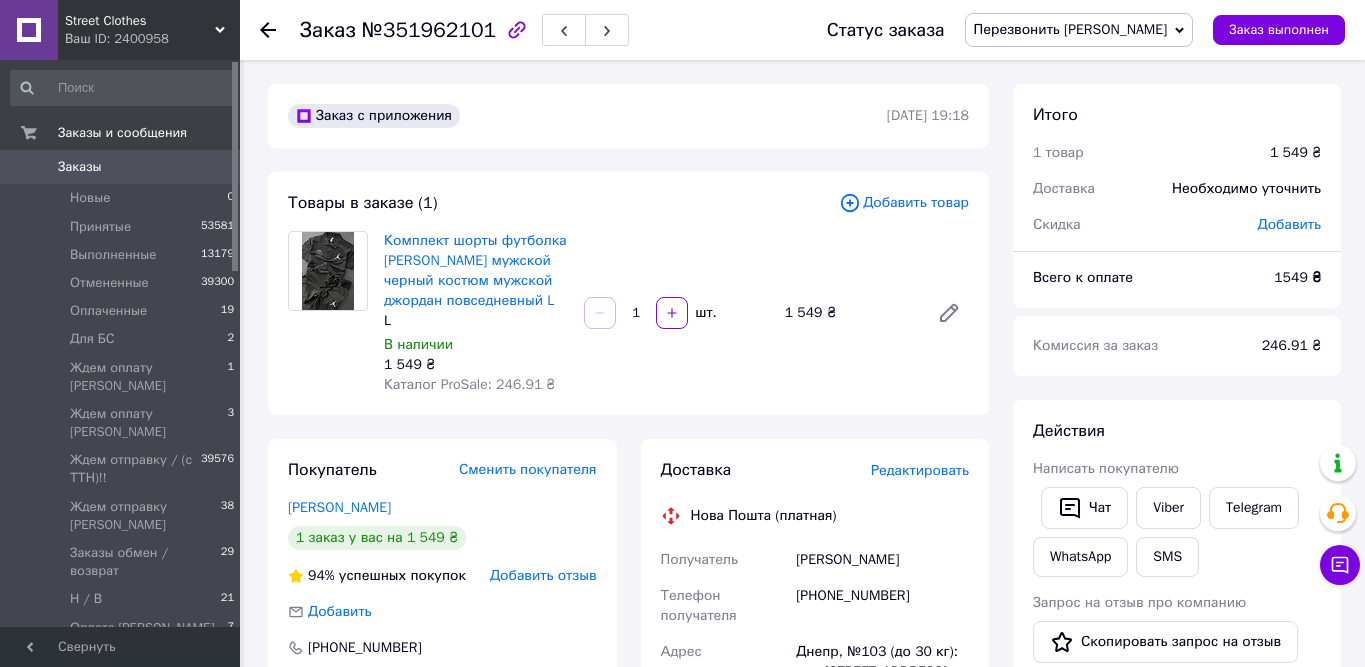 scroll, scrollTop: 0, scrollLeft: 0, axis: both 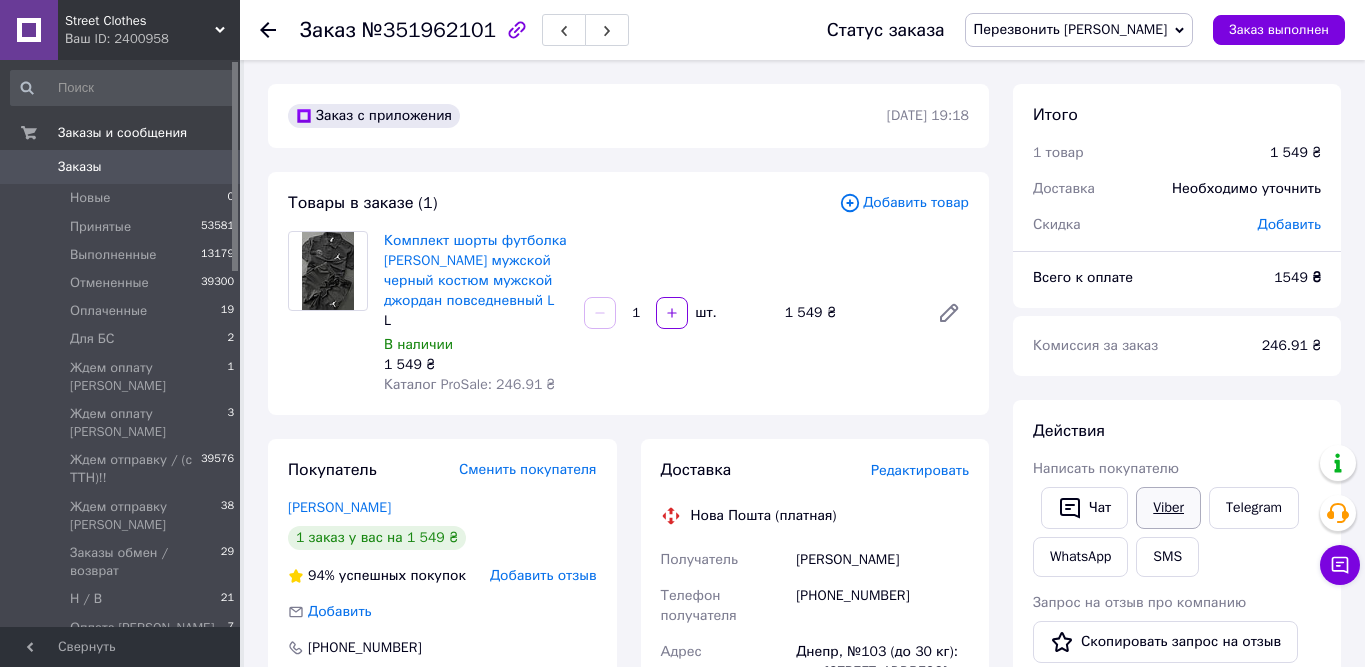 click on "Viber" at bounding box center (1168, 508) 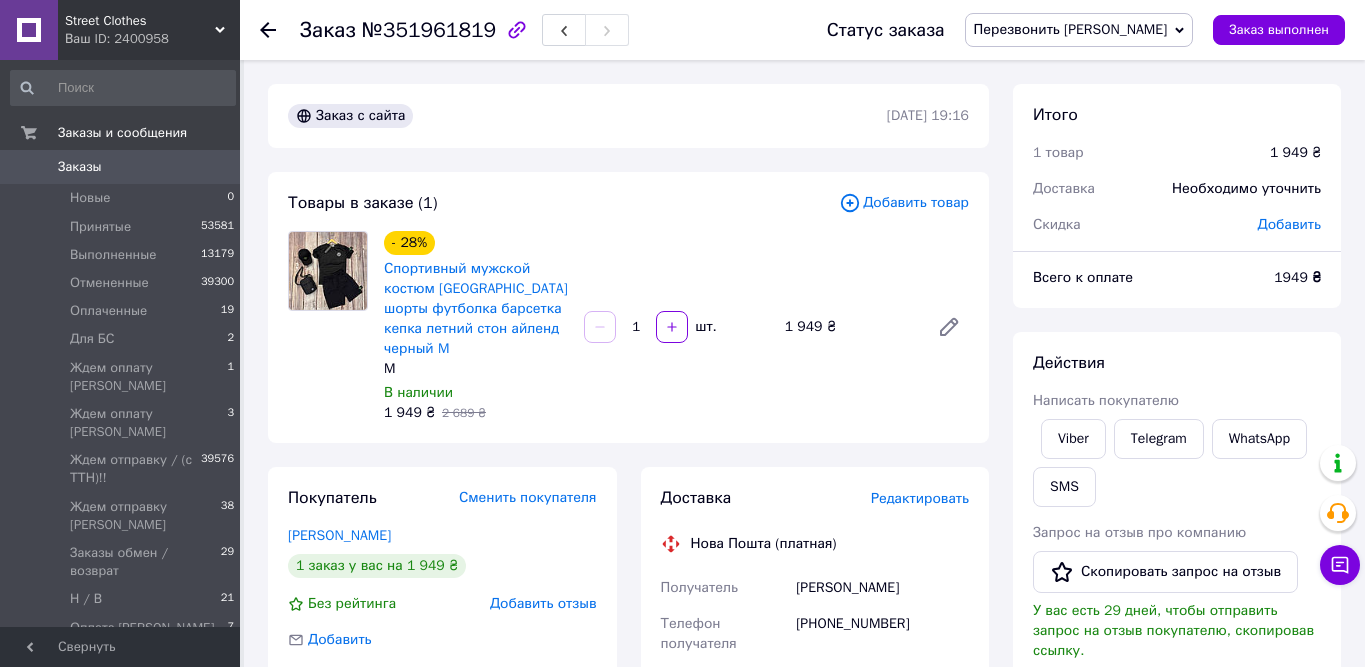 scroll, scrollTop: 0, scrollLeft: 0, axis: both 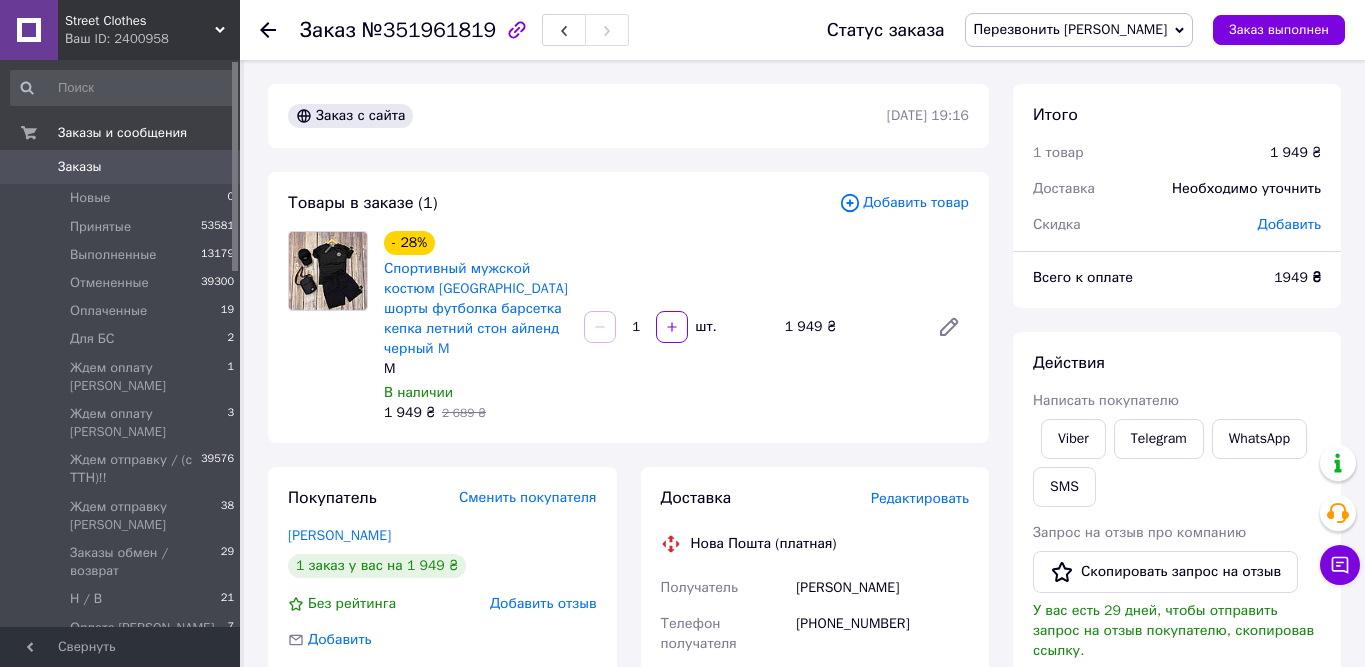 click on "Действия Написать покупателю Viber Telegram WhatsApp SMS Запрос на отзыв про компанию   Скопировать запрос на отзыв У вас есть 29 дней, чтобы отправить запрос на отзыв покупателю, скопировав ссылку.   Выдать чек   Скачать PDF   Печать PDF   Дублировать заказ" at bounding box center (1177, 618) 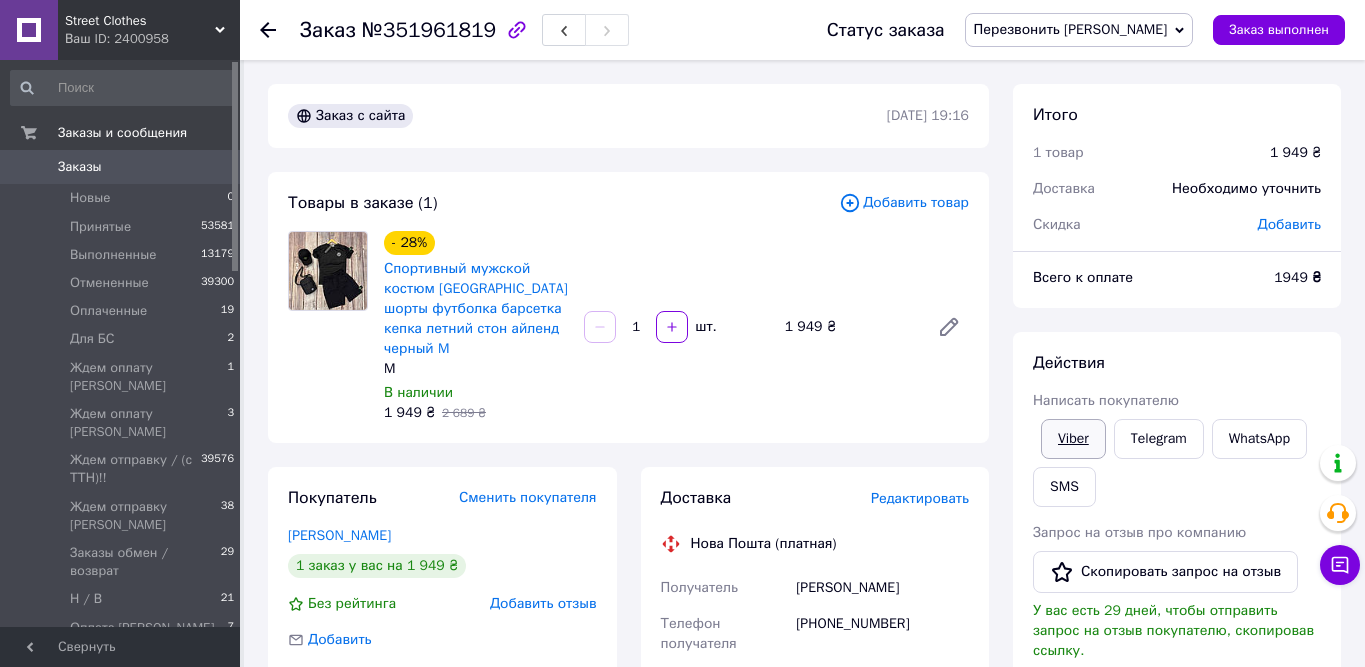 click on "Viber" at bounding box center (1073, 439) 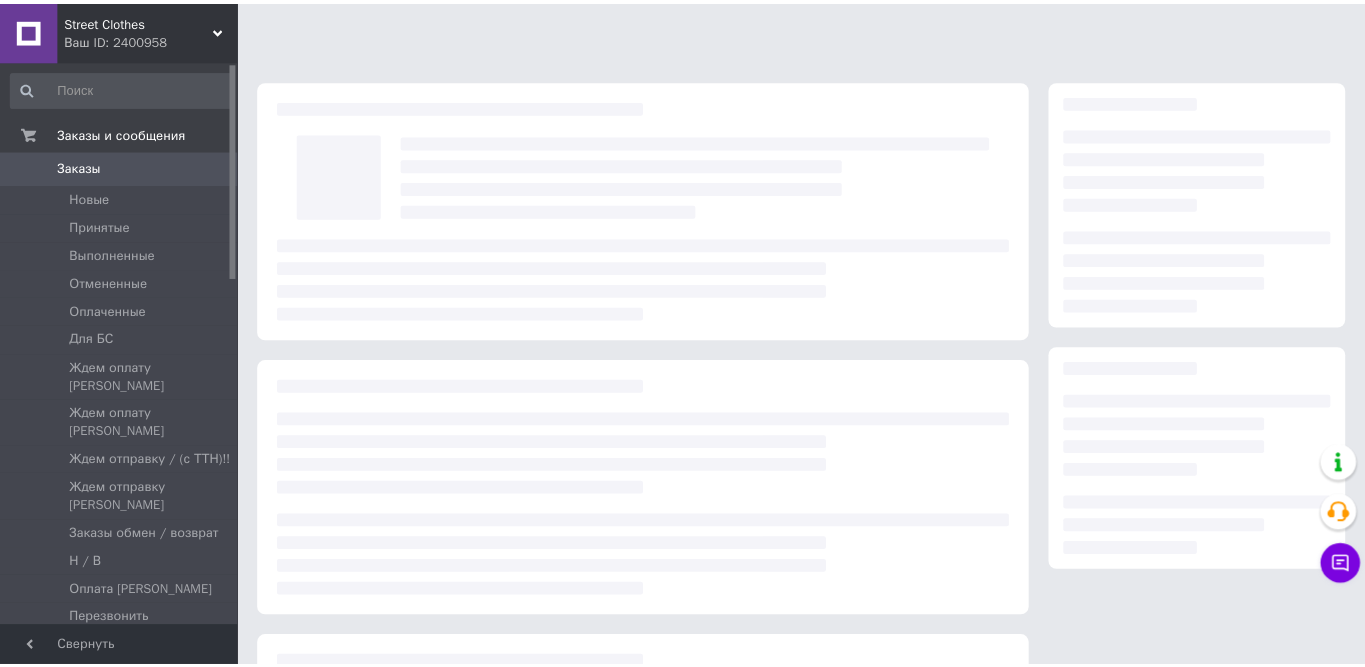 scroll, scrollTop: 0, scrollLeft: 0, axis: both 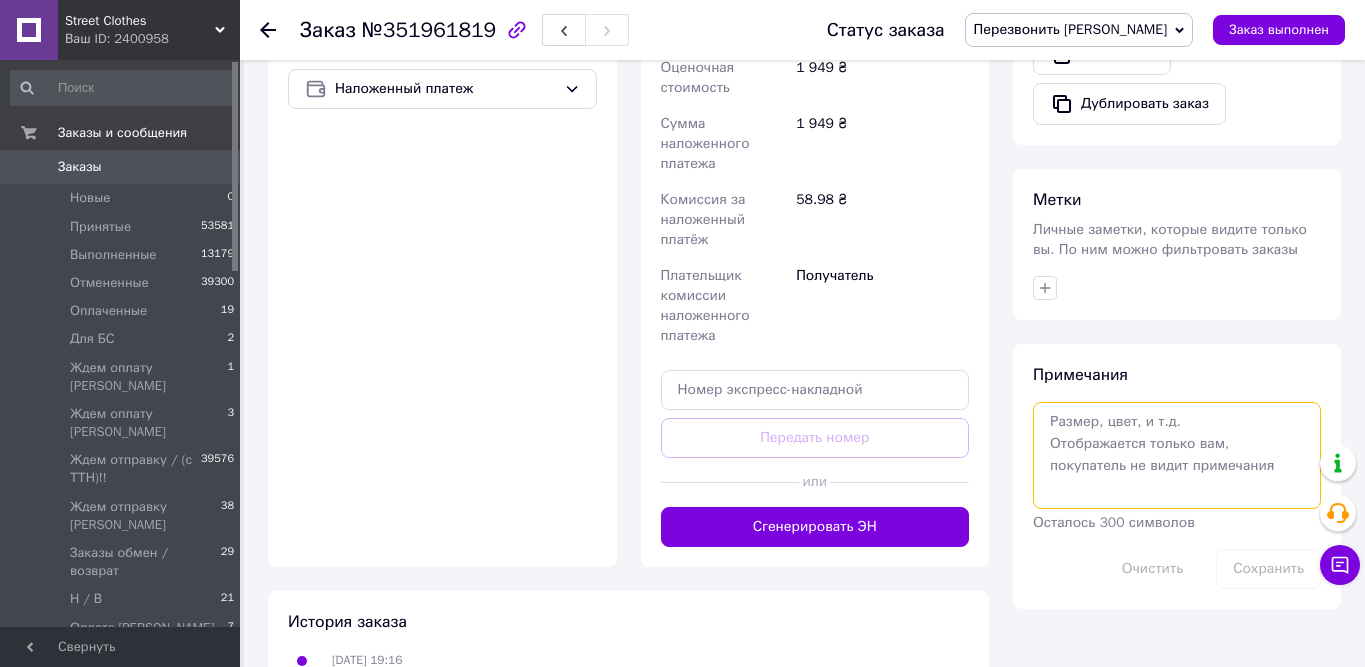 click at bounding box center [1177, 455] 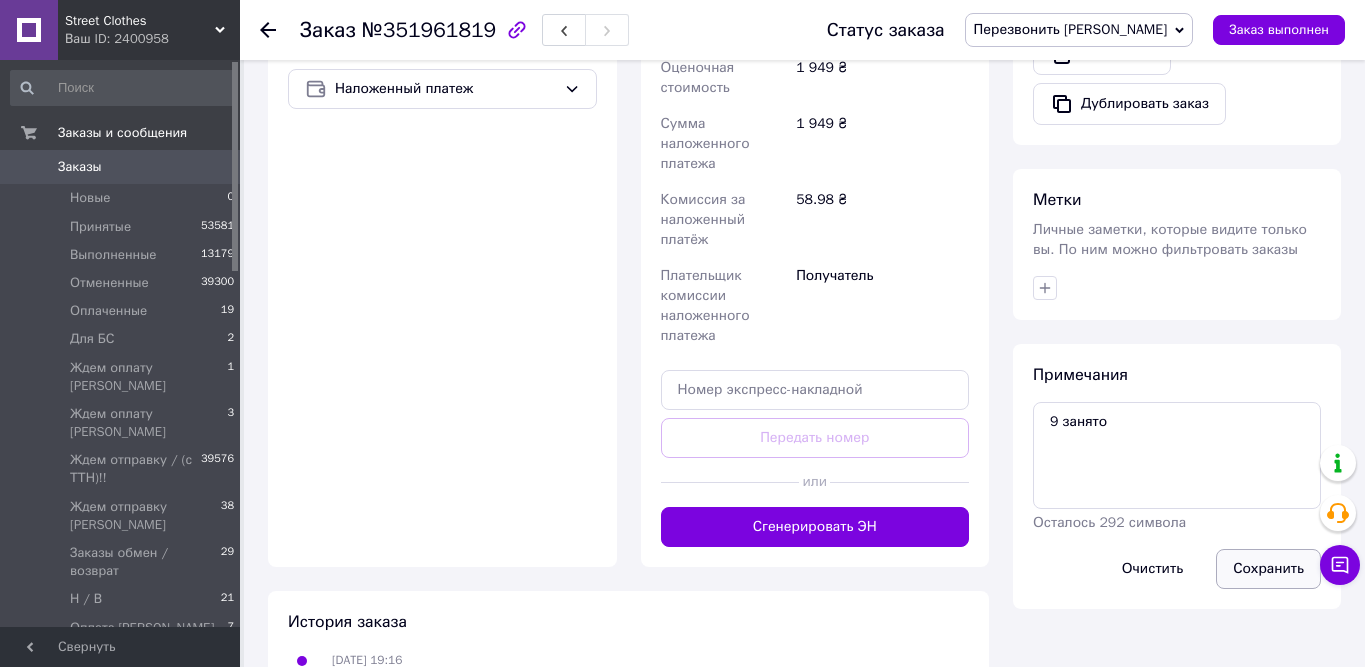 click on "Сохранить" at bounding box center [1268, 569] 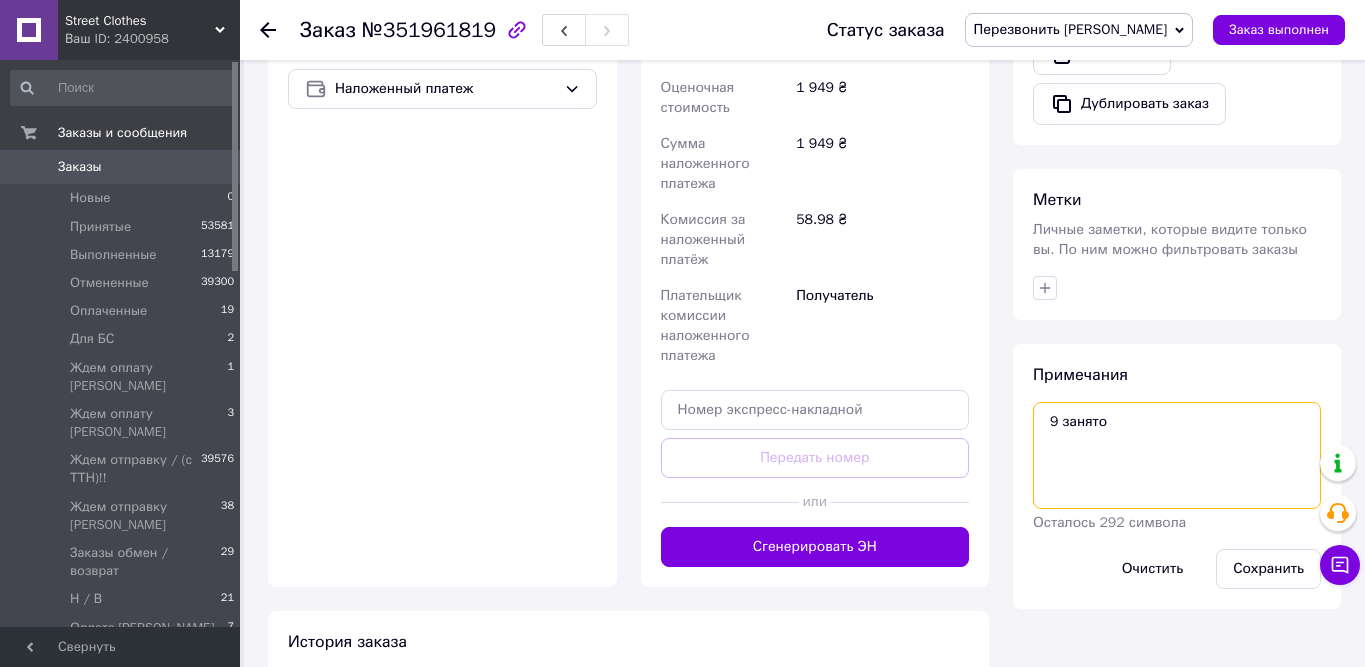 drag, startPoint x: 1059, startPoint y: 387, endPoint x: 1014, endPoint y: 384, distance: 45.099888 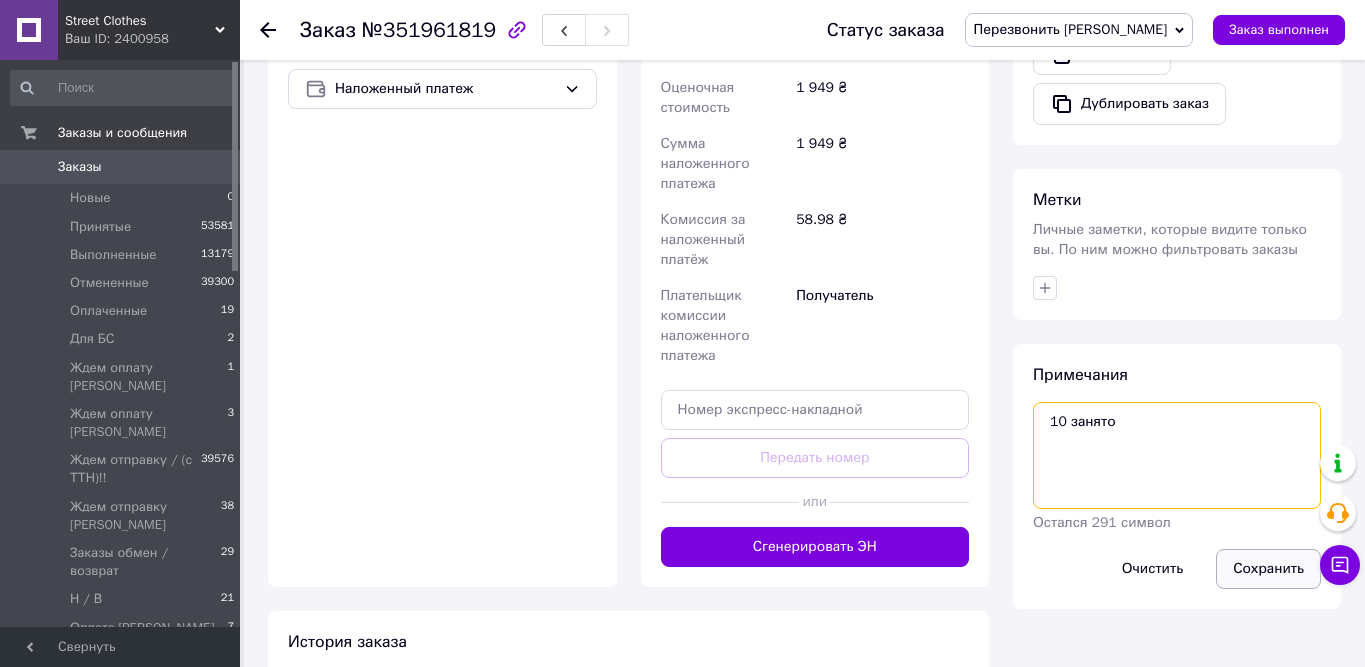 type on "10 занято" 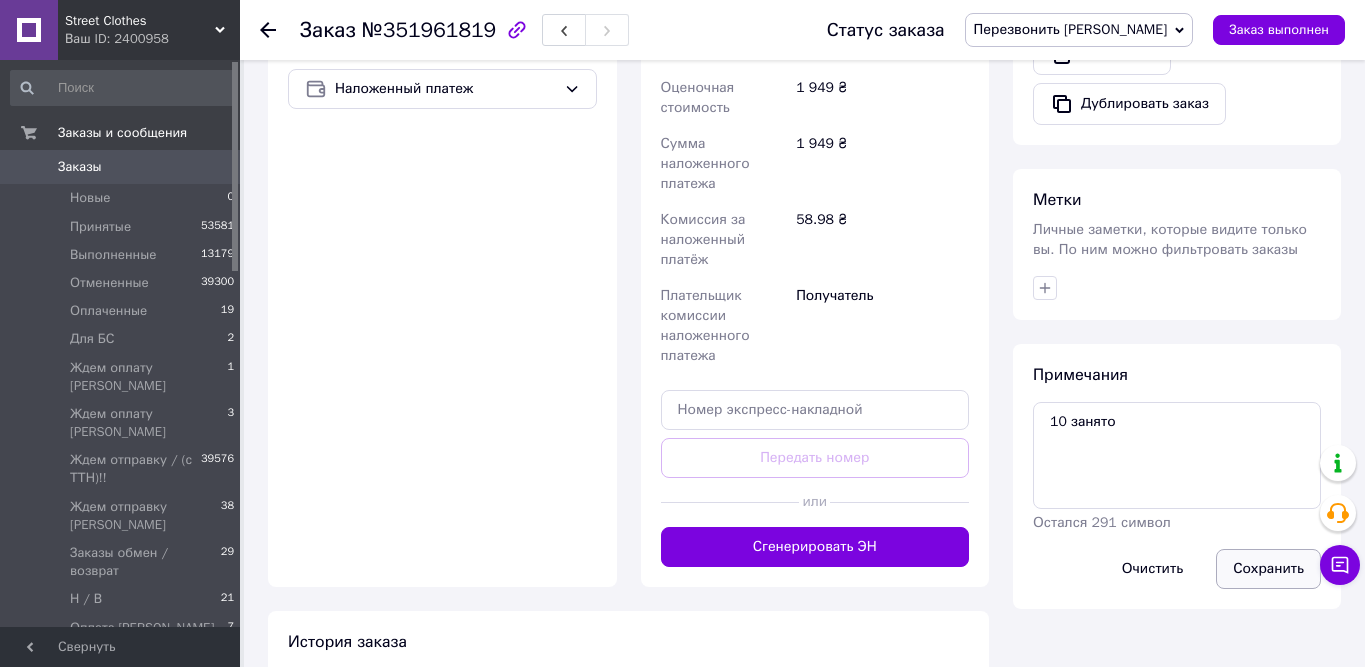 click on "Сохранить" at bounding box center [1268, 569] 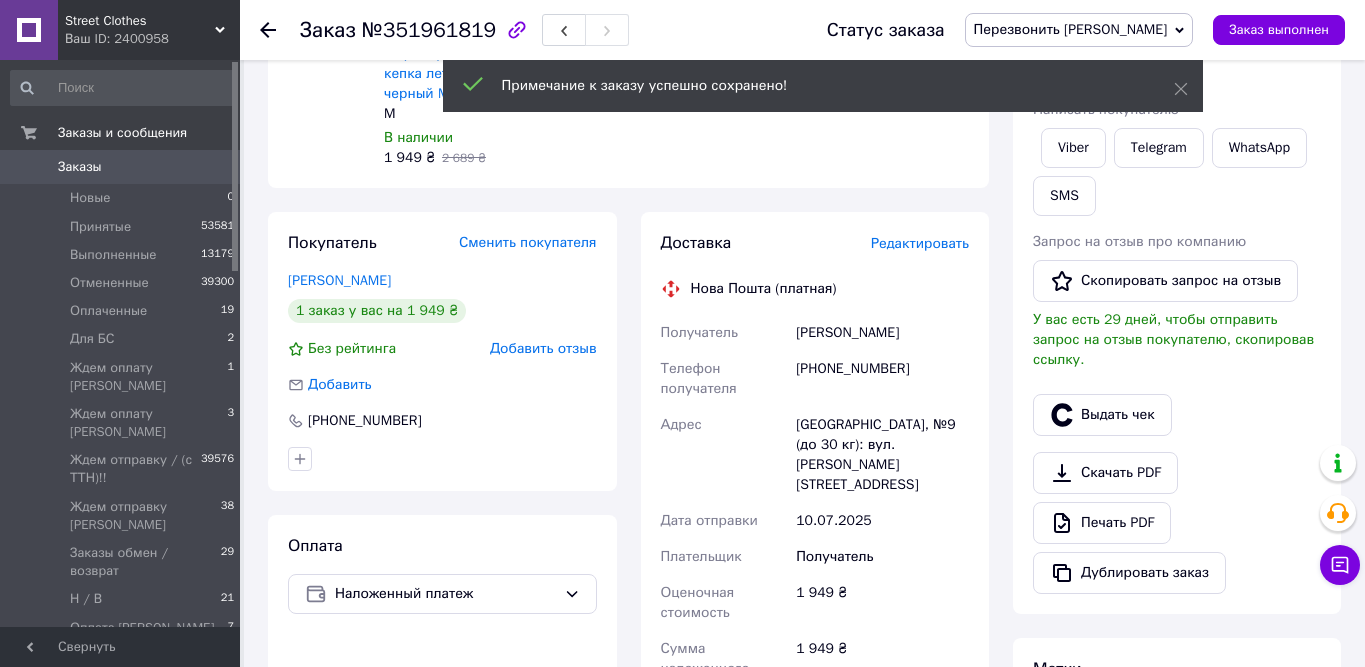 scroll, scrollTop: 252, scrollLeft: 0, axis: vertical 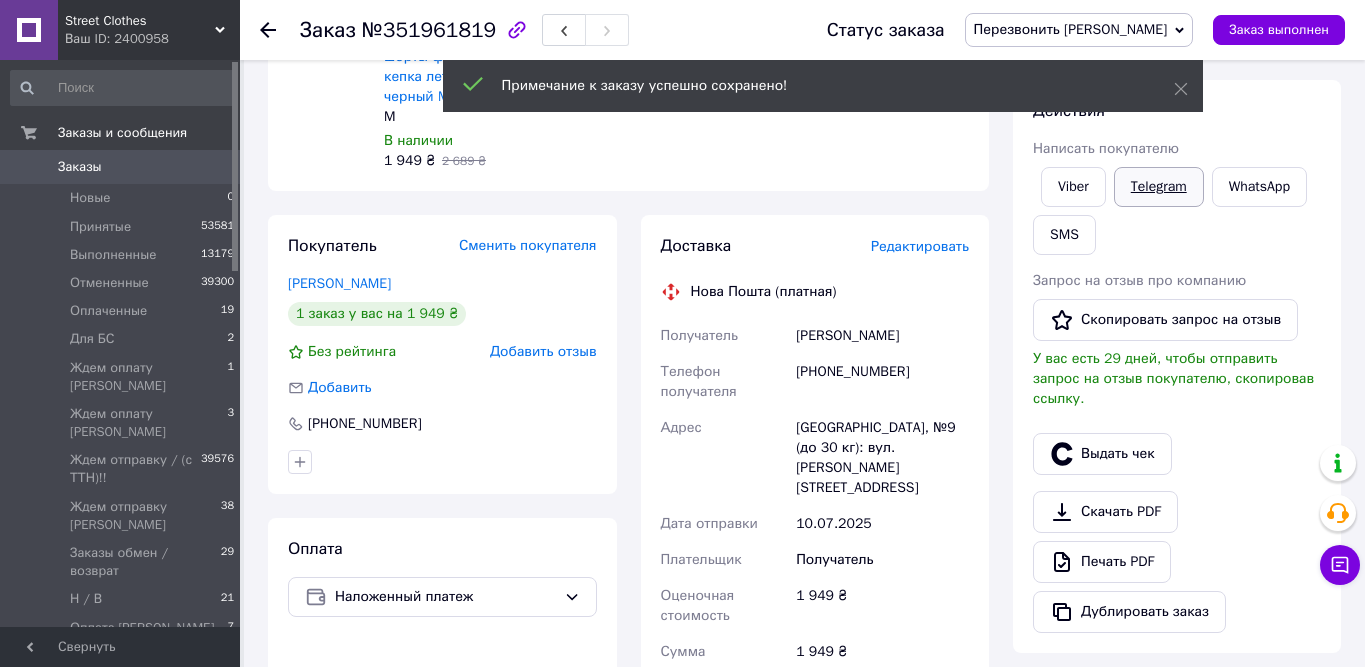 click on "Telegram" at bounding box center (1159, 187) 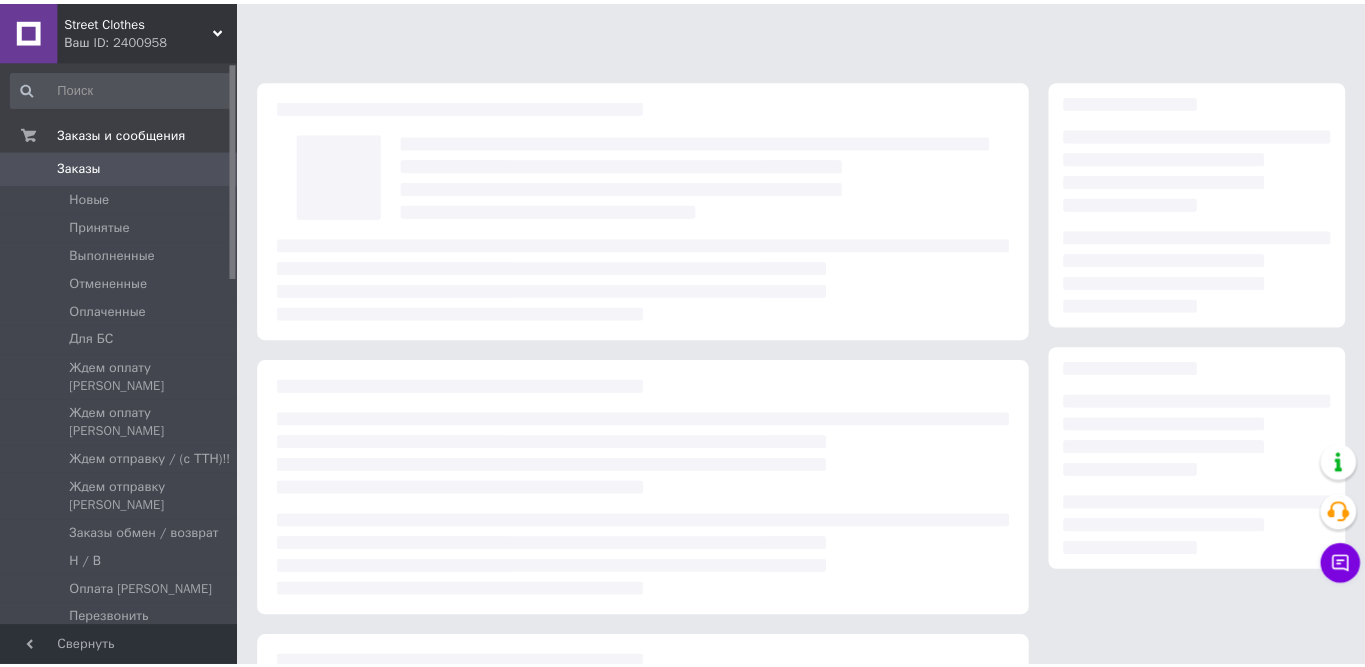 scroll, scrollTop: 0, scrollLeft: 0, axis: both 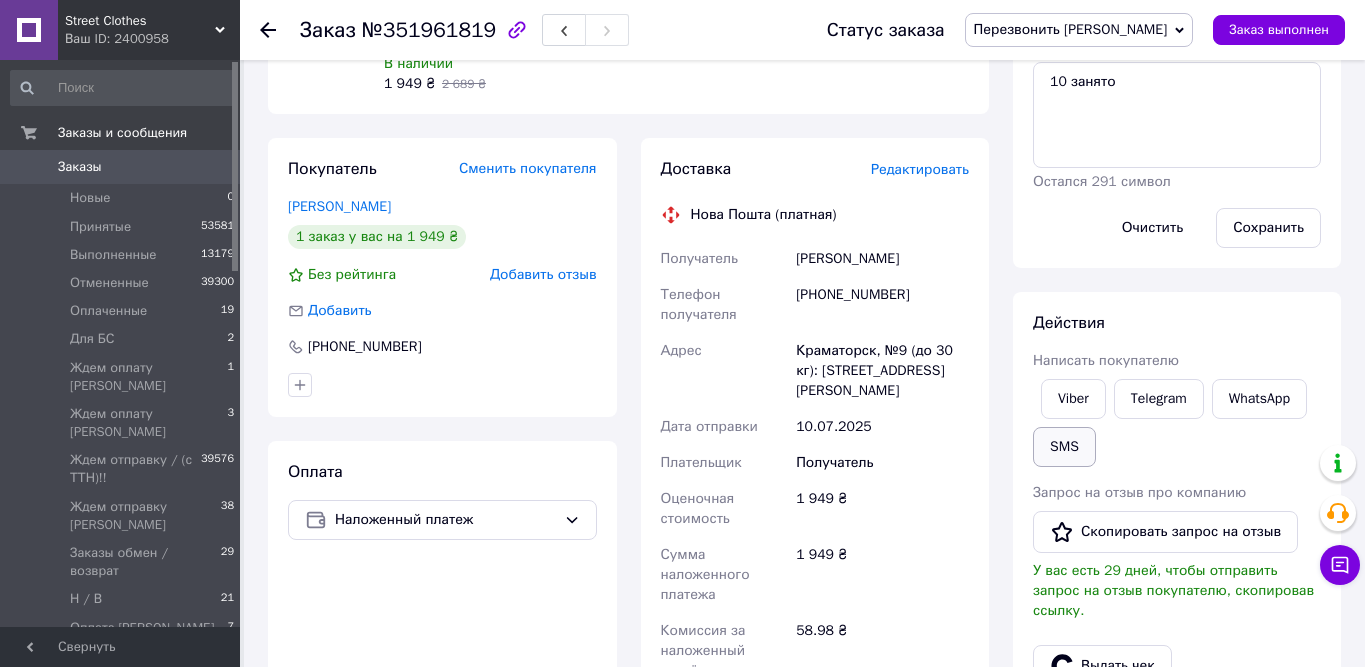 click on "SMS" at bounding box center (1064, 447) 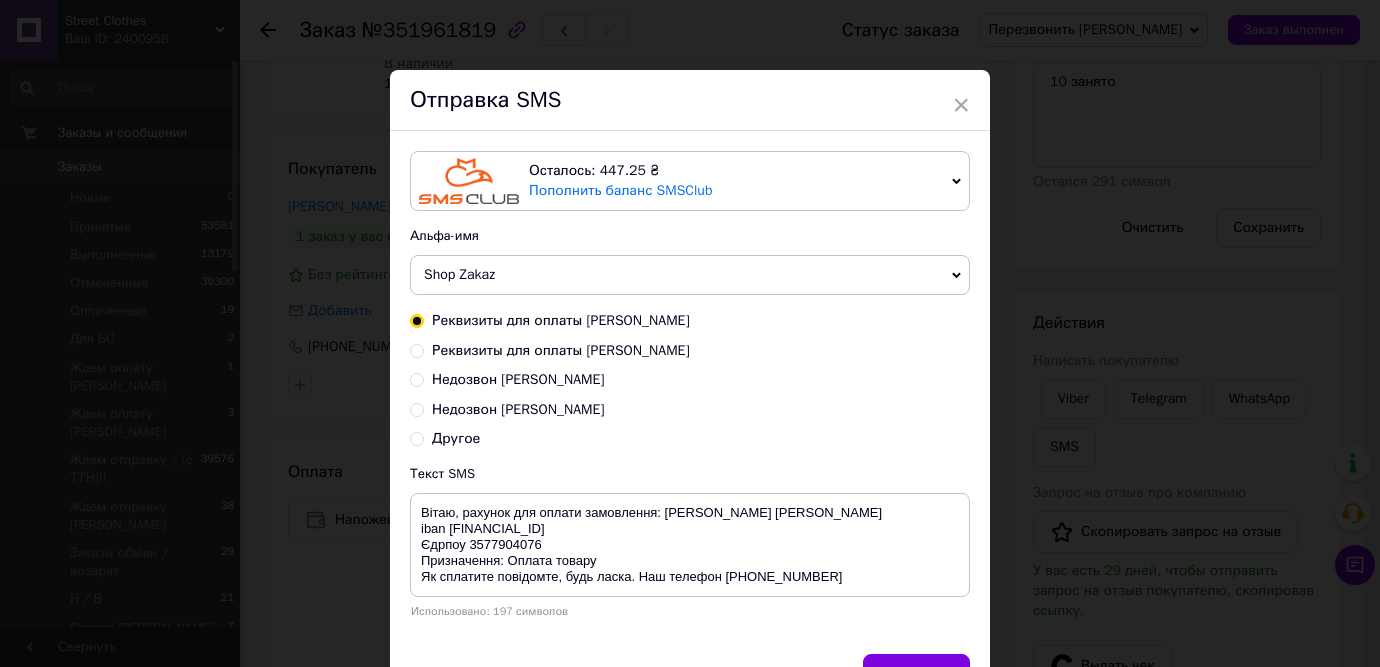 click on "Реквизиты для оплаты Таня Реквизиты для оплаты Ирина Недозвон Ирина Недозвон Таня Другое" at bounding box center [690, 380] 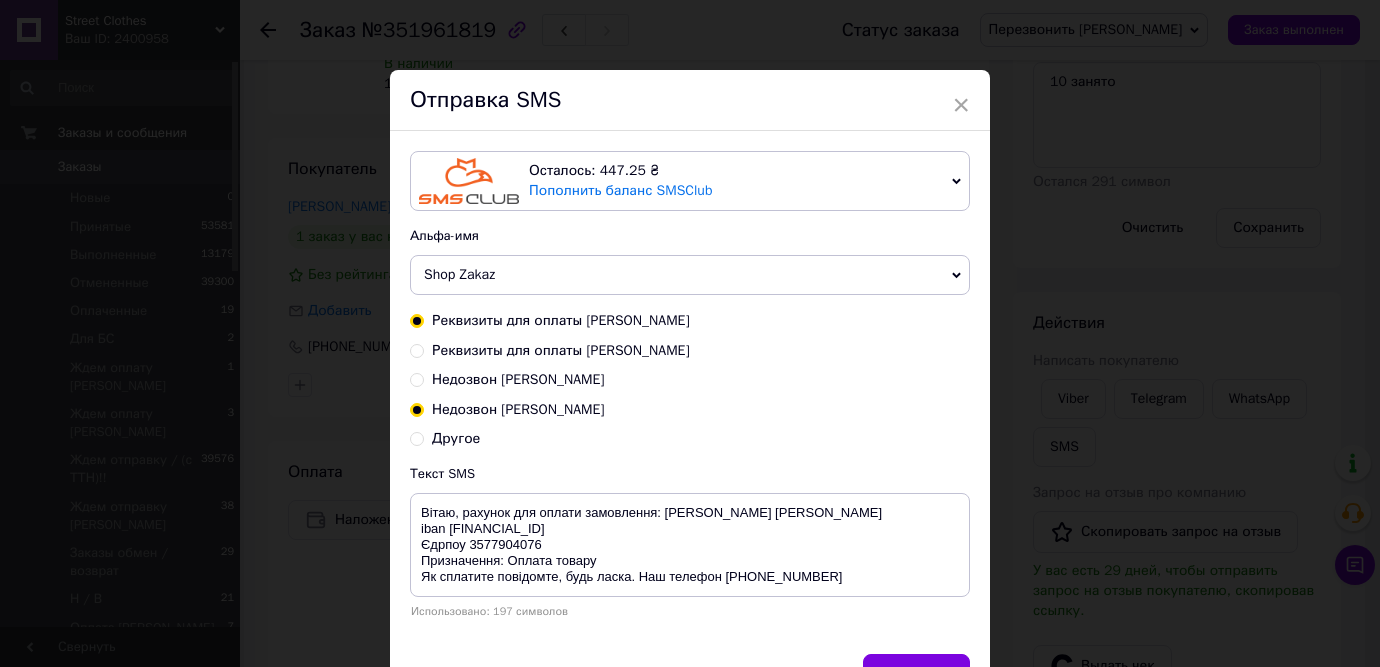 radio on "true" 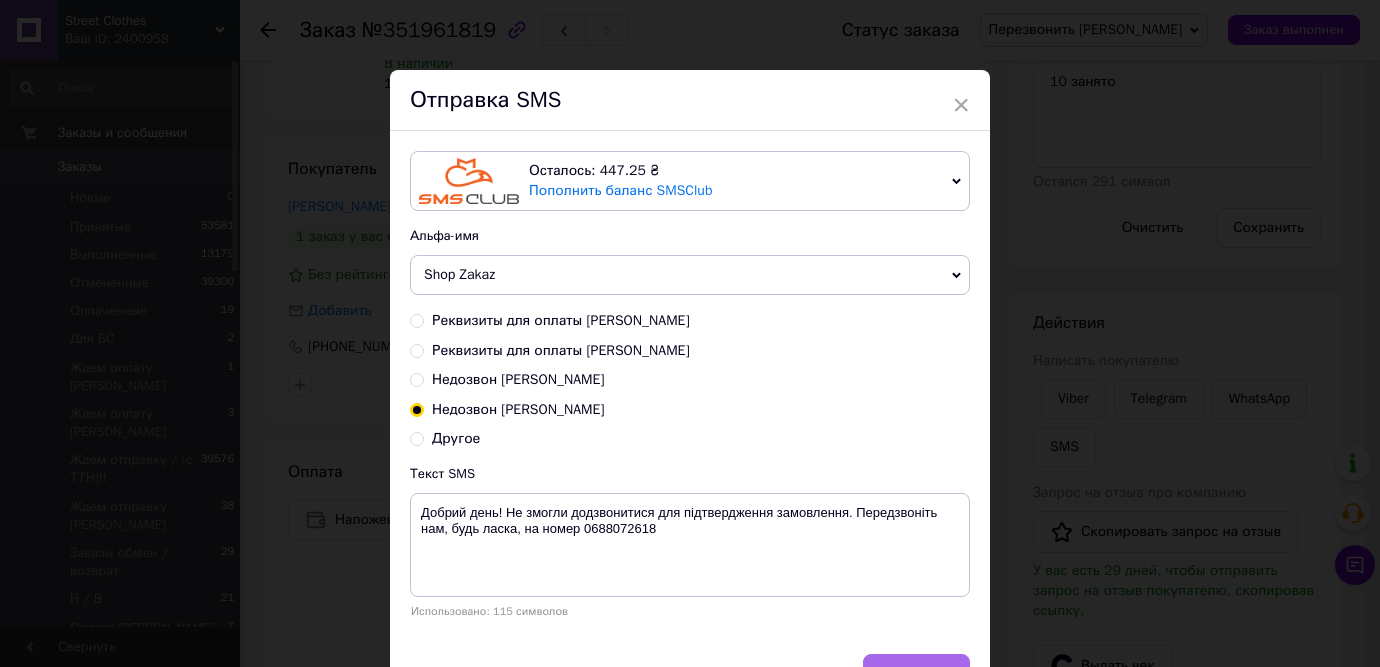 click on "Отправить" at bounding box center [916, 674] 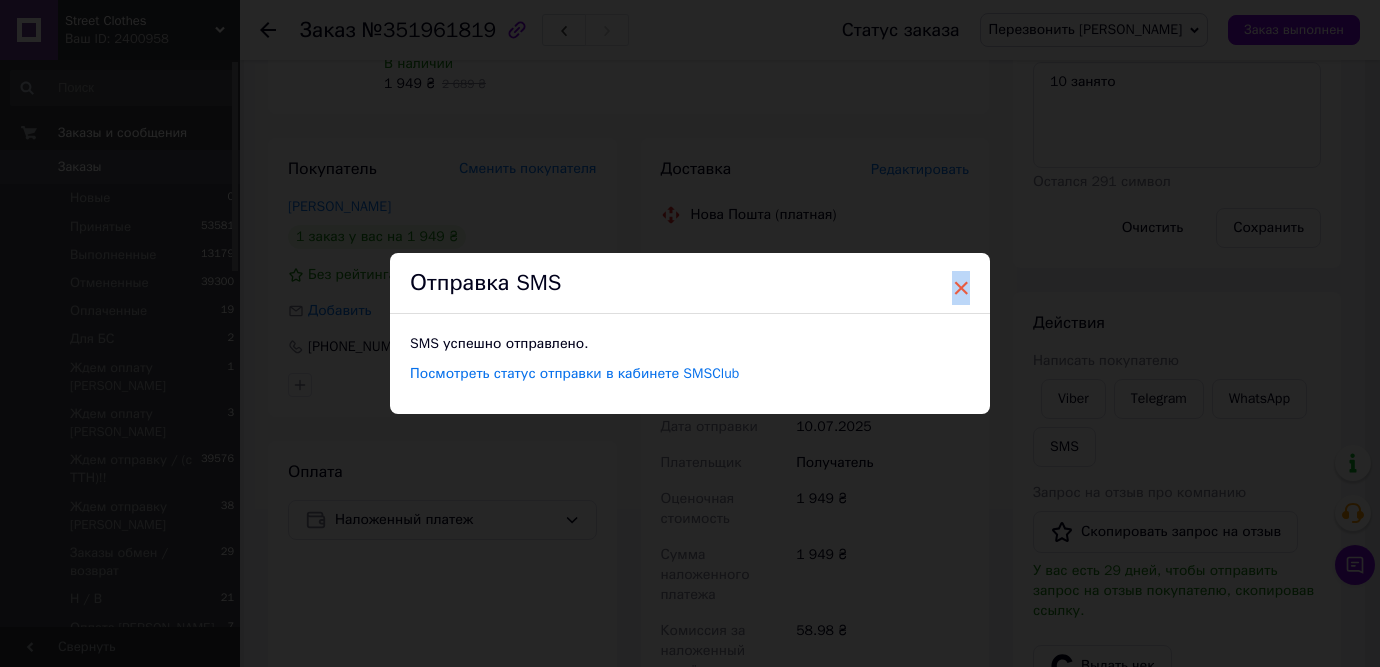click on "×" at bounding box center [961, 288] 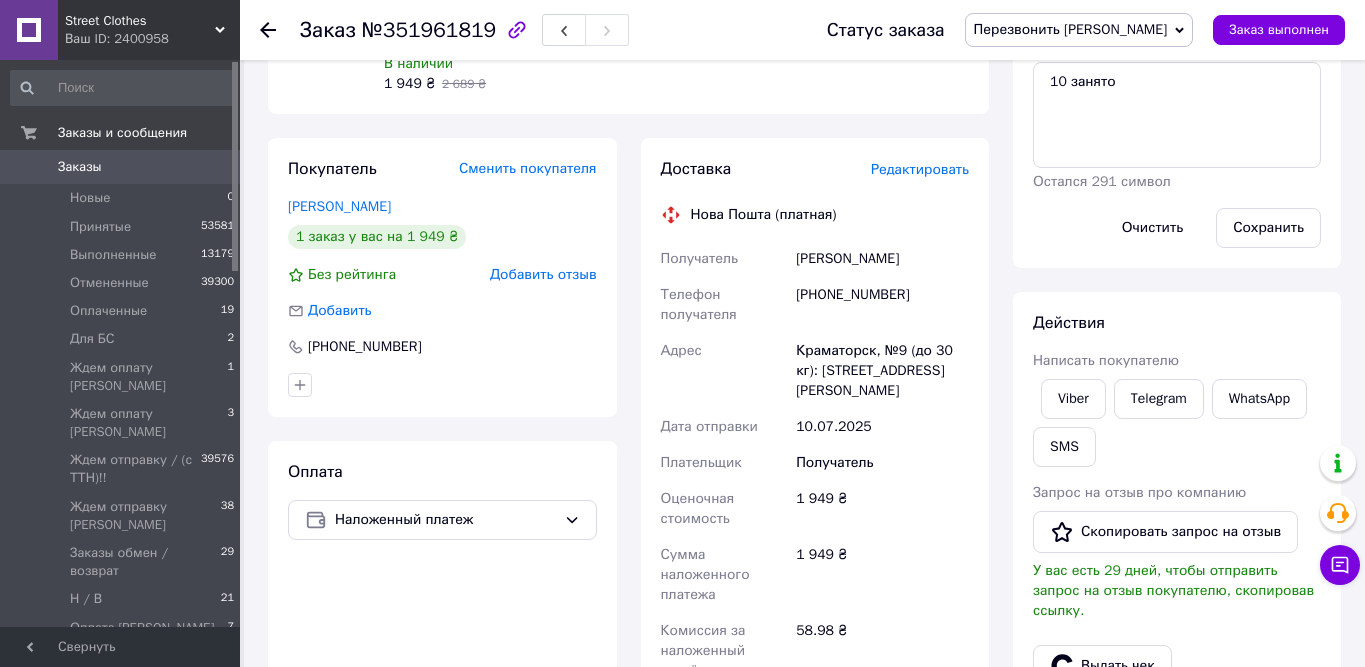click on "Перезвонить [PERSON_NAME]" at bounding box center [1079, 30] 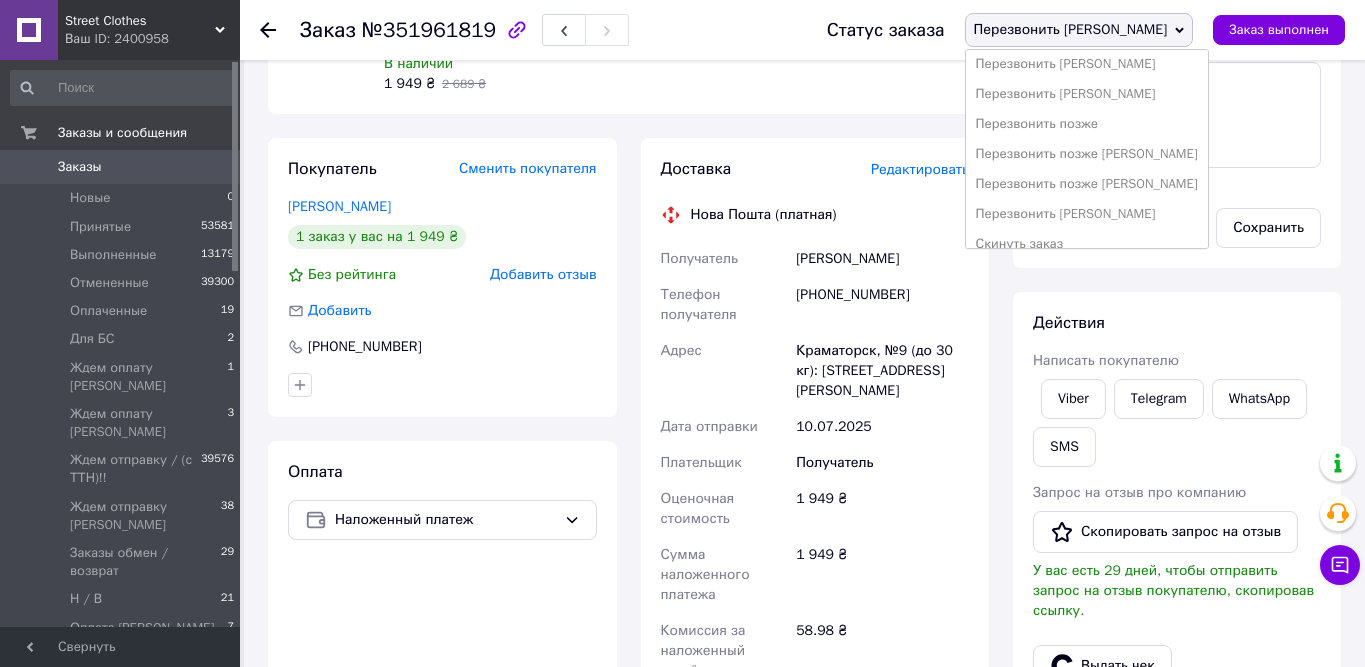 scroll, scrollTop: 374, scrollLeft: 0, axis: vertical 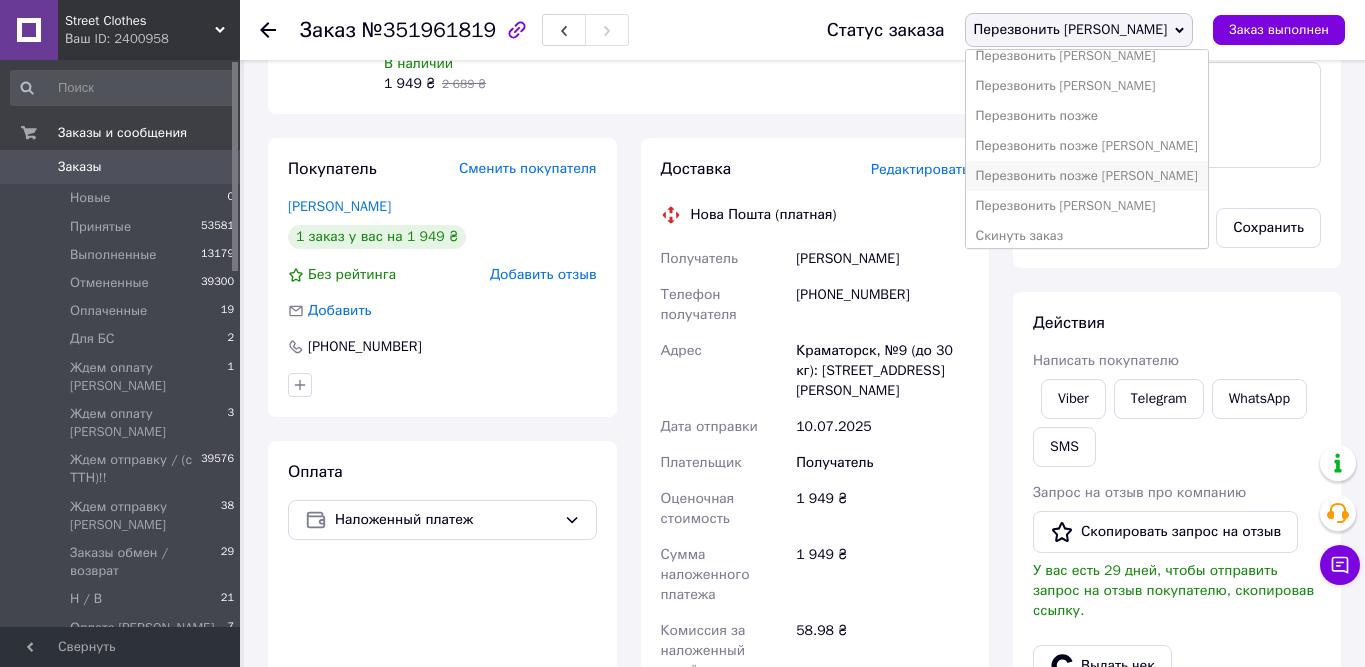 click on "Перезвонить позже [PERSON_NAME]" at bounding box center (1087, 176) 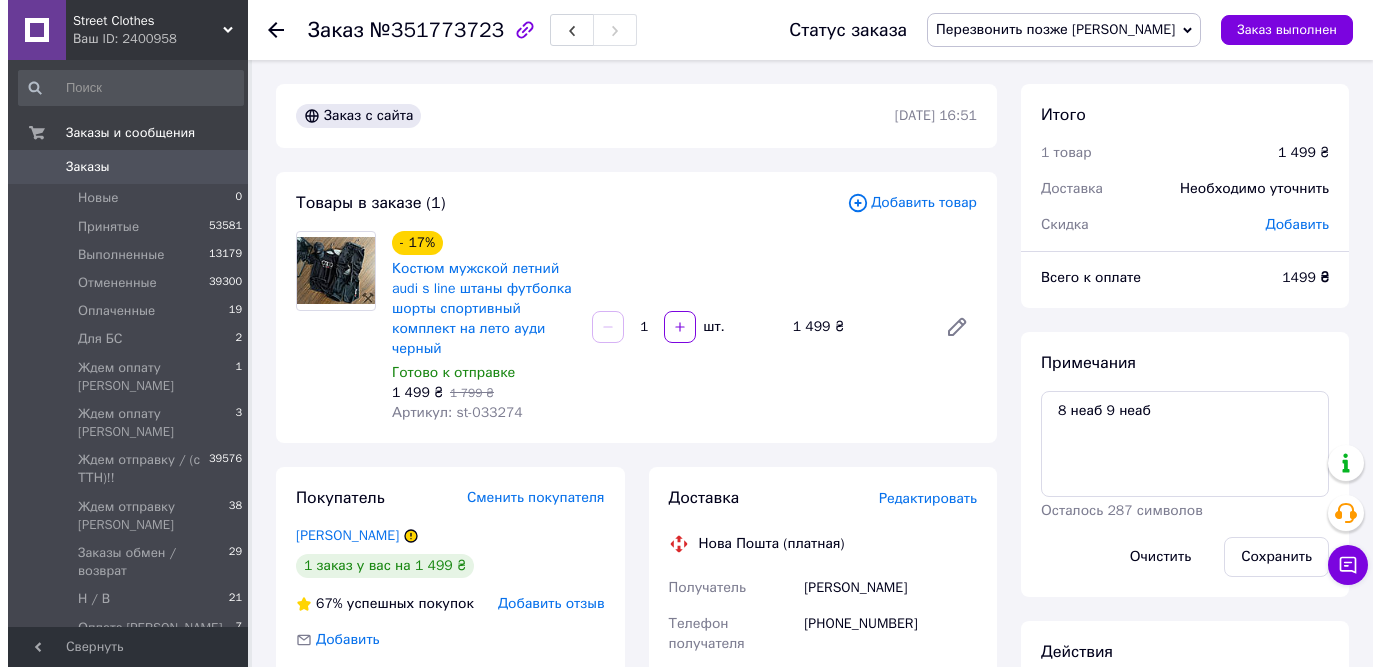 scroll, scrollTop: 0, scrollLeft: 0, axis: both 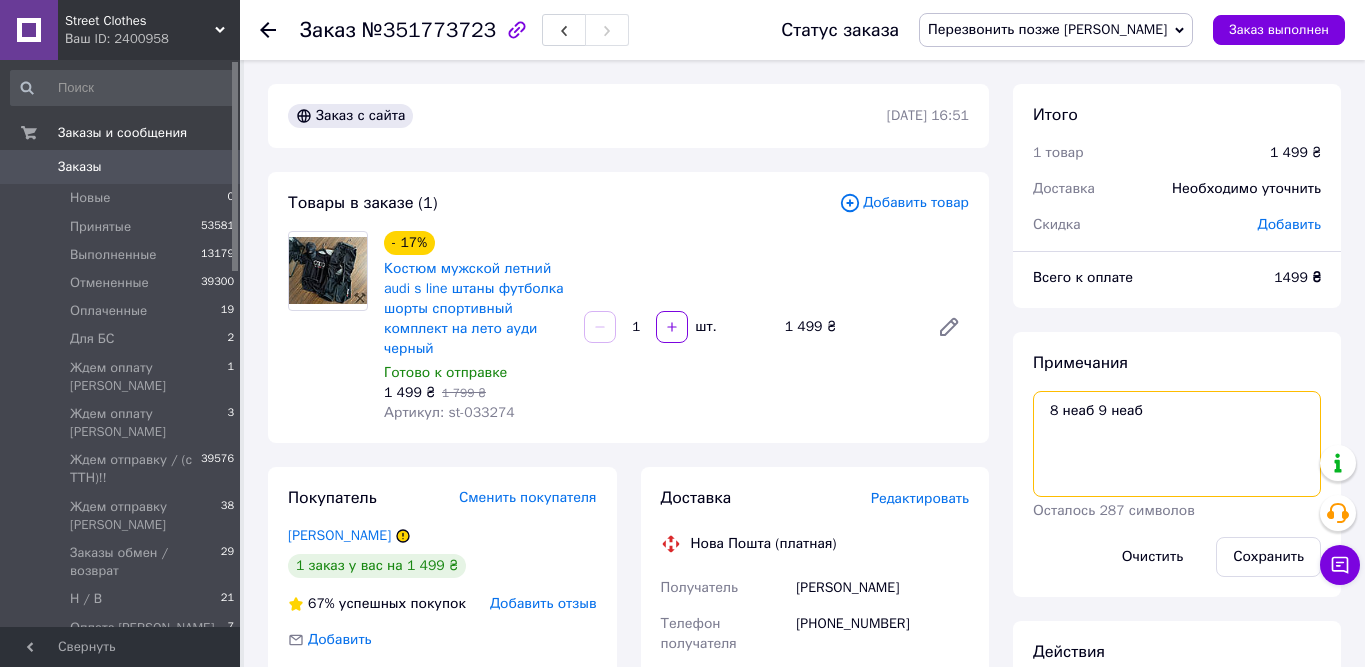 click on "8 неаб 9 неаб" at bounding box center (1177, 444) 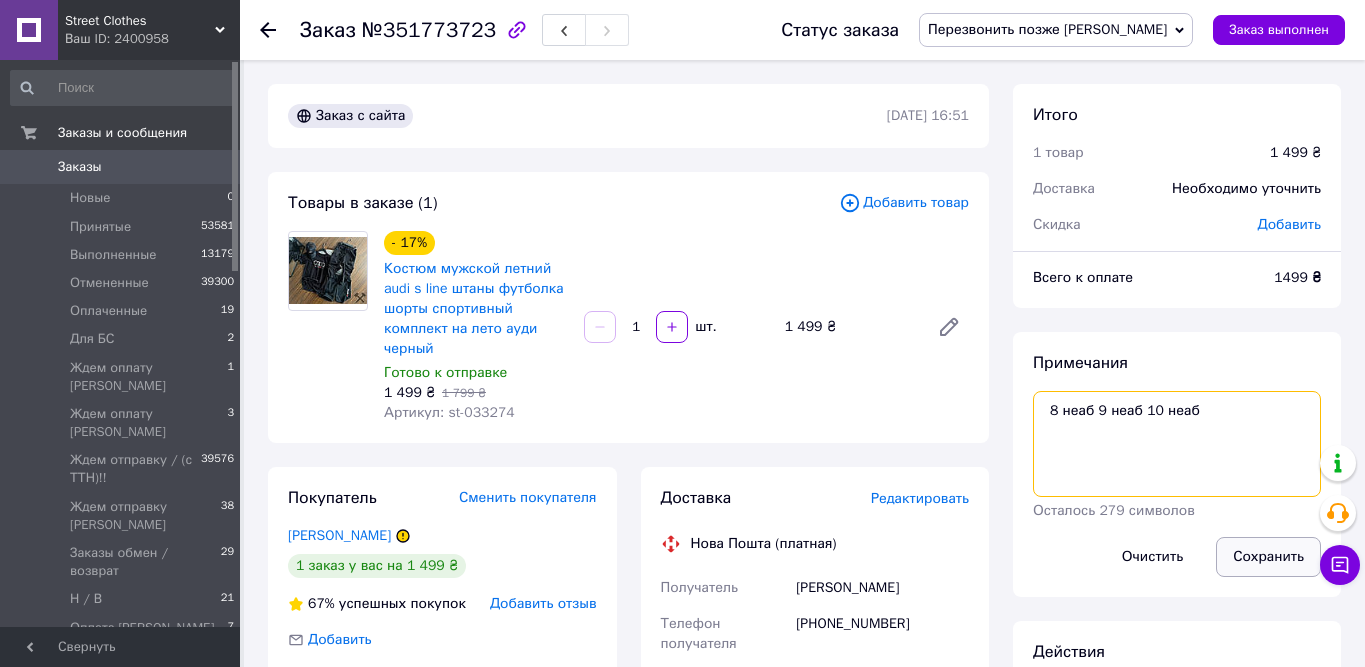 type on "8 неаб 9 неаб 10 неаб" 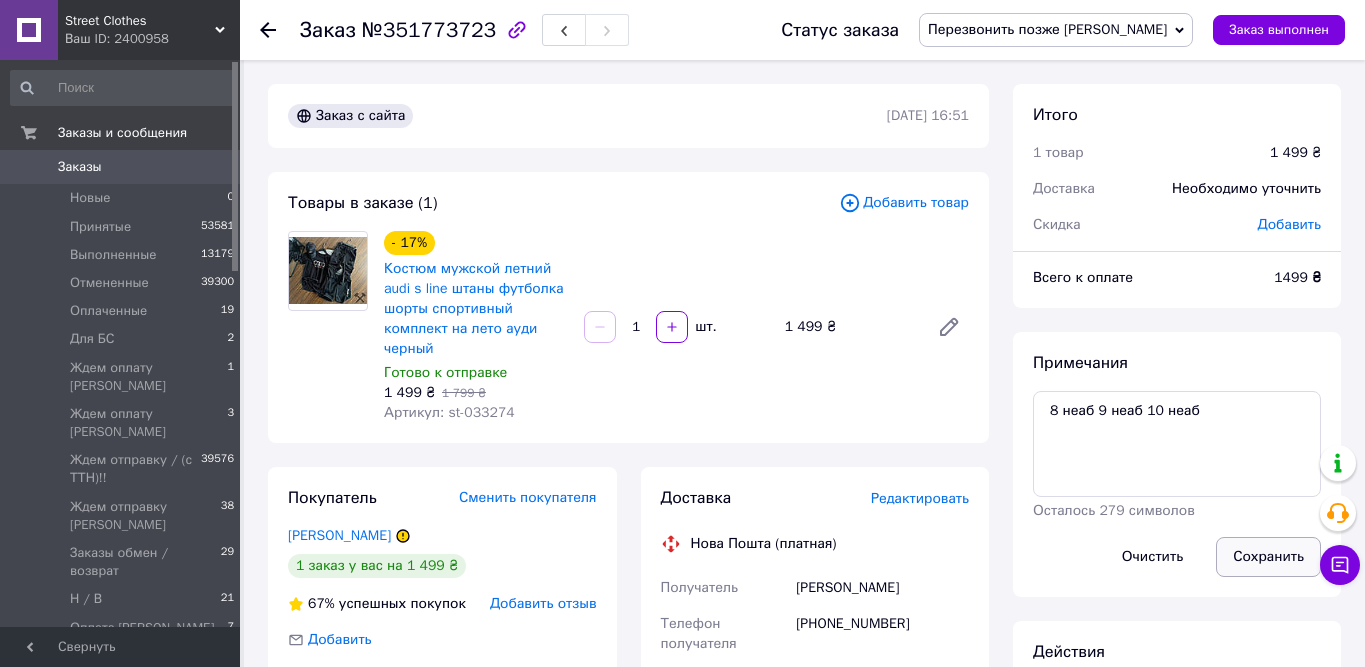click on "Сохранить" at bounding box center [1268, 557] 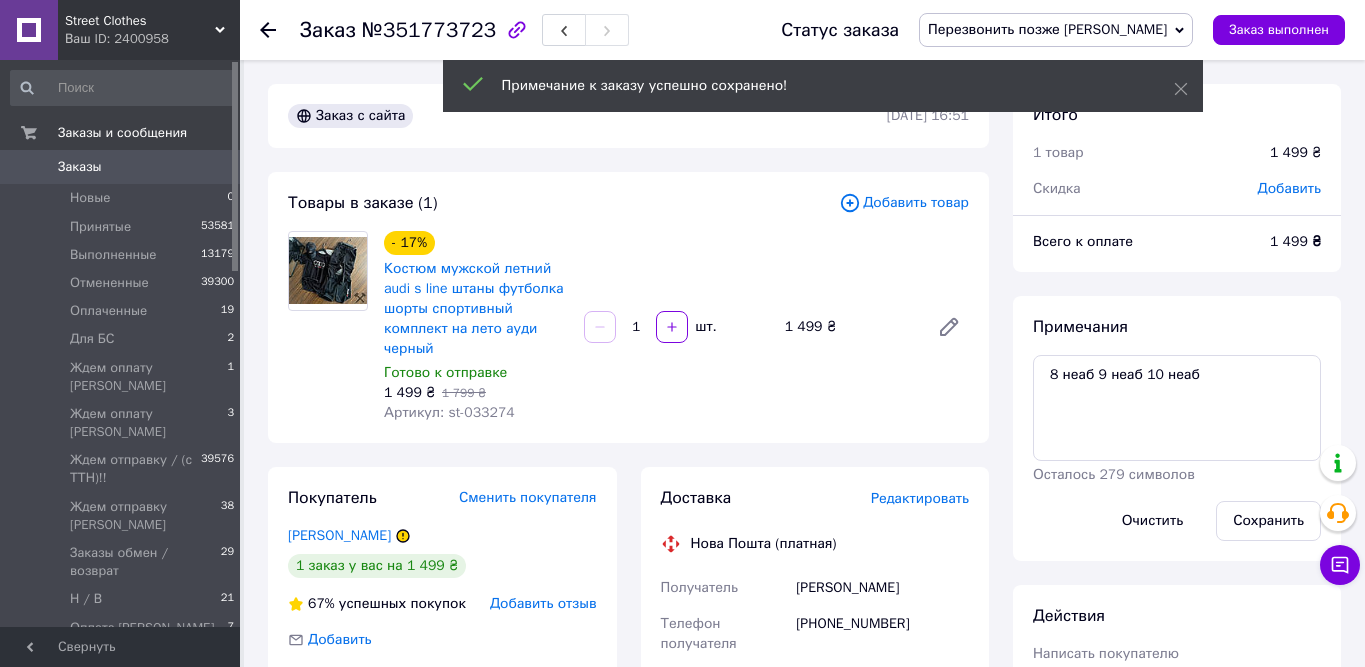click on "Перезвонить позже [PERSON_NAME]" at bounding box center [1047, 29] 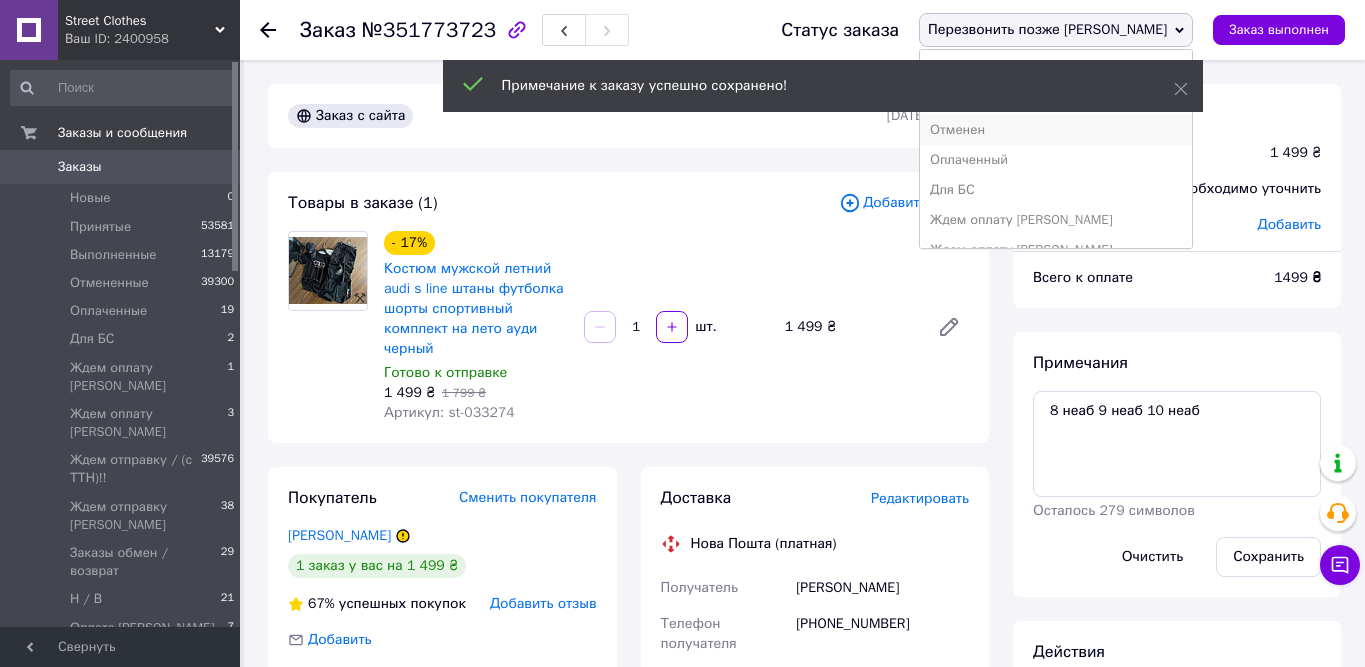 click on "Отменен" at bounding box center [1056, 130] 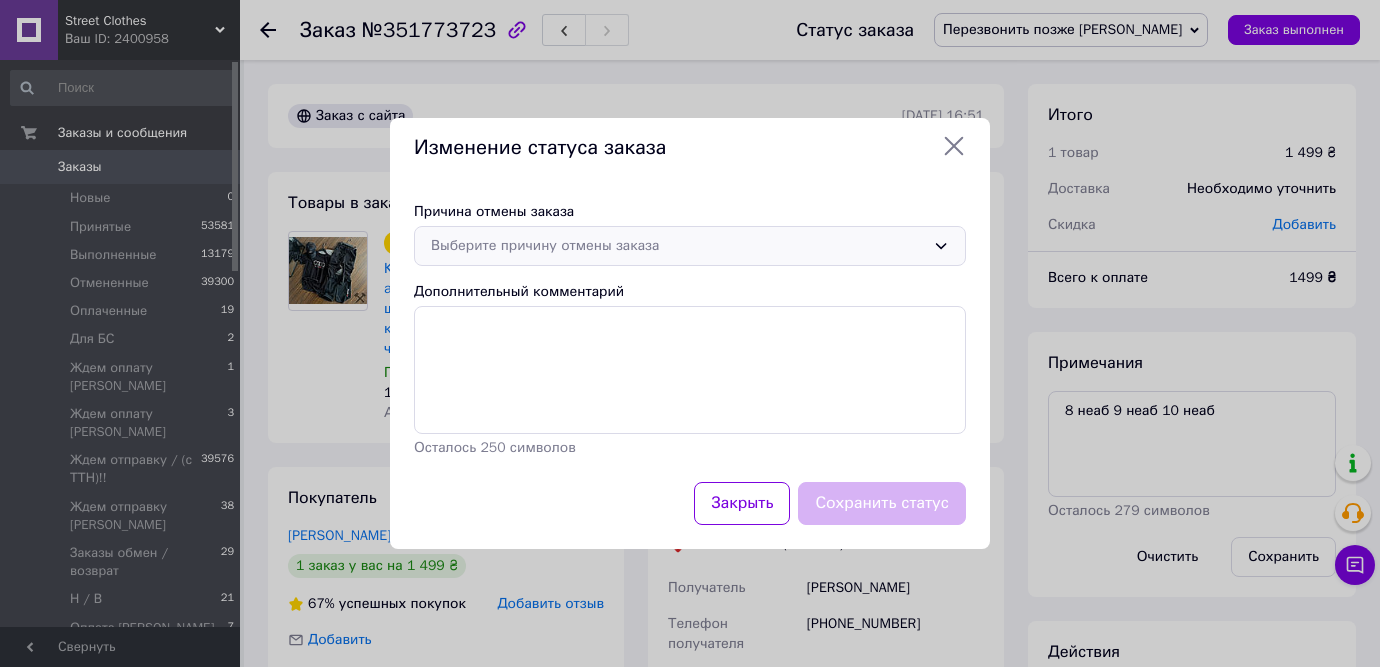click on "Выберите причину отмены заказа" at bounding box center (678, 246) 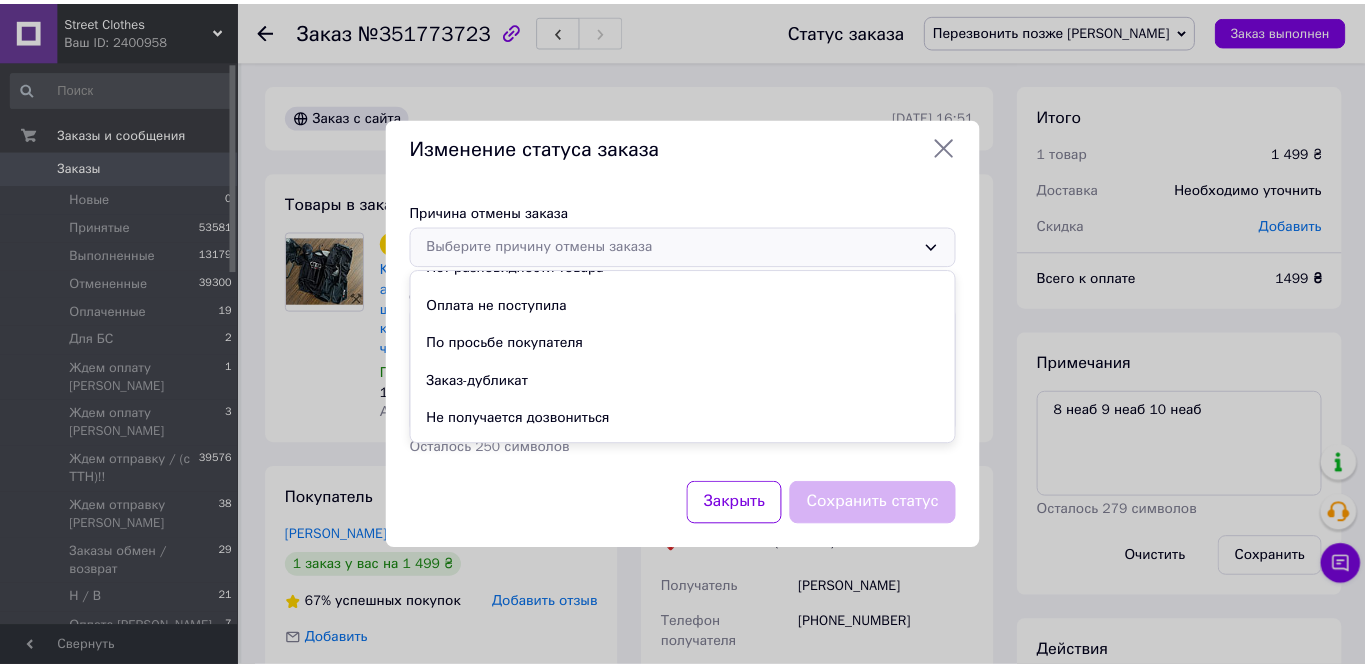 scroll, scrollTop: 94, scrollLeft: 0, axis: vertical 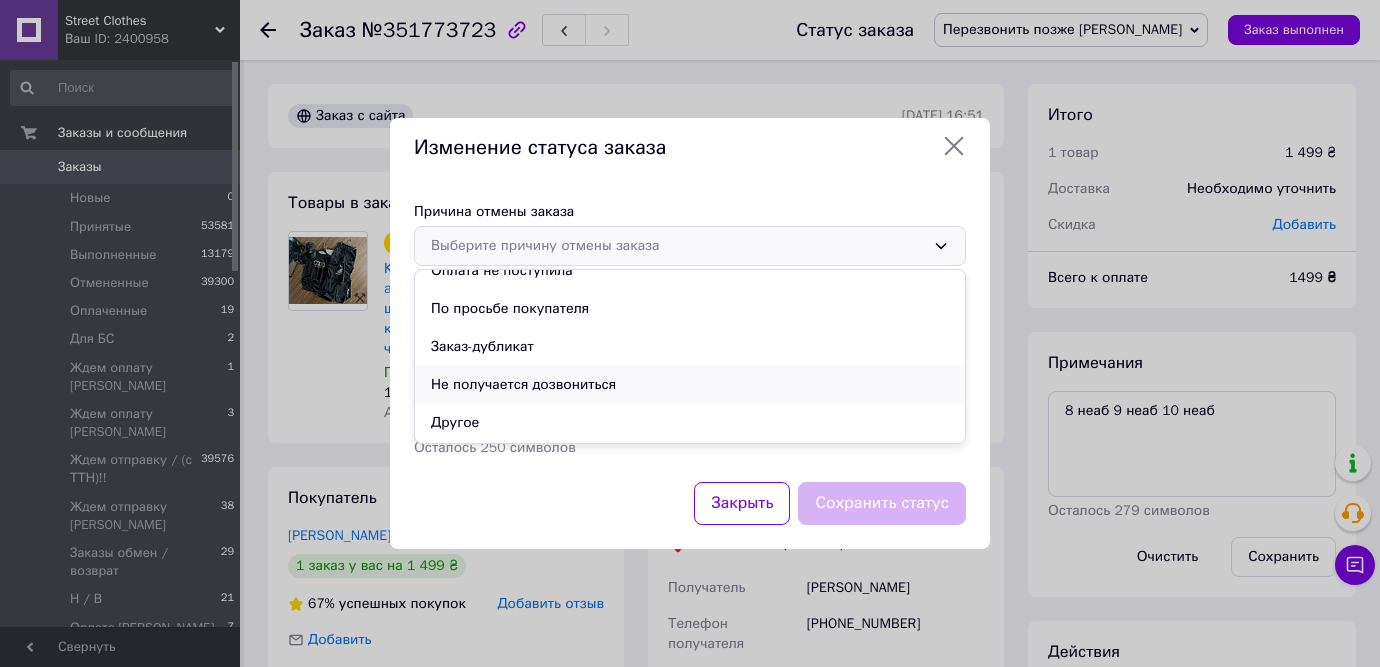 click on "Не получается дозвониться" at bounding box center (690, 385) 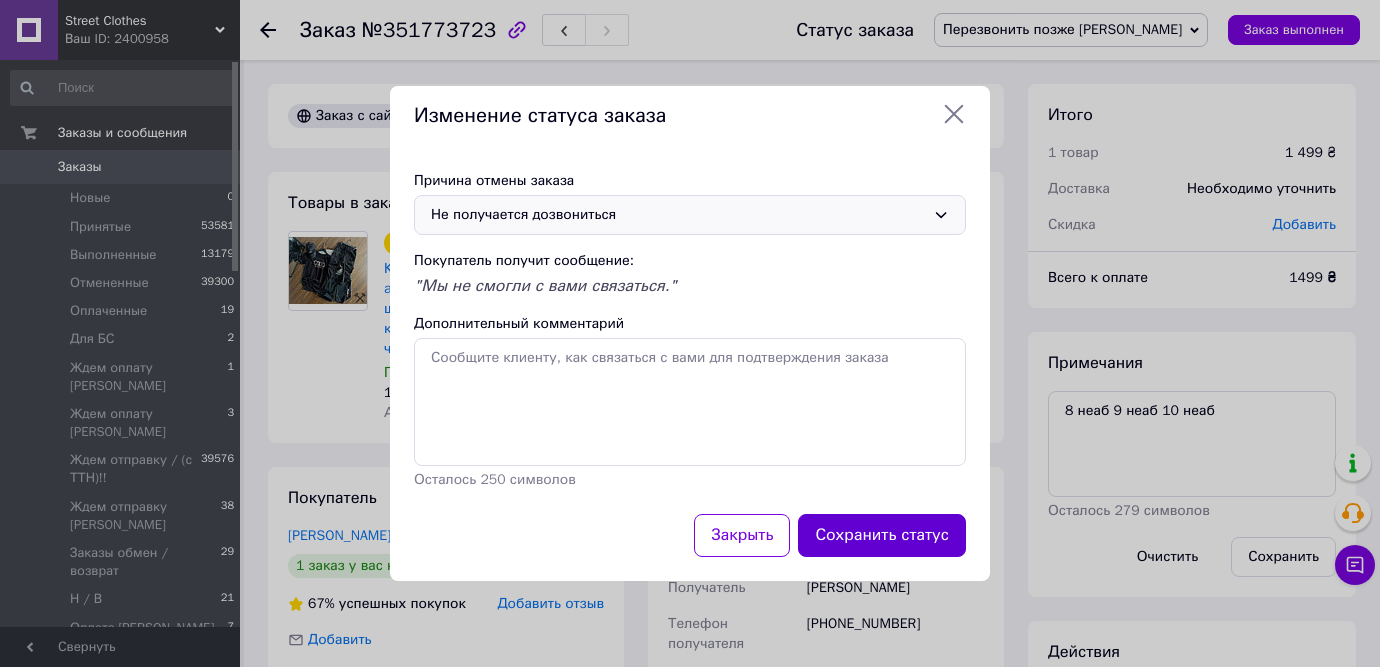 click on "Сохранить статус" at bounding box center [882, 535] 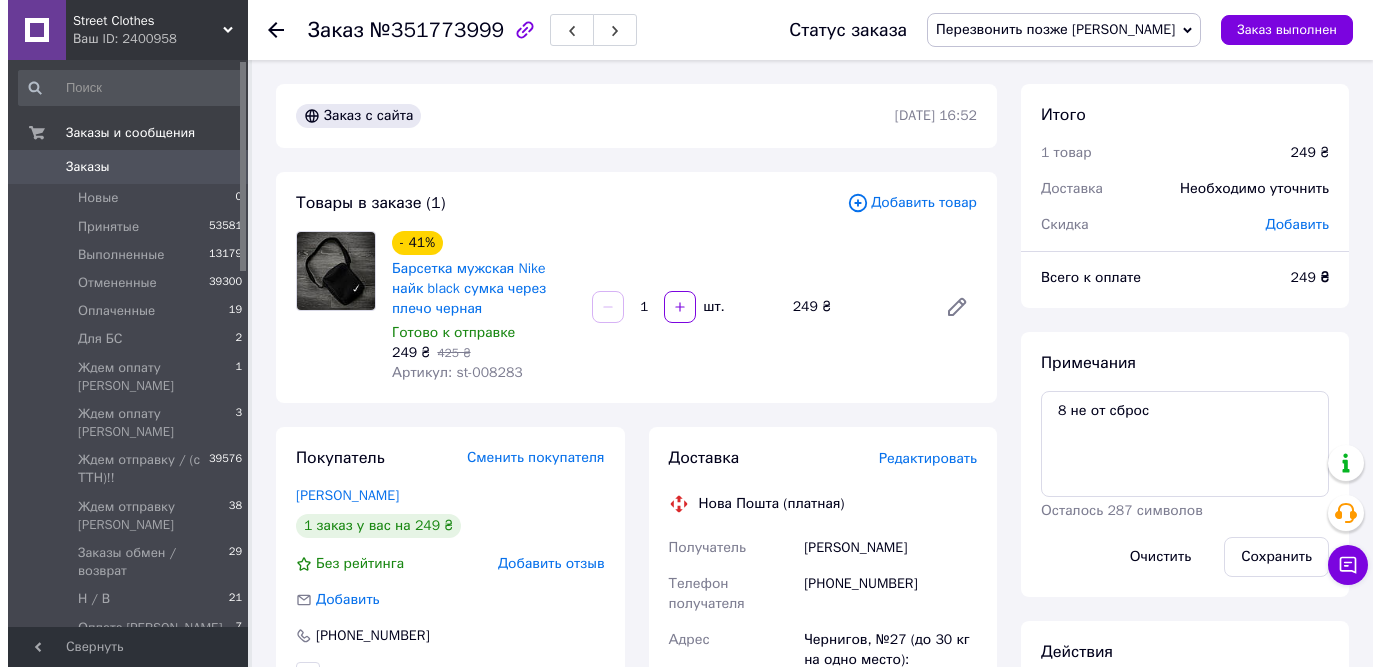 scroll, scrollTop: 0, scrollLeft: 0, axis: both 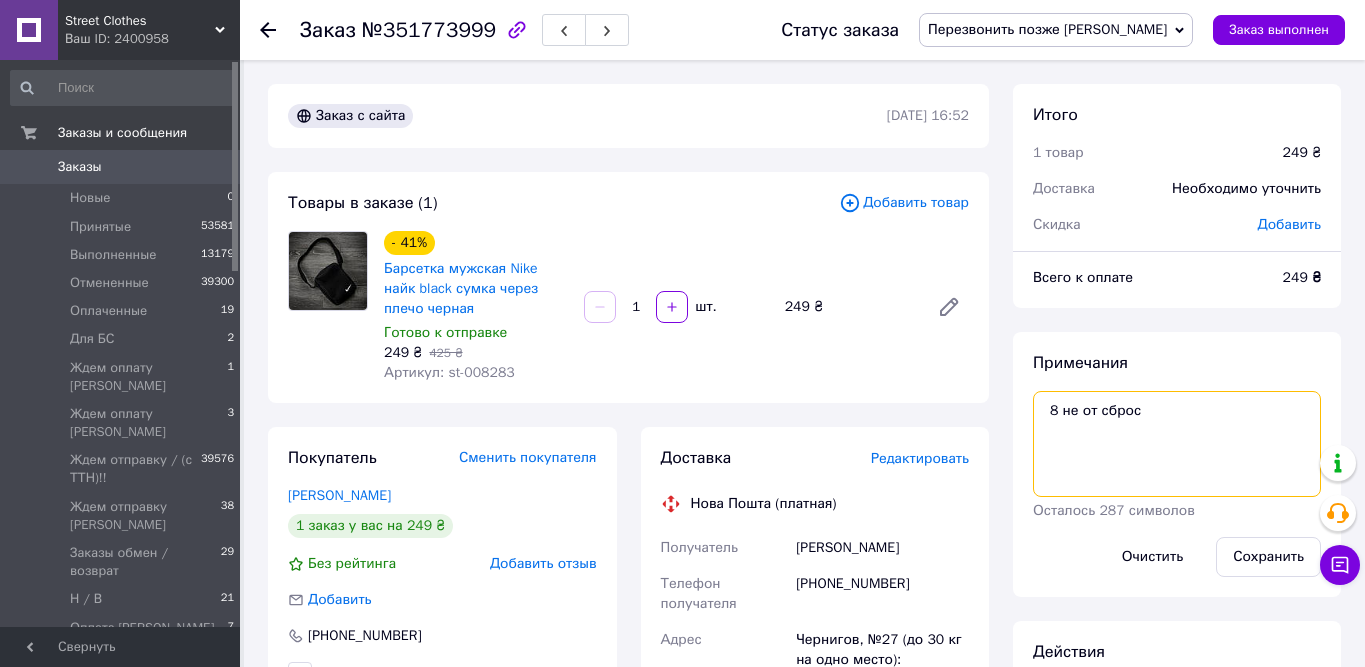 click on "8 не от сброс" at bounding box center (1177, 444) 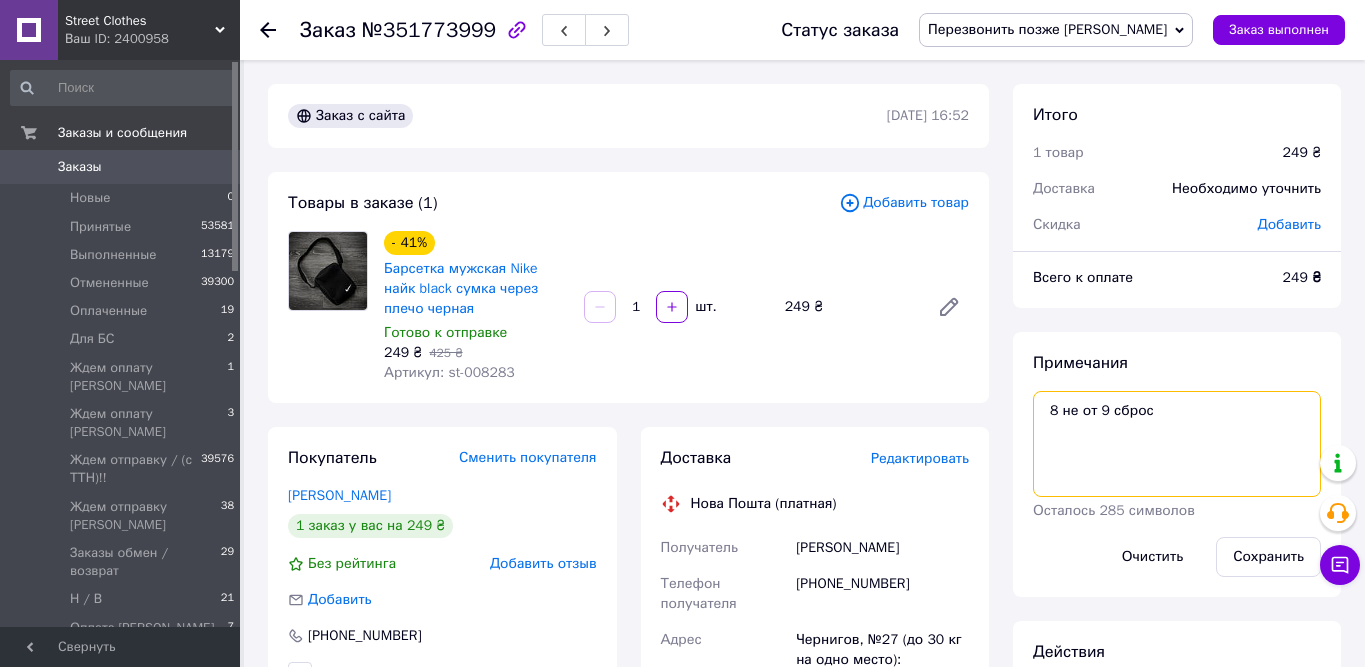 click on "8 не от 9 сброс" at bounding box center (1177, 444) 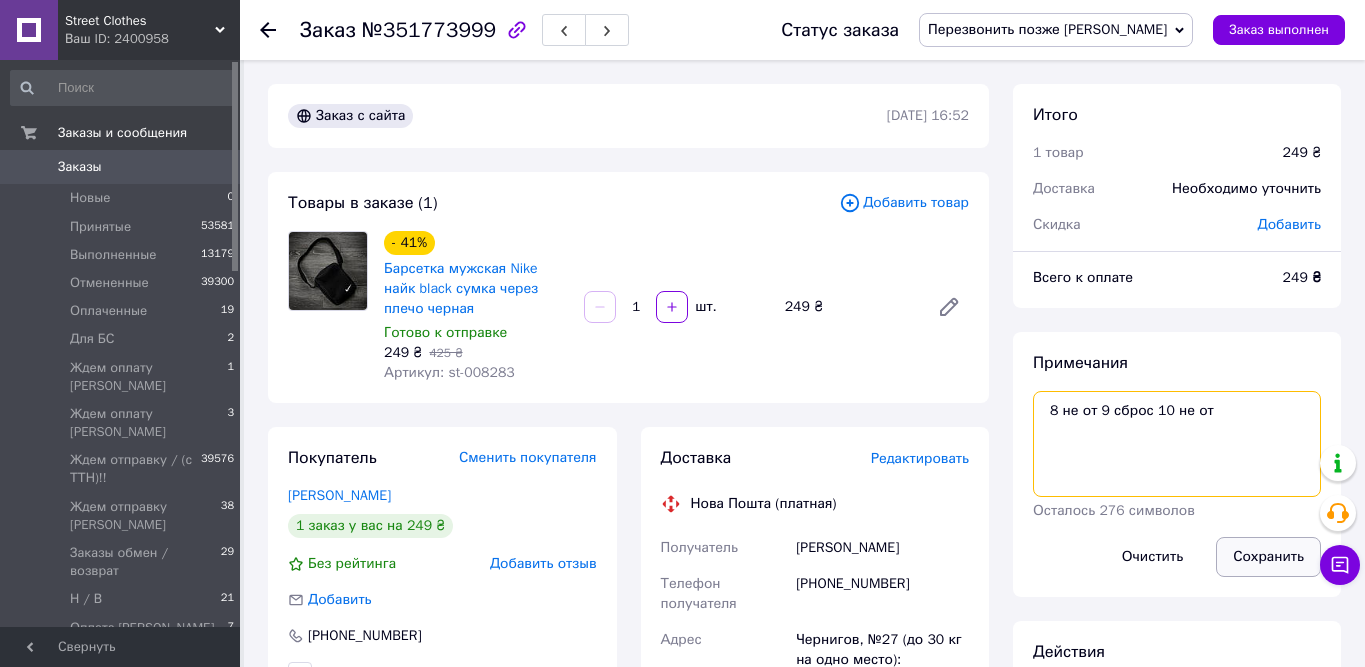 type on "8 не от 9 сброс 10 не от" 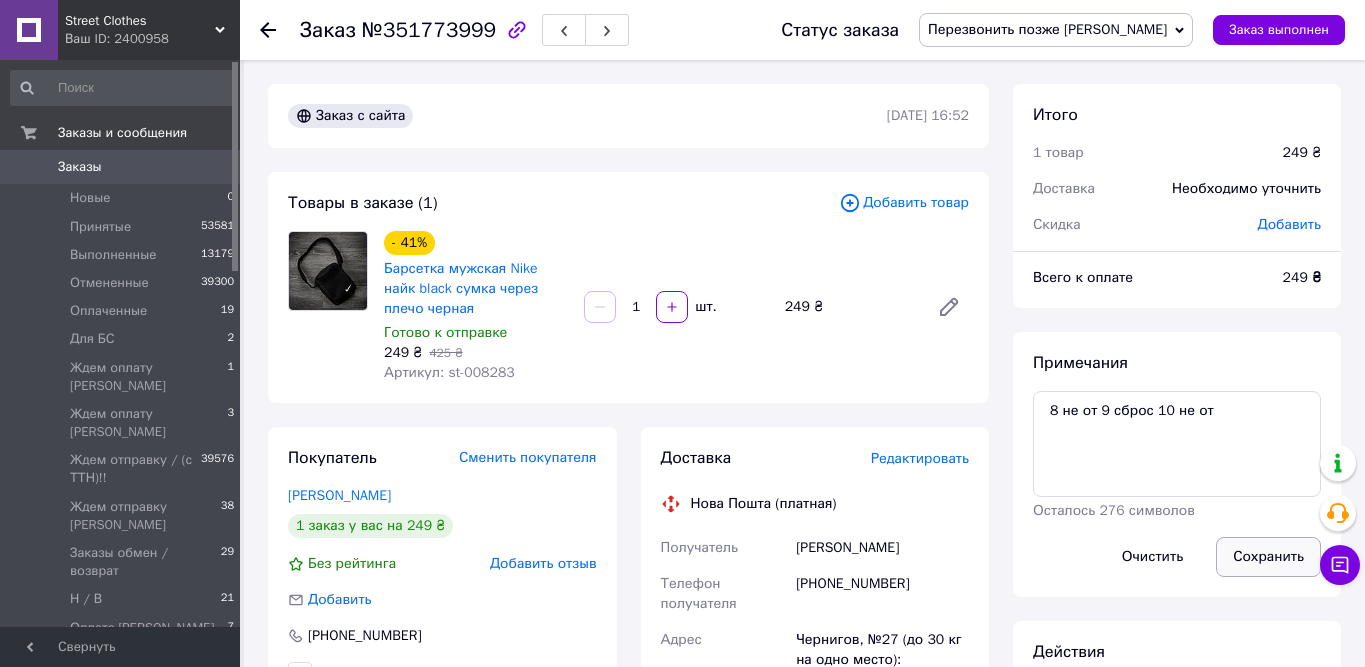 click on "Сохранить" at bounding box center [1268, 557] 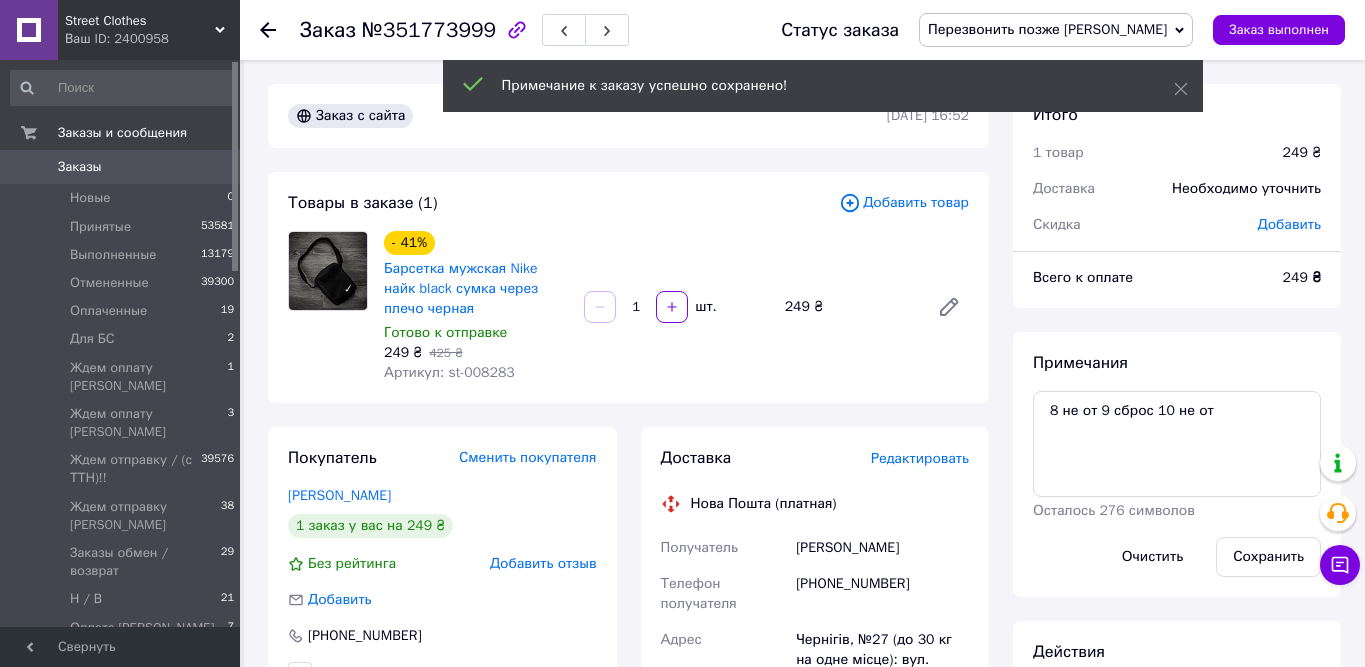 click on "Перезвонить позже [PERSON_NAME]" at bounding box center (1047, 29) 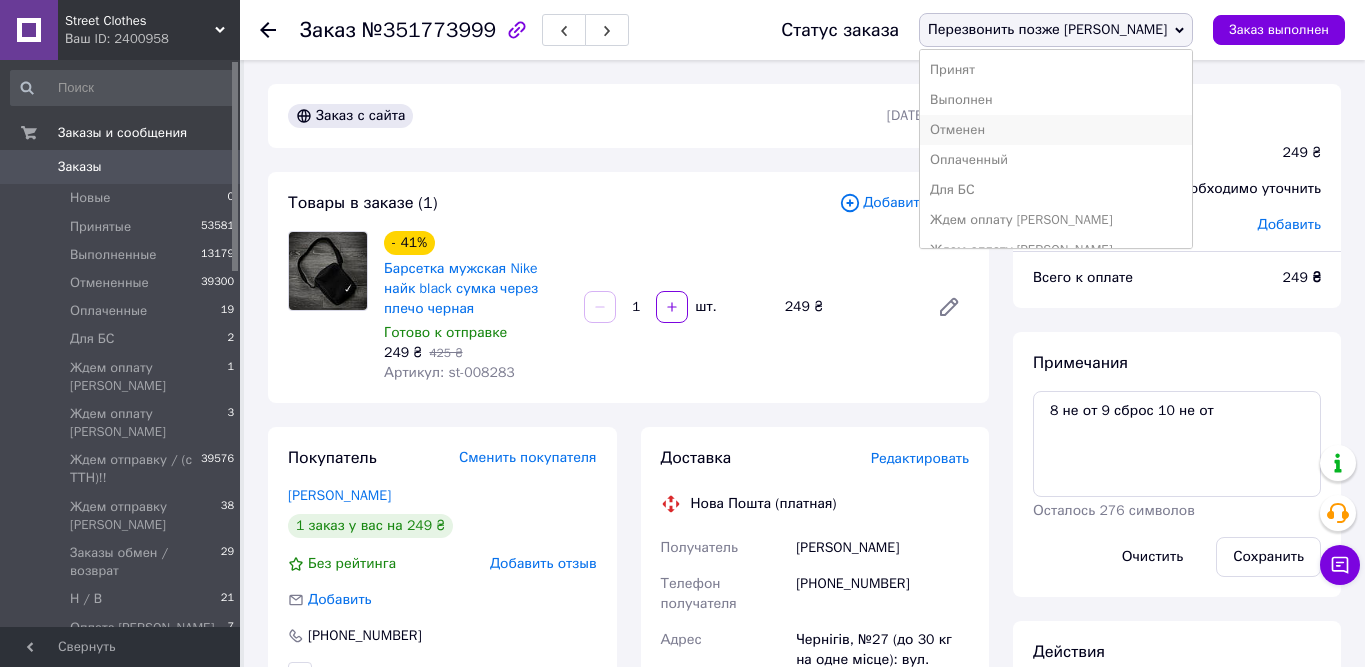 click on "Отменен" at bounding box center [1056, 130] 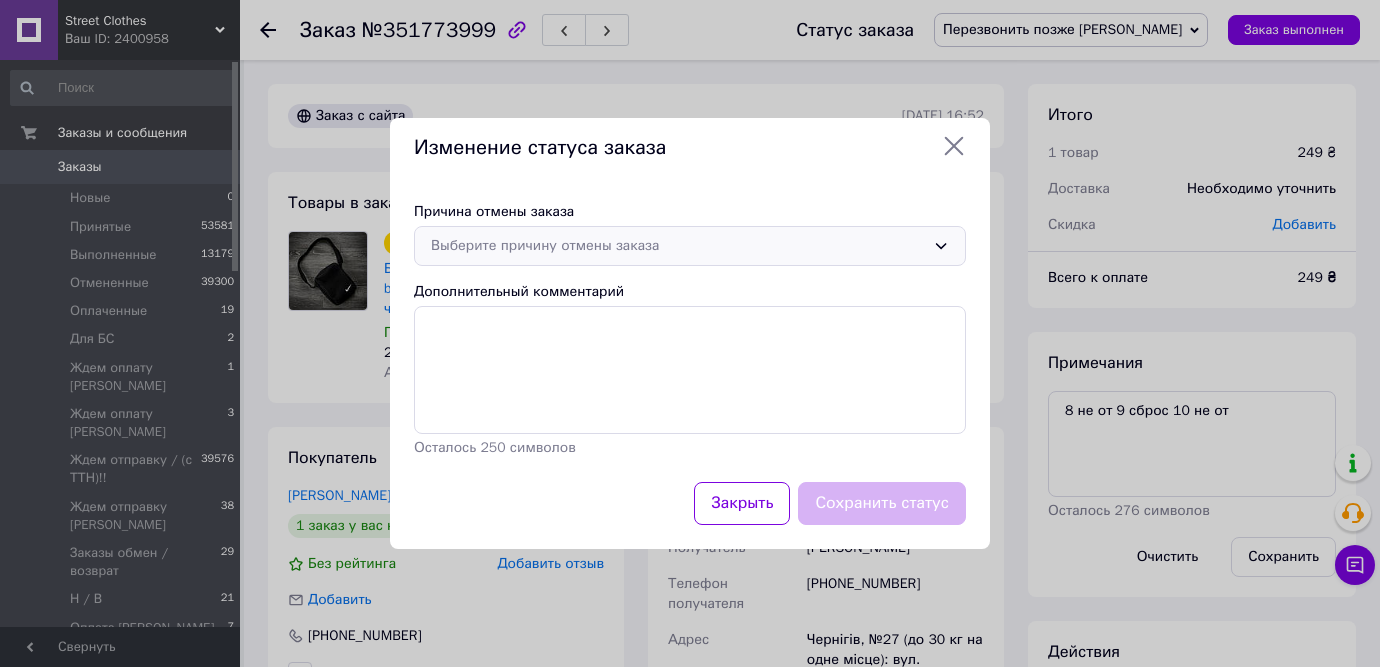 drag, startPoint x: 546, startPoint y: 236, endPoint x: 539, endPoint y: 254, distance: 19.313208 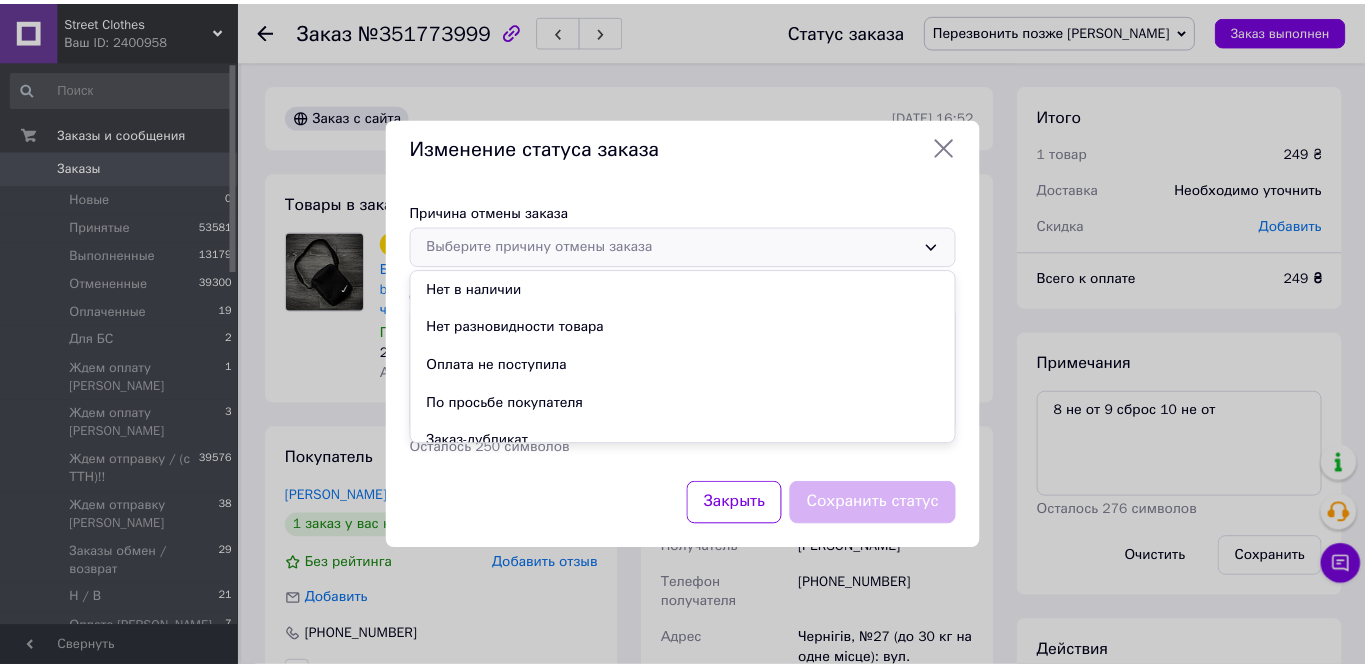 scroll, scrollTop: 94, scrollLeft: 0, axis: vertical 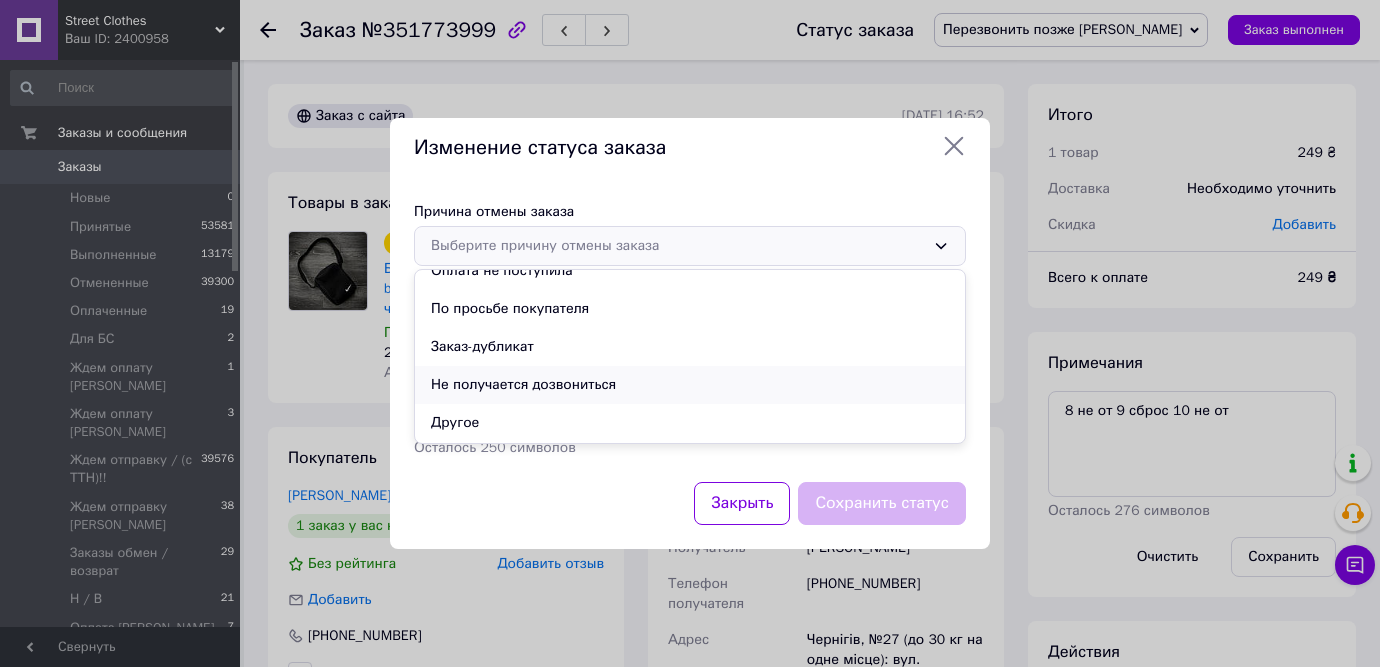 click on "Не получается дозвониться" at bounding box center [690, 385] 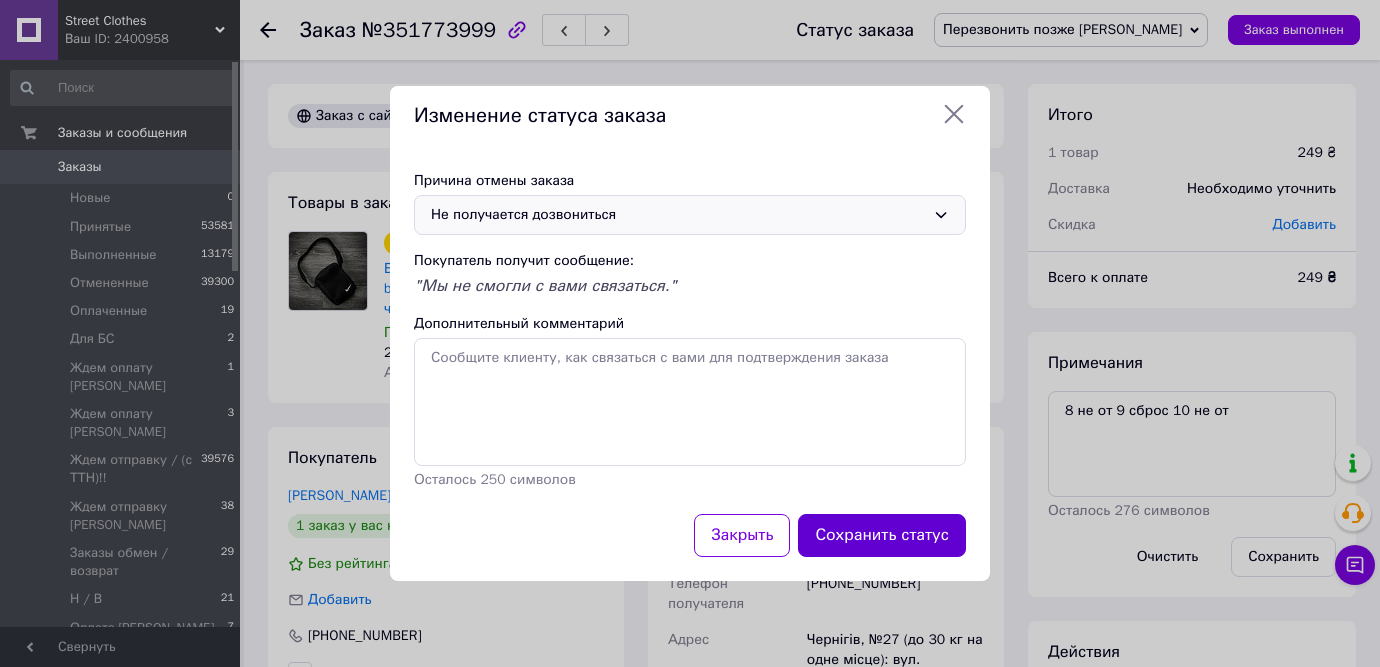 click on "Сохранить статус" at bounding box center (882, 535) 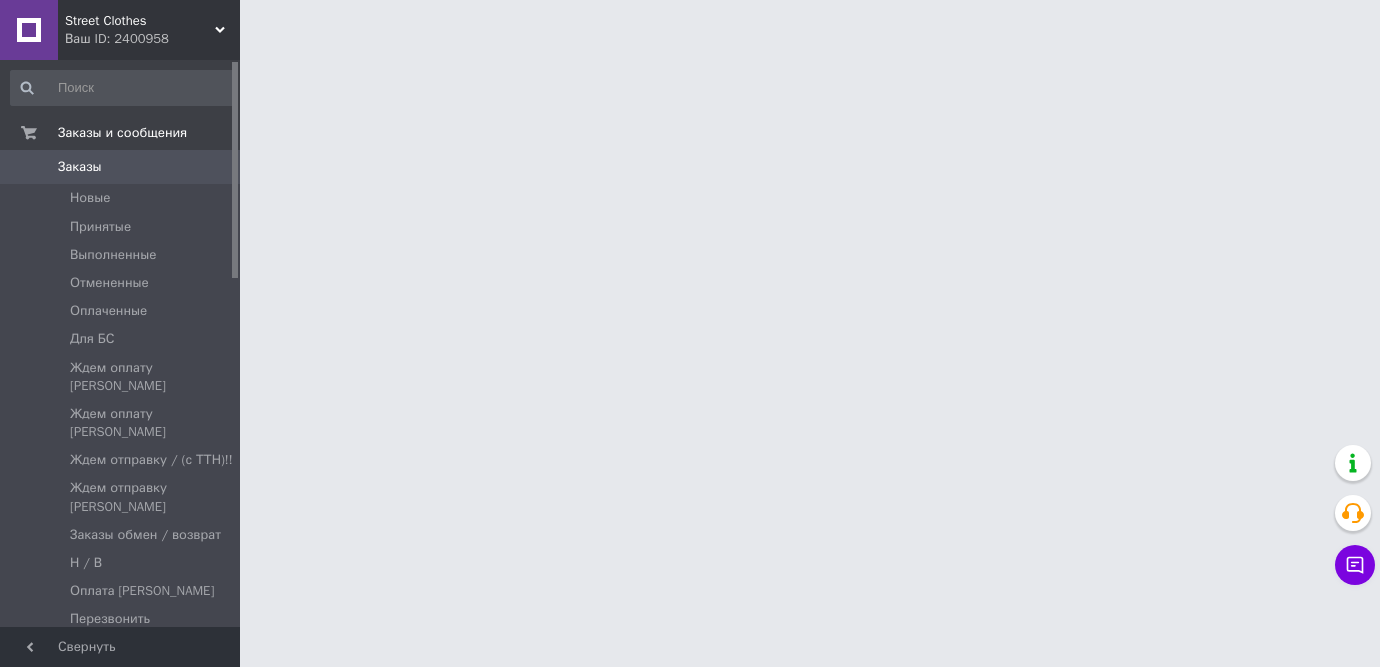 scroll, scrollTop: 0, scrollLeft: 0, axis: both 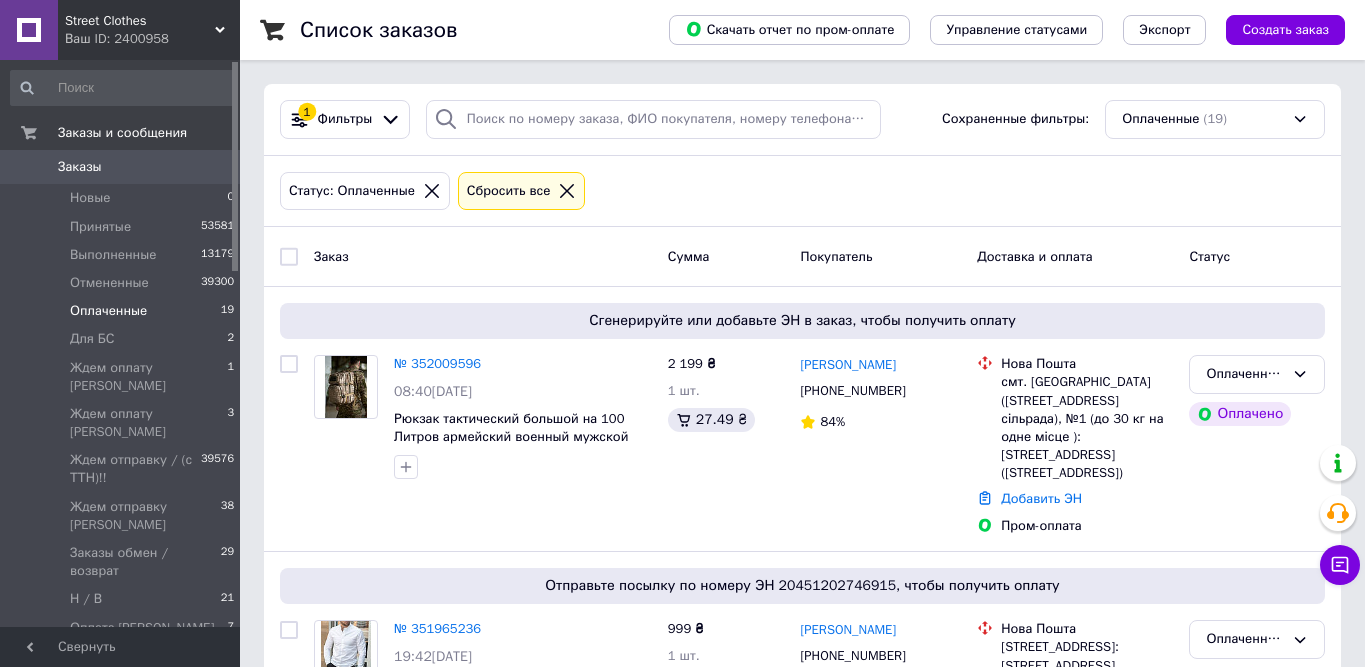 click on "Заказы" at bounding box center (121, 167) 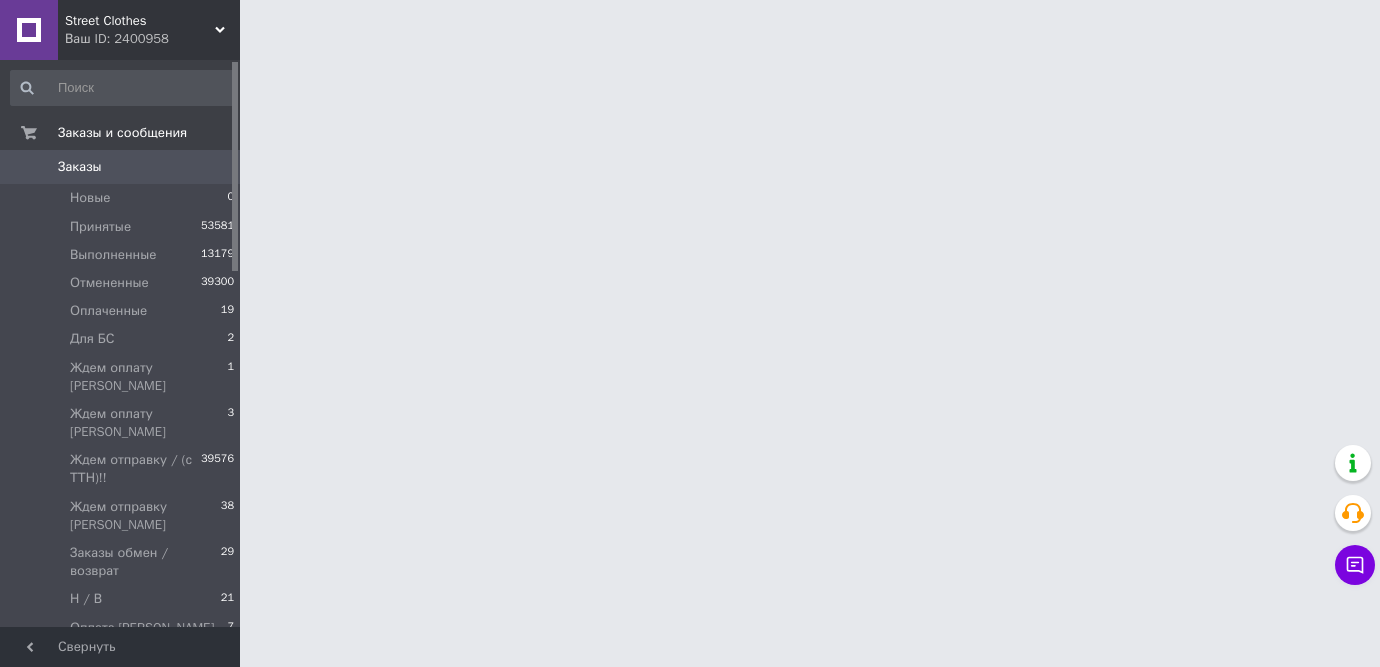 click on "Заказы" at bounding box center (121, 167) 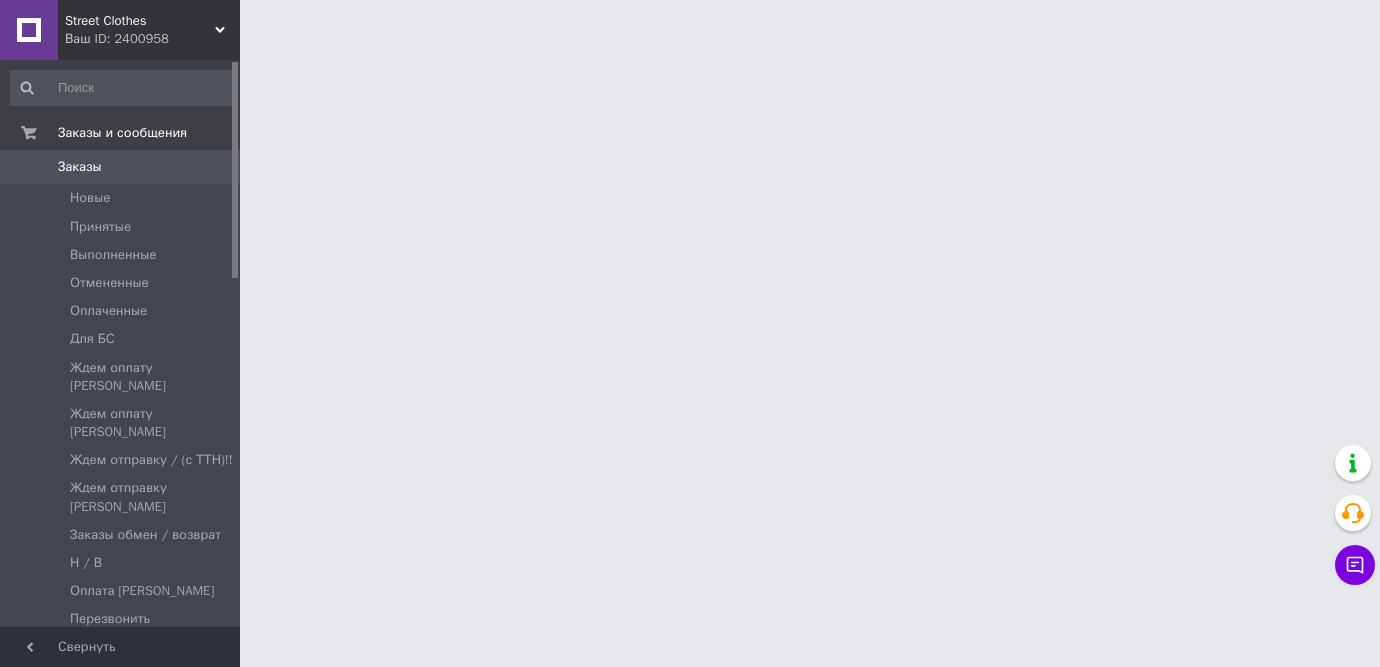 scroll, scrollTop: 0, scrollLeft: 0, axis: both 